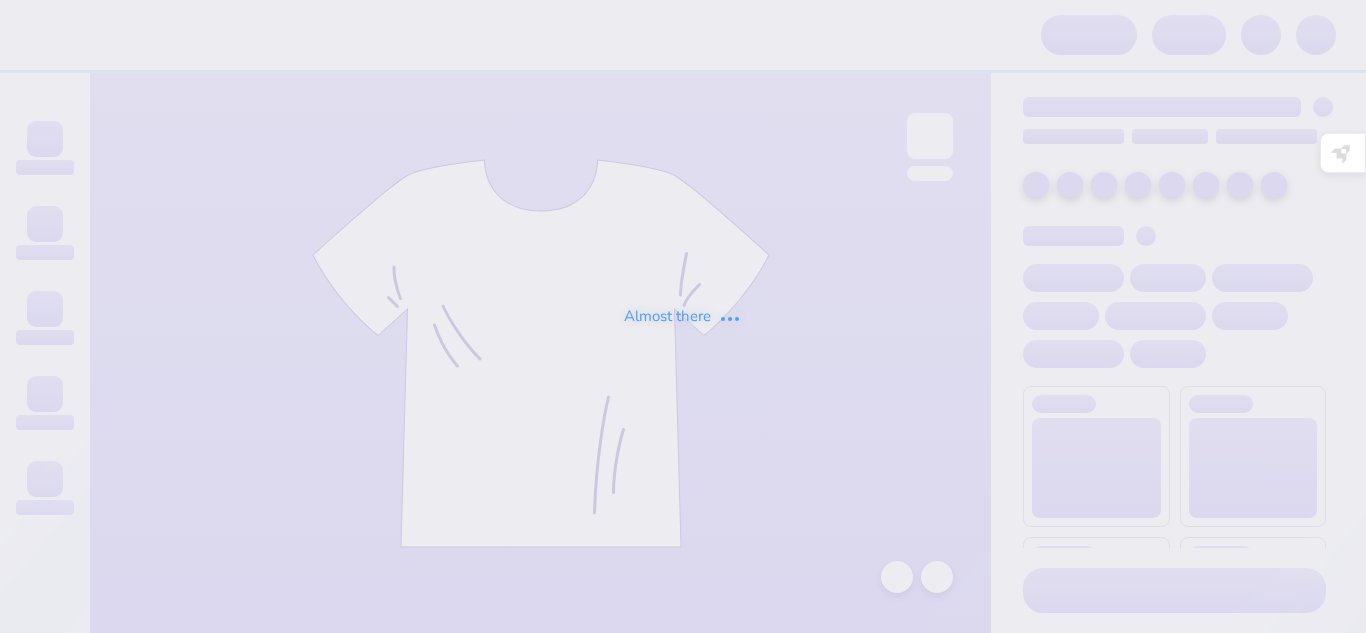 scroll, scrollTop: 0, scrollLeft: 0, axis: both 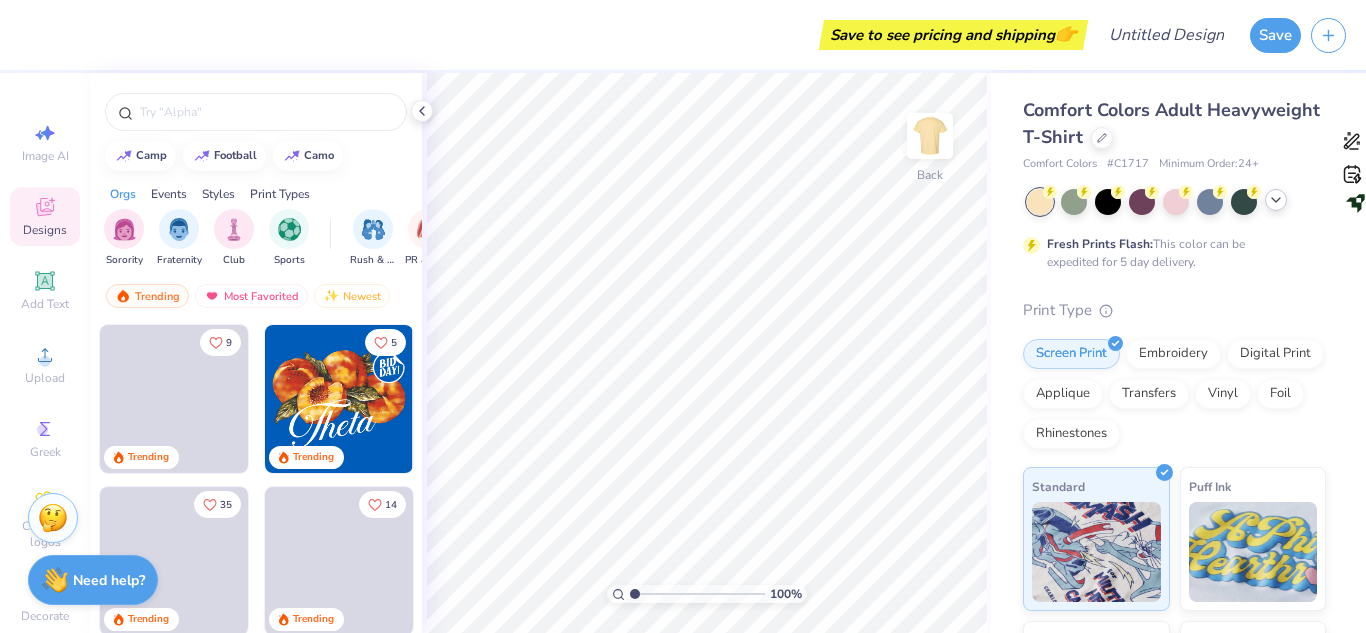click at bounding box center [1276, 200] 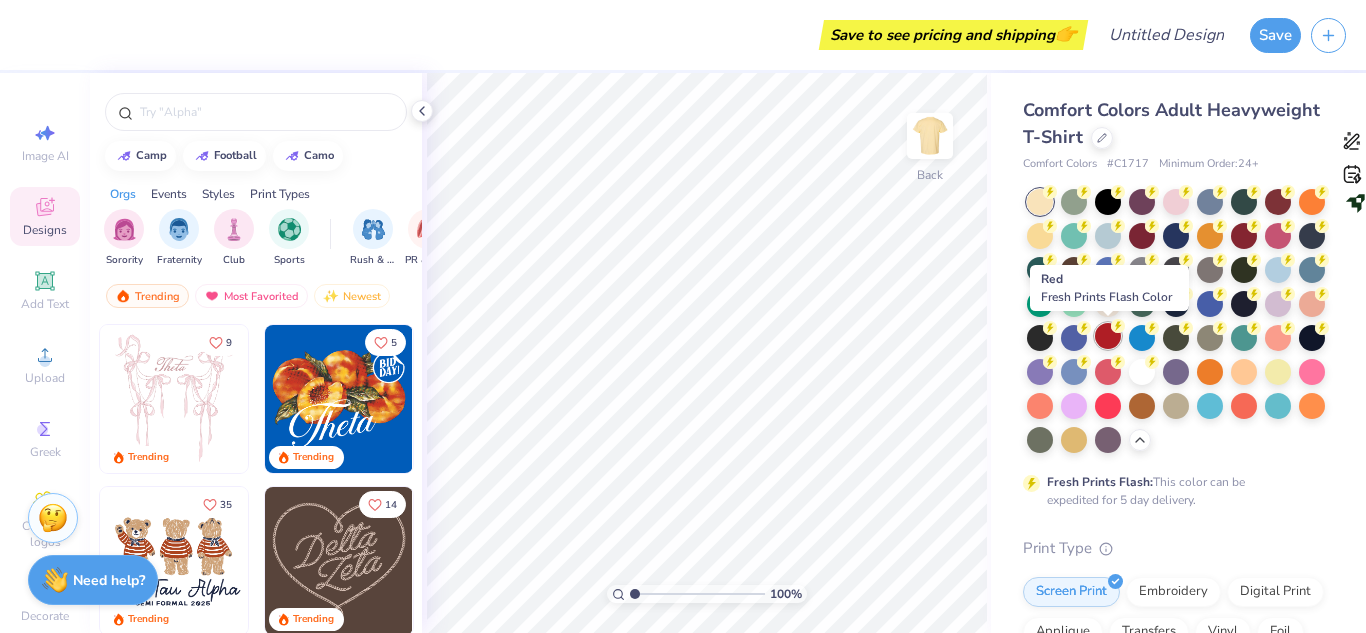 click at bounding box center (1108, 336) 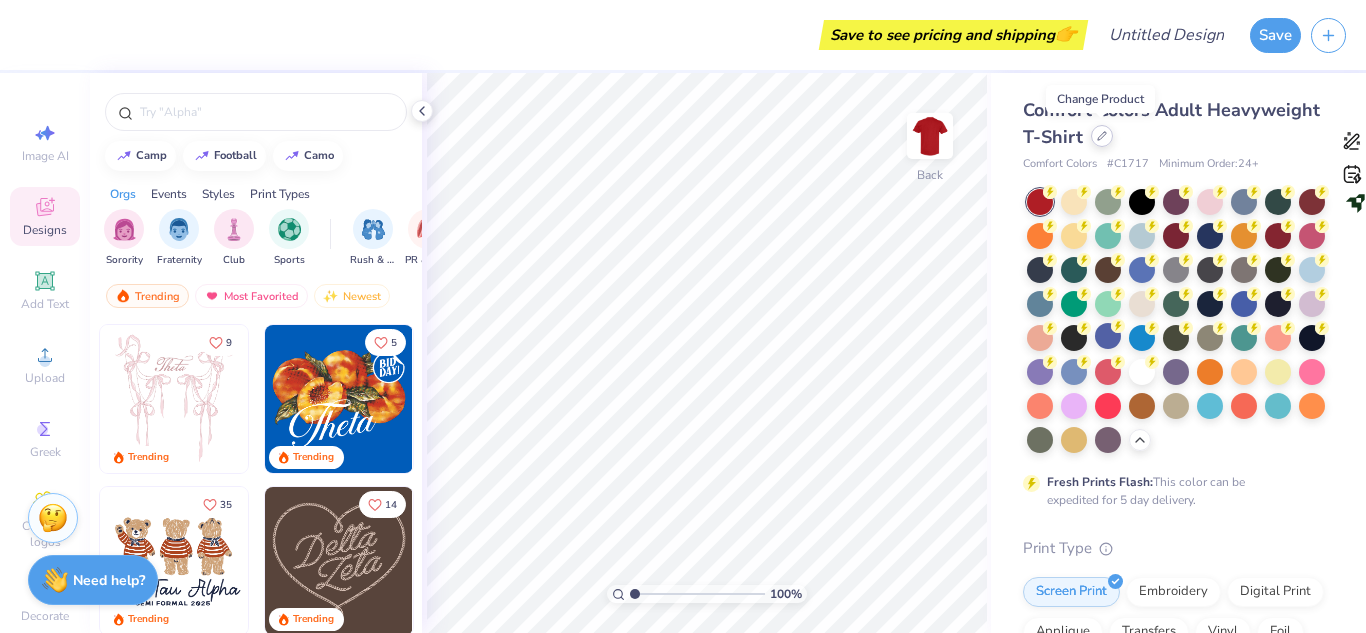 click at bounding box center (1102, 136) 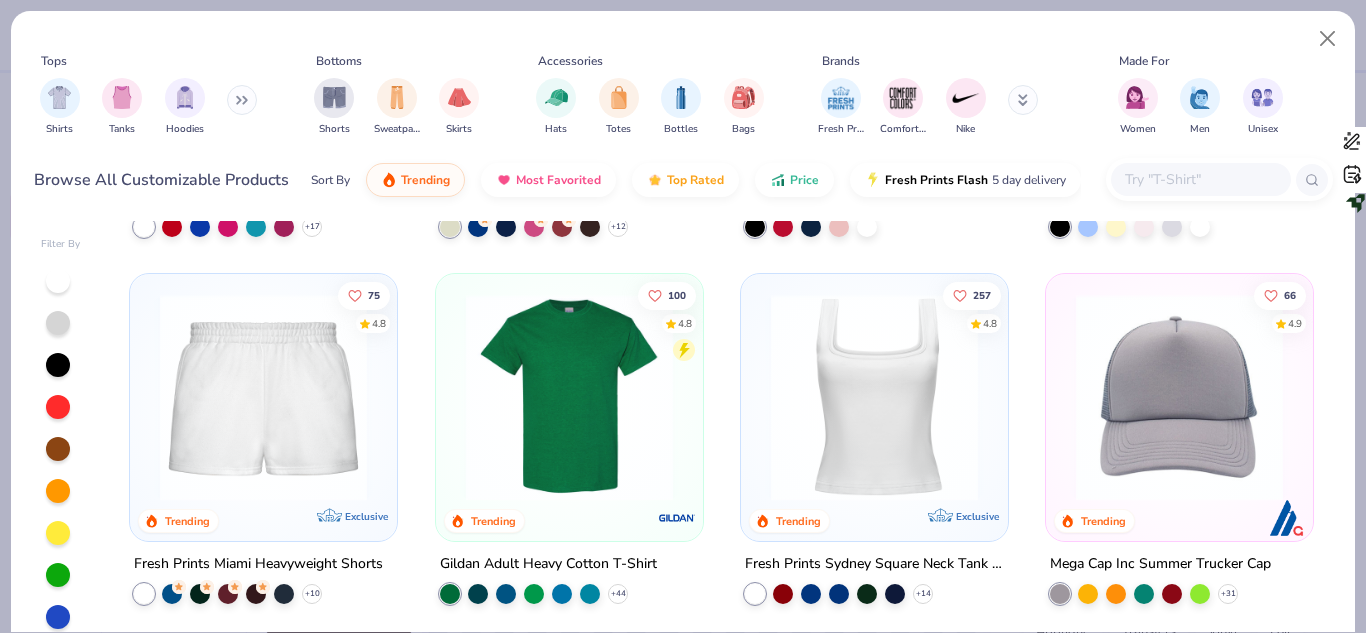 scroll, scrollTop: 694, scrollLeft: 0, axis: vertical 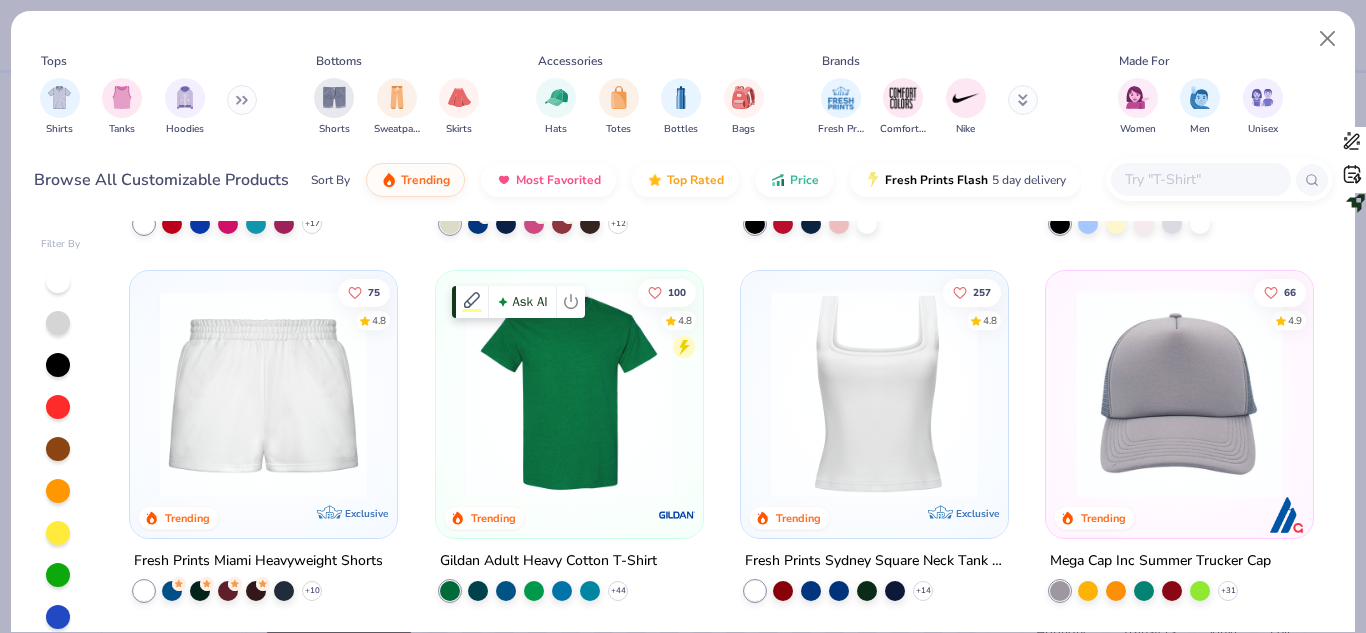 click at bounding box center (569, 393) 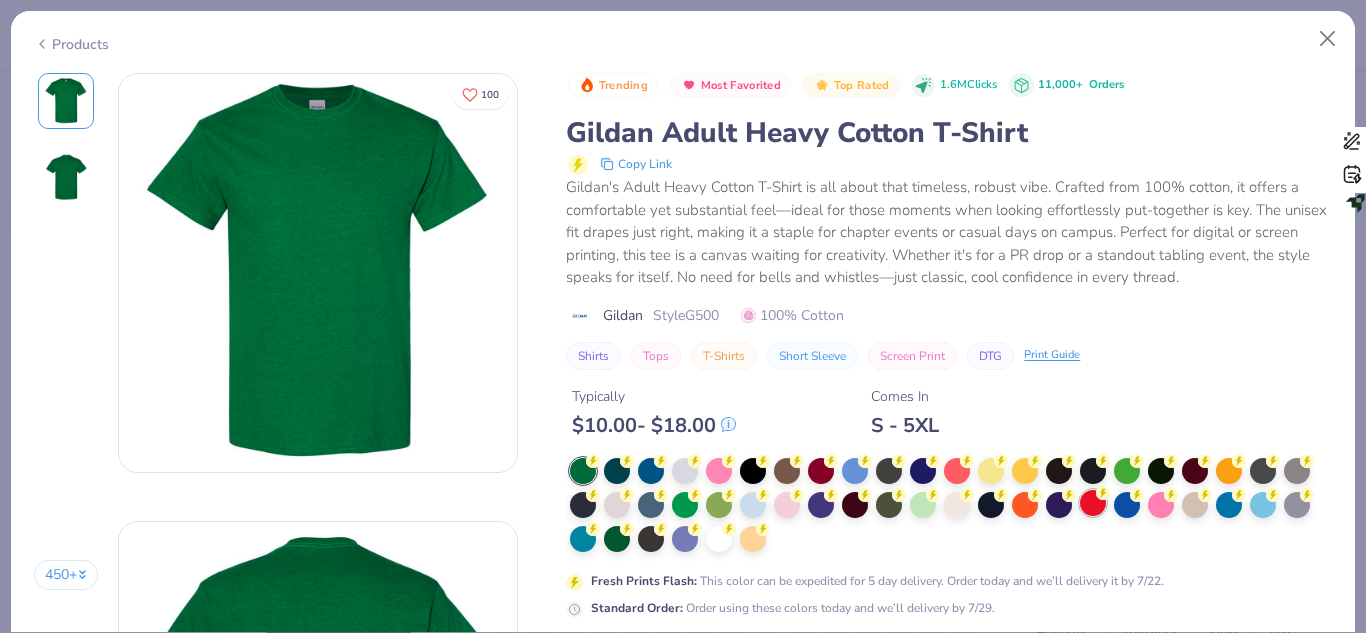 click at bounding box center (1093, 503) 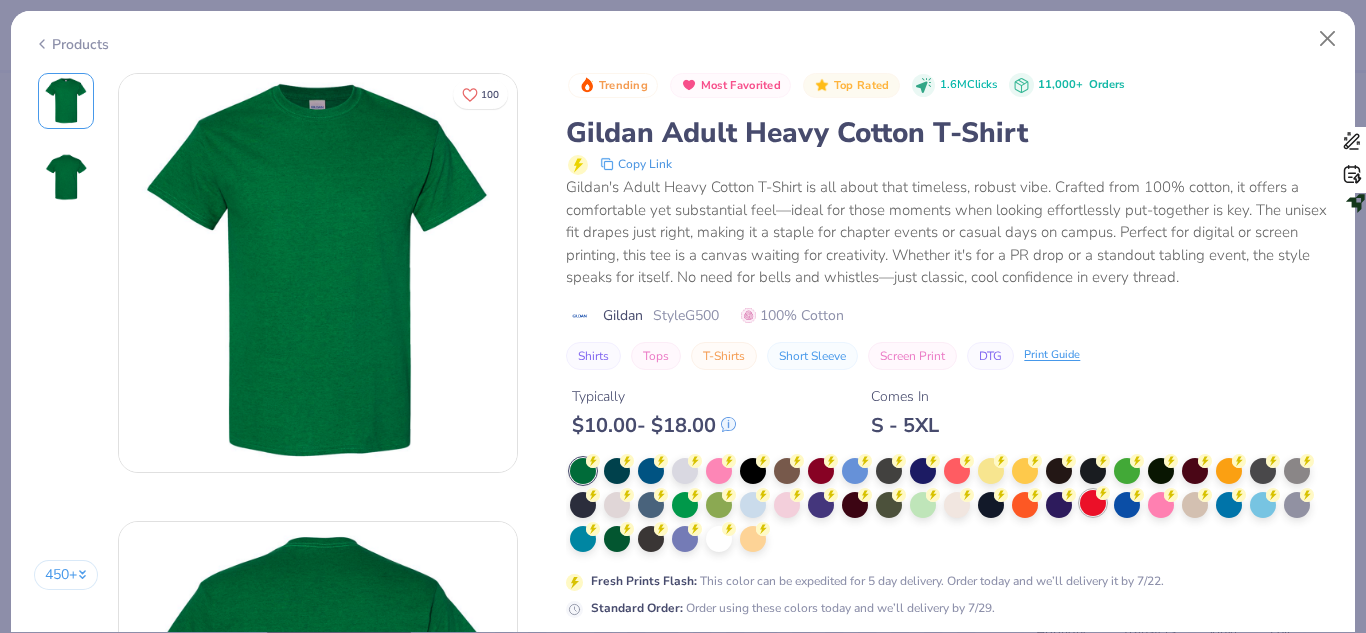 click at bounding box center [1093, 503] 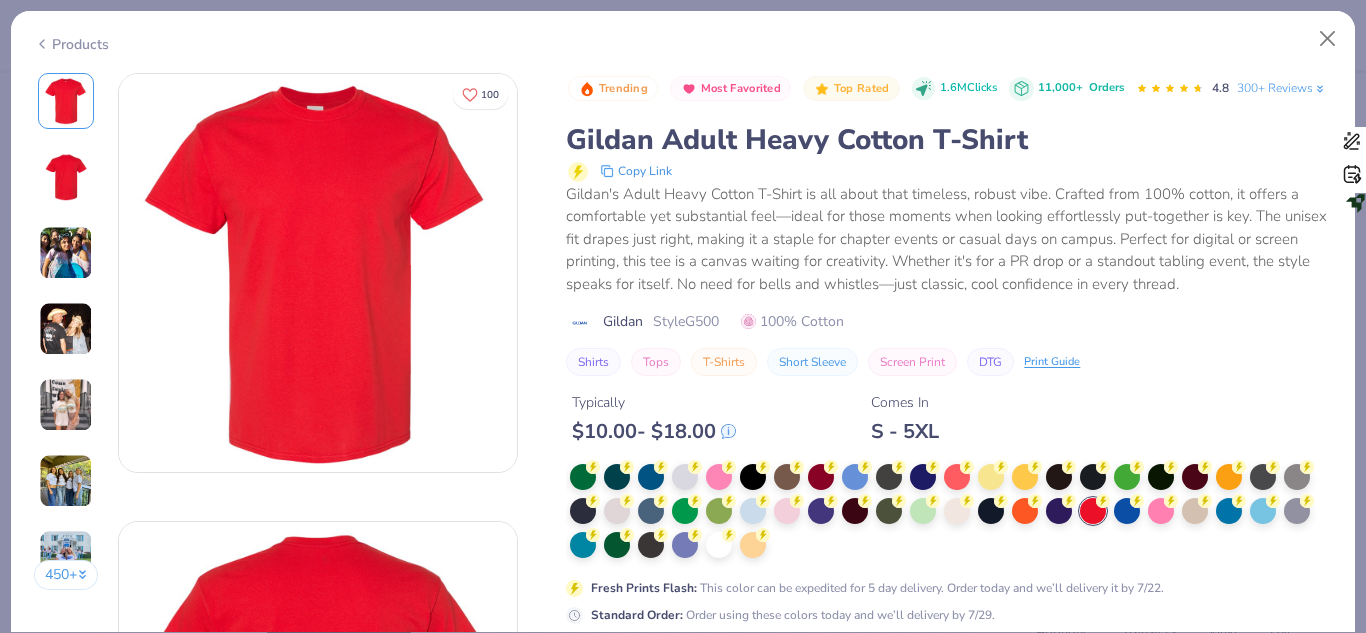 click on "T-Shirts" at bounding box center [724, 362] 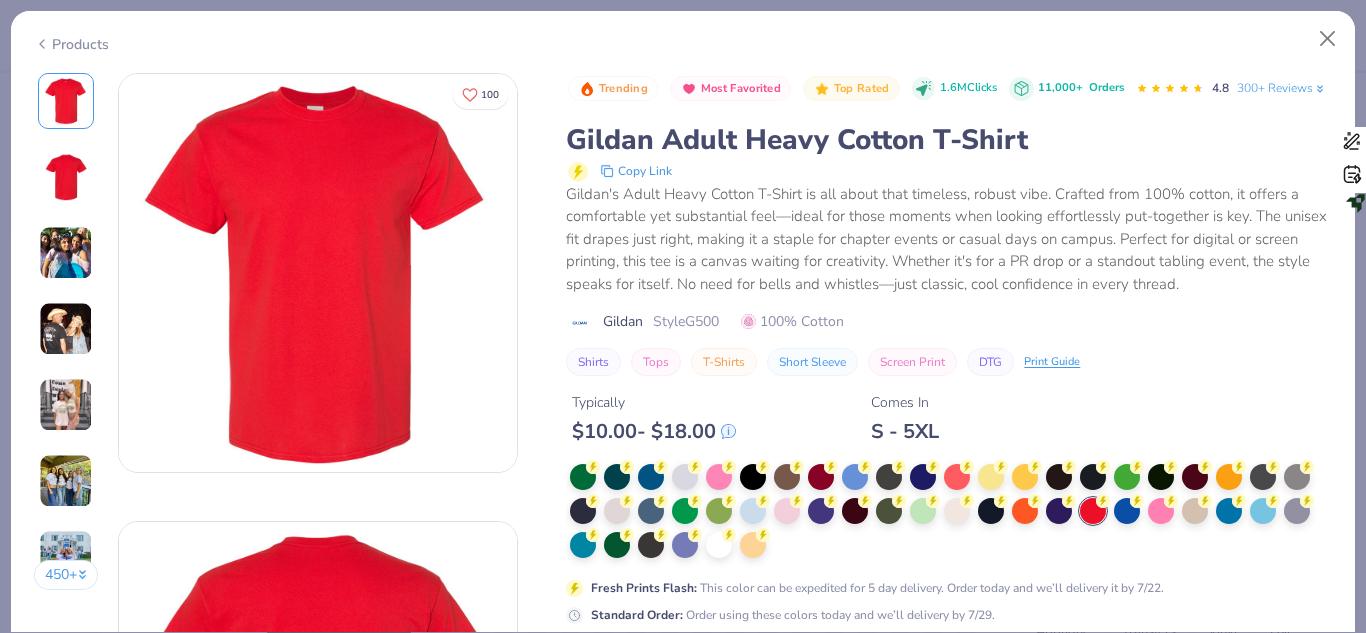 click on "Tops" at bounding box center [656, 362] 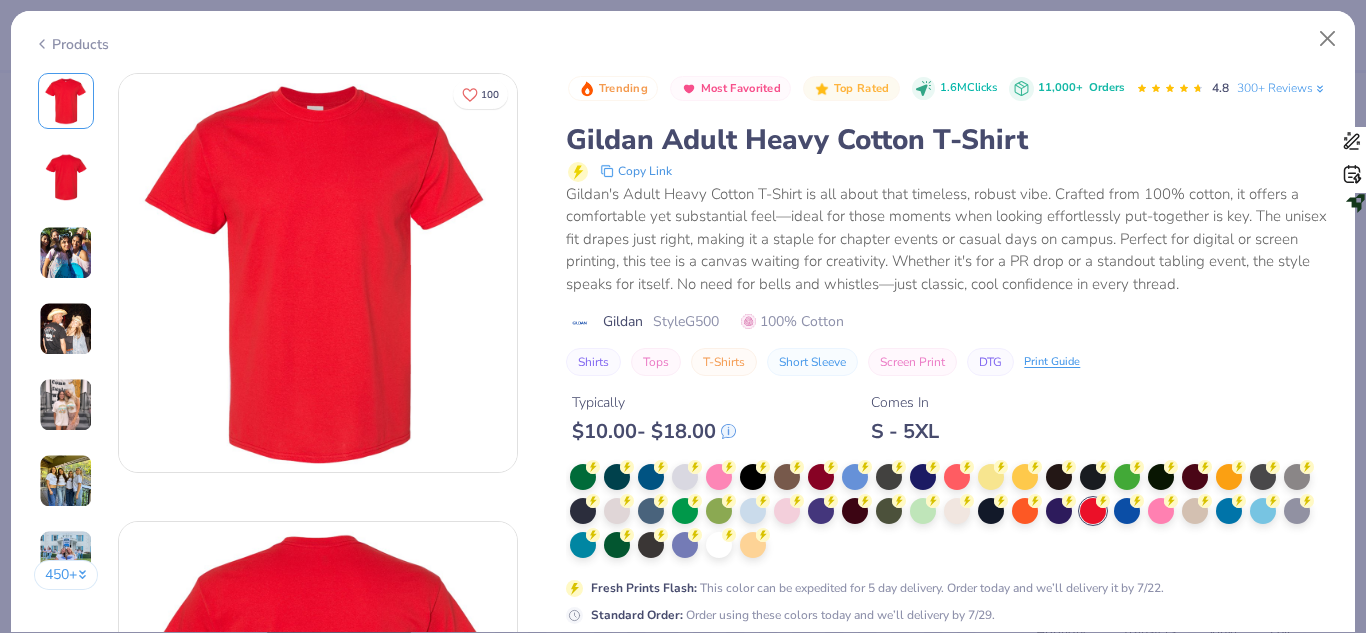 click on "T-Shirts" at bounding box center [724, 362] 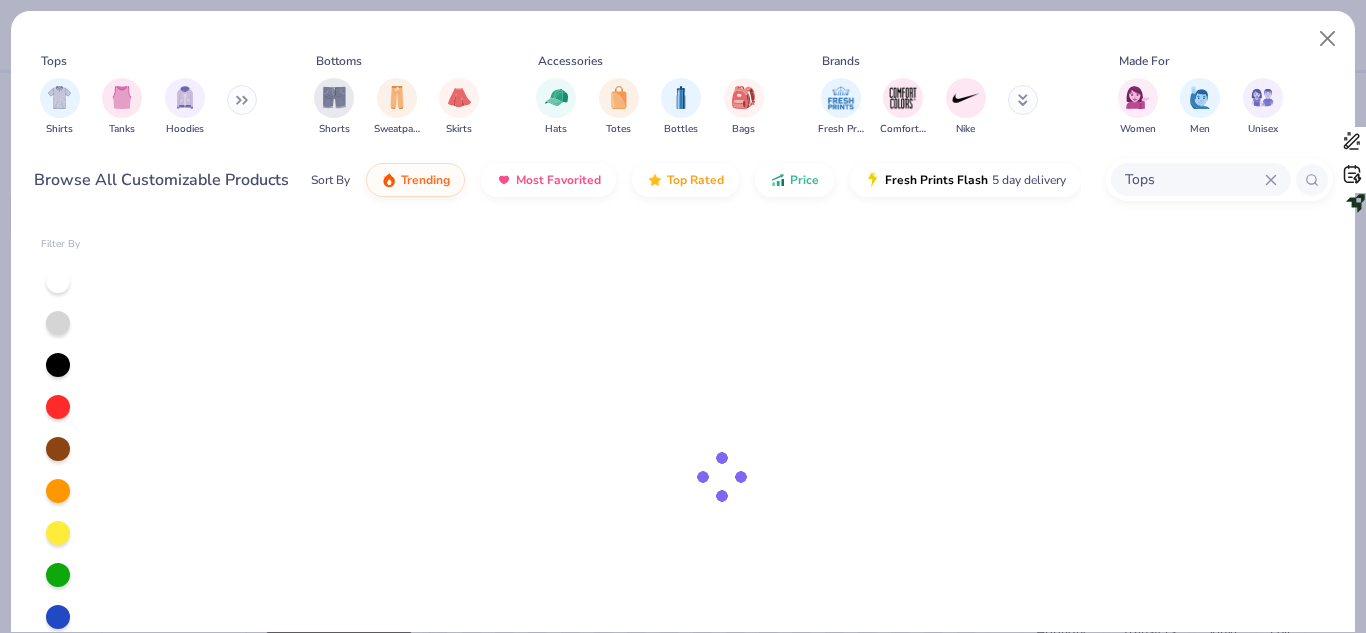 type on "T-Shirts" 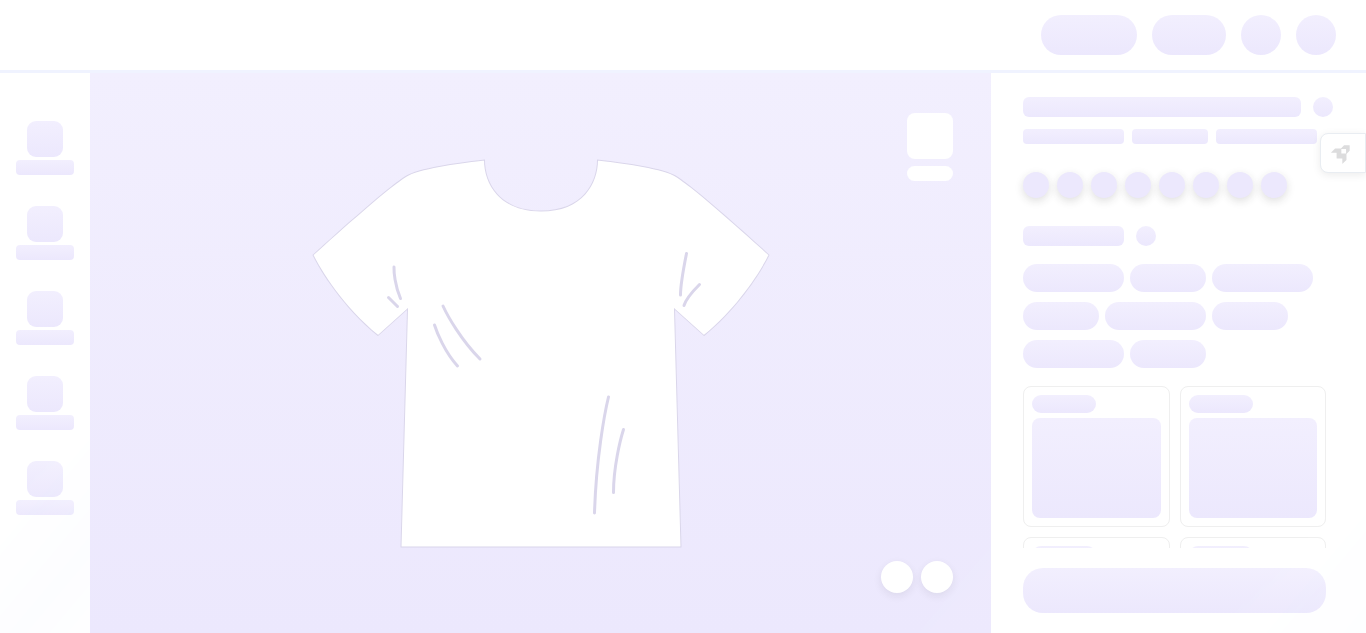 scroll, scrollTop: 0, scrollLeft: 0, axis: both 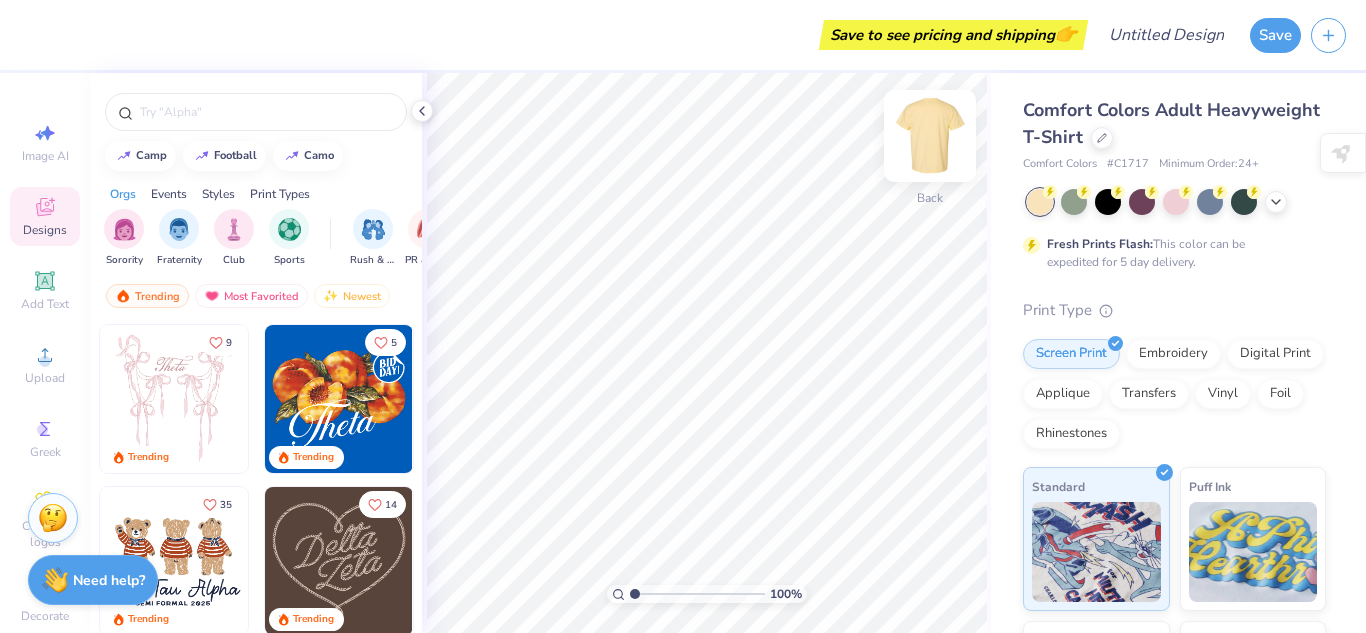 click at bounding box center (930, 136) 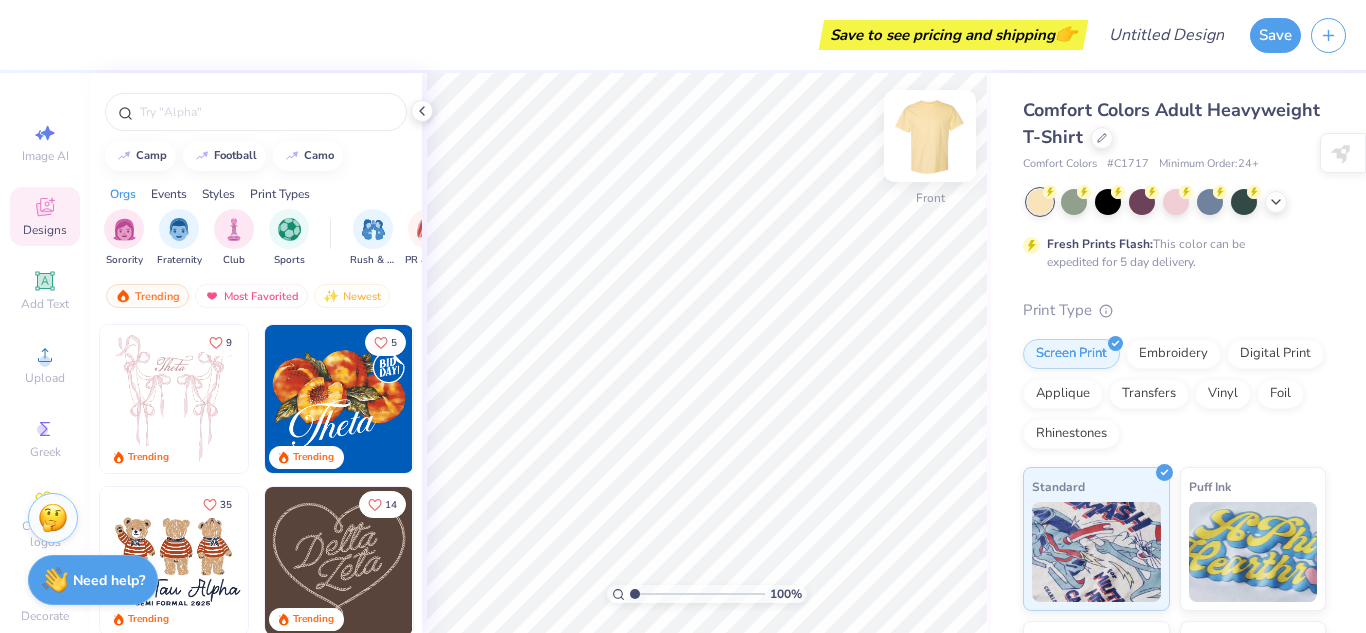 click at bounding box center [930, 136] 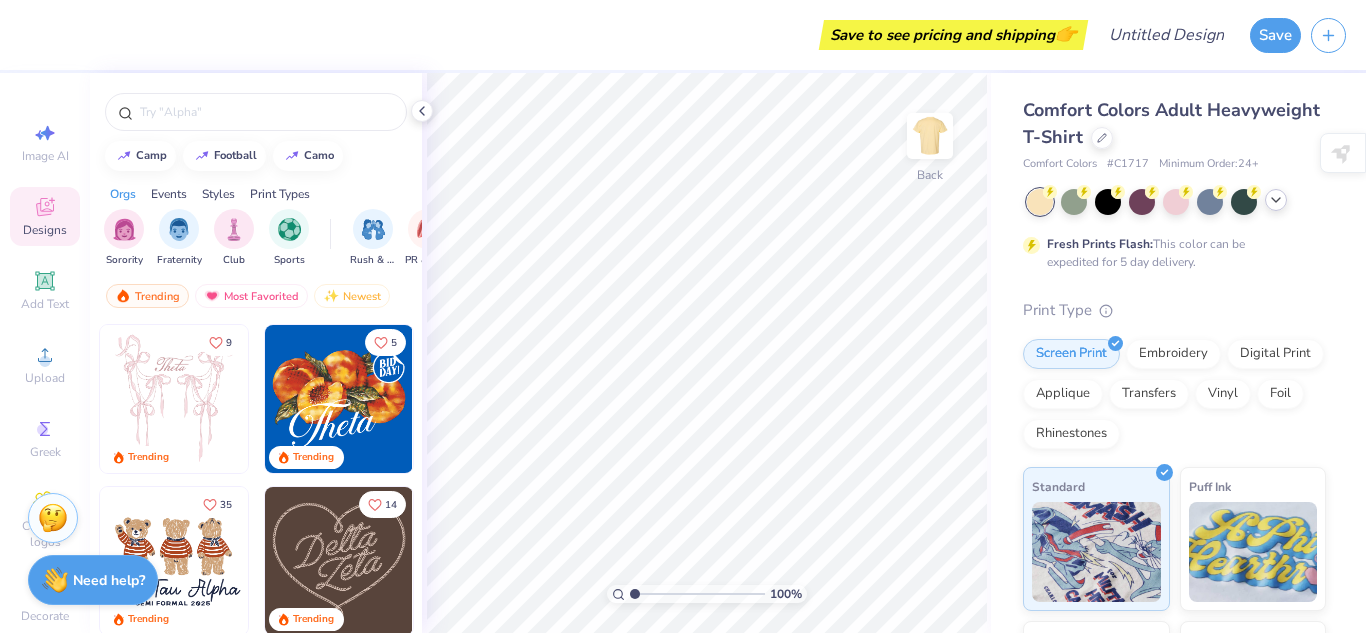 click at bounding box center (1276, 200) 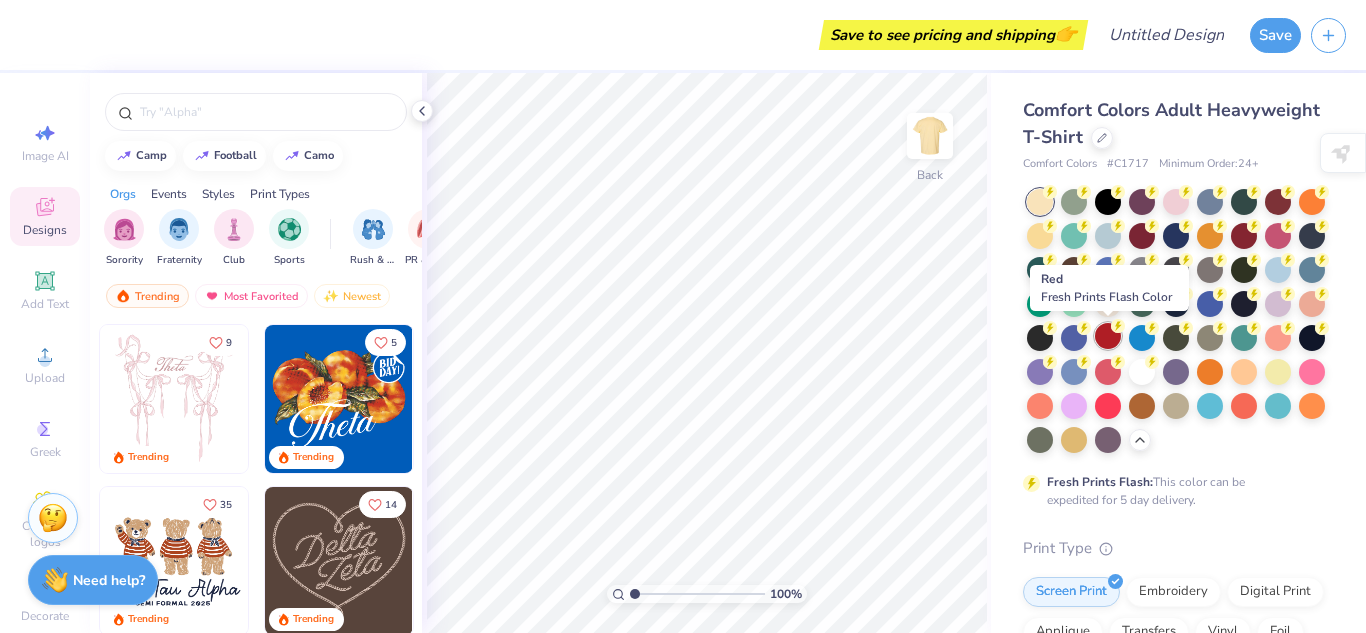 click at bounding box center [1108, 336] 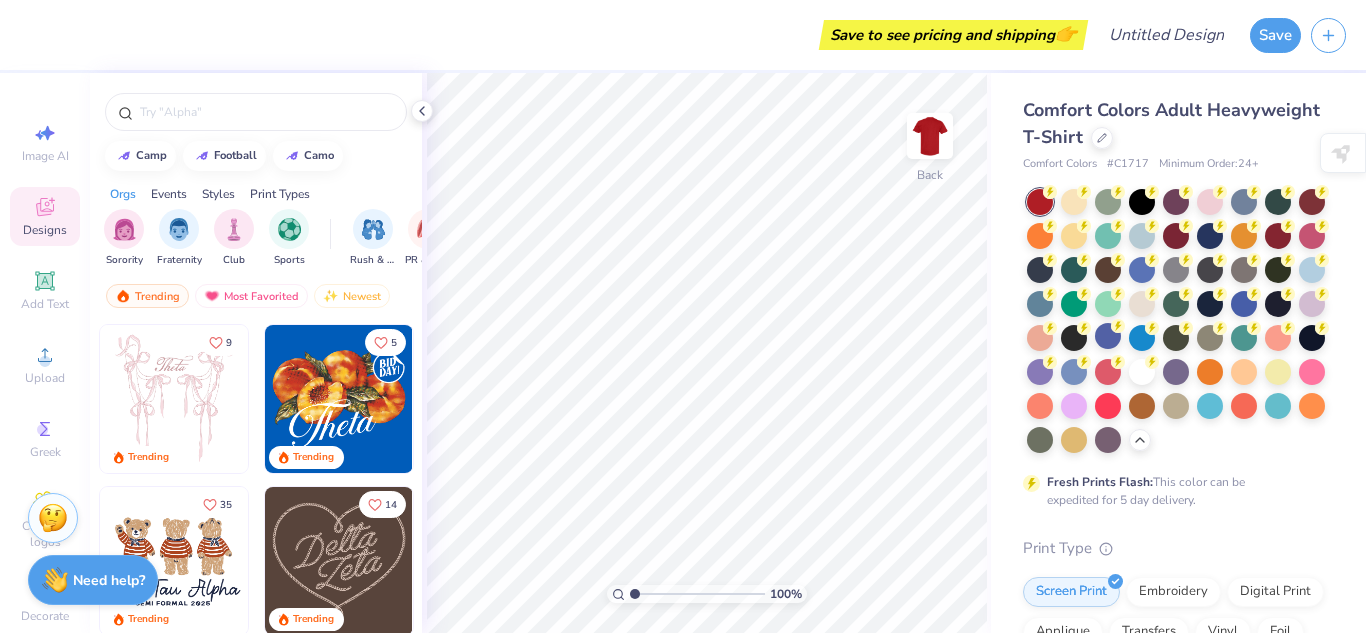 scroll, scrollTop: 0, scrollLeft: 0, axis: both 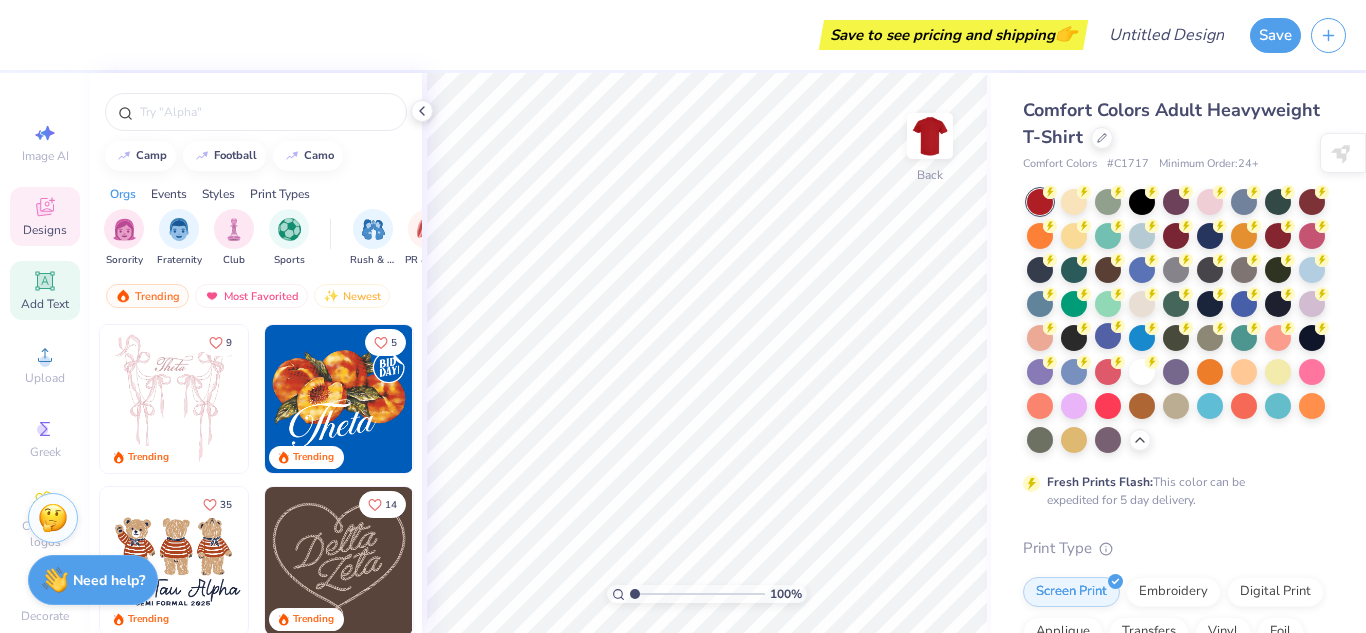 click on "Add Text" at bounding box center (45, 304) 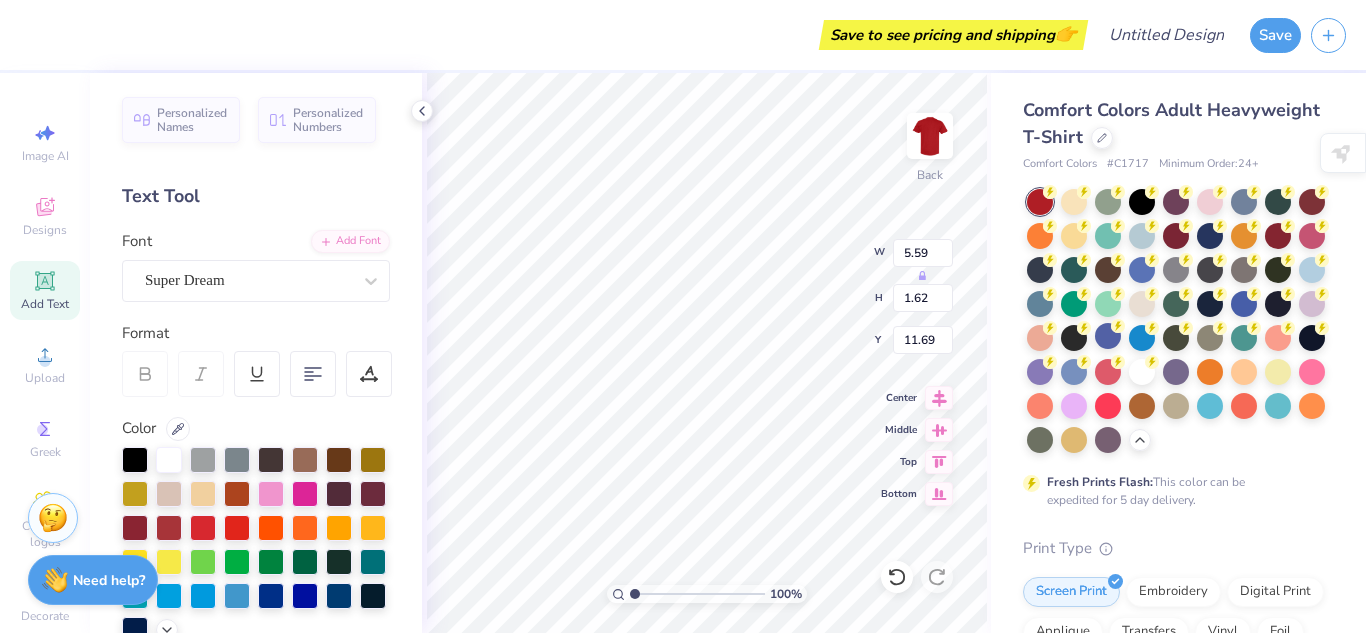 type on "T" 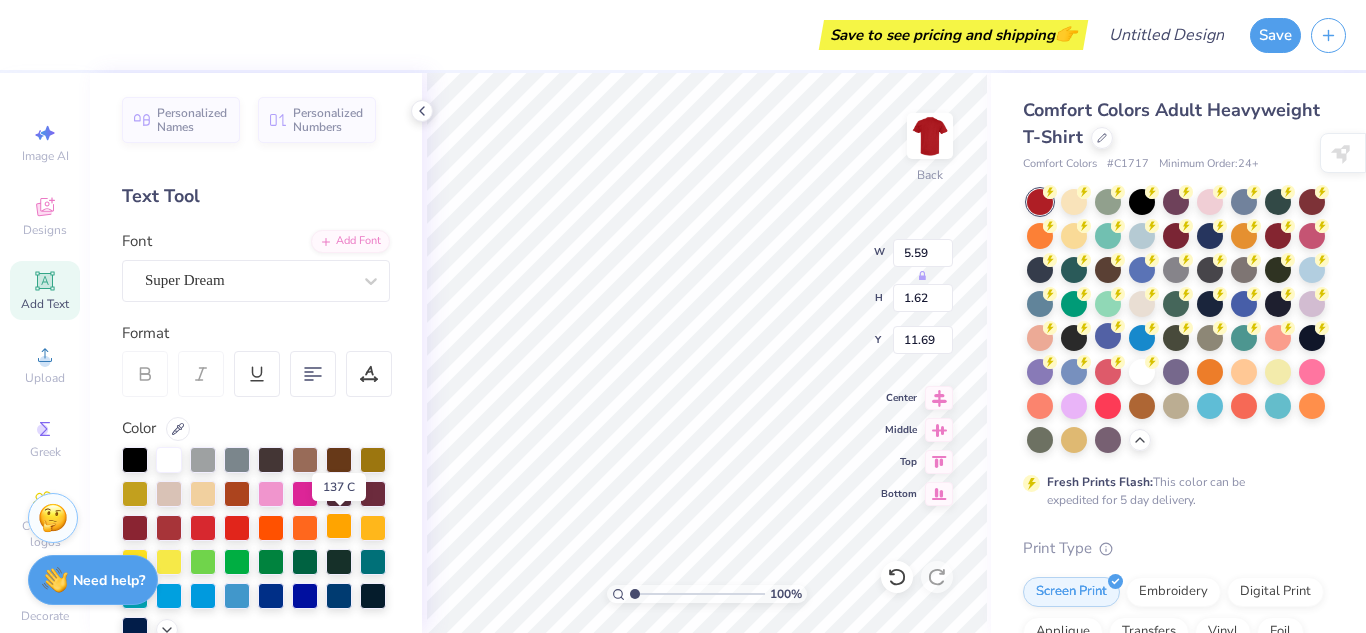 click at bounding box center [339, 526] 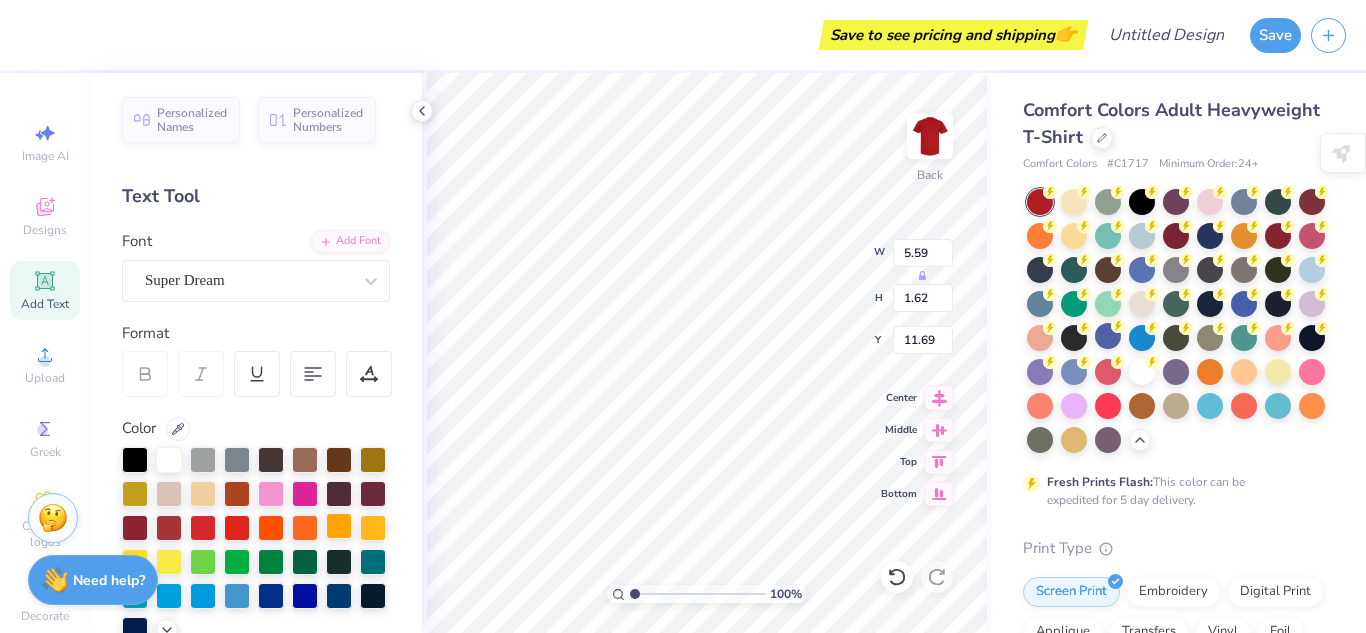 type on "'" 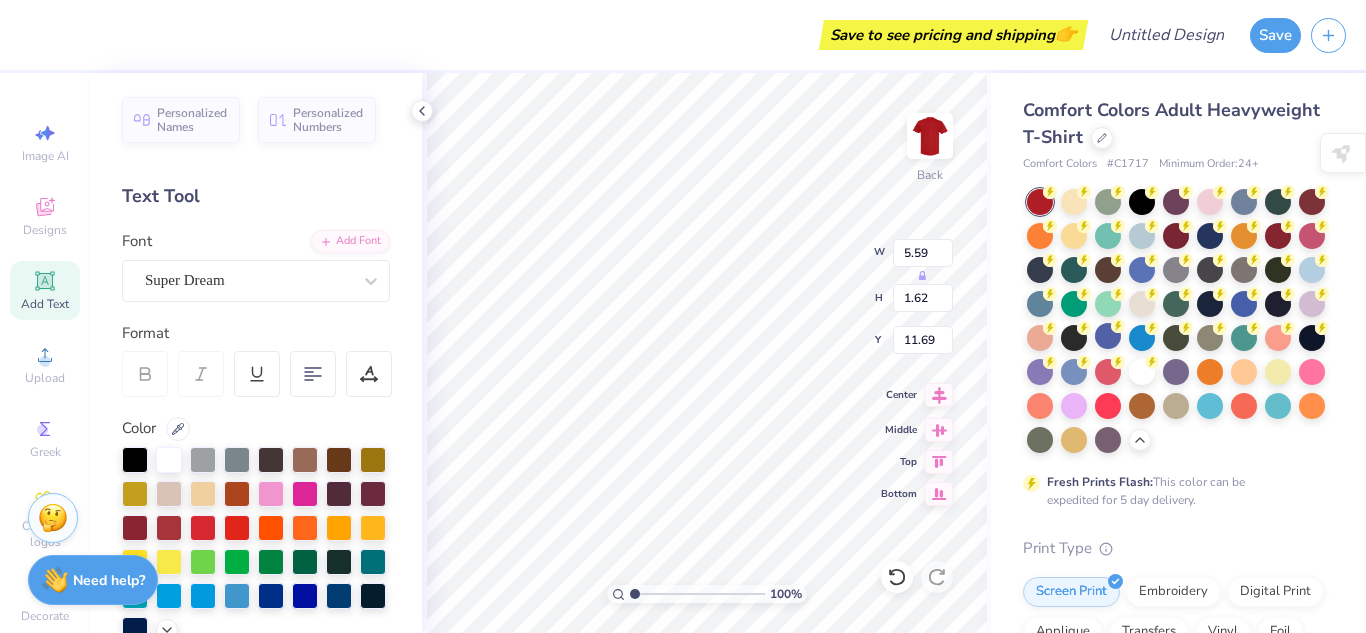 click 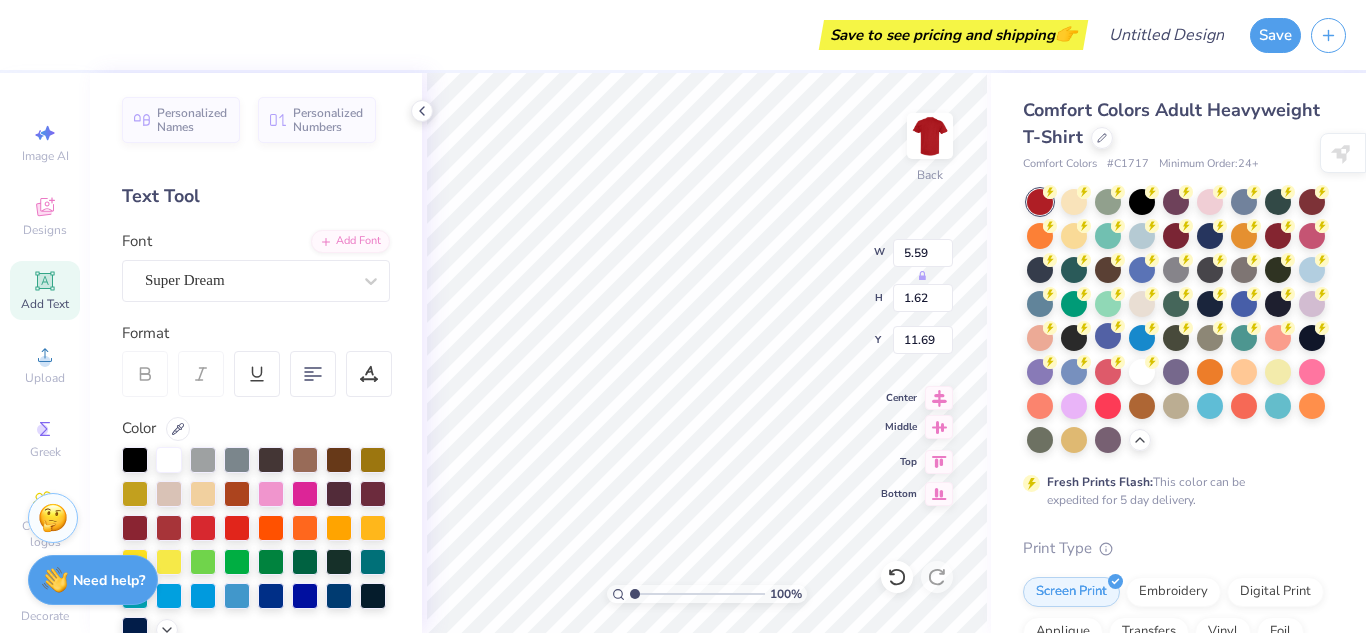 click 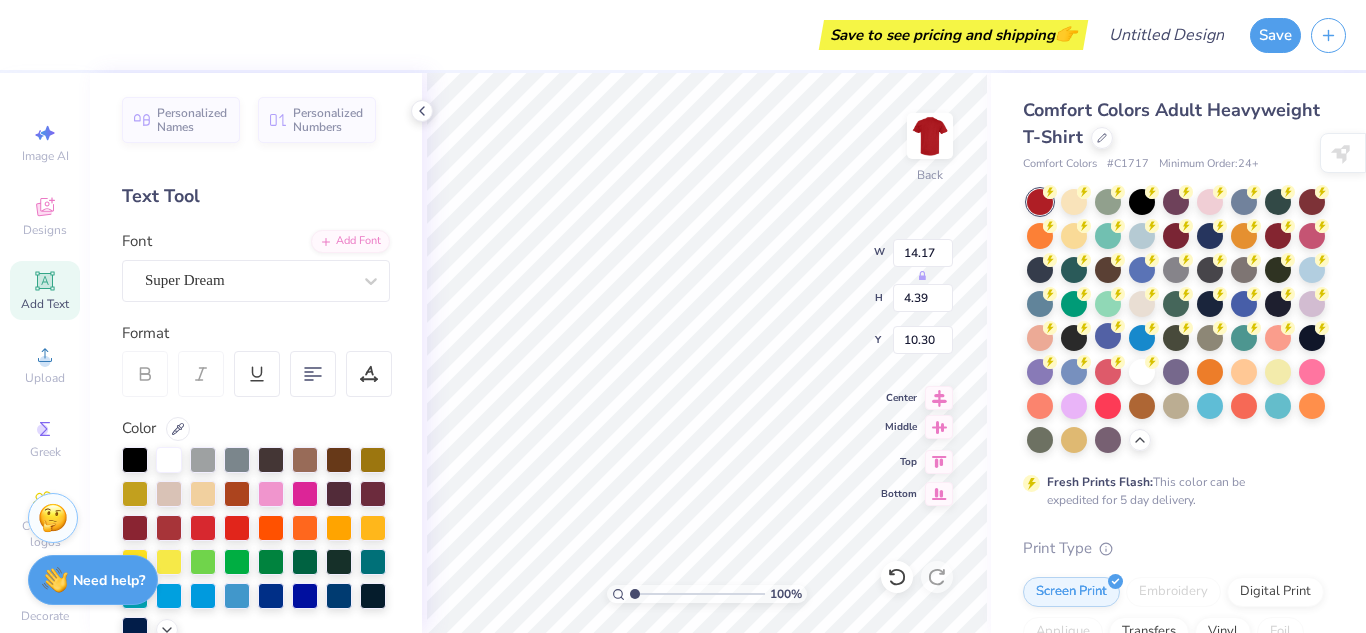 type on "14.17" 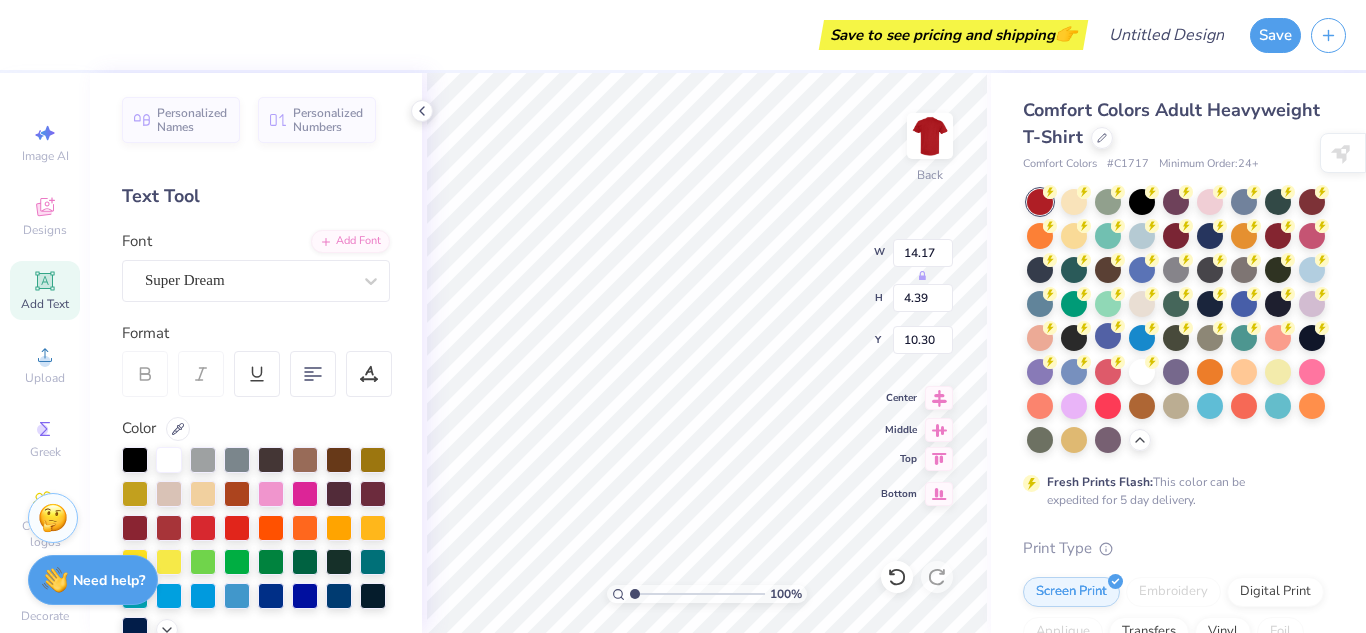 click 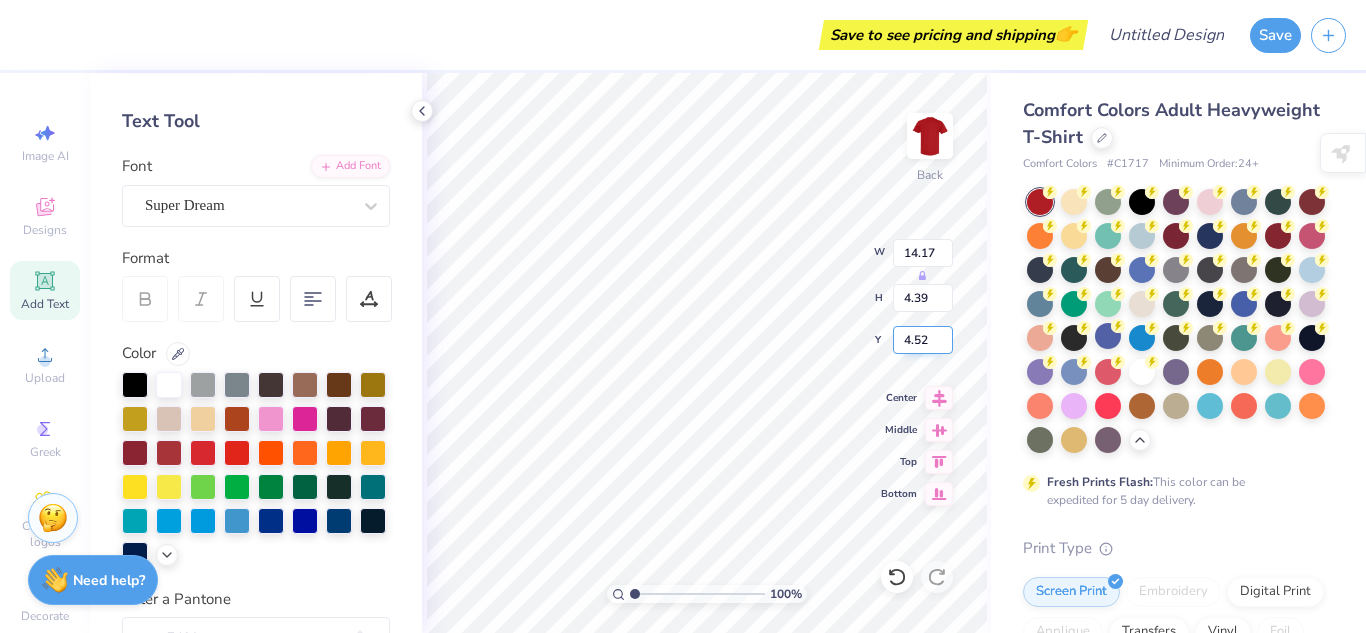 scroll, scrollTop: 40, scrollLeft: 0, axis: vertical 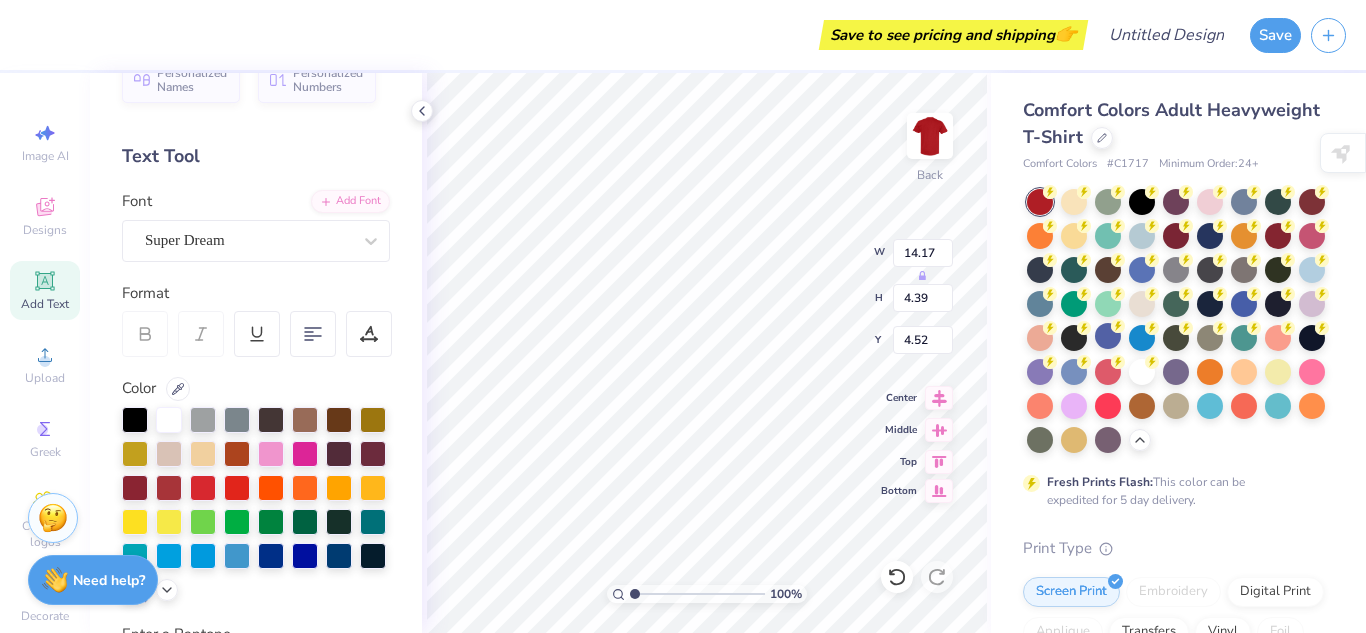 click on "Bottom" at bounding box center [917, 491] 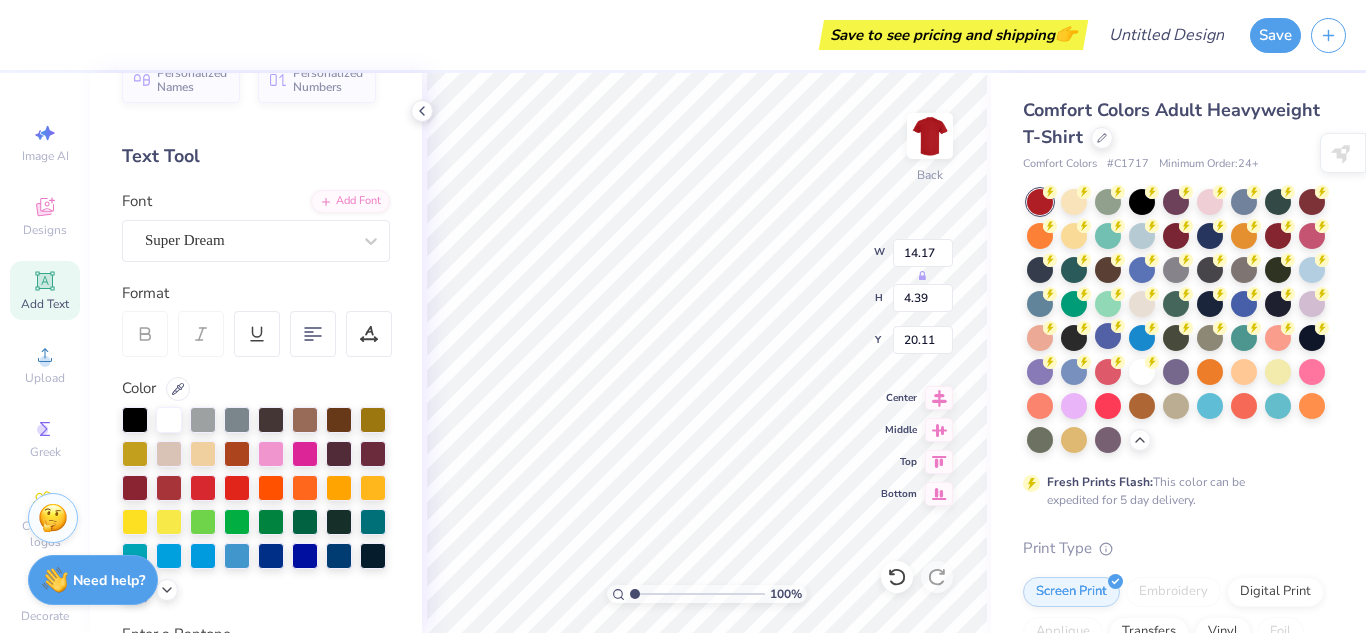scroll, scrollTop: 0, scrollLeft: 1, axis: horizontal 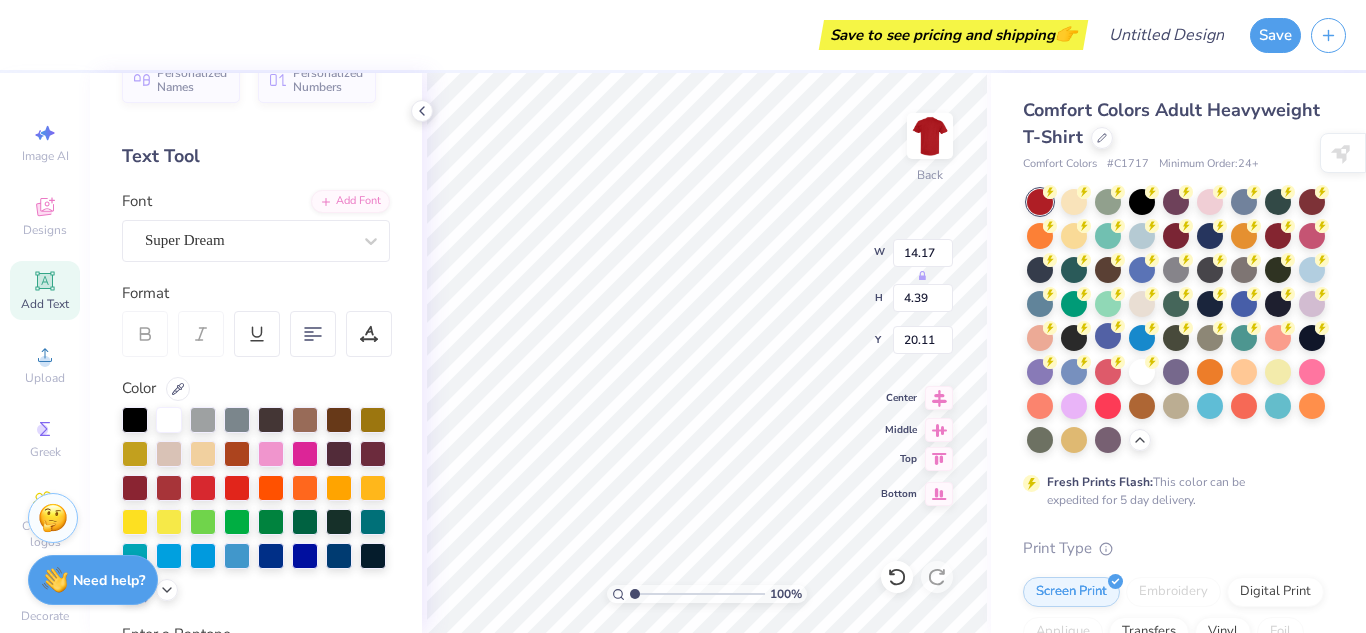 click at bounding box center [939, 459] 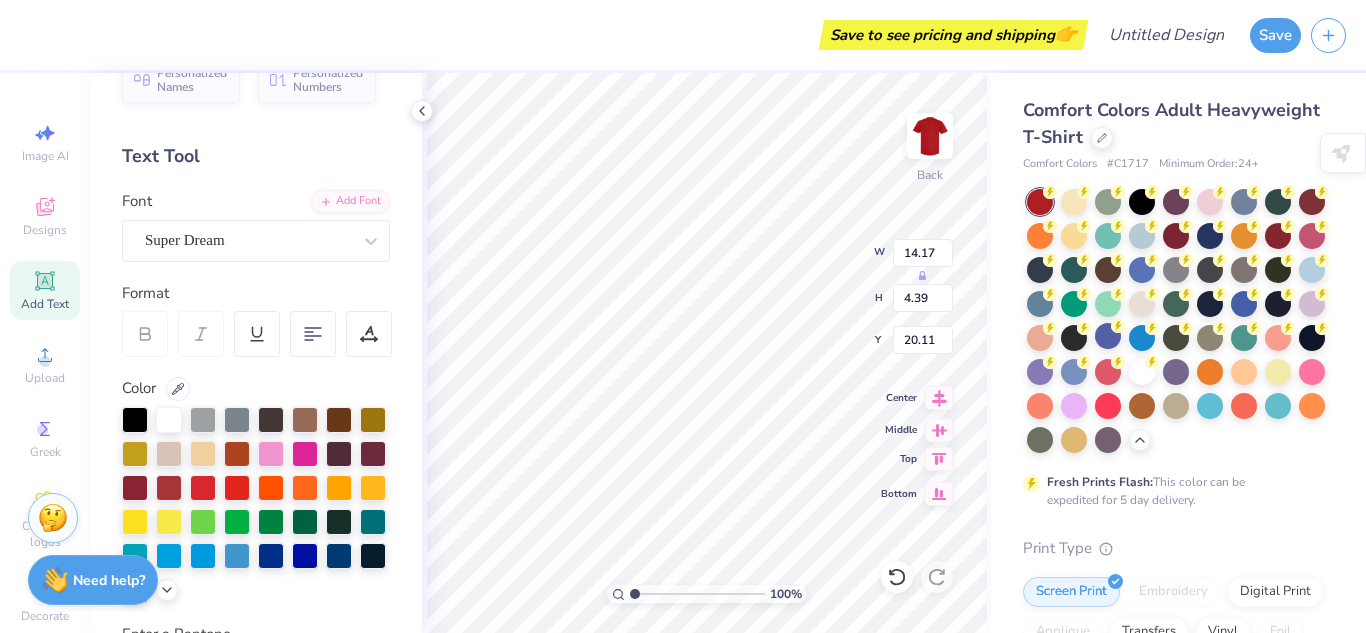type on "0.50" 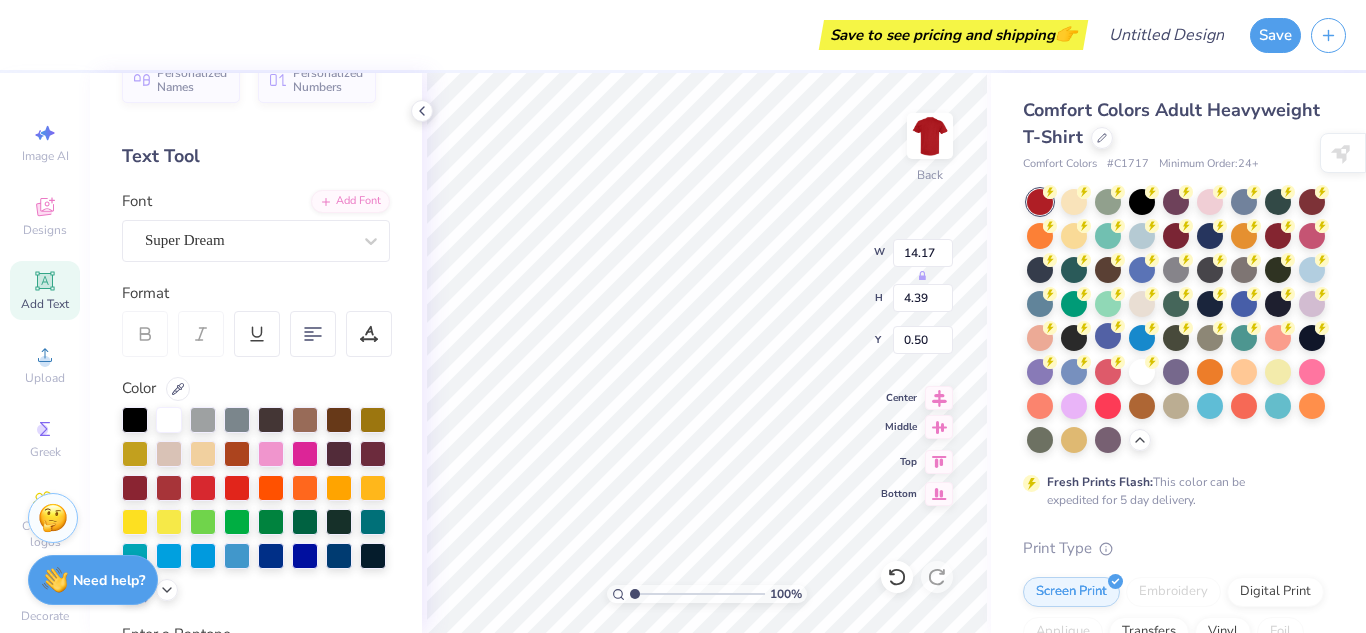 scroll, scrollTop: 2, scrollLeft: 0, axis: vertical 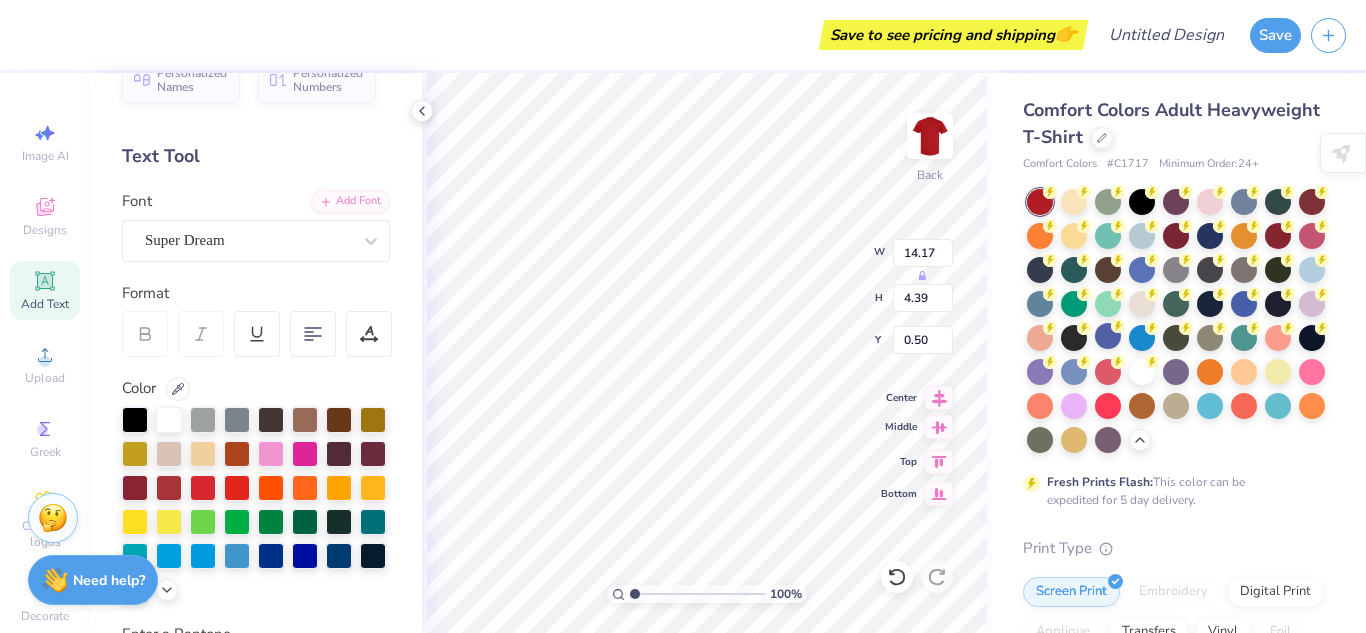 type on "SKEGEE
M.A.P.S.
CLUB" 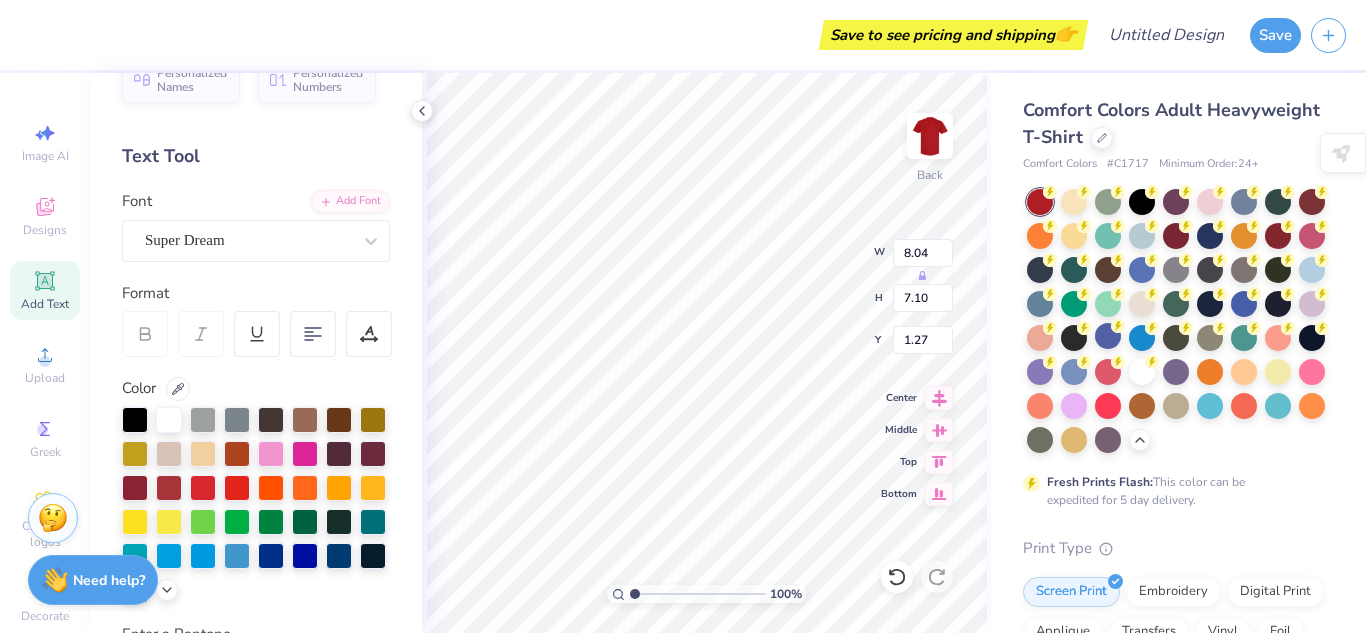 type on "1.27" 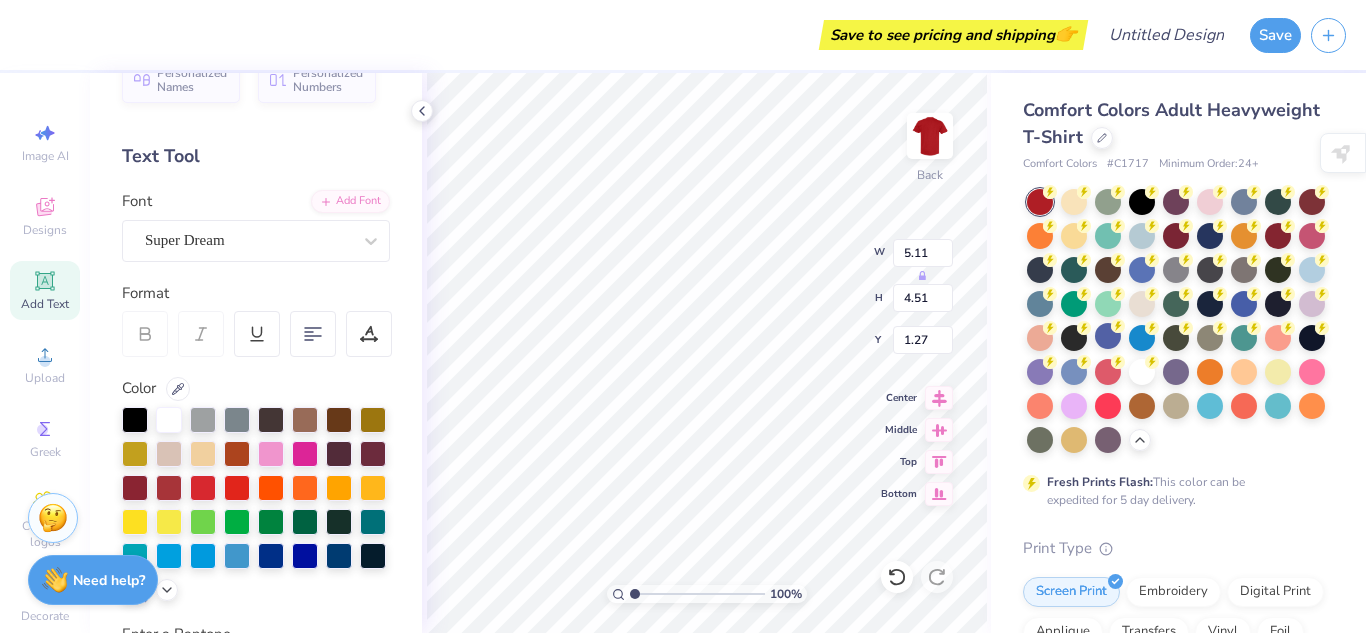type on "5.11" 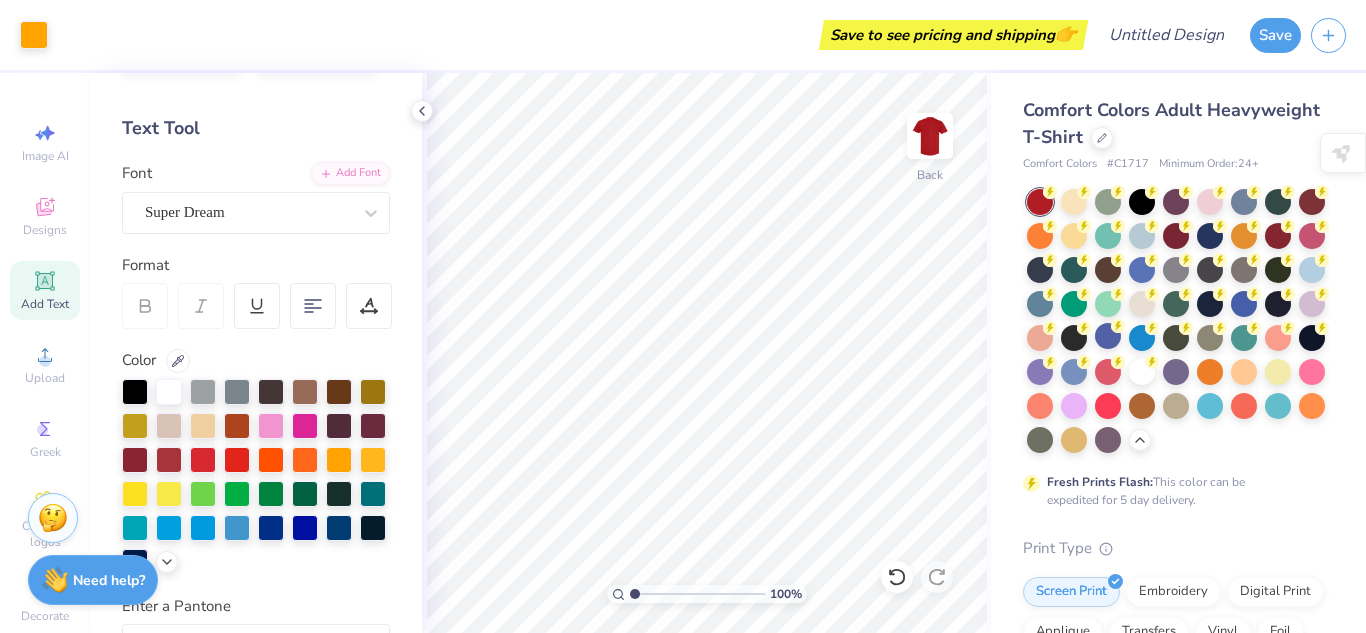 scroll, scrollTop: 0, scrollLeft: 0, axis: both 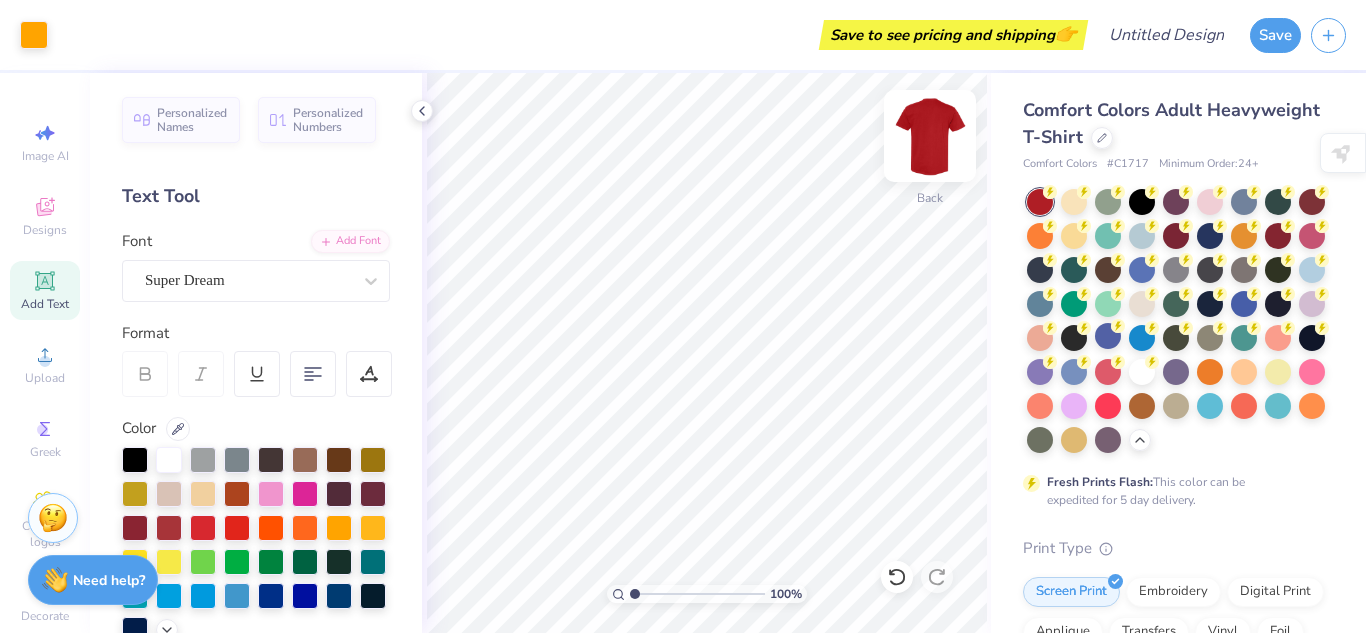 click at bounding box center [930, 136] 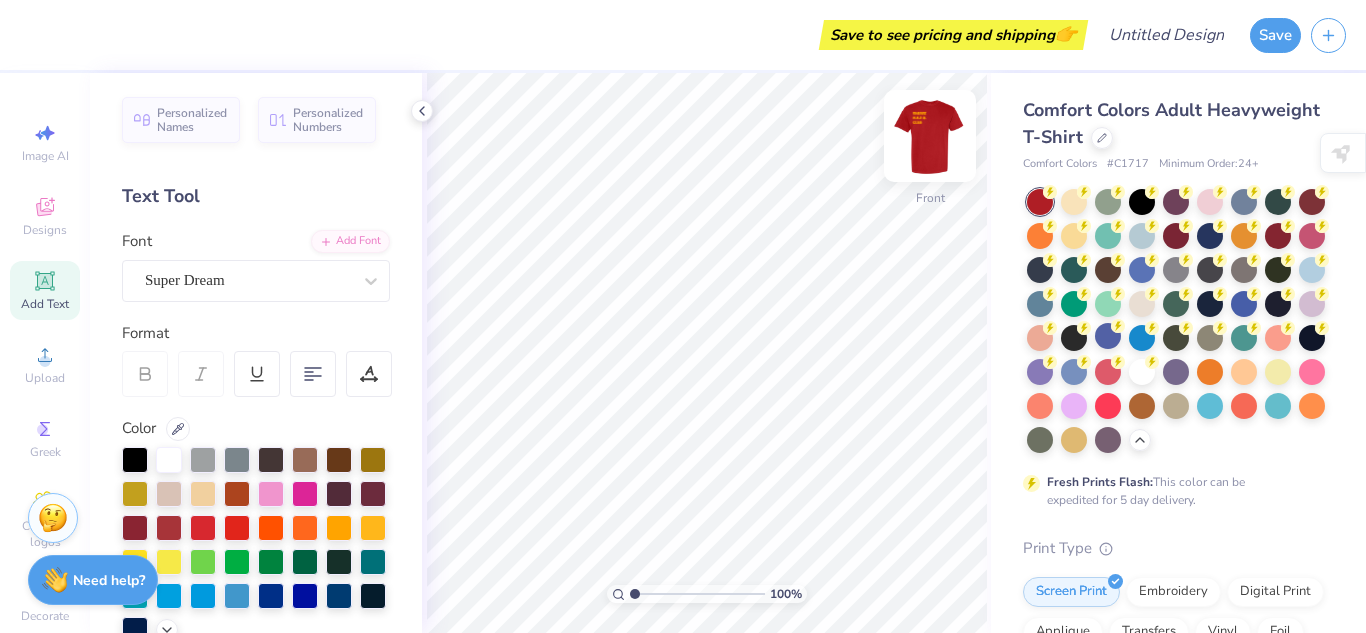 click at bounding box center [930, 136] 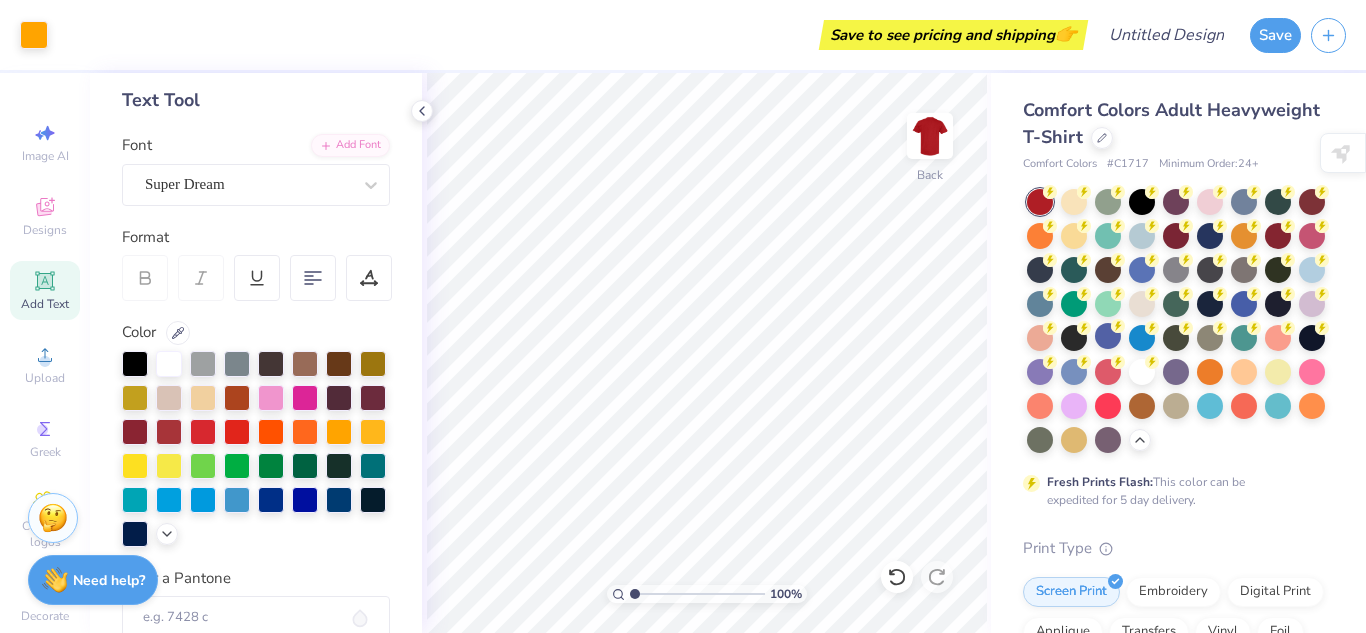 scroll, scrollTop: 0, scrollLeft: 0, axis: both 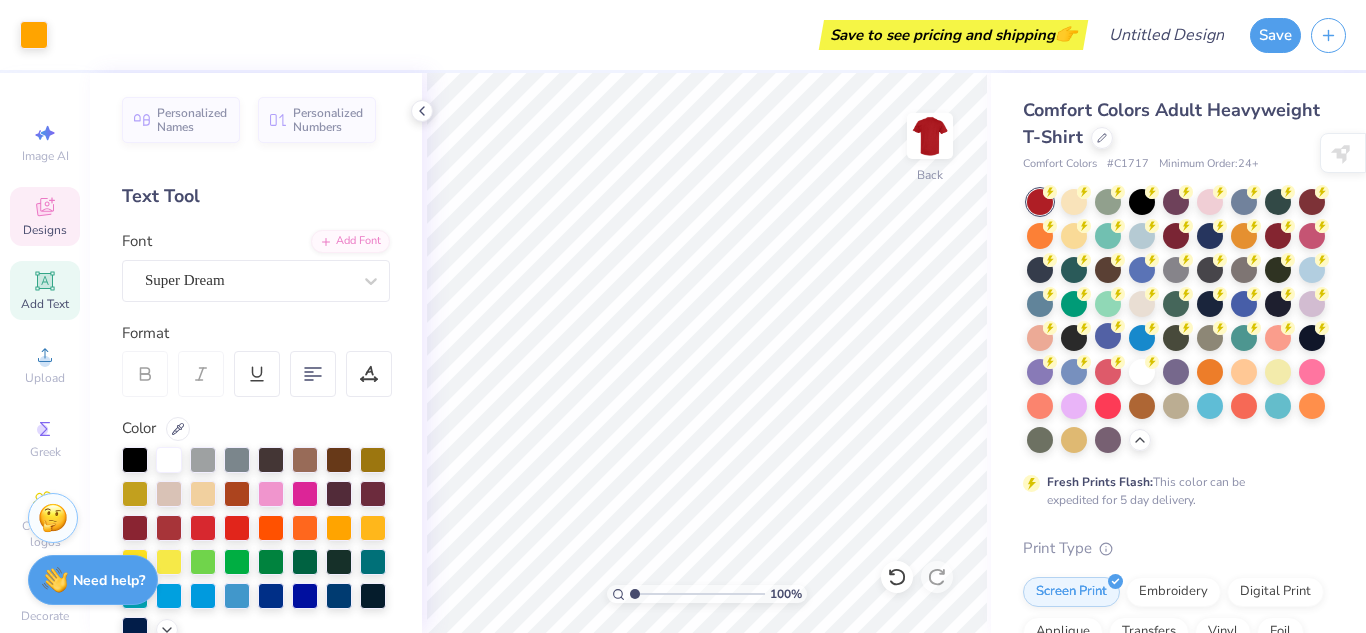 click 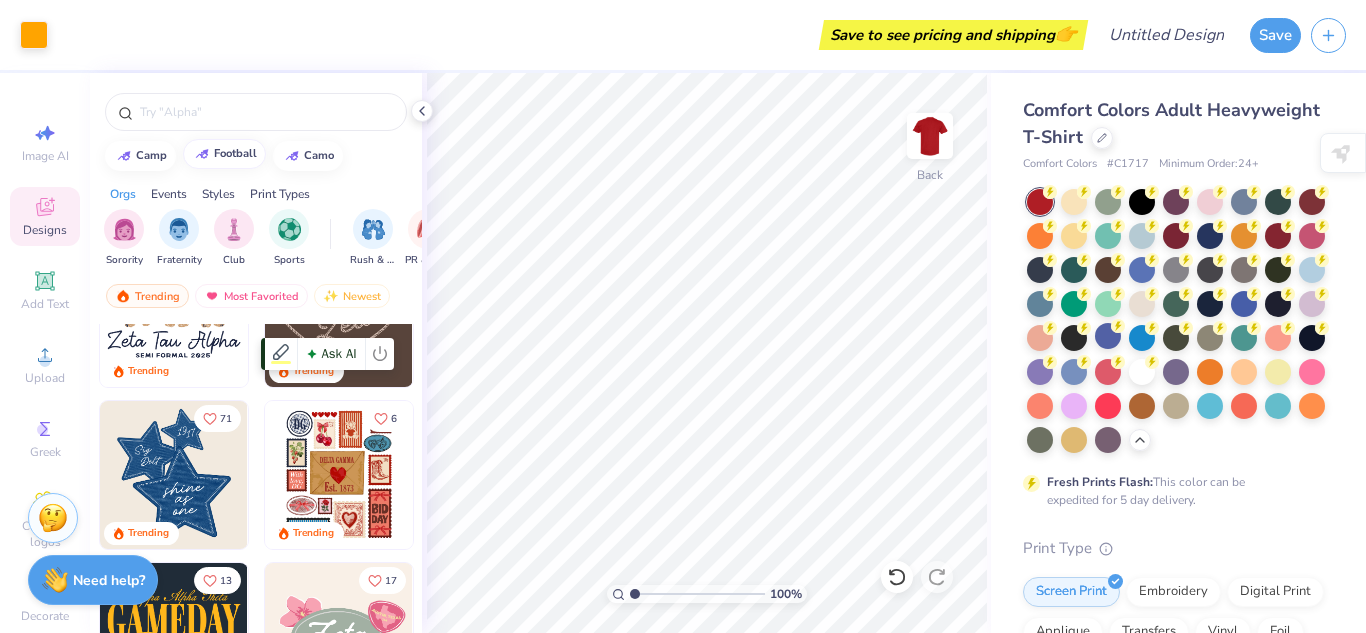 scroll, scrollTop: 253, scrollLeft: 0, axis: vertical 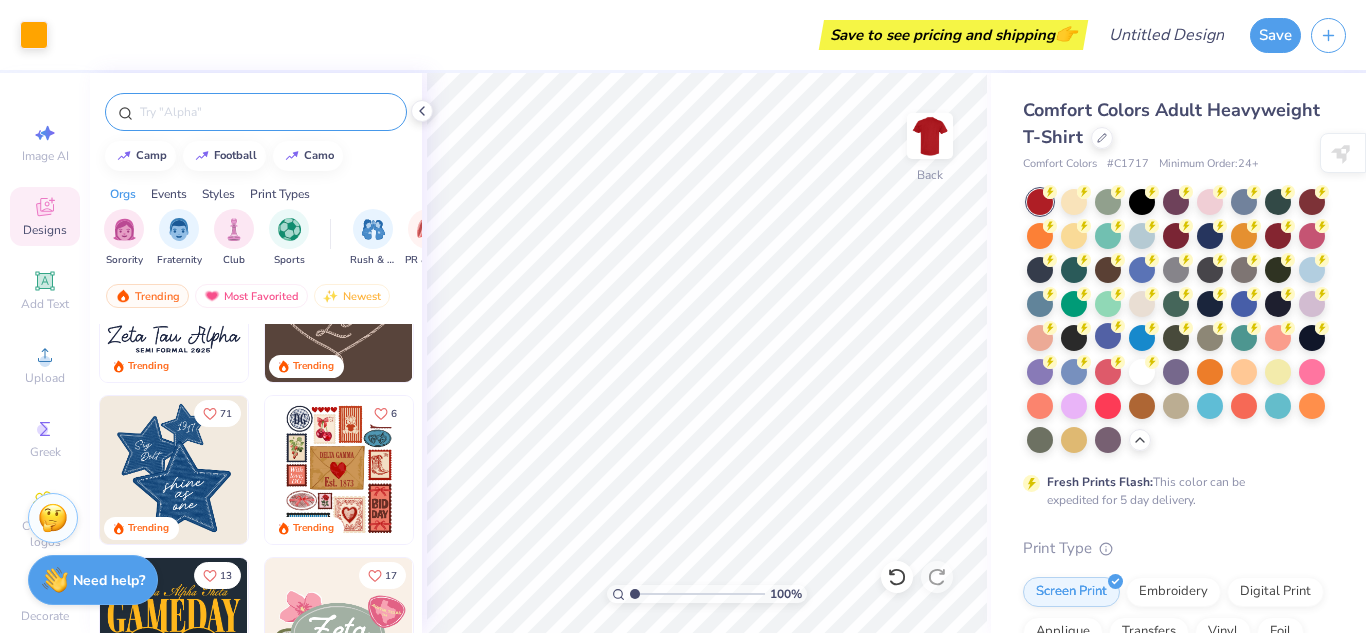 click at bounding box center [266, 112] 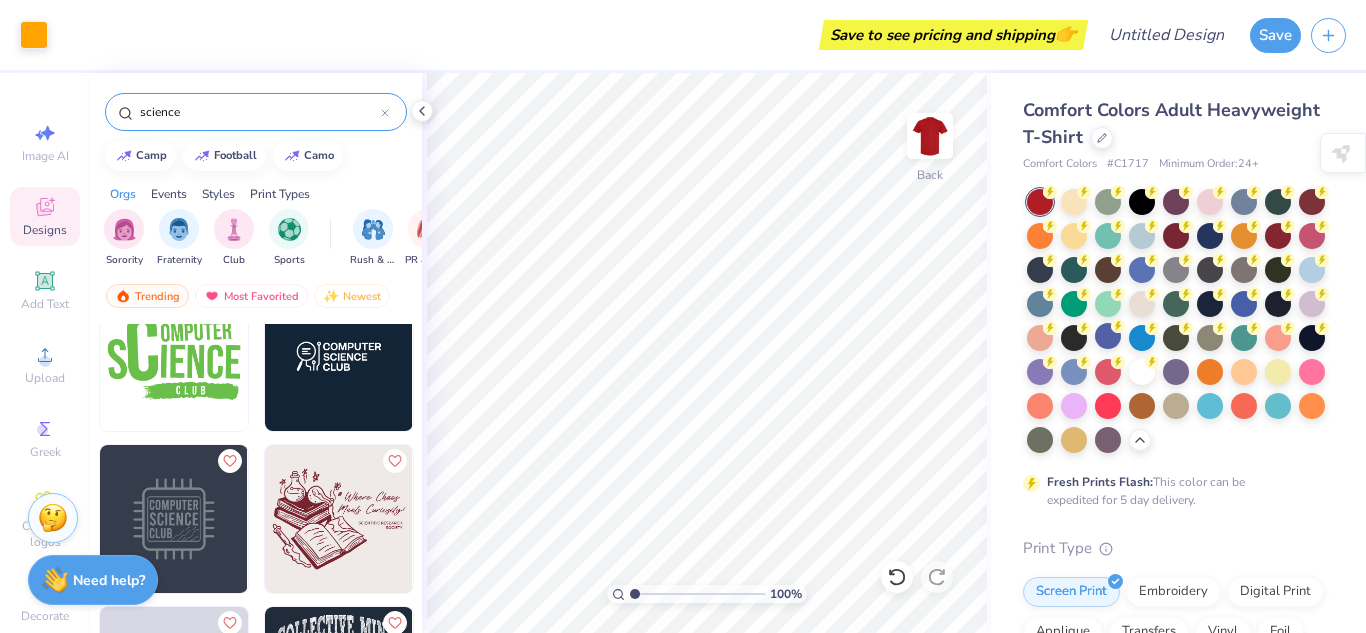 scroll, scrollTop: 529, scrollLeft: 0, axis: vertical 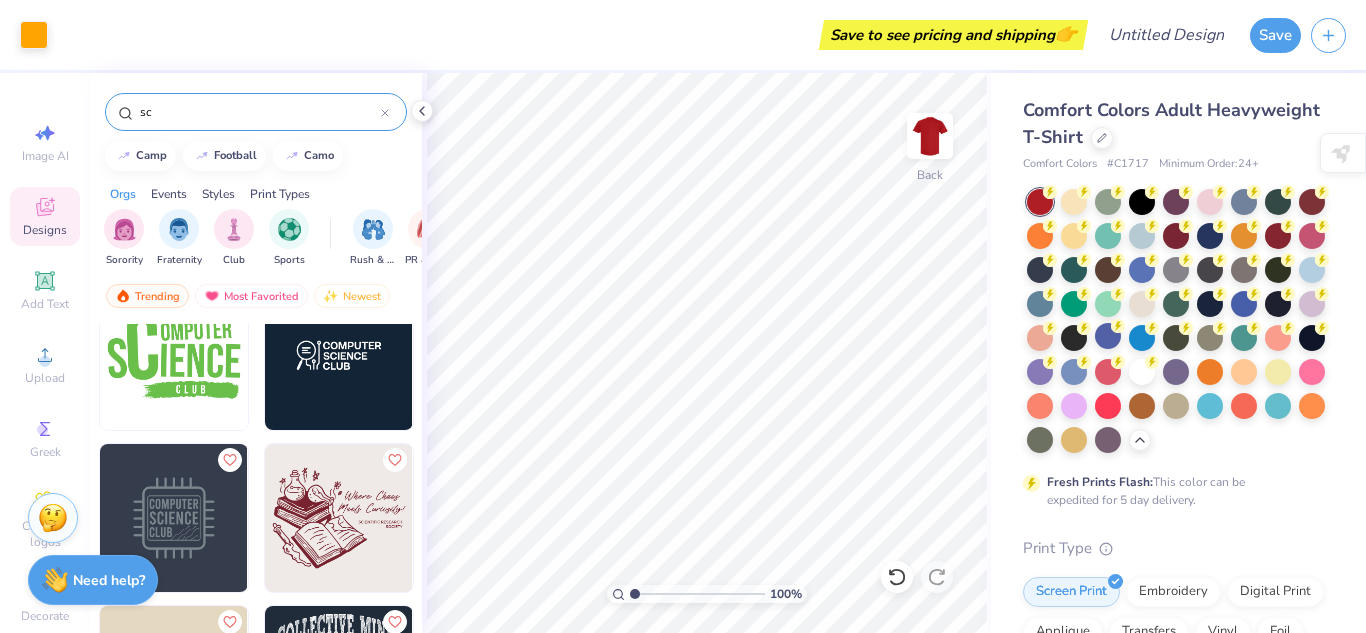 type on "s" 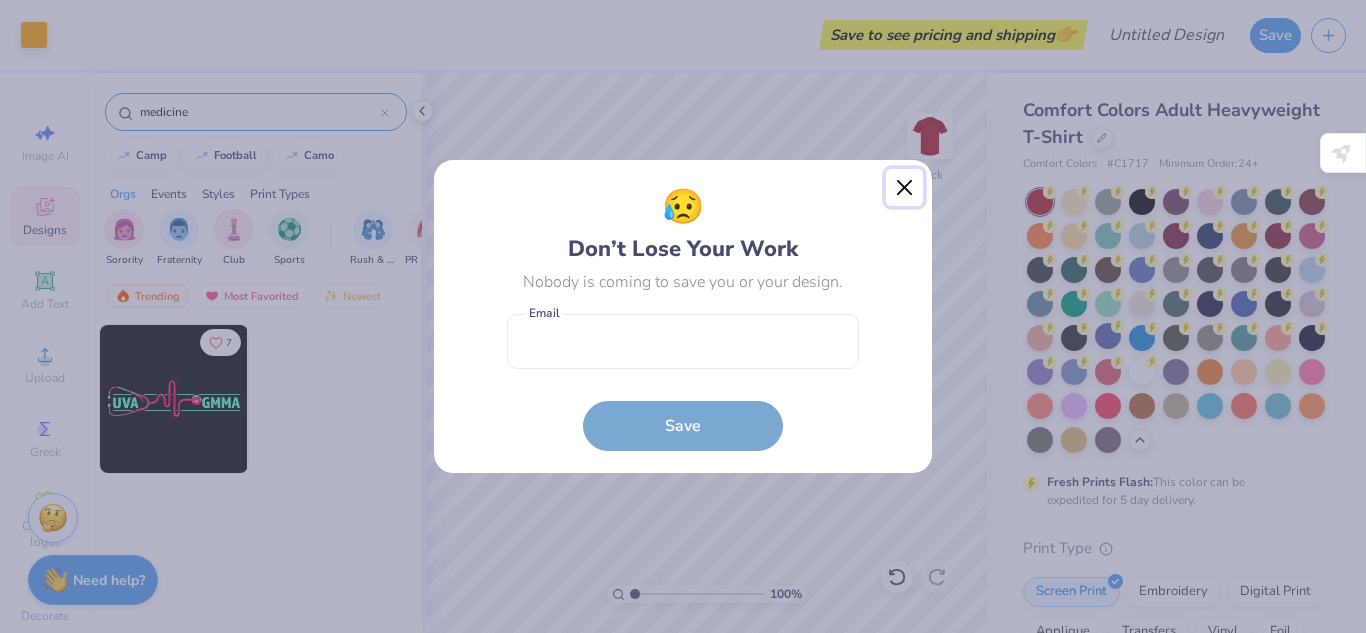 click at bounding box center (905, 188) 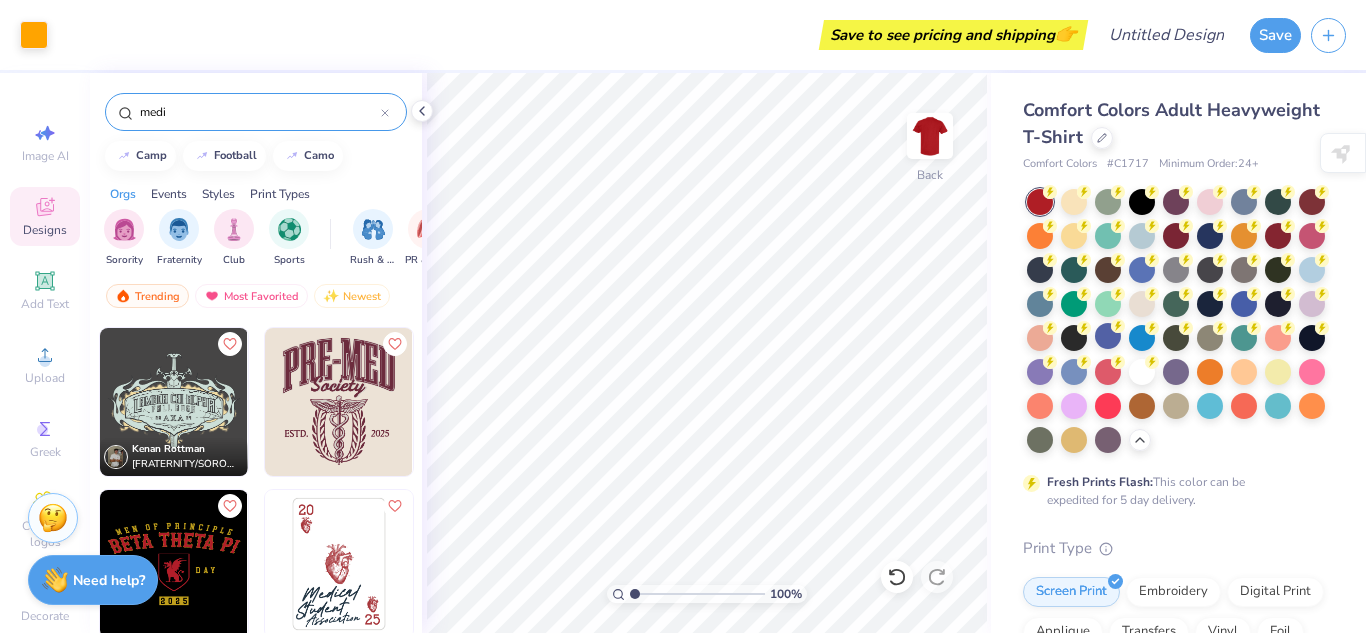 scroll, scrollTop: 800, scrollLeft: 0, axis: vertical 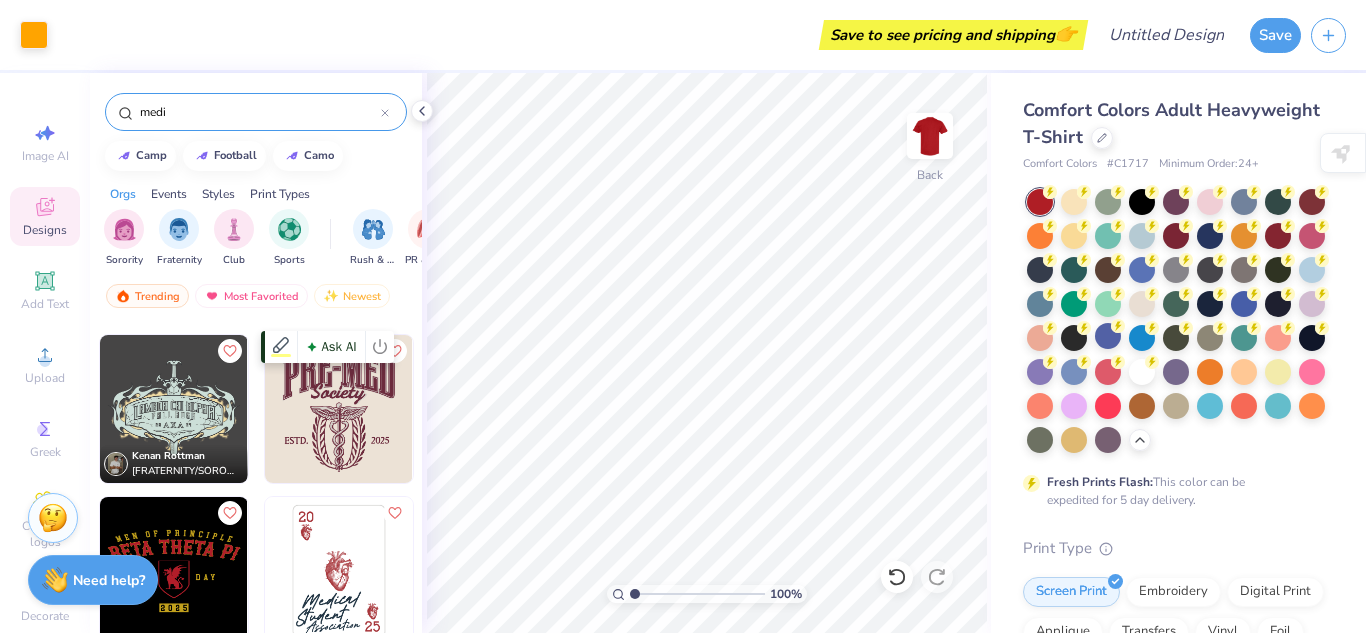 type on "medi" 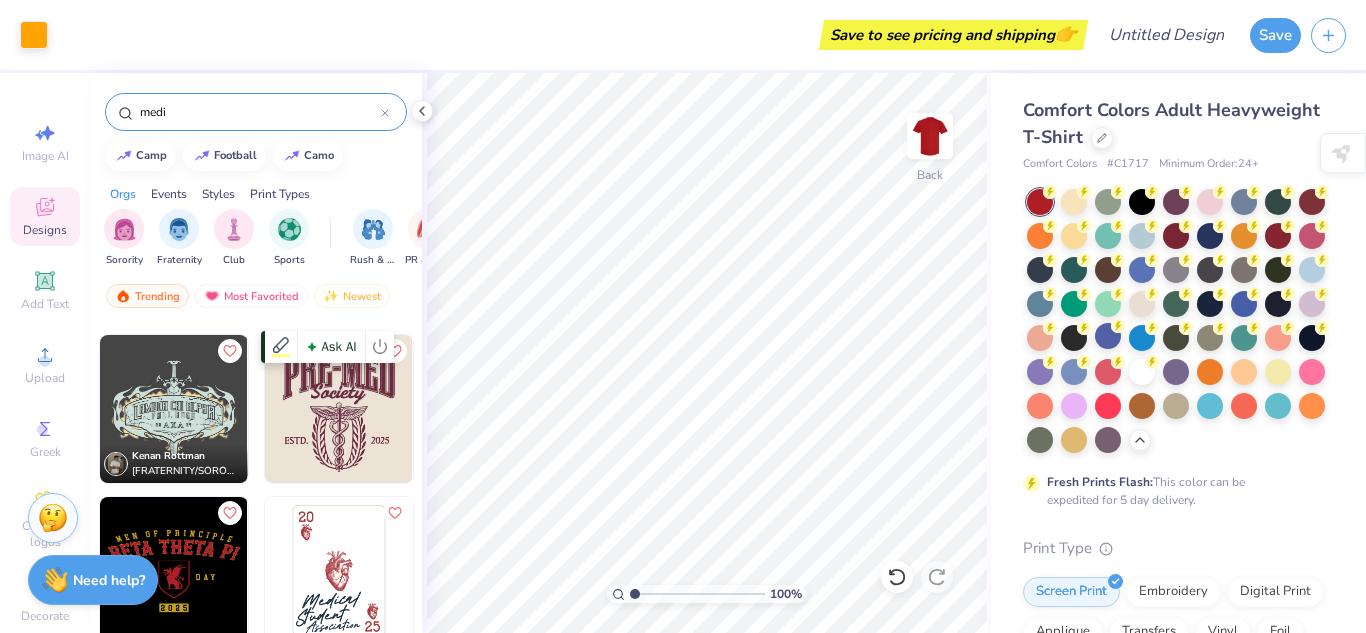 click at bounding box center (339, 409) 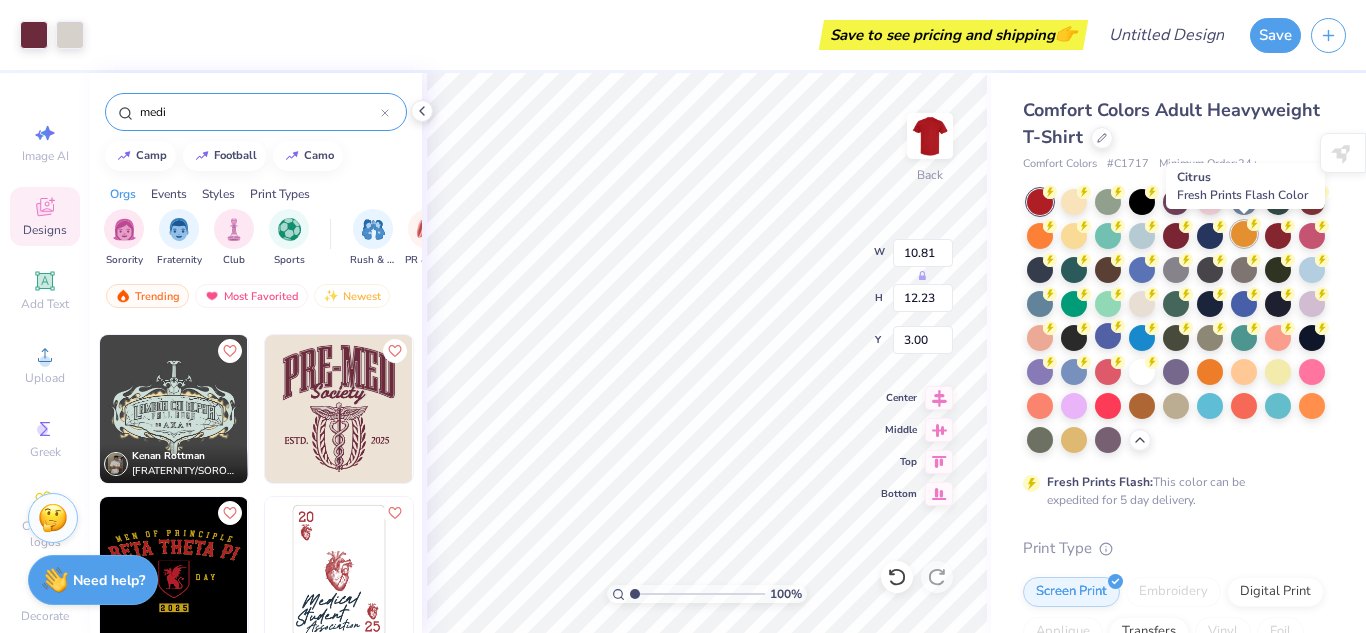 click at bounding box center (1244, 234) 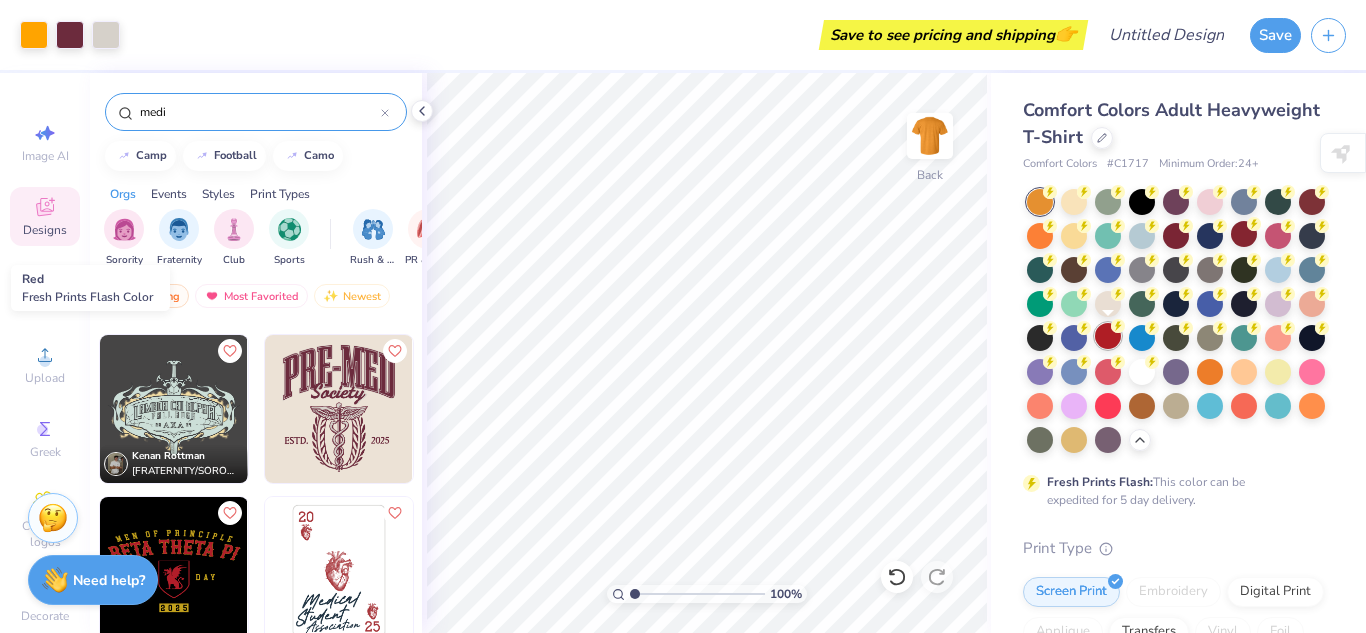 click at bounding box center (1108, 336) 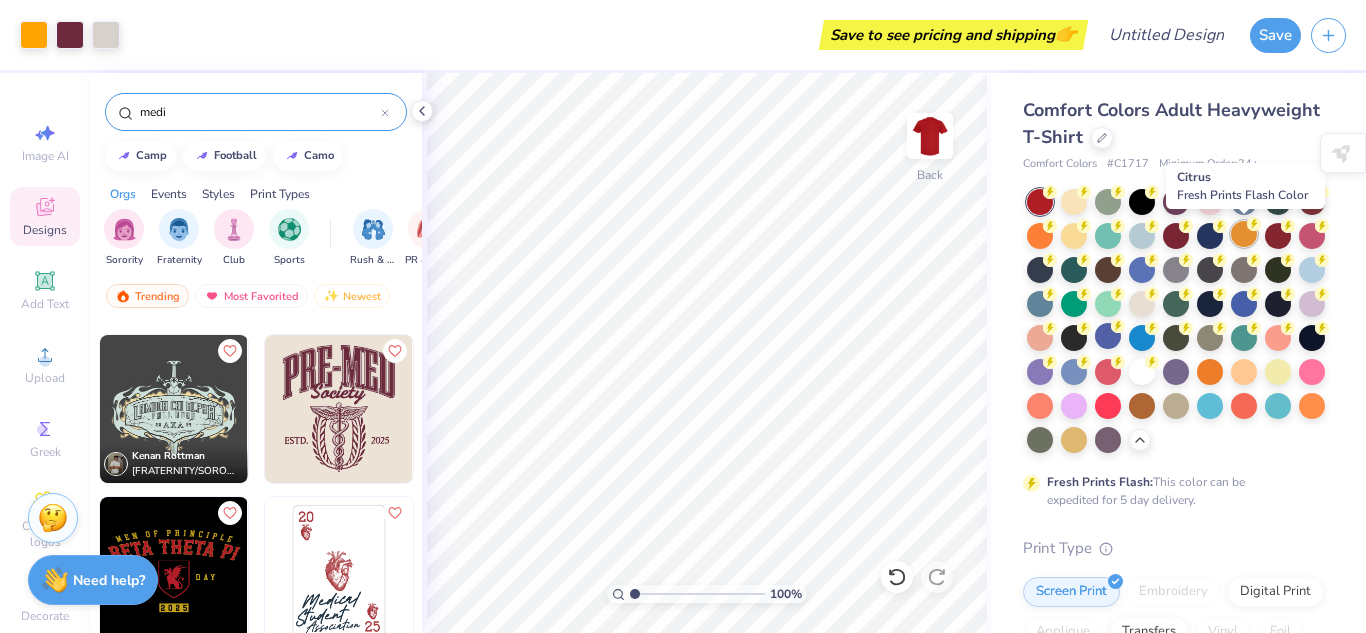 click at bounding box center (1244, 234) 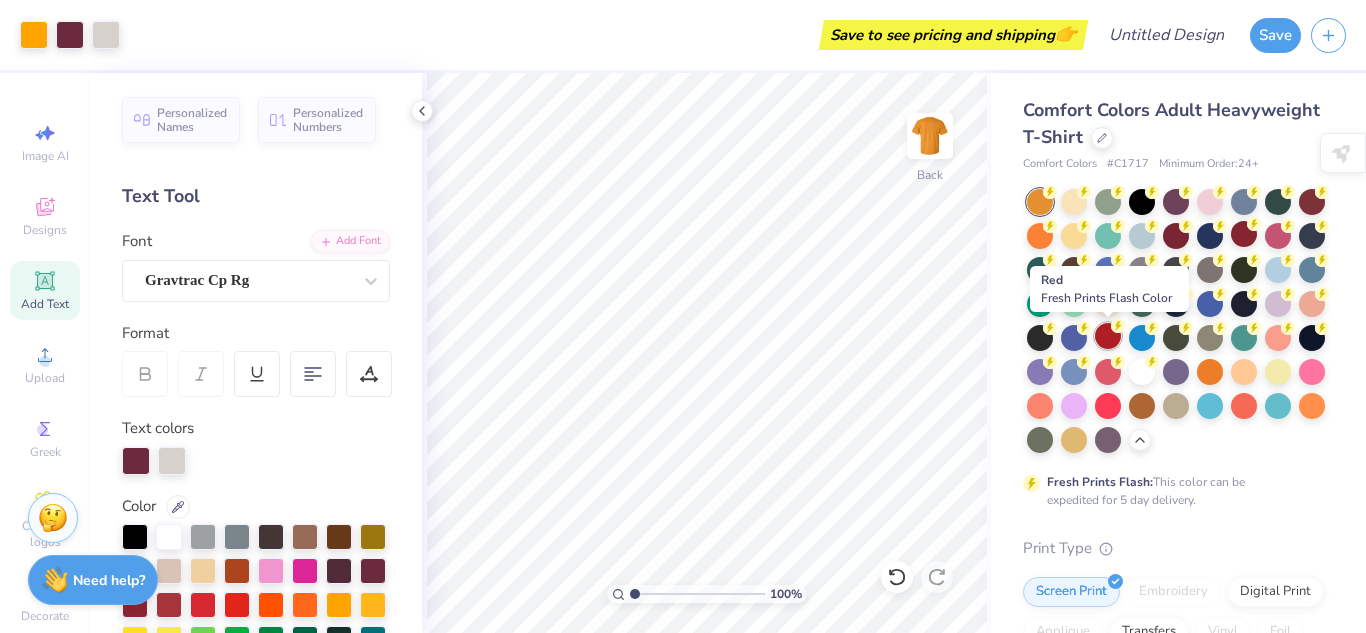 click at bounding box center (1108, 336) 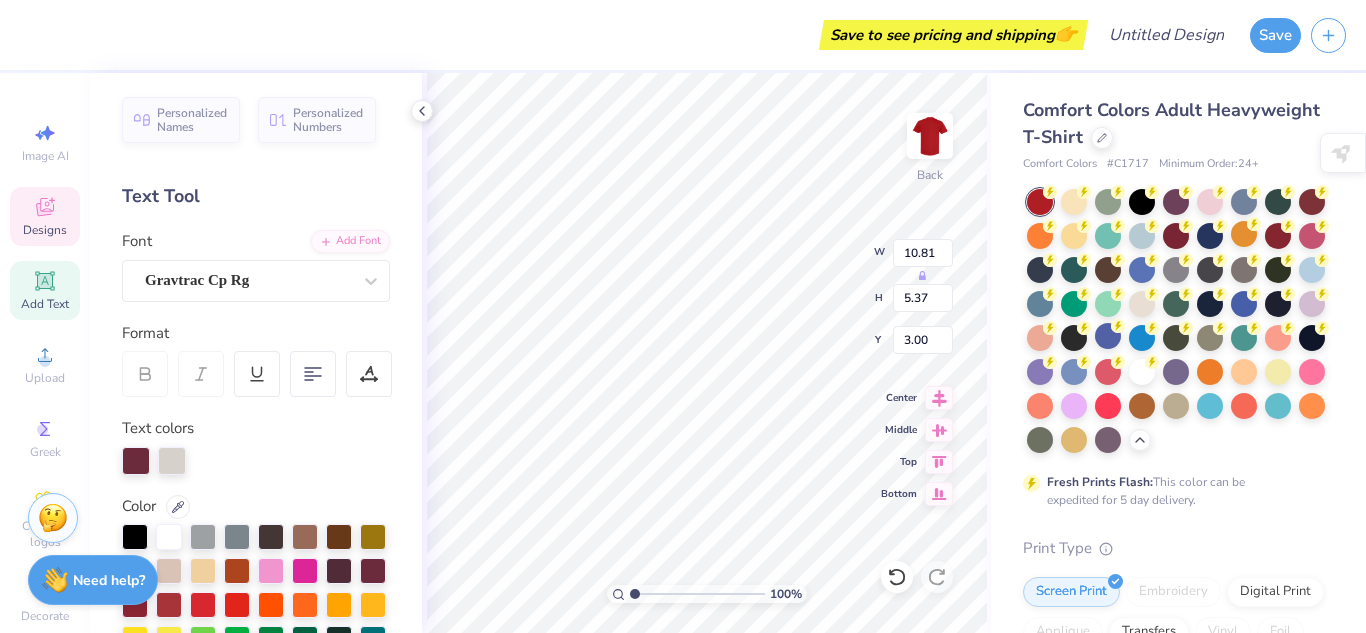 scroll, scrollTop: 0, scrollLeft: 1, axis: horizontal 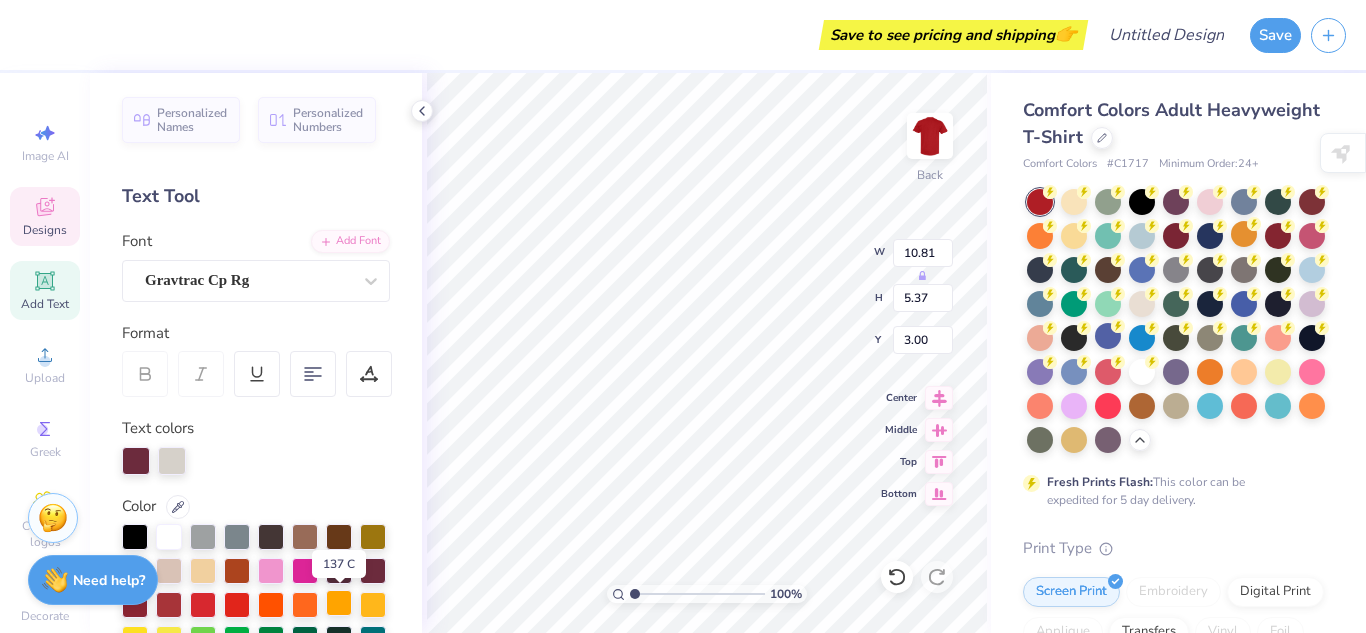 click at bounding box center (339, 603) 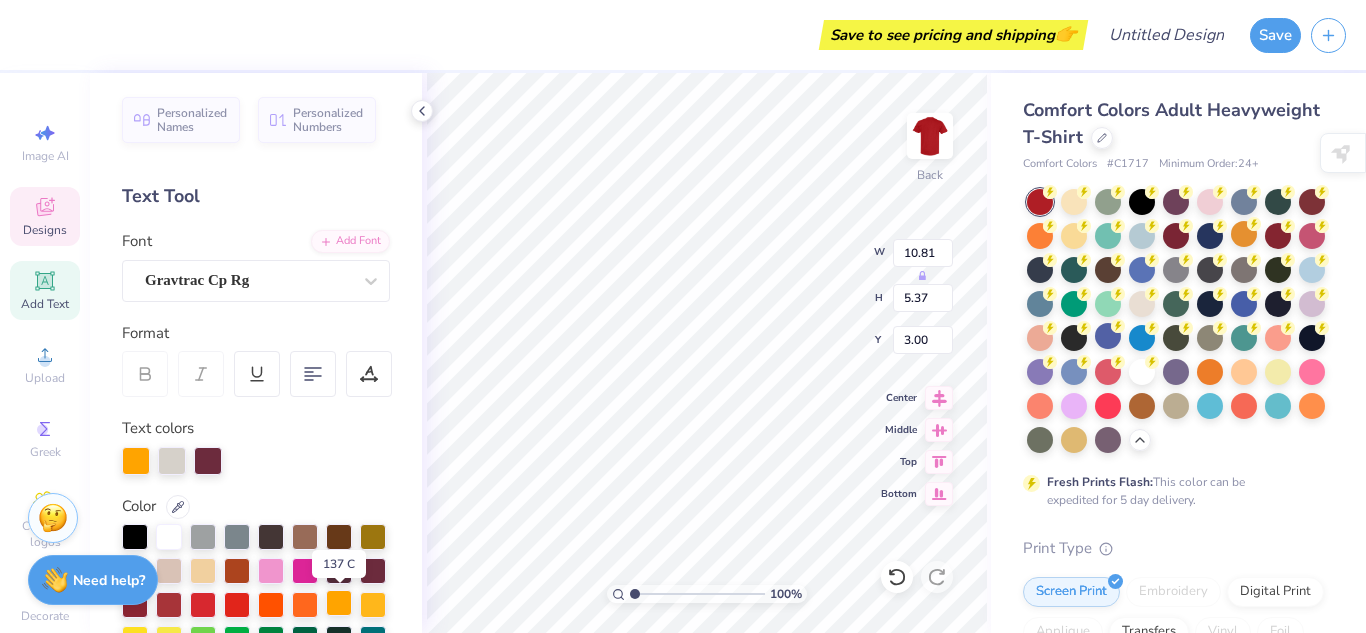 scroll, scrollTop: 0, scrollLeft: 3, axis: horizontal 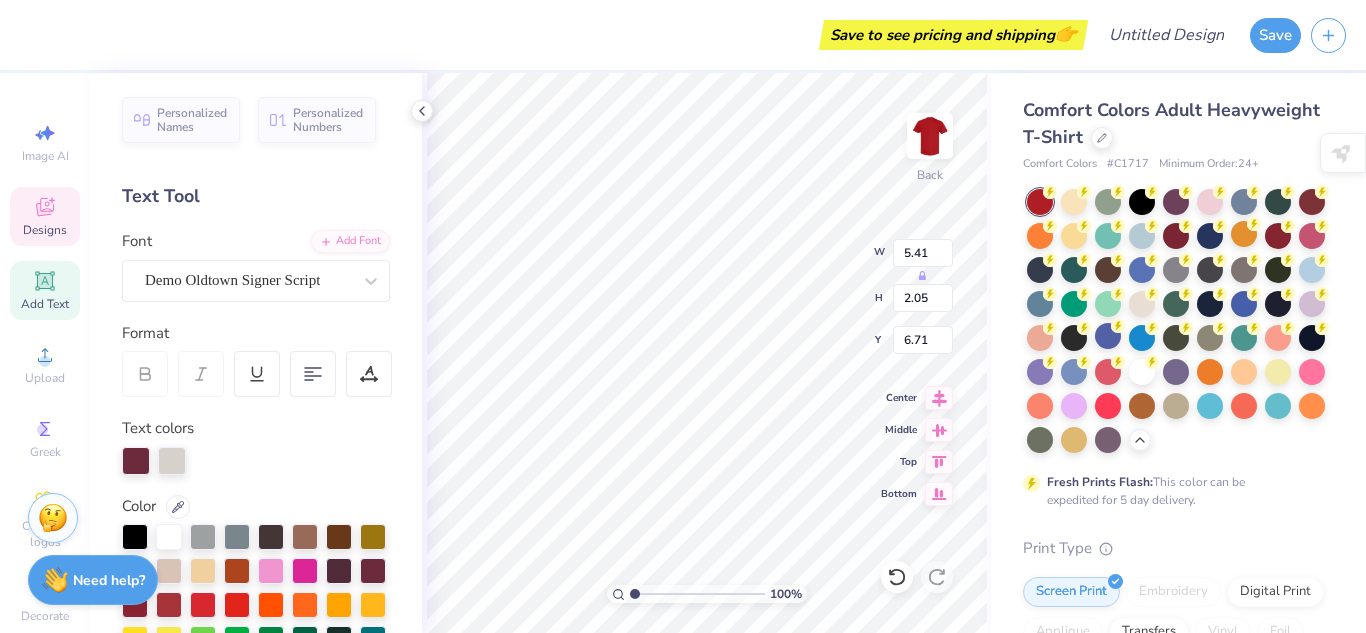 type on "5.41" 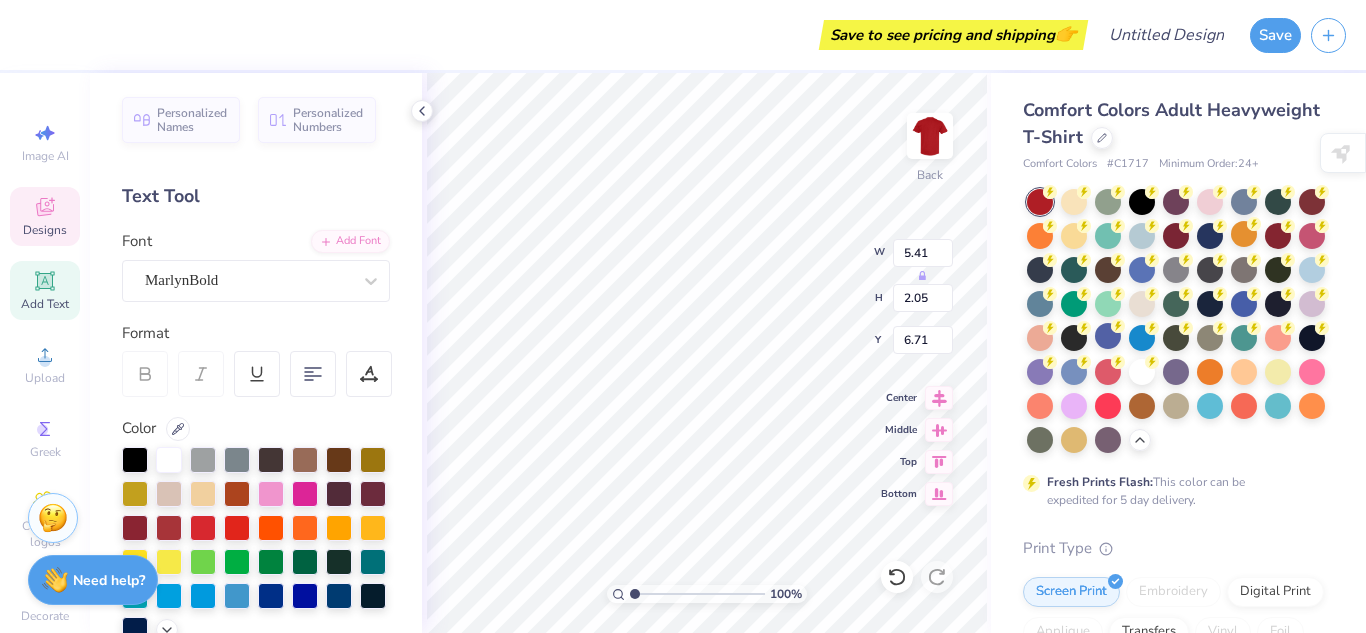 type on "2.21" 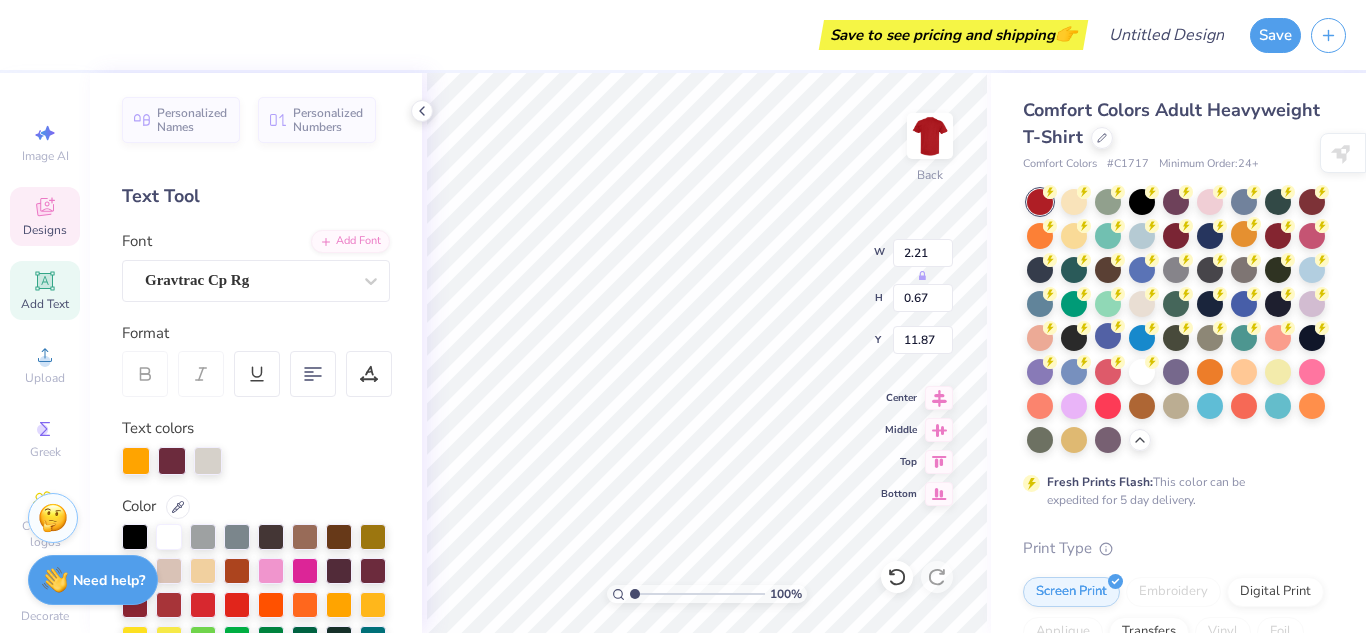 type on "10.81" 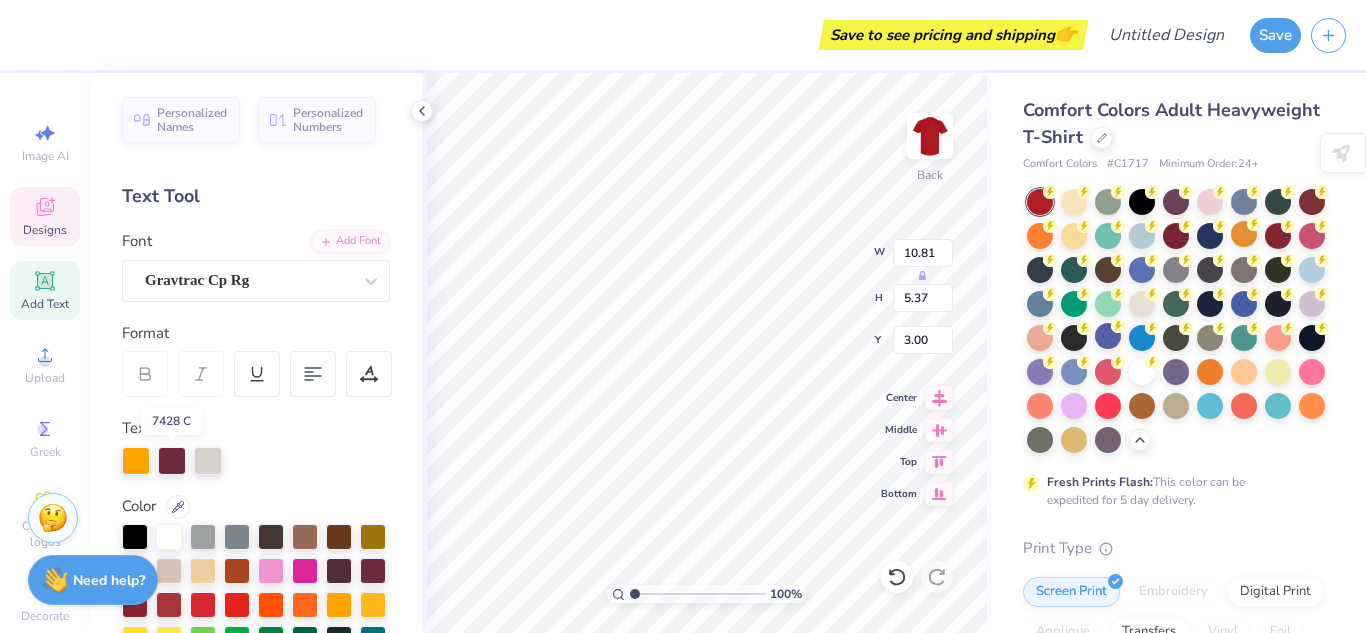 click at bounding box center [172, 461] 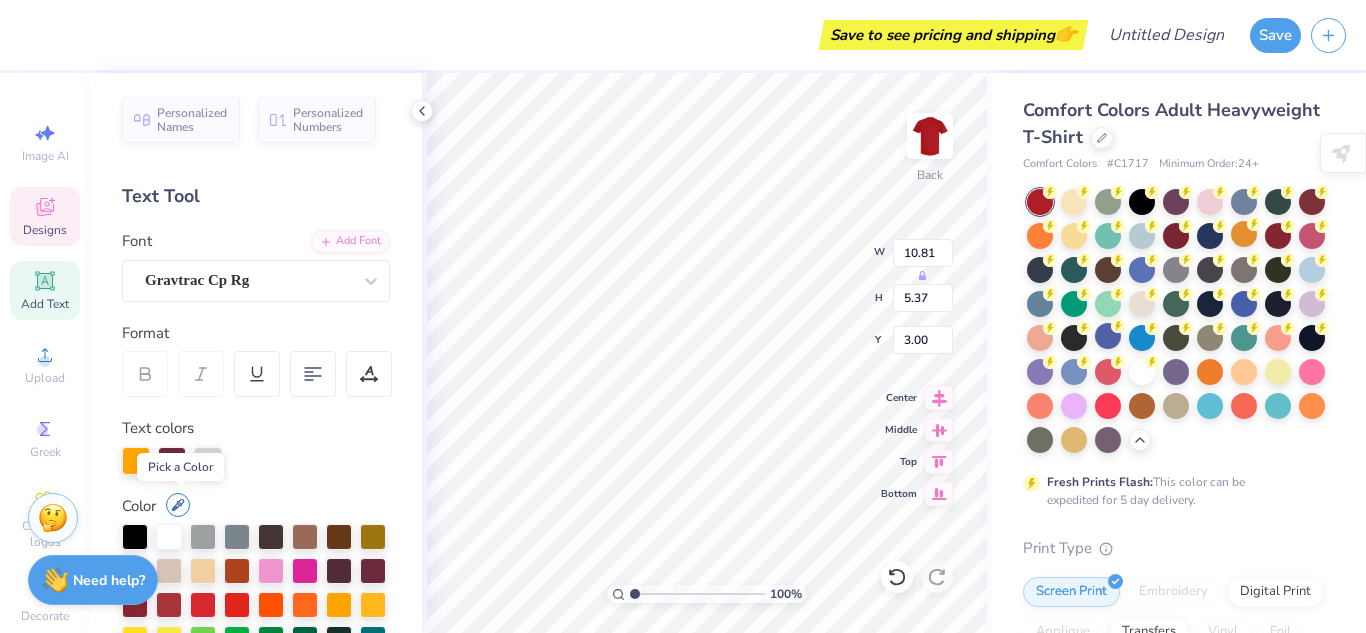 click at bounding box center [178, 505] 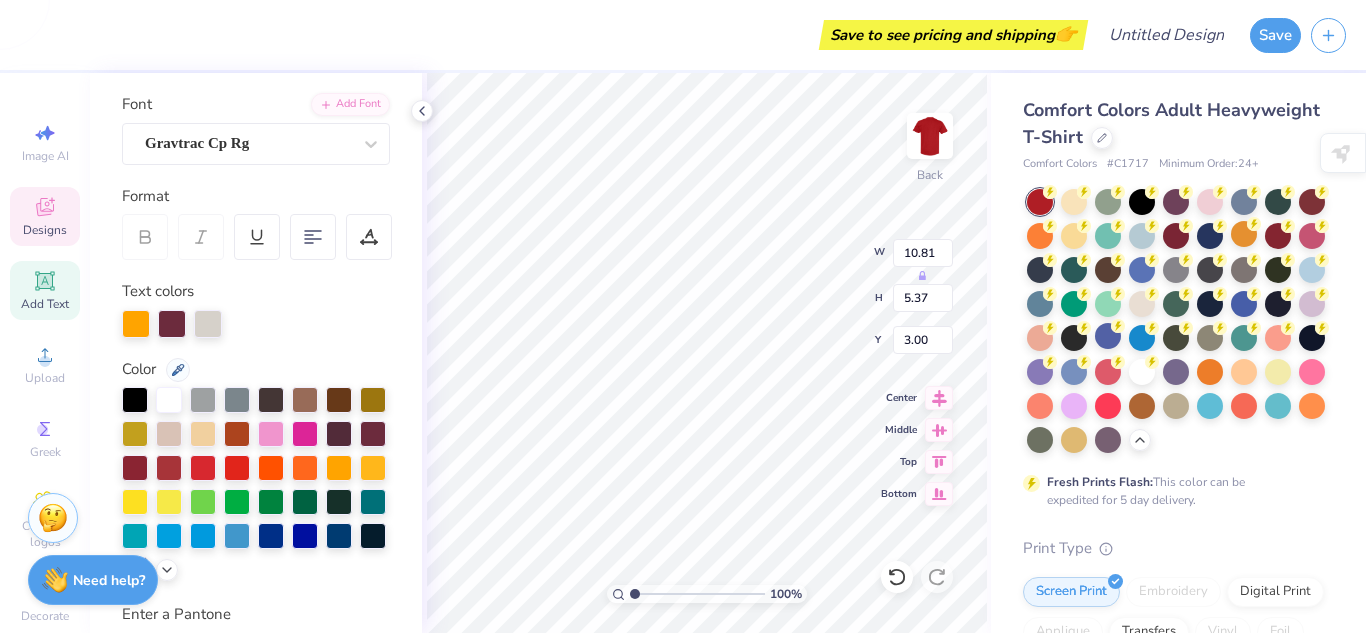 scroll, scrollTop: 141, scrollLeft: 0, axis: vertical 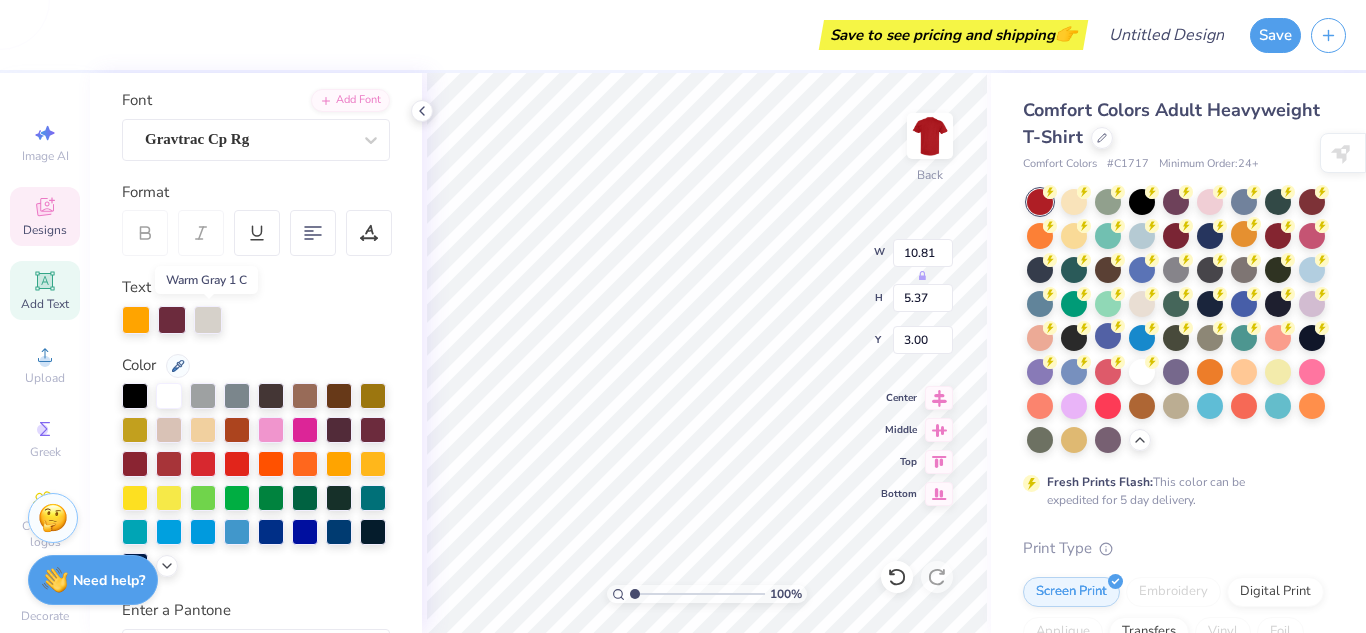 click at bounding box center [208, 320] 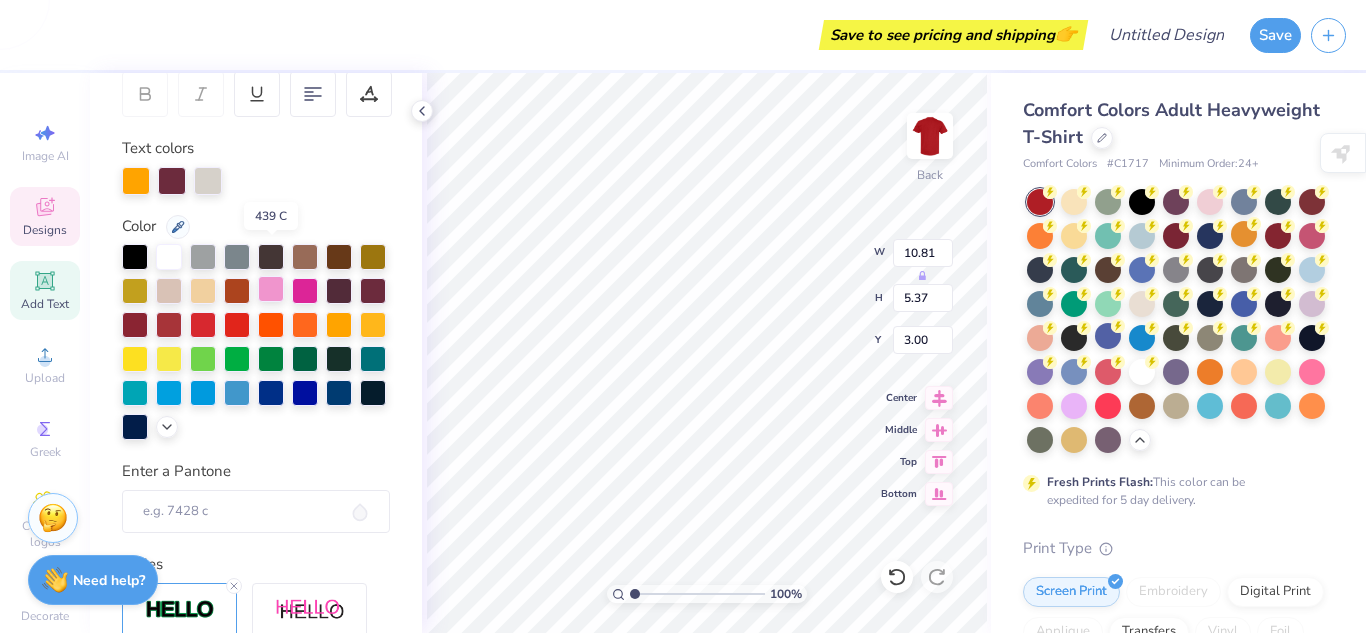 scroll, scrollTop: 276, scrollLeft: 0, axis: vertical 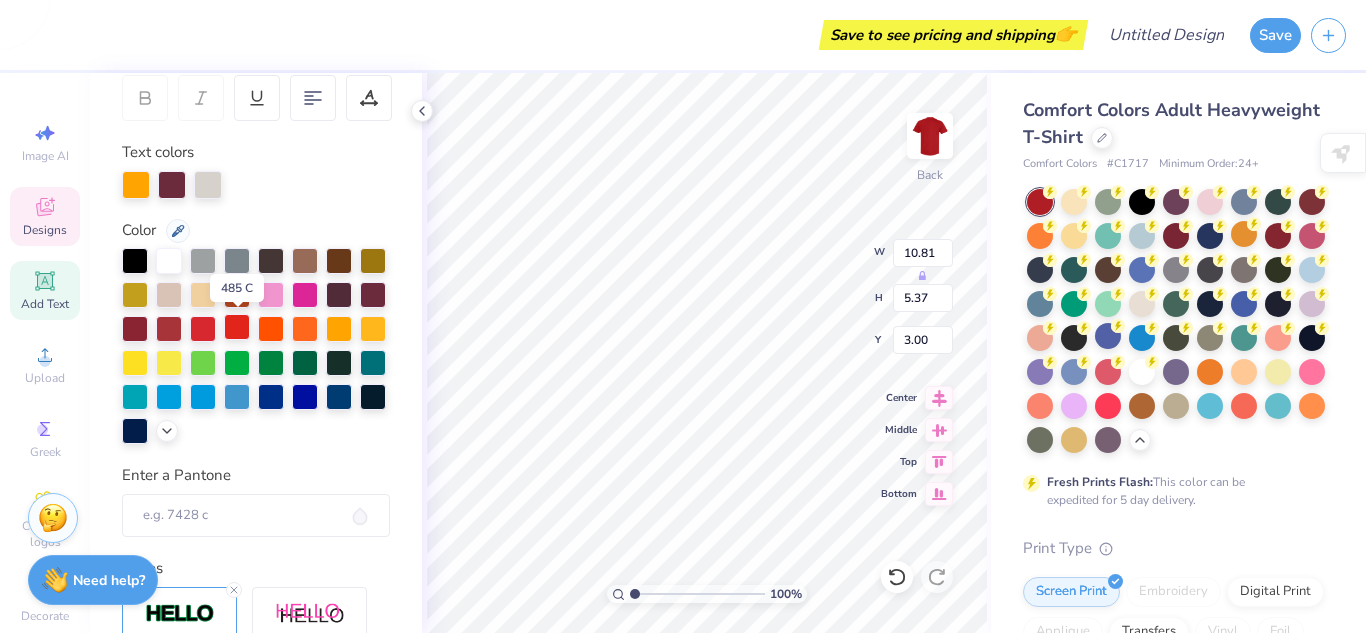 click at bounding box center [237, 327] 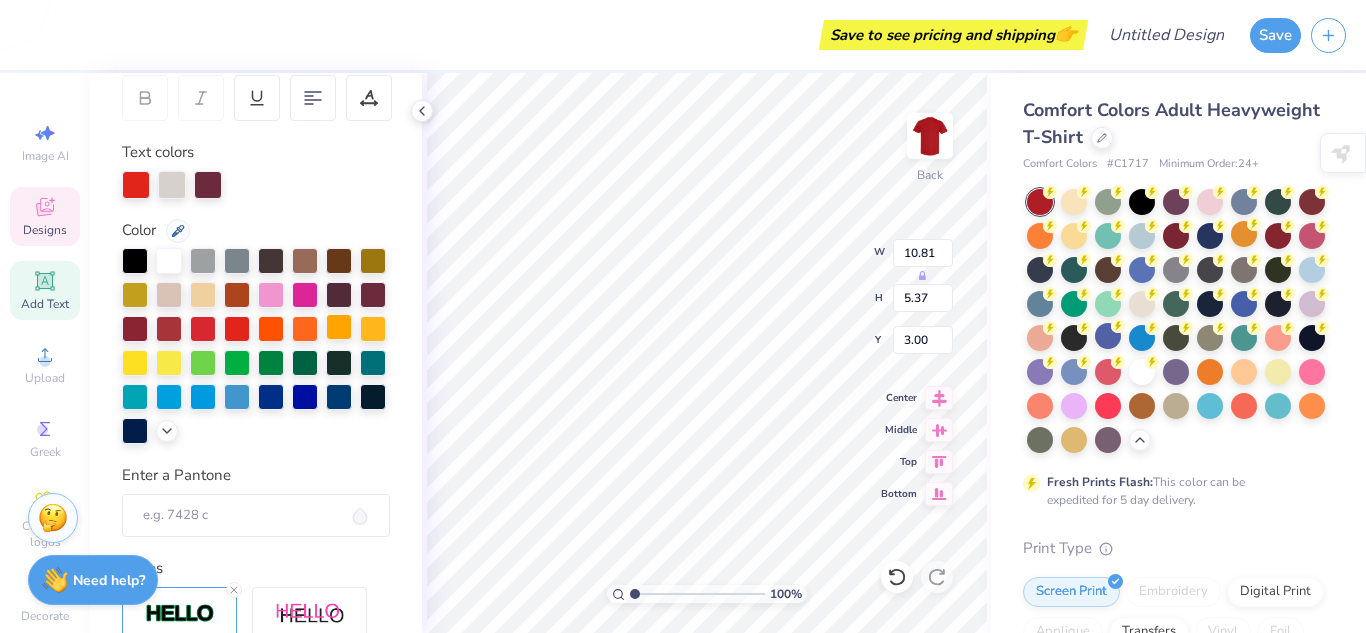click at bounding box center [339, 327] 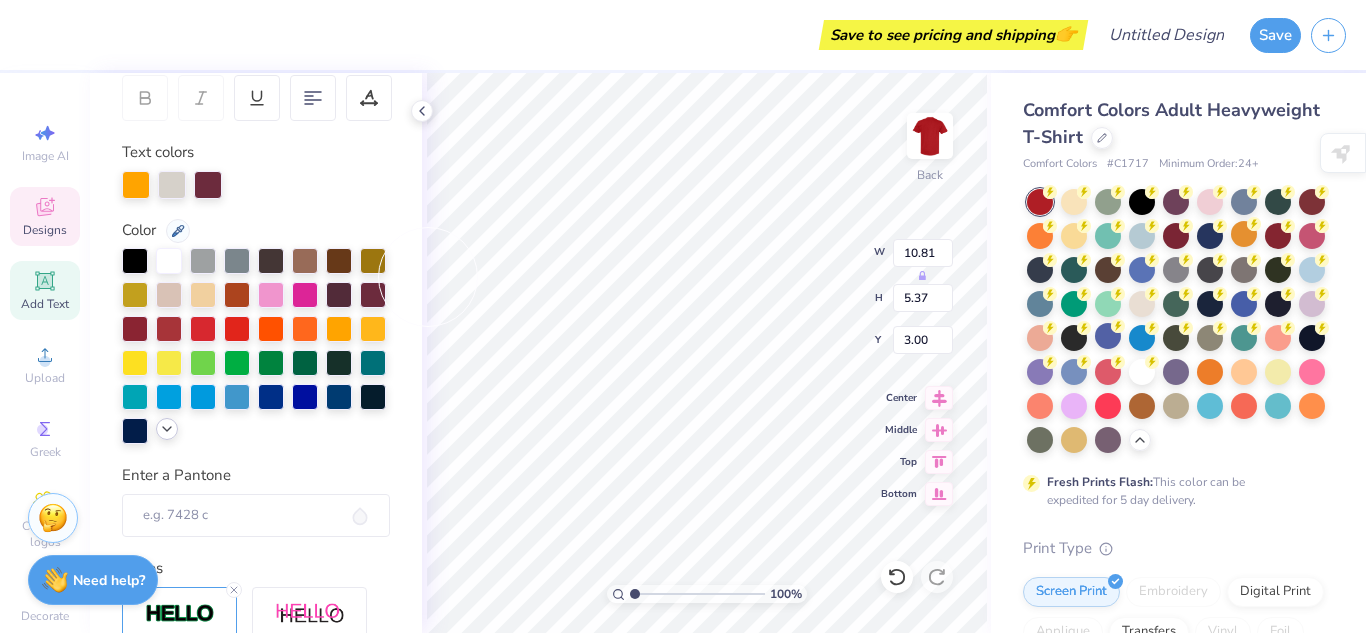 click at bounding box center (167, 429) 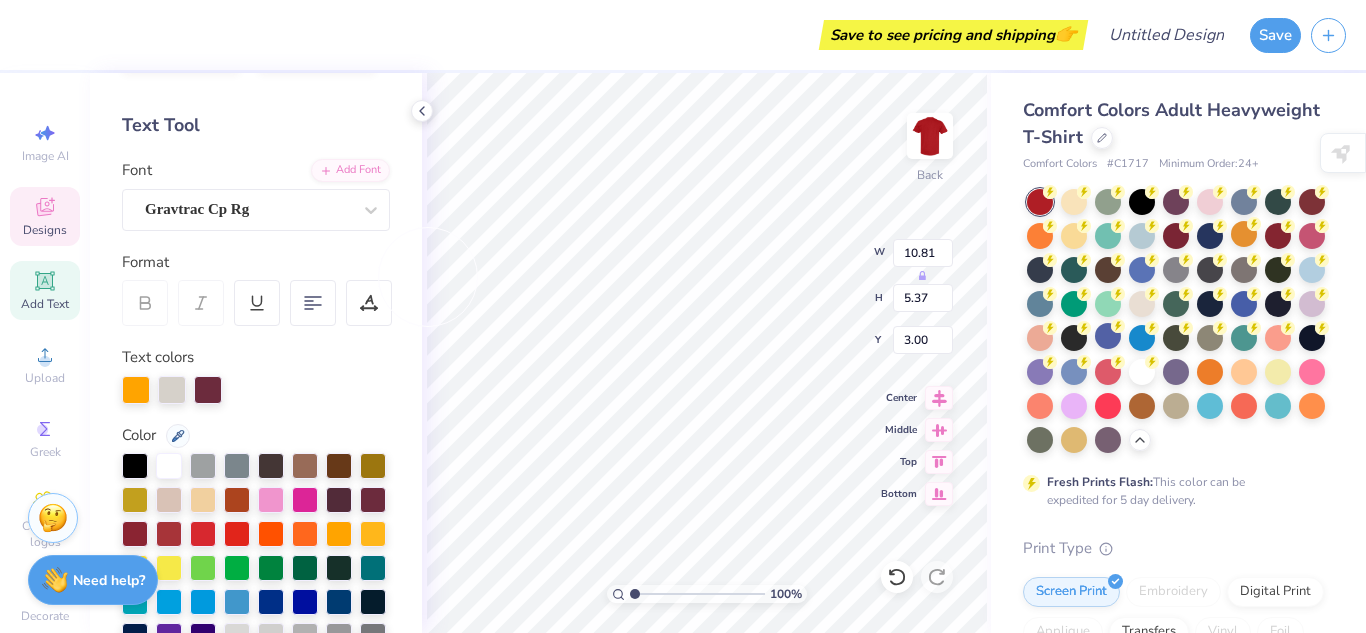 scroll, scrollTop: 56, scrollLeft: 0, axis: vertical 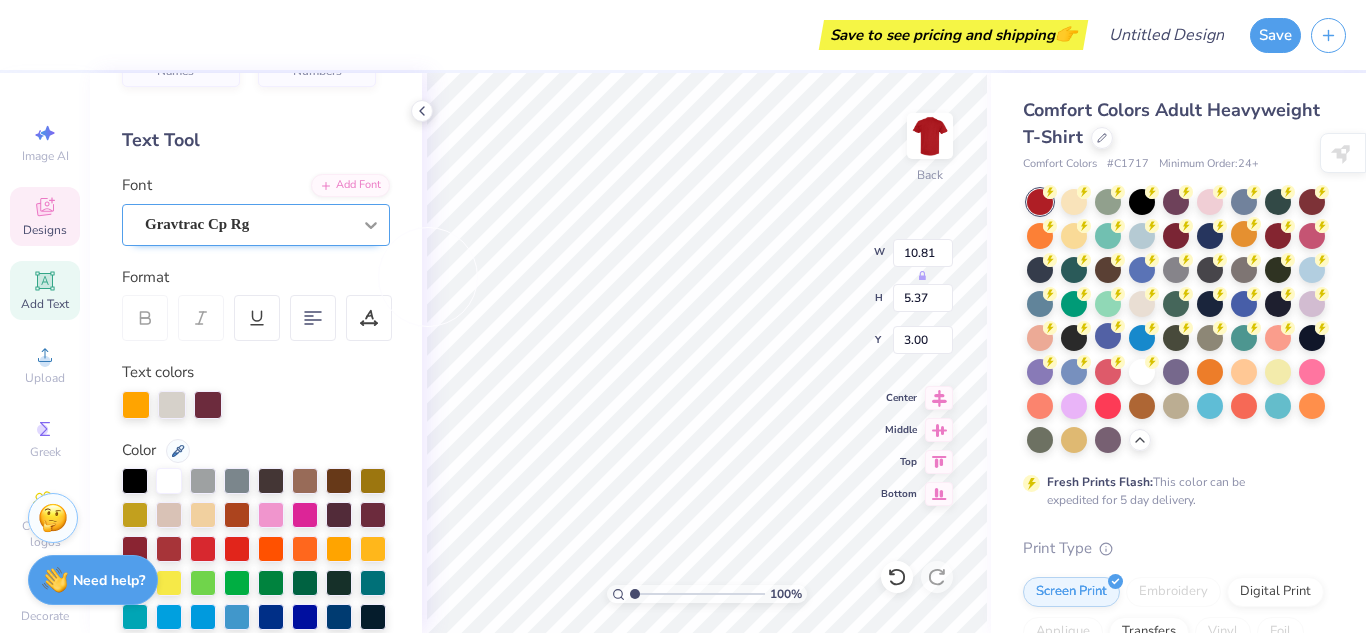 click 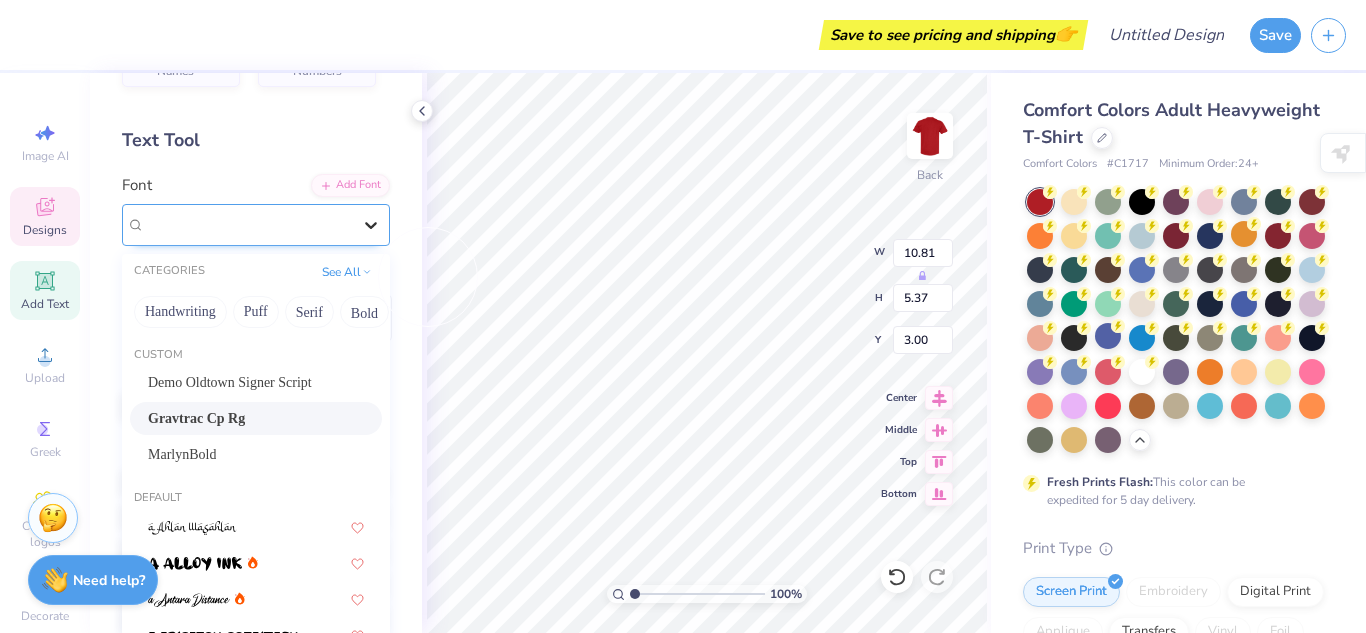 click 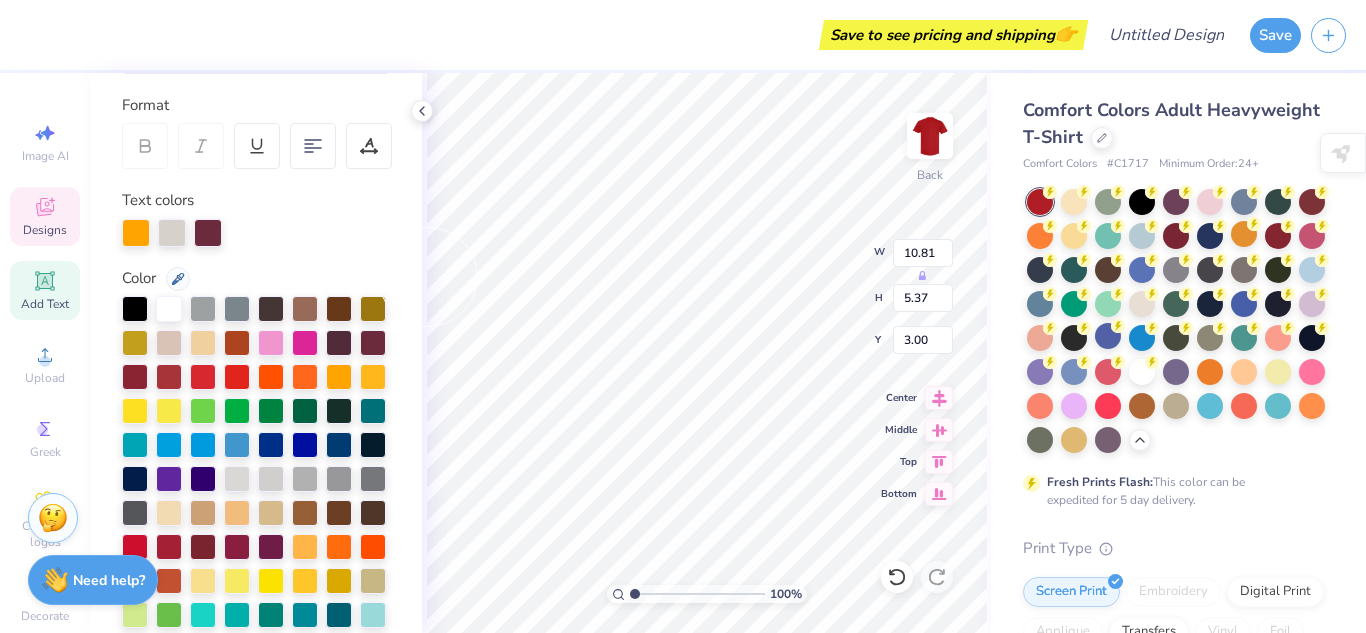scroll, scrollTop: 229, scrollLeft: 0, axis: vertical 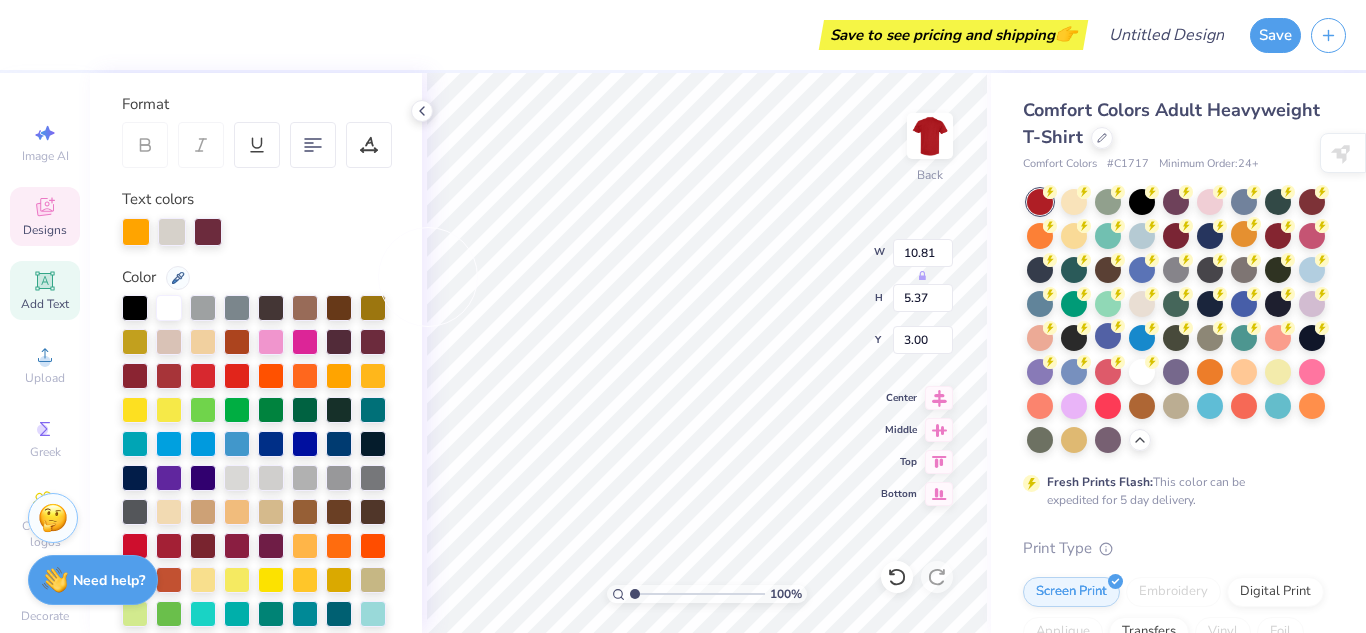 click at bounding box center [172, 232] 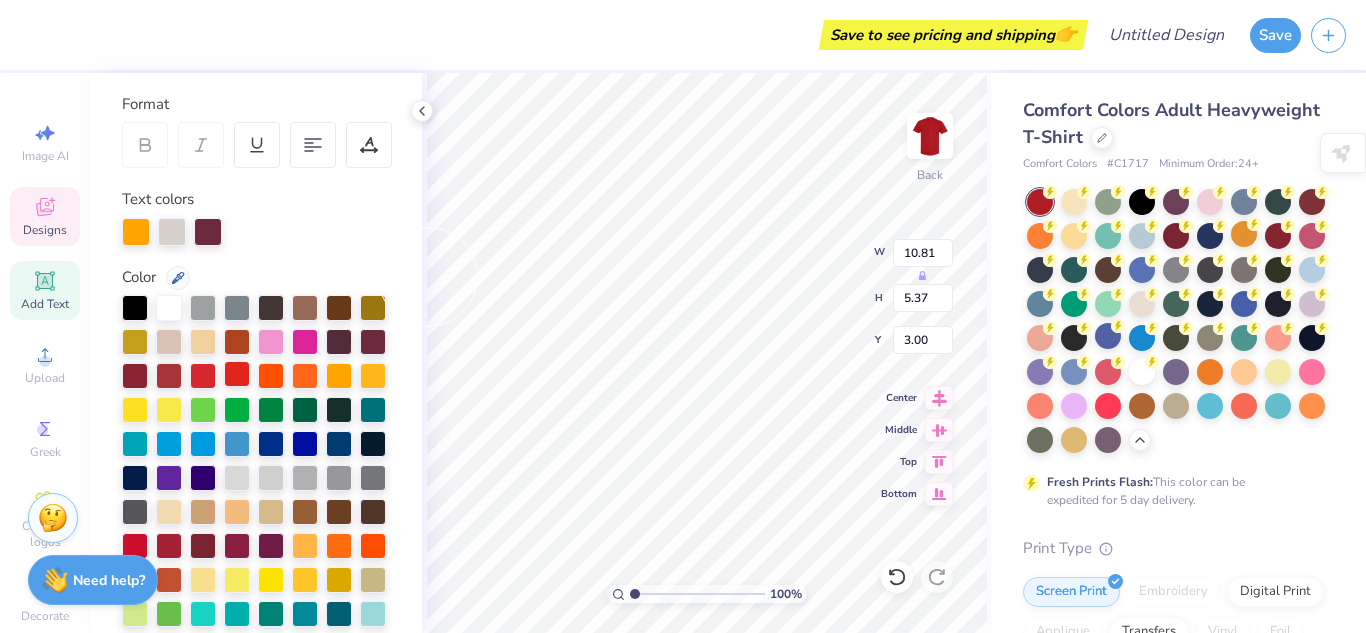 click at bounding box center (237, 374) 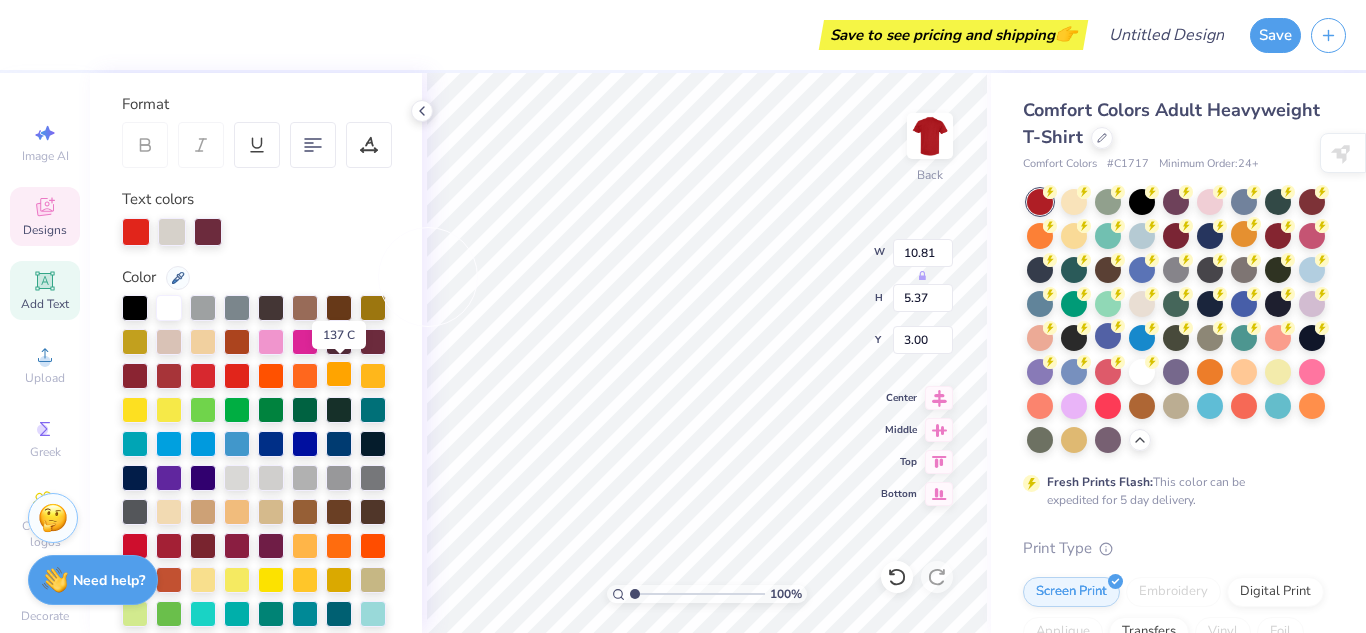 click at bounding box center (339, 374) 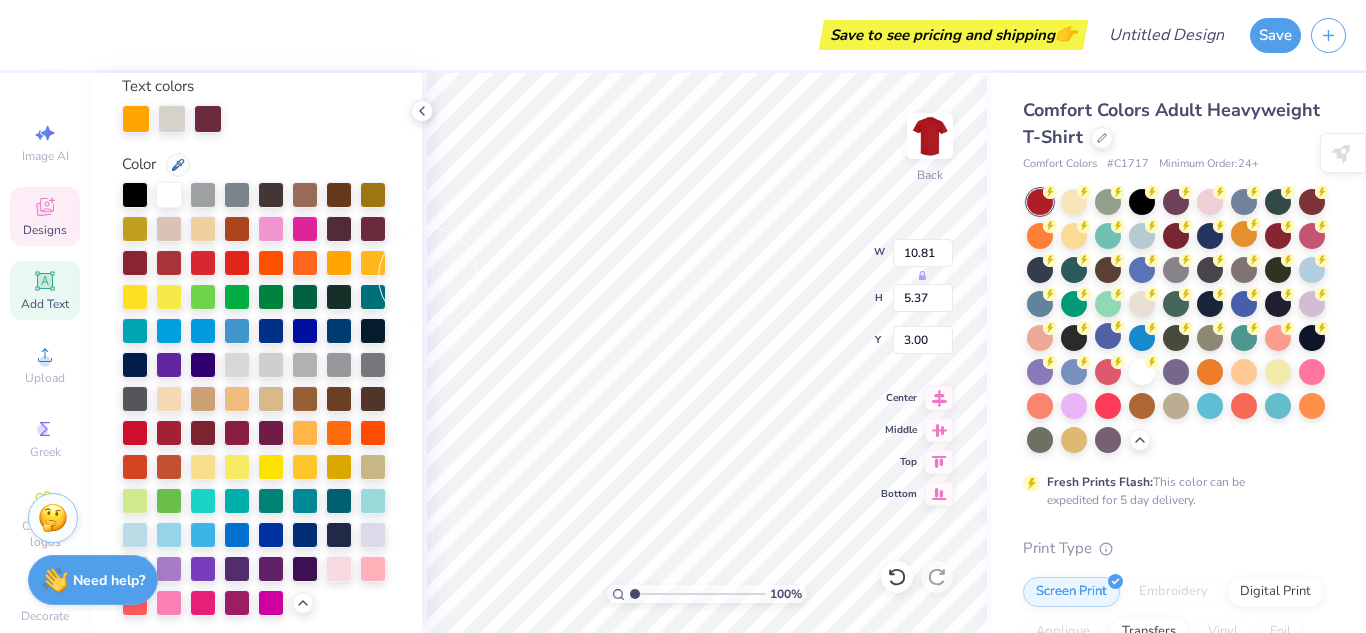 scroll, scrollTop: 350, scrollLeft: 0, axis: vertical 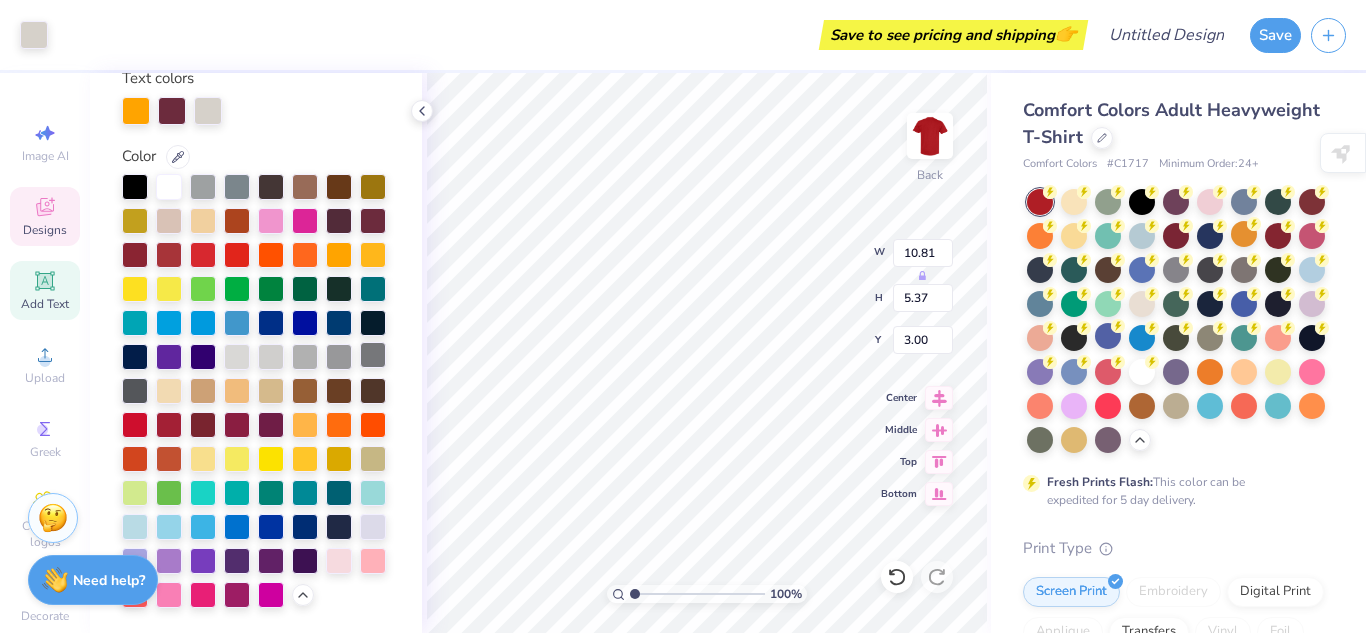 type on "5.37" 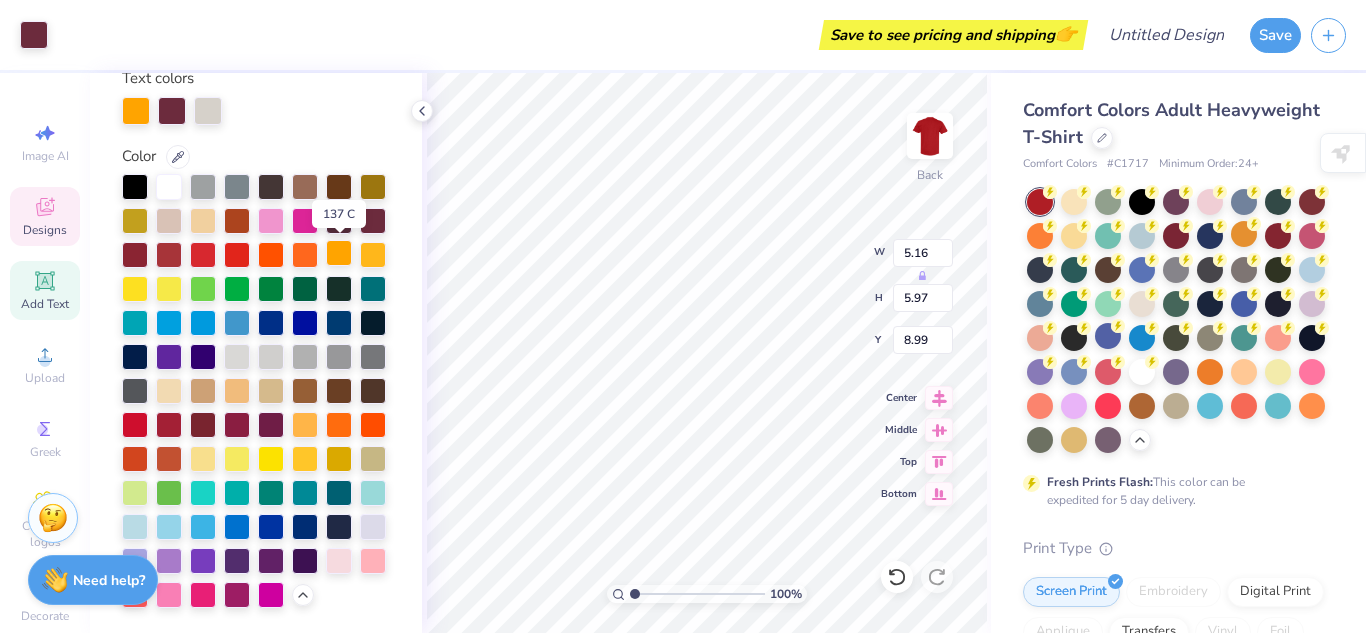 click at bounding box center (339, 253) 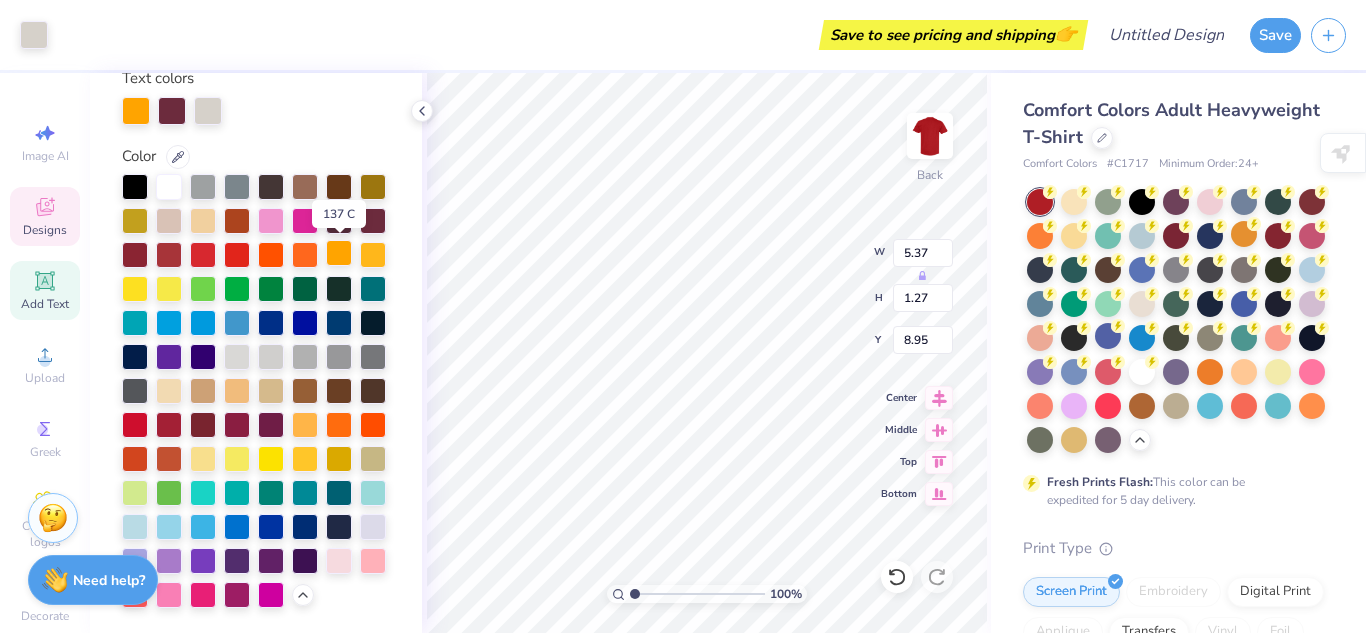 click at bounding box center [339, 253] 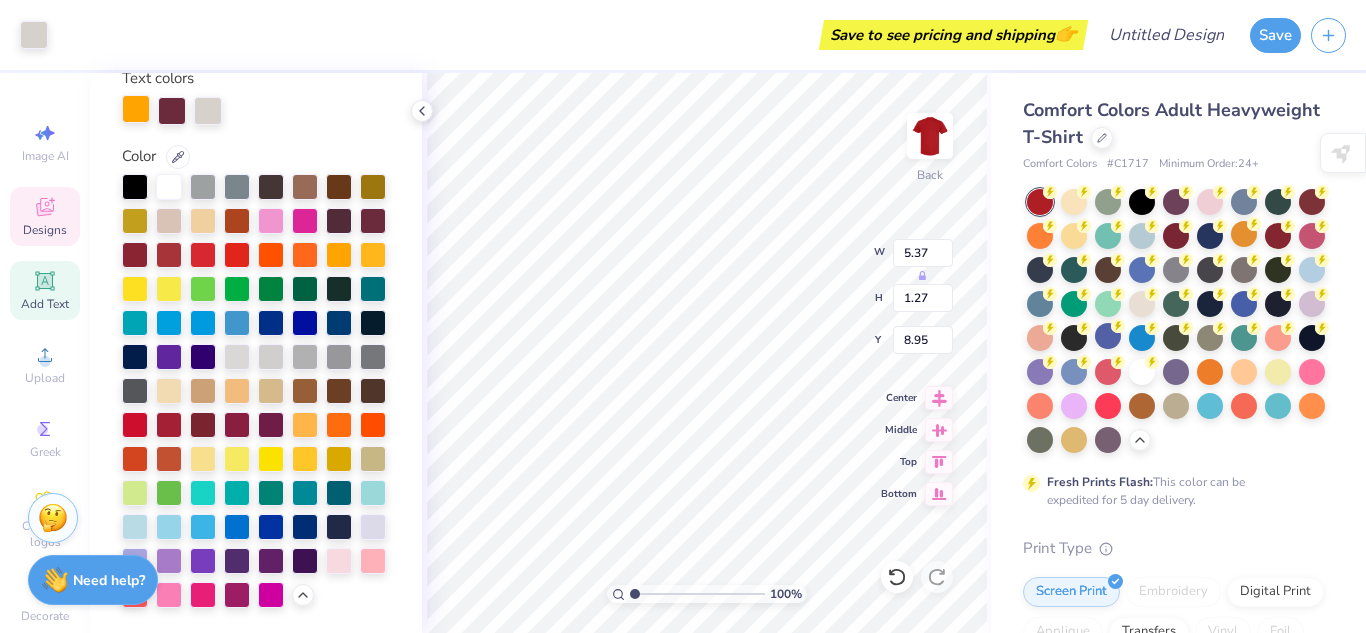 click at bounding box center [136, 109] 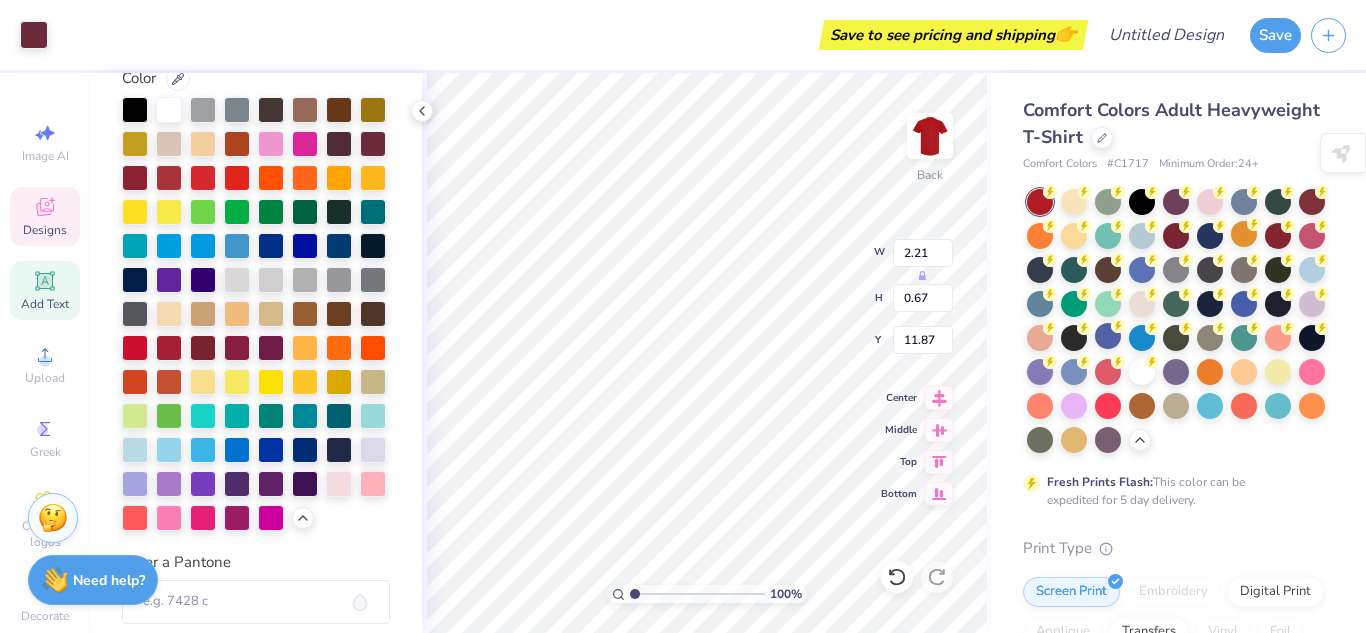 type on "2.21" 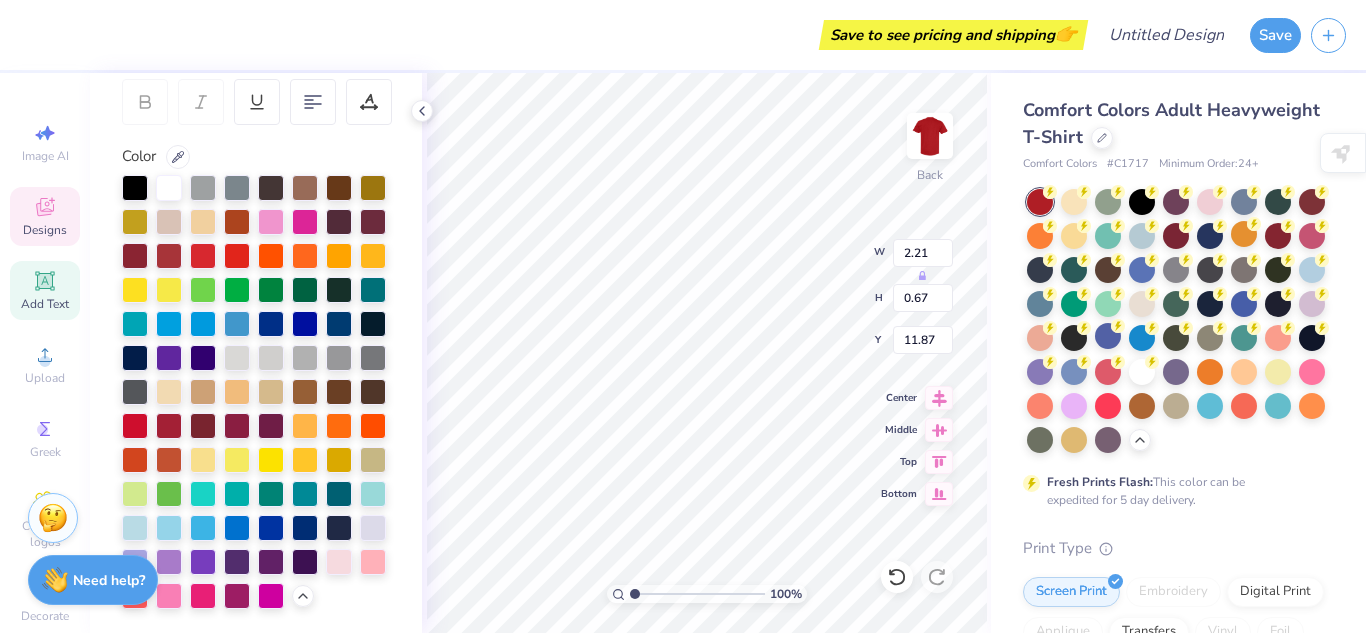 type on "." 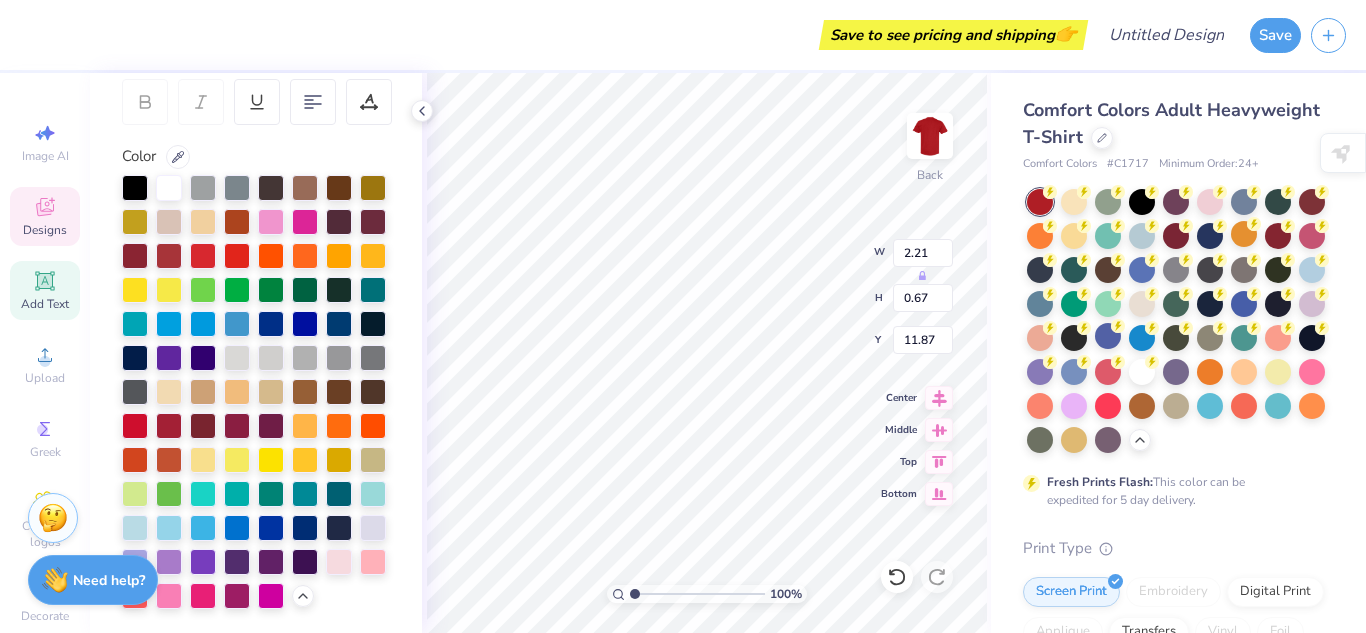 type on "1.73" 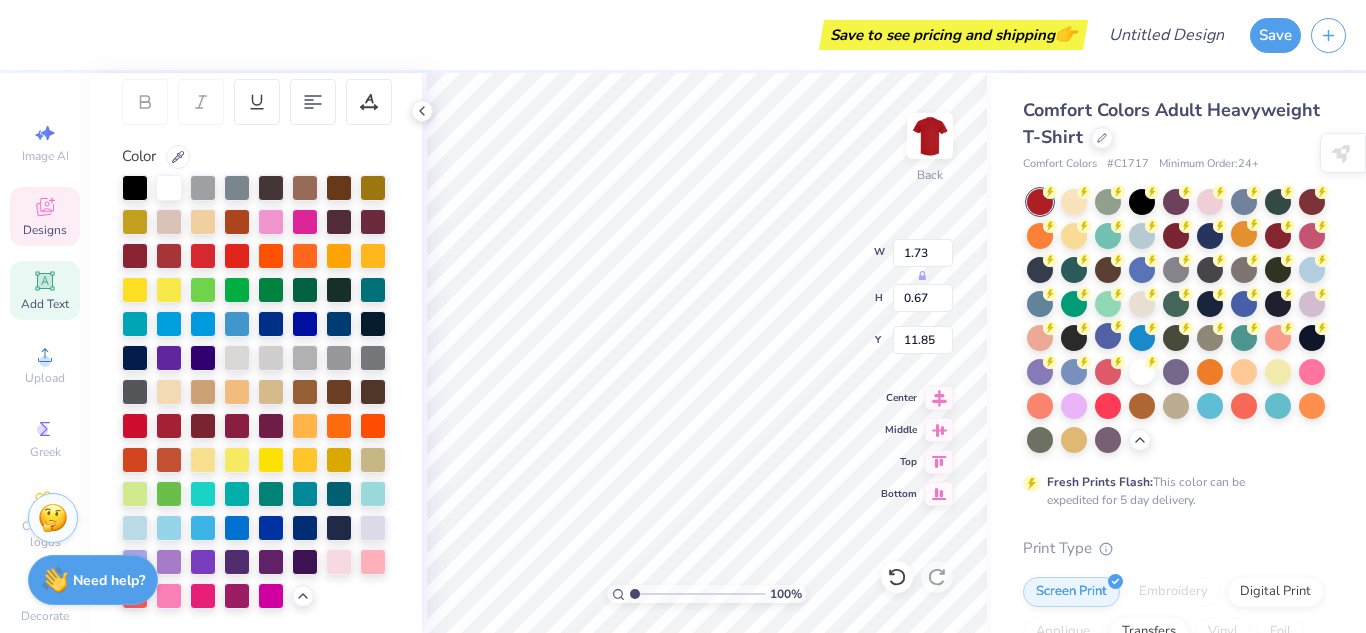 type on "2" 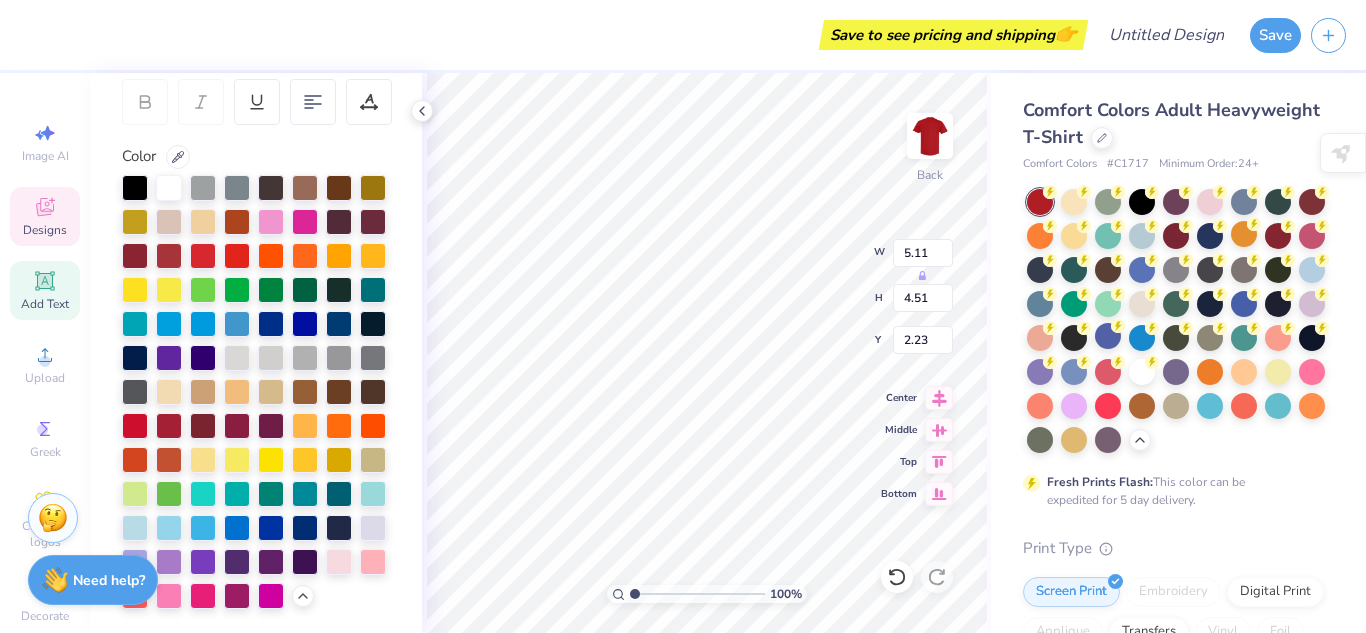 type on "10.81" 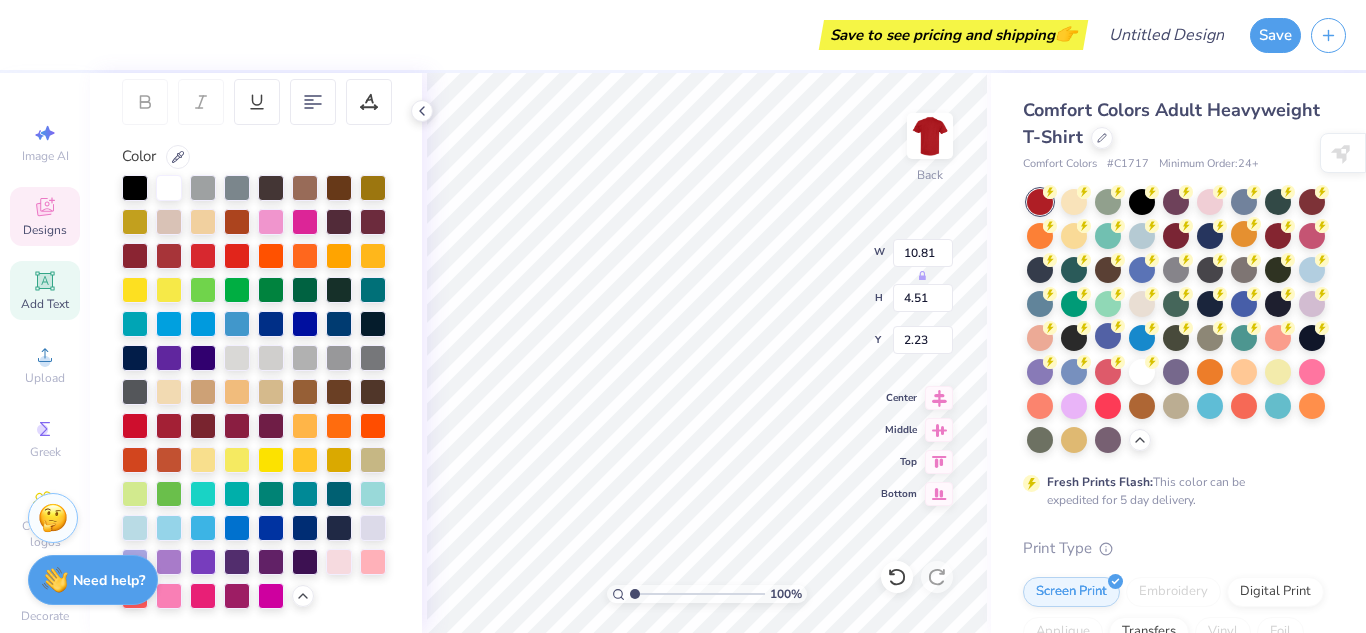 type on "5.37" 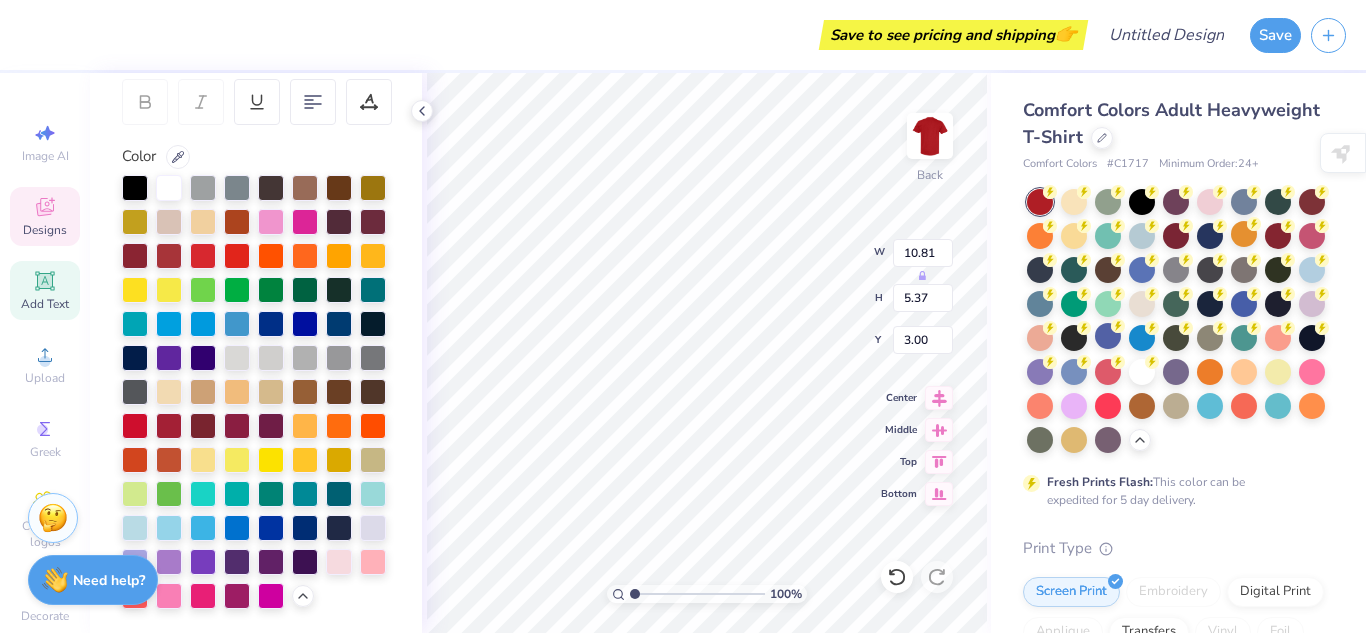 scroll, scrollTop: 350, scrollLeft: 0, axis: vertical 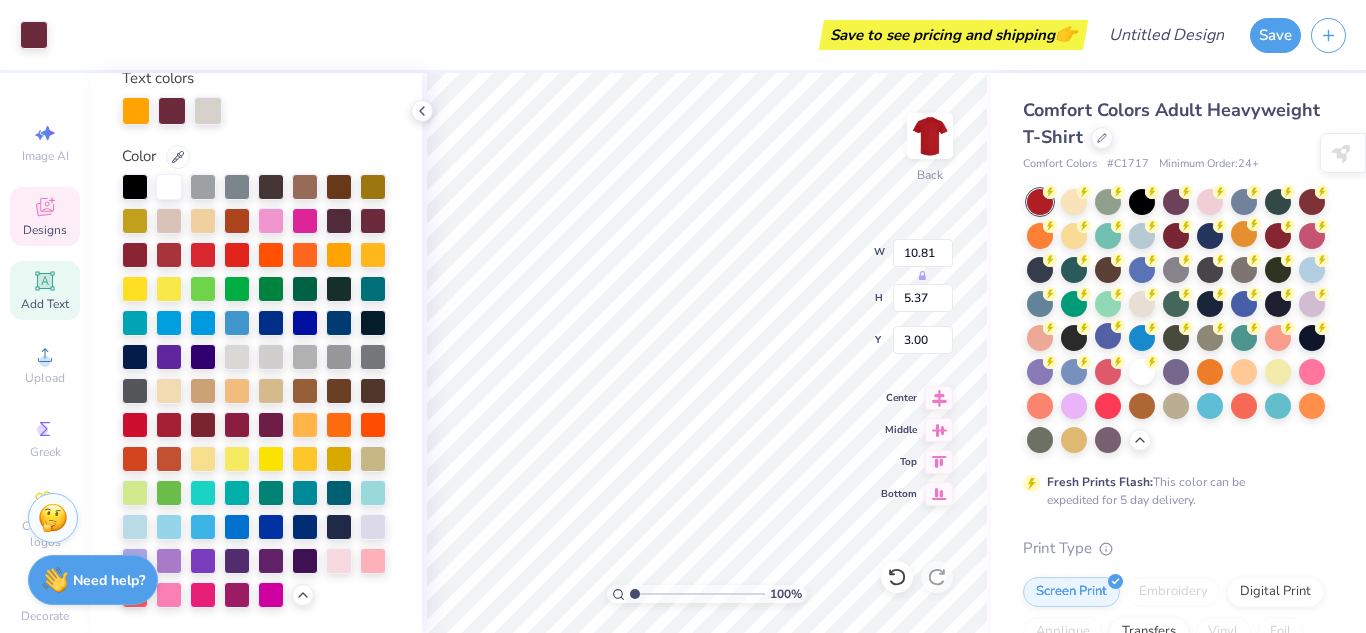 type on "5.56" 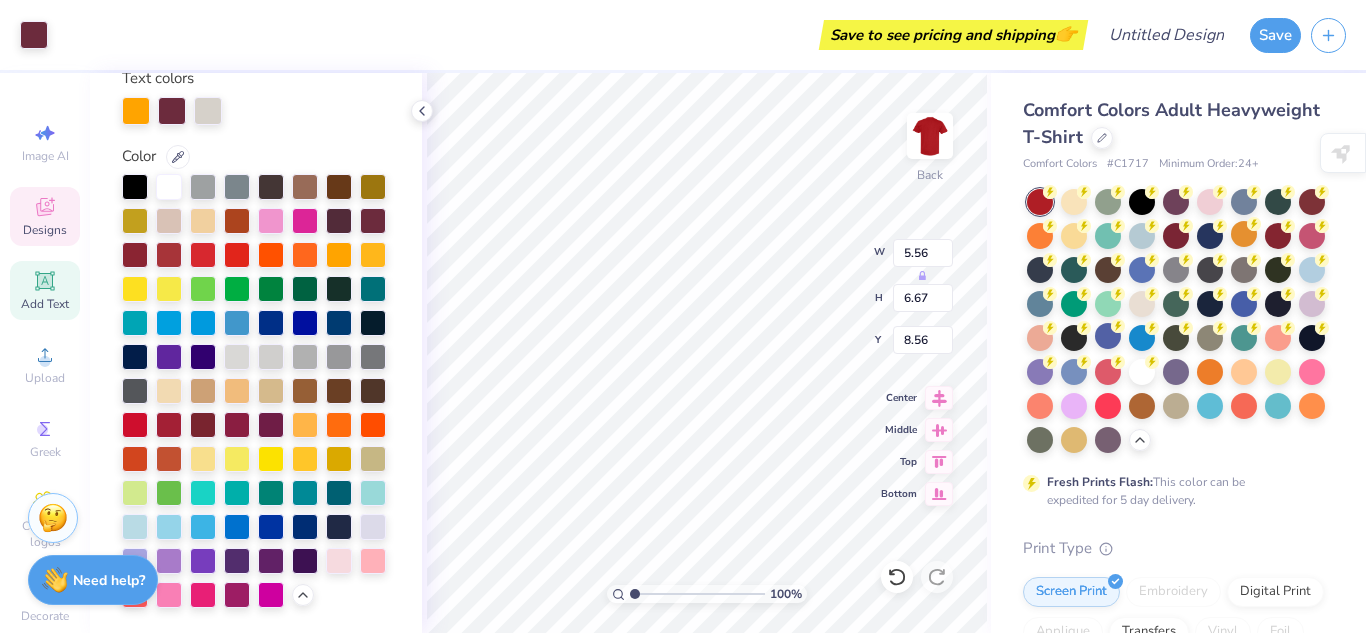 type on "8.54" 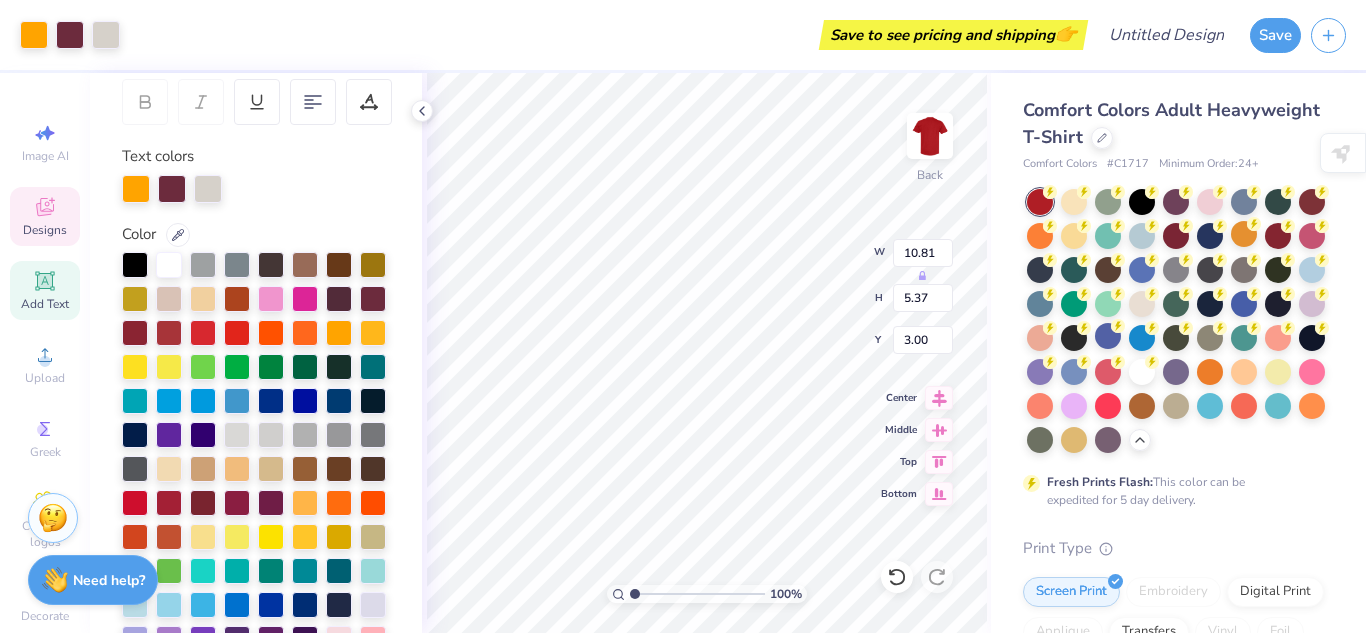 scroll, scrollTop: 350, scrollLeft: 0, axis: vertical 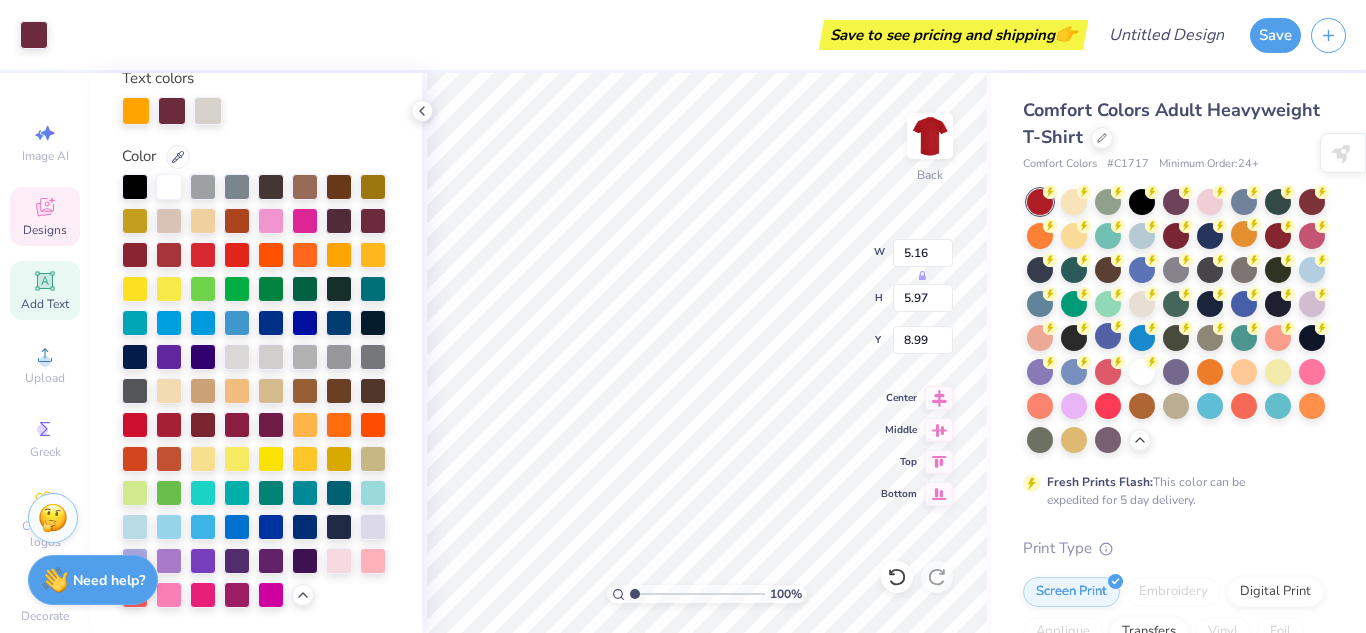 type on "5.16" 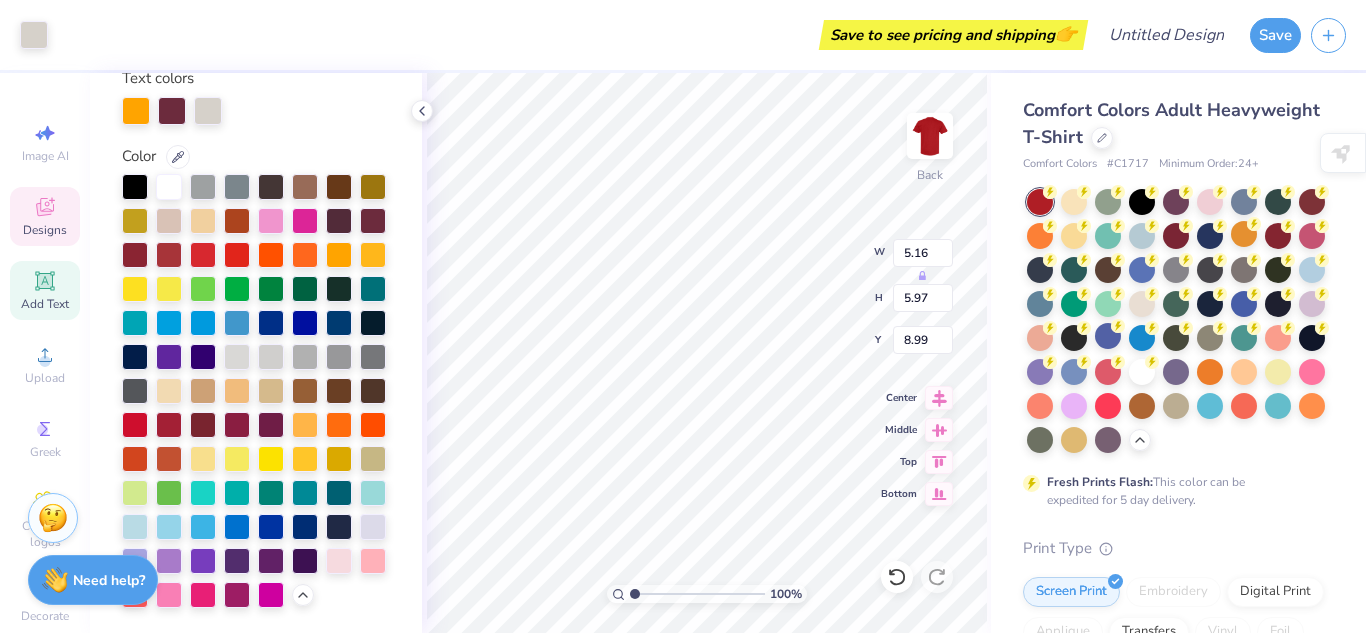 type on "1.73" 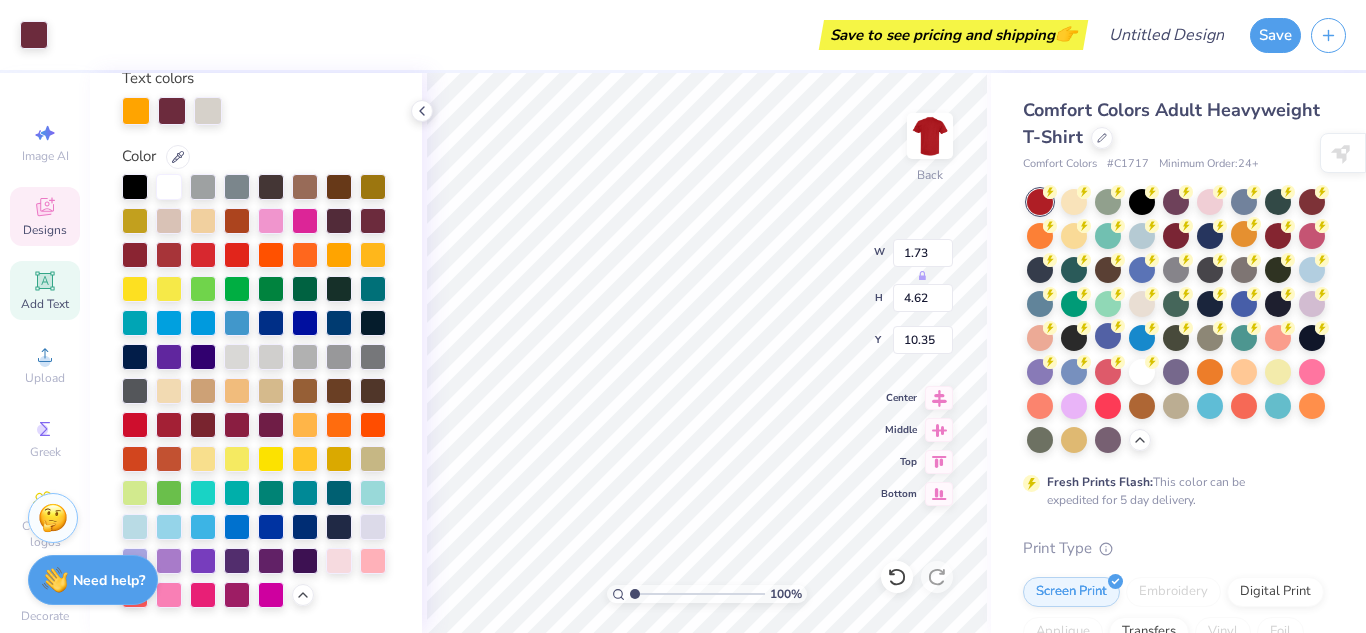 type on "5.16" 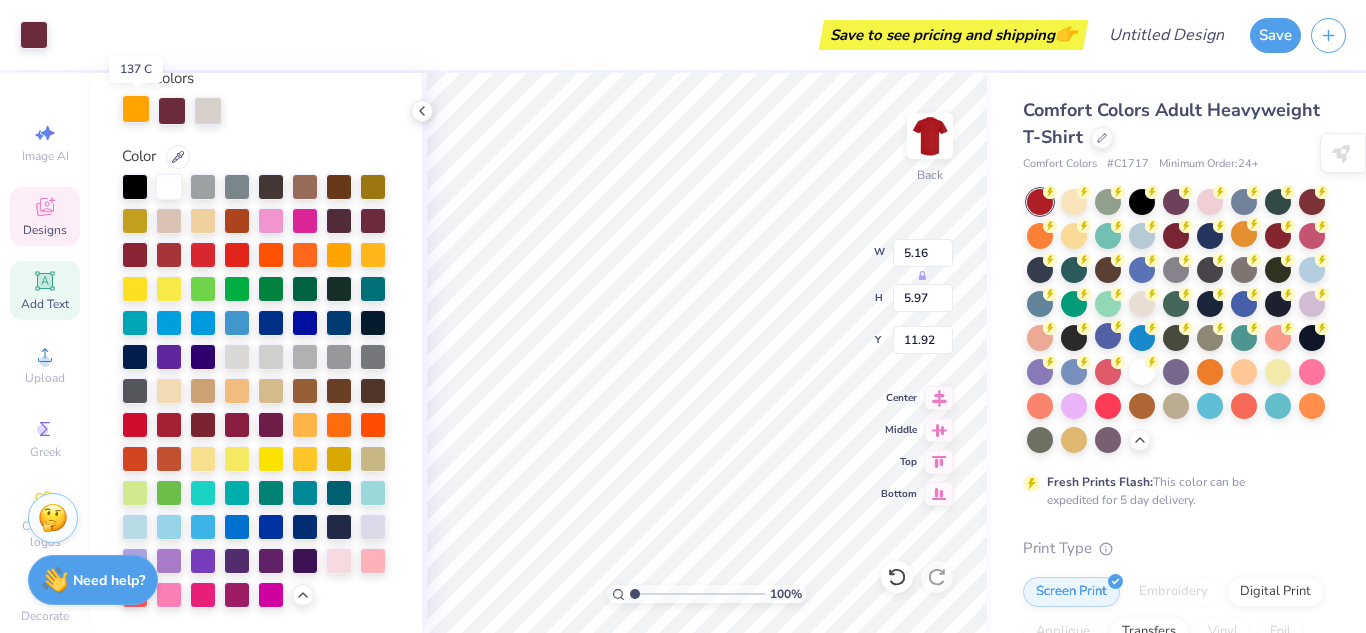 click at bounding box center (136, 109) 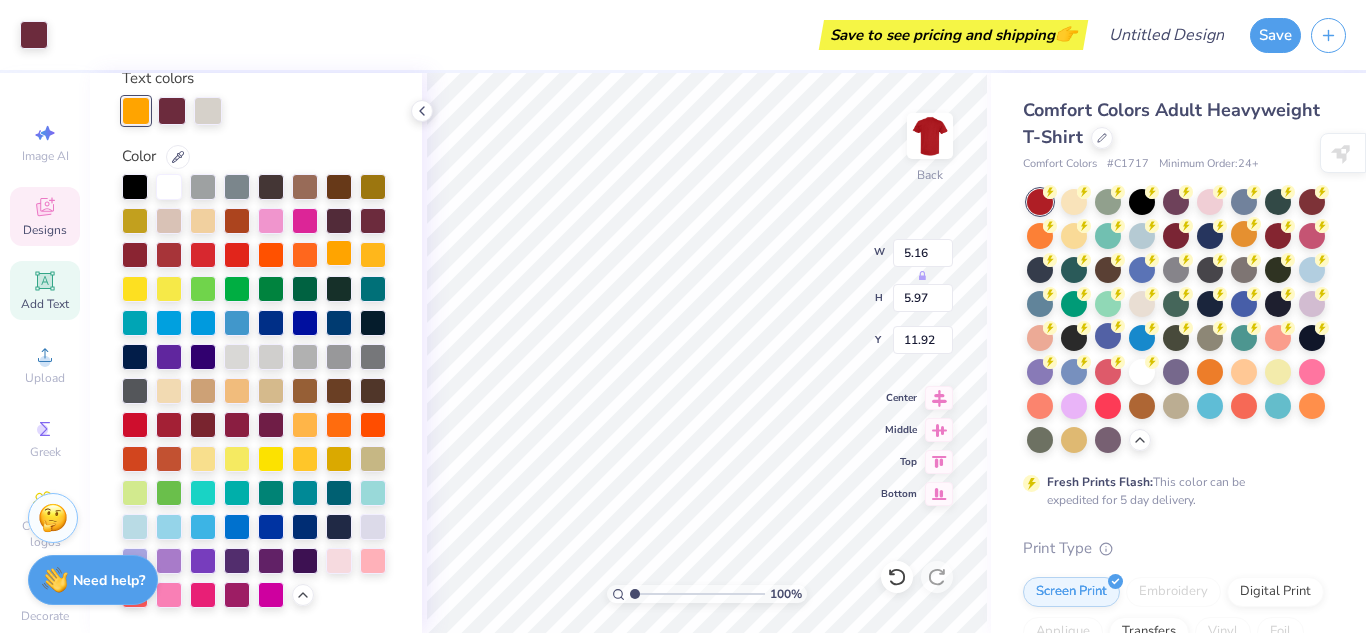 click at bounding box center (339, 253) 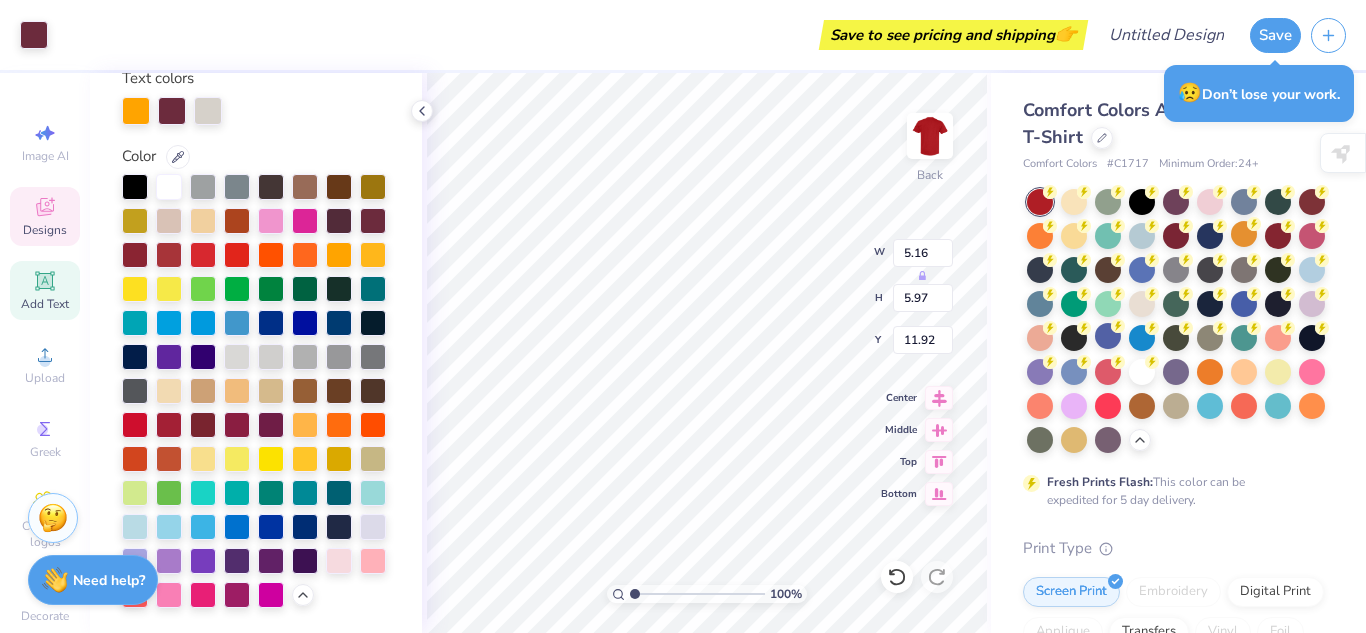 type on "5.56" 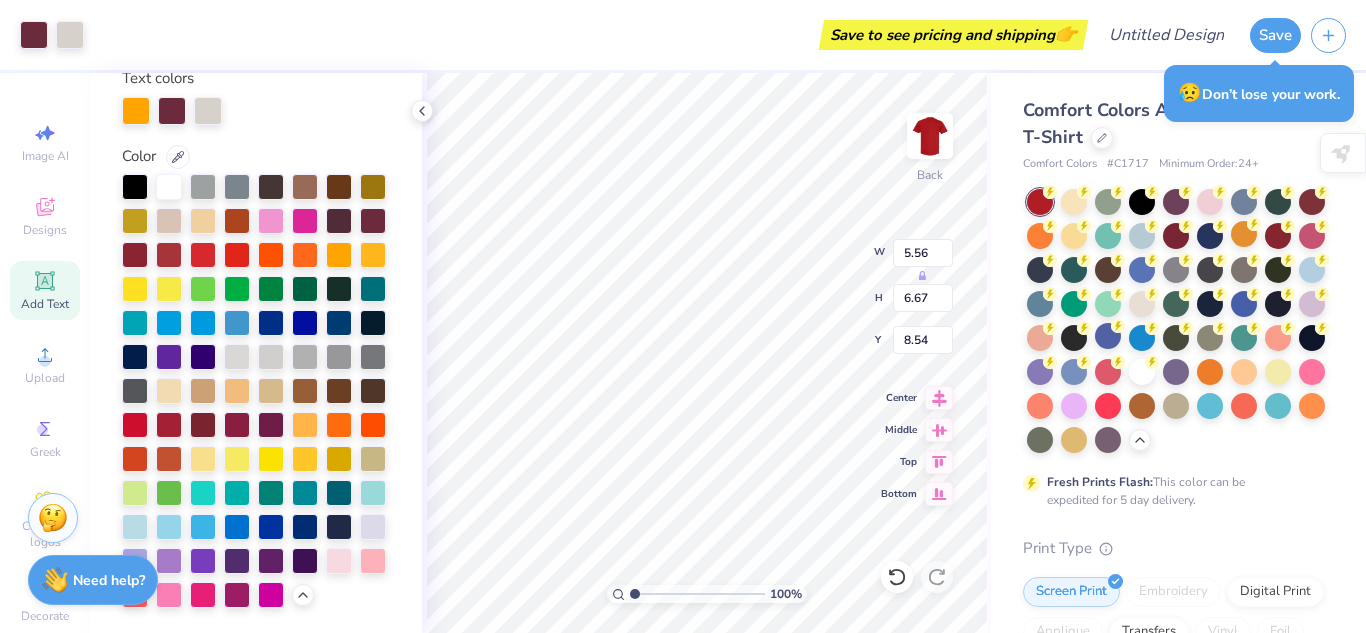 type on "9.35" 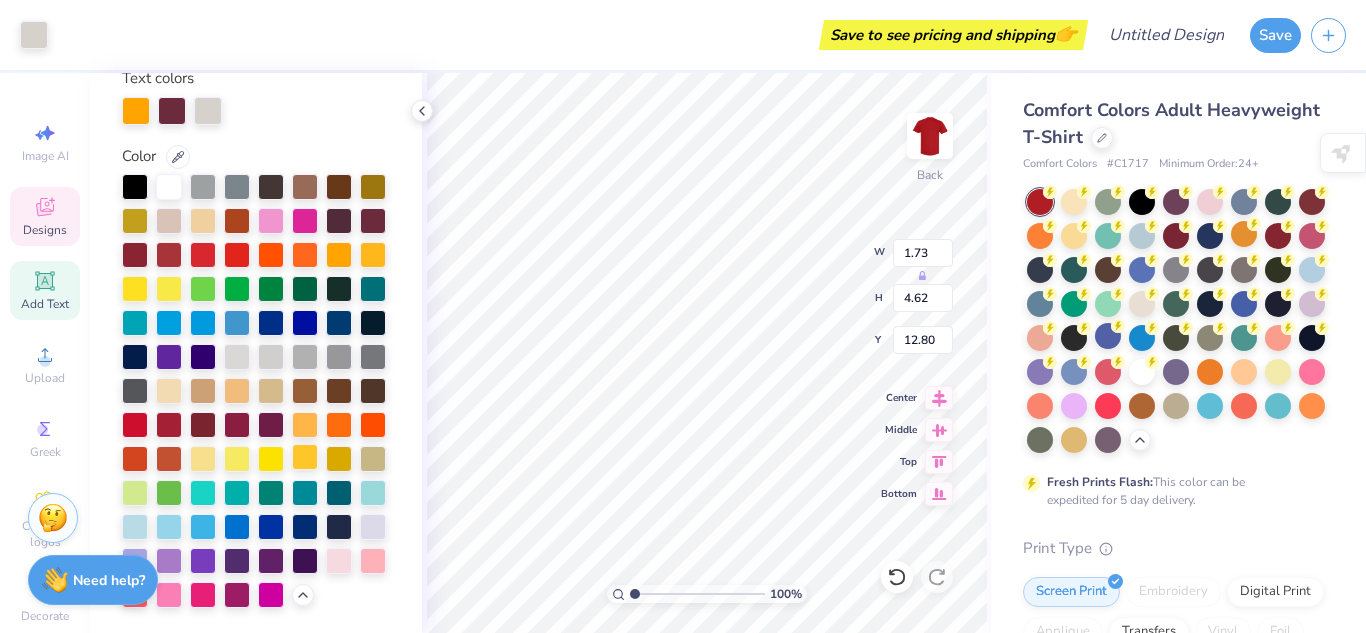 type on "12.80" 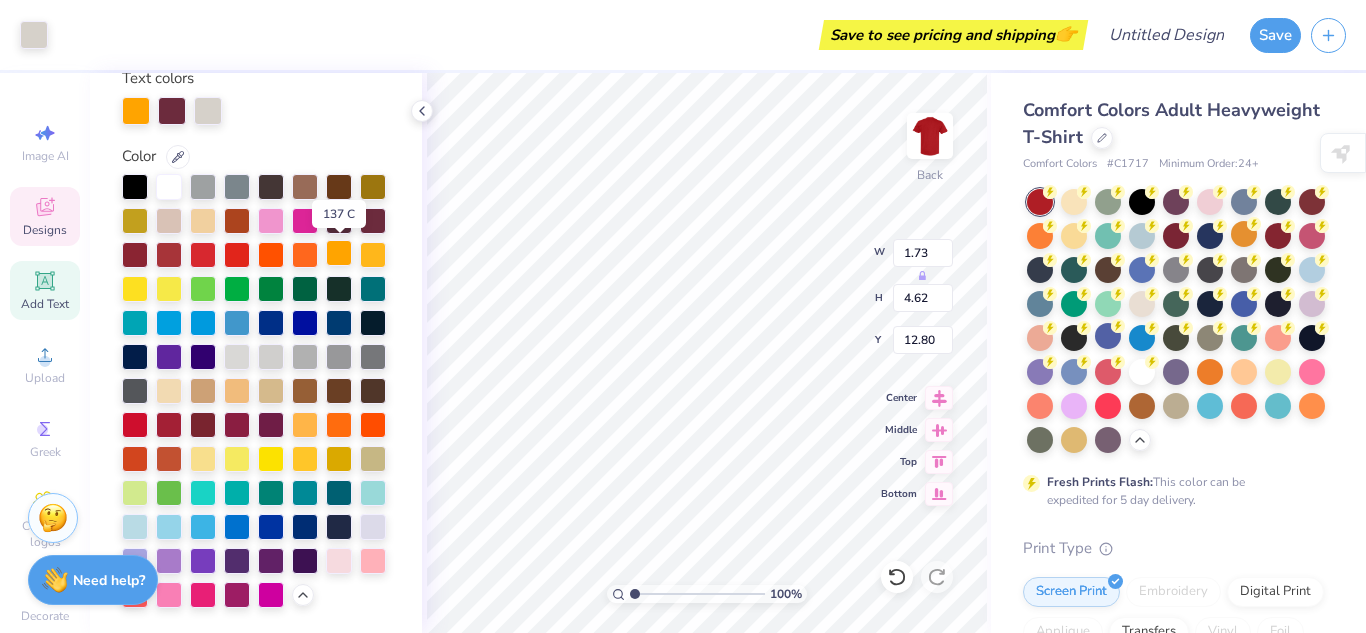 click at bounding box center [339, 253] 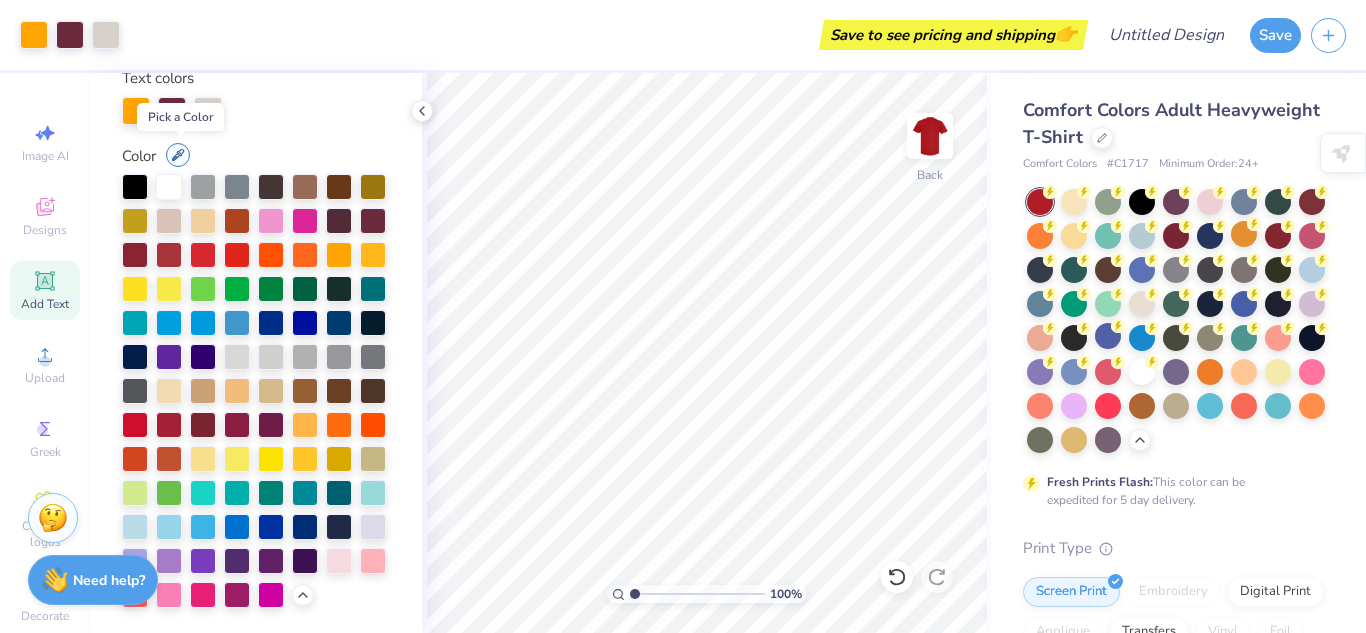 click 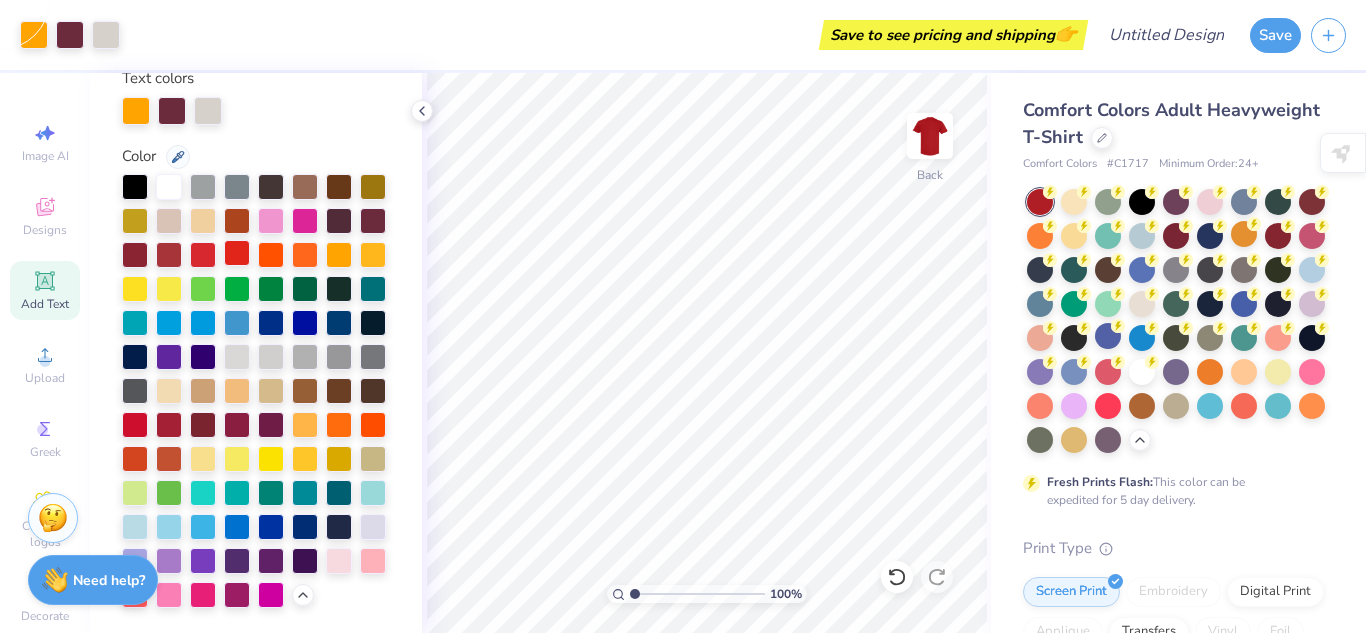click at bounding box center (237, 253) 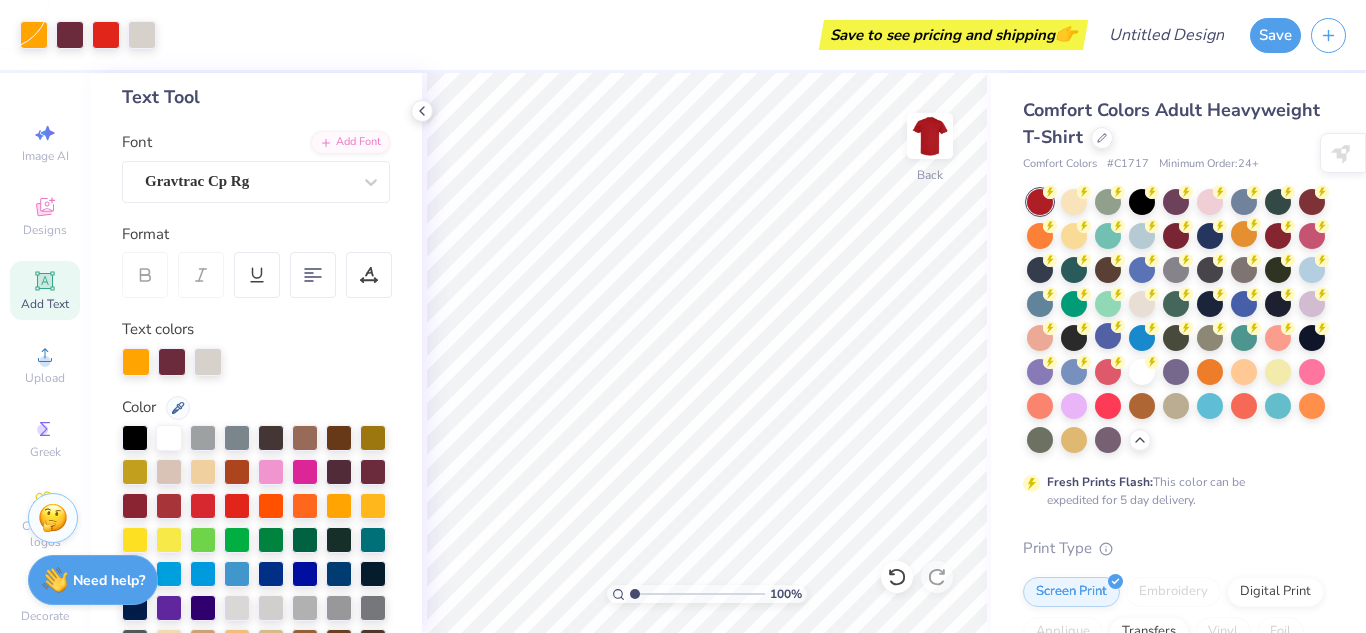 scroll, scrollTop: 0, scrollLeft: 0, axis: both 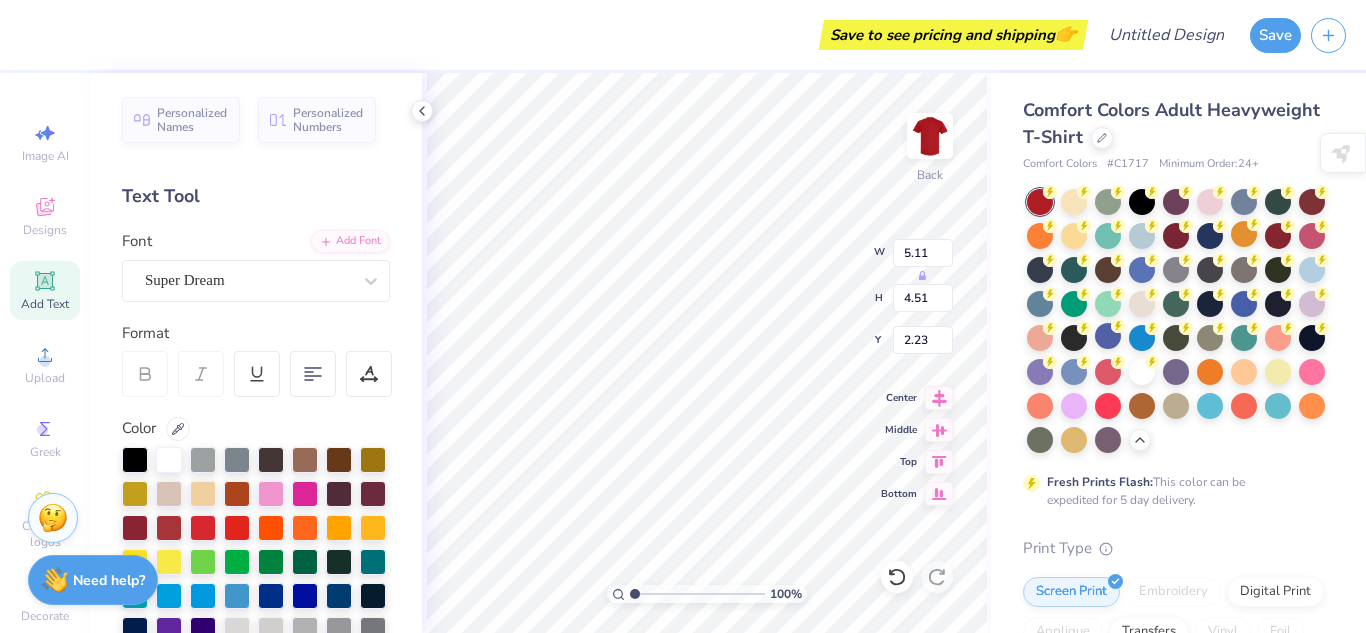 type on "5.11" 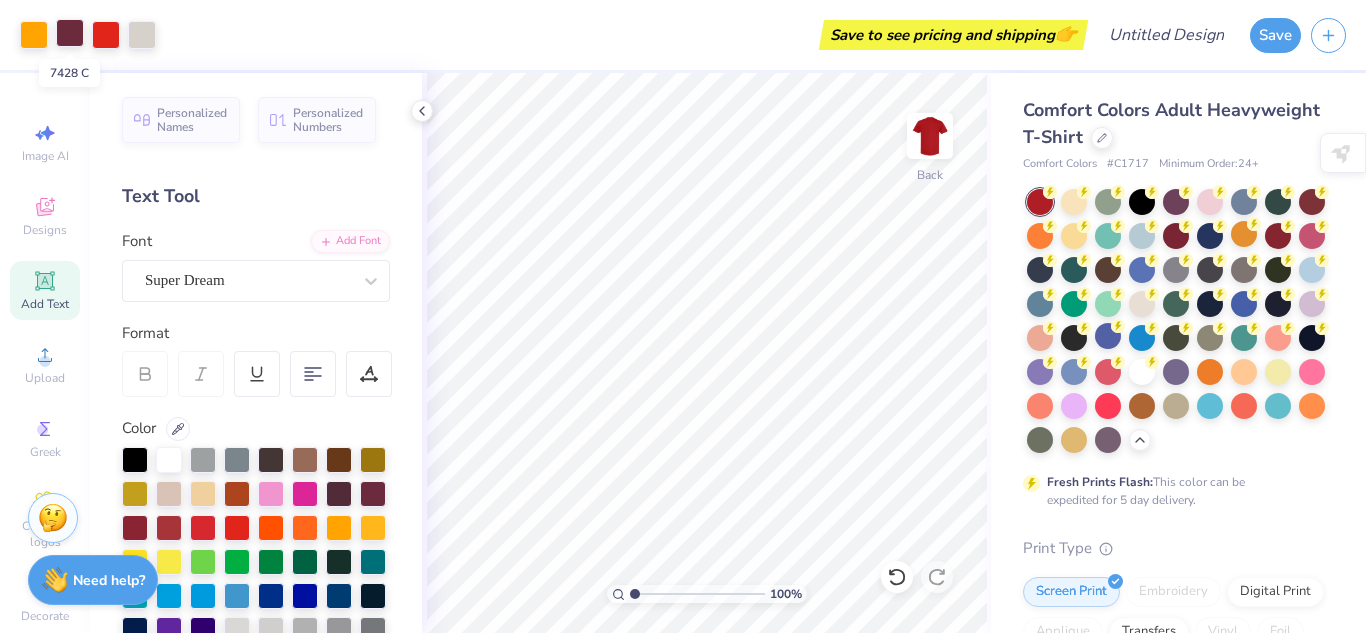 click at bounding box center (70, 33) 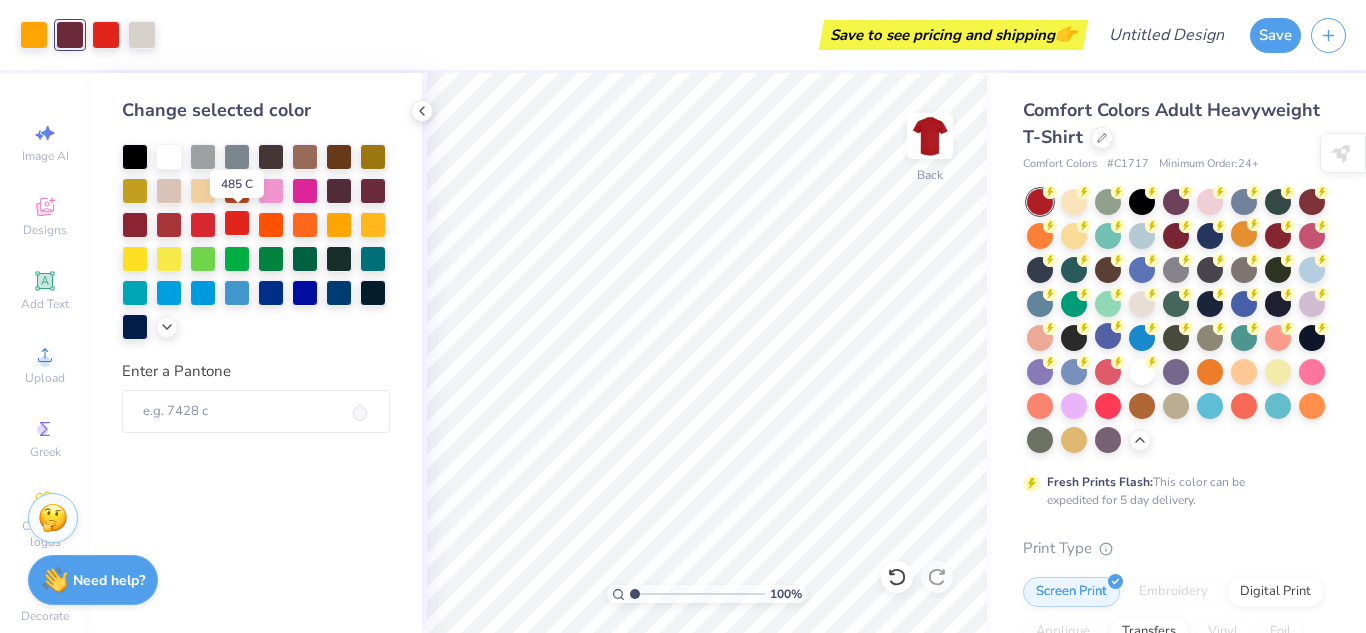 click at bounding box center (237, 223) 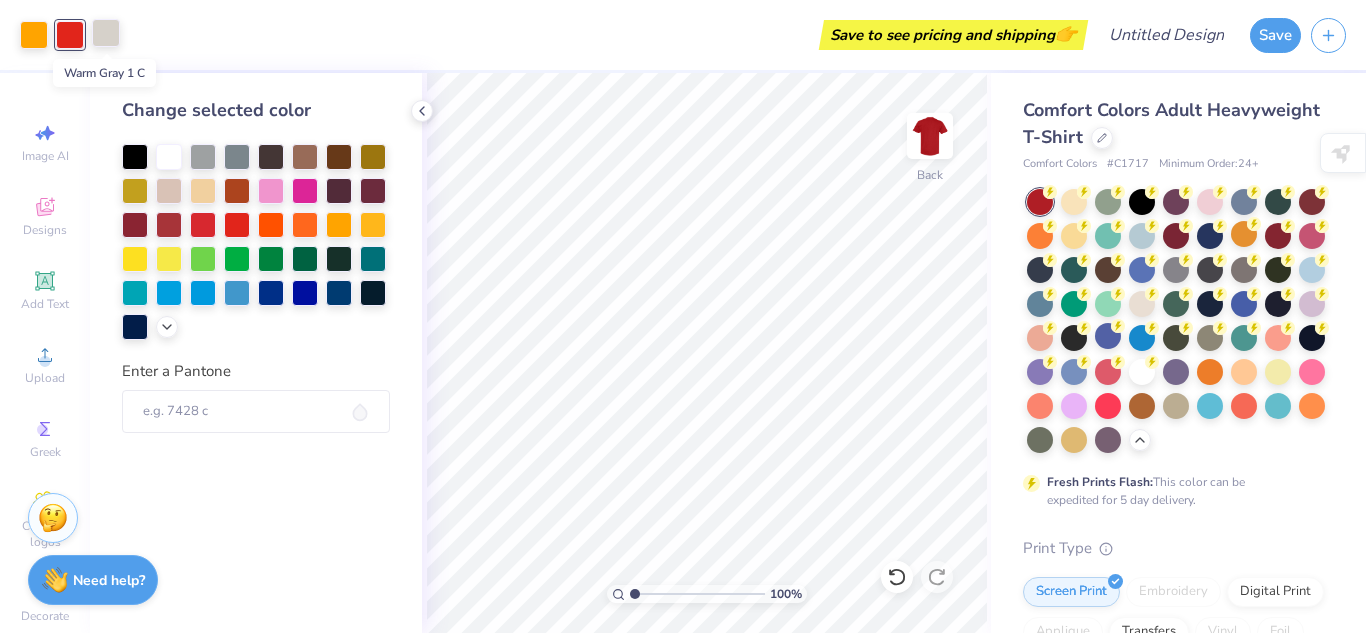 click at bounding box center (106, 33) 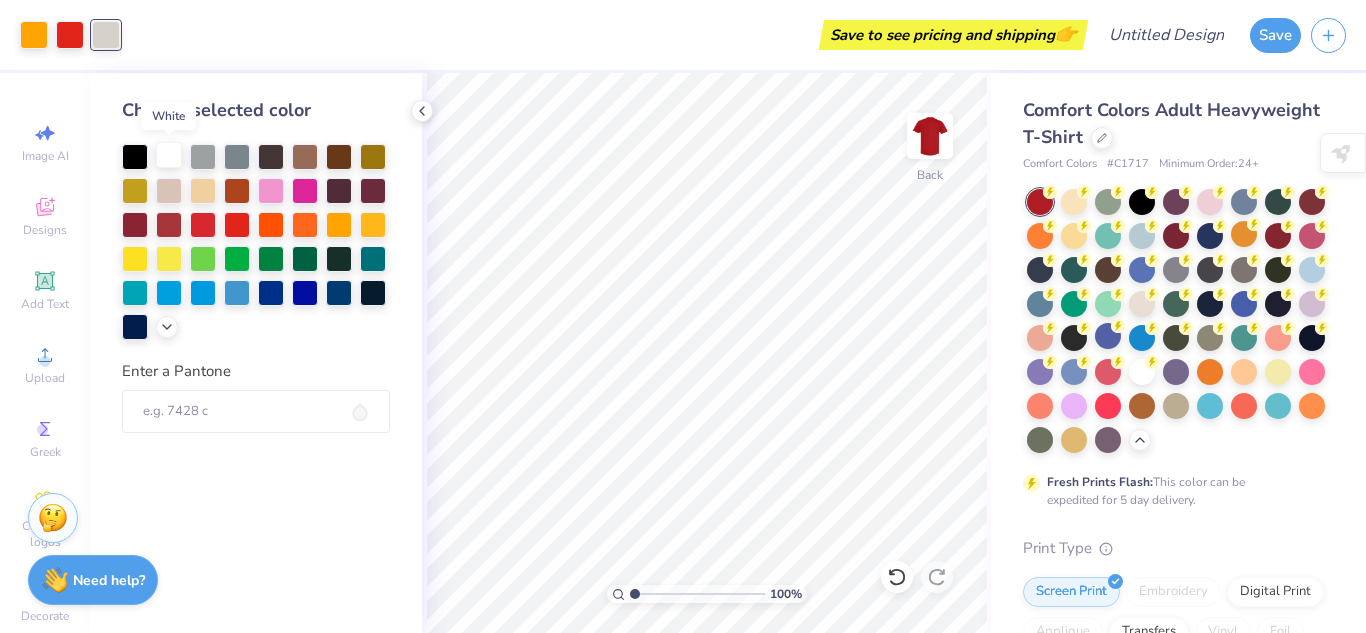 click at bounding box center (169, 155) 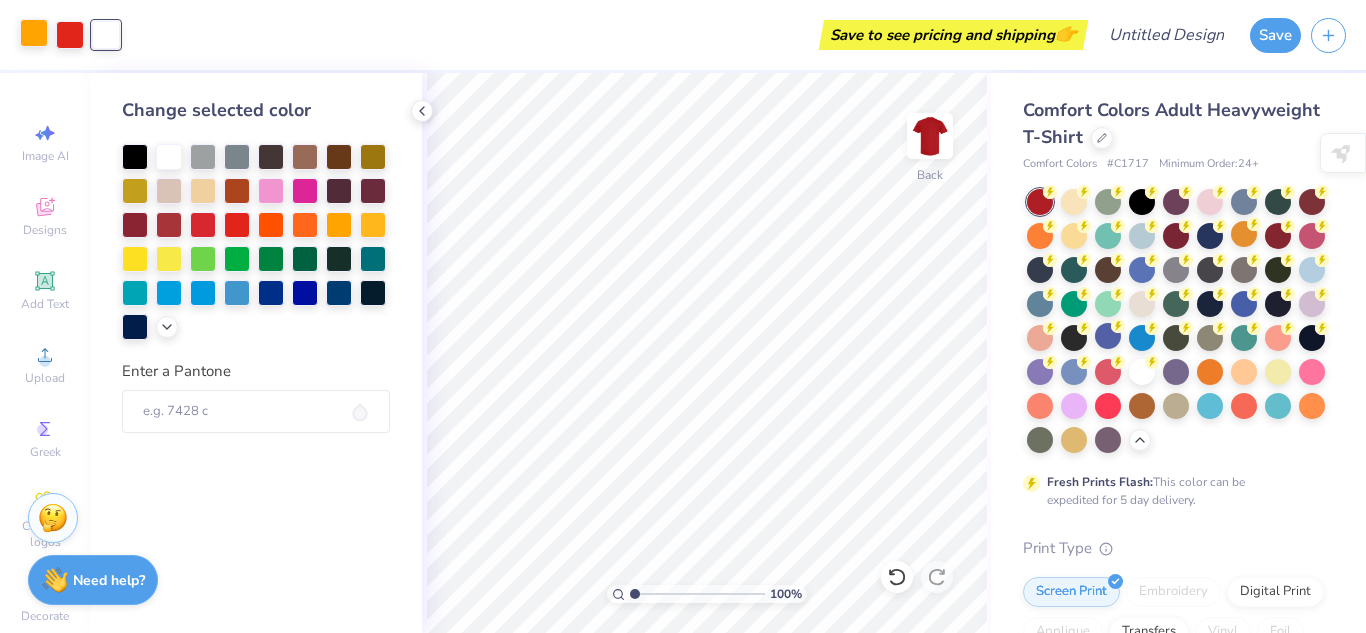 click at bounding box center (34, 33) 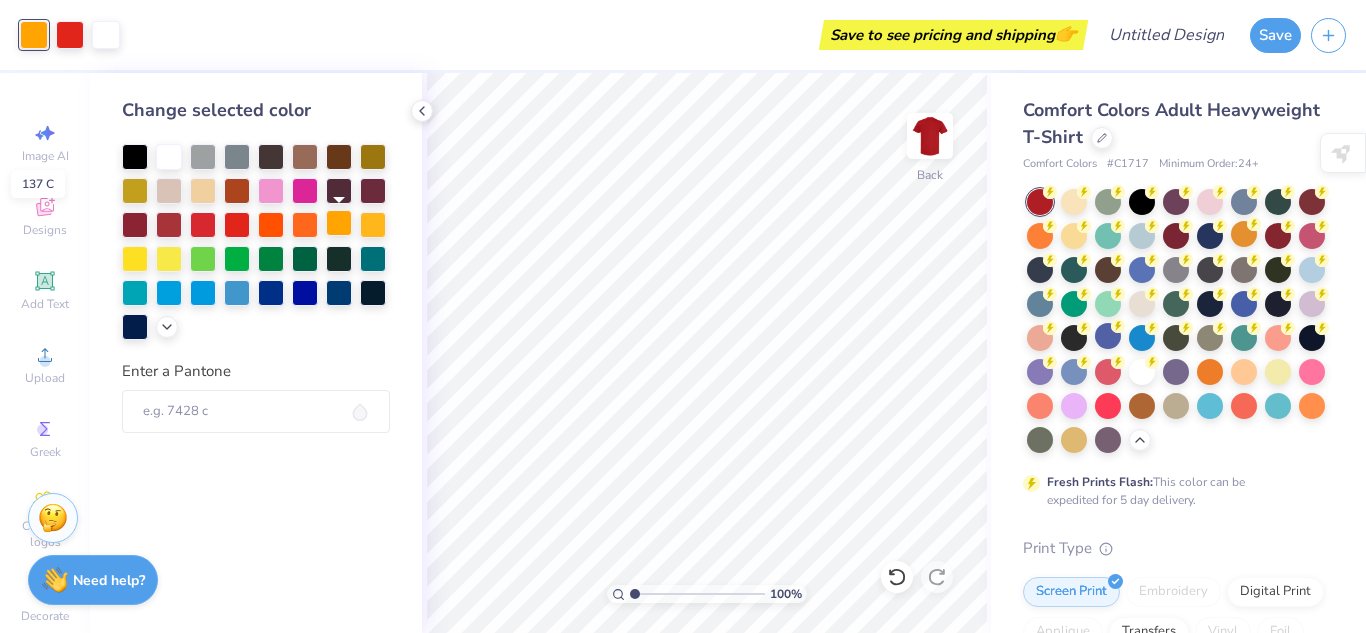 click at bounding box center (339, 223) 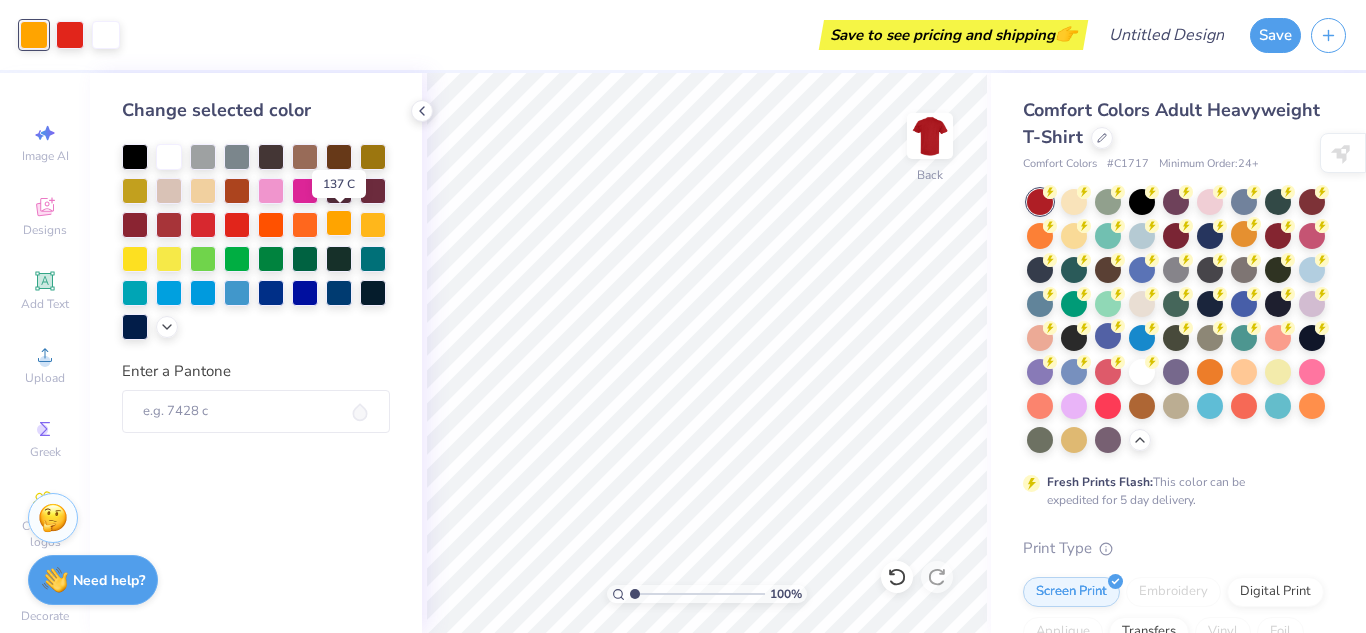 click at bounding box center [339, 223] 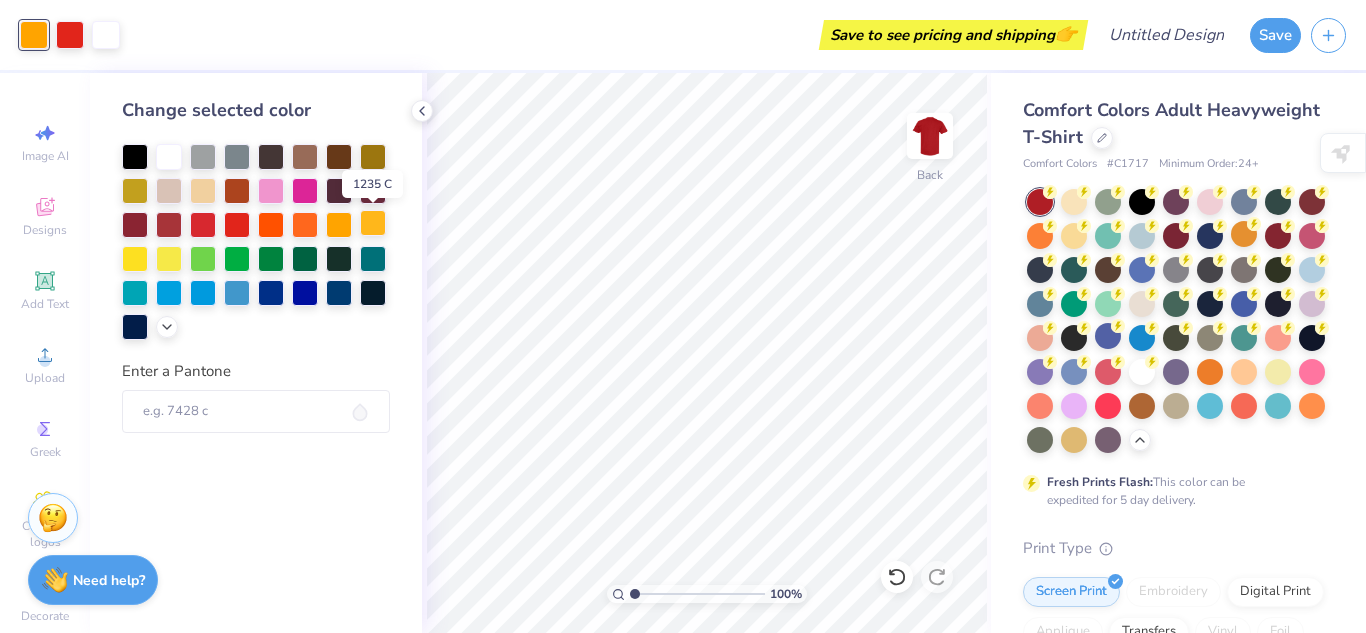click at bounding box center [373, 223] 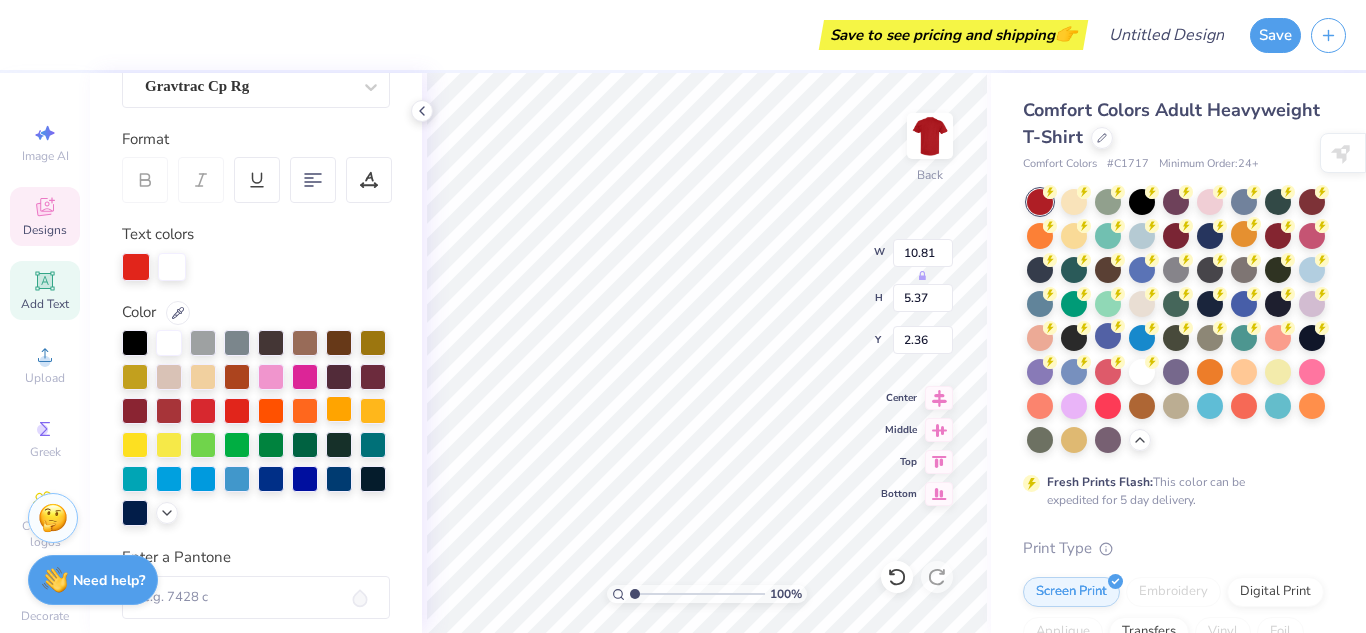 scroll, scrollTop: 197, scrollLeft: 0, axis: vertical 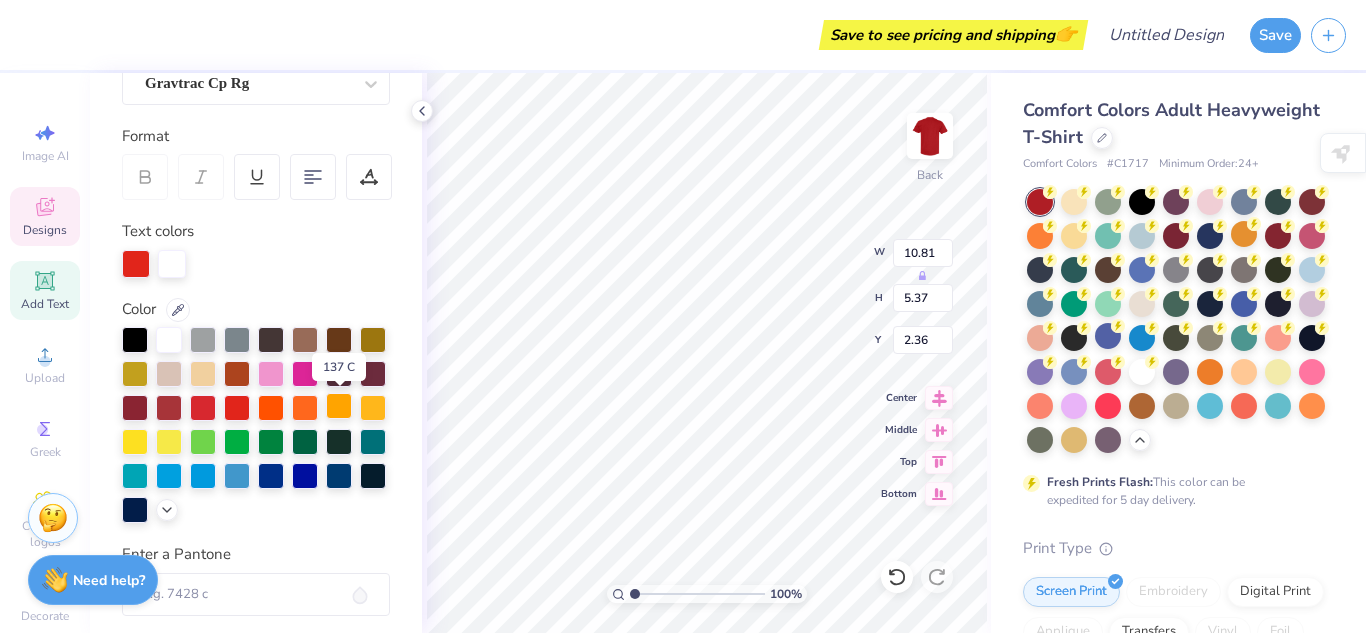 click at bounding box center (339, 406) 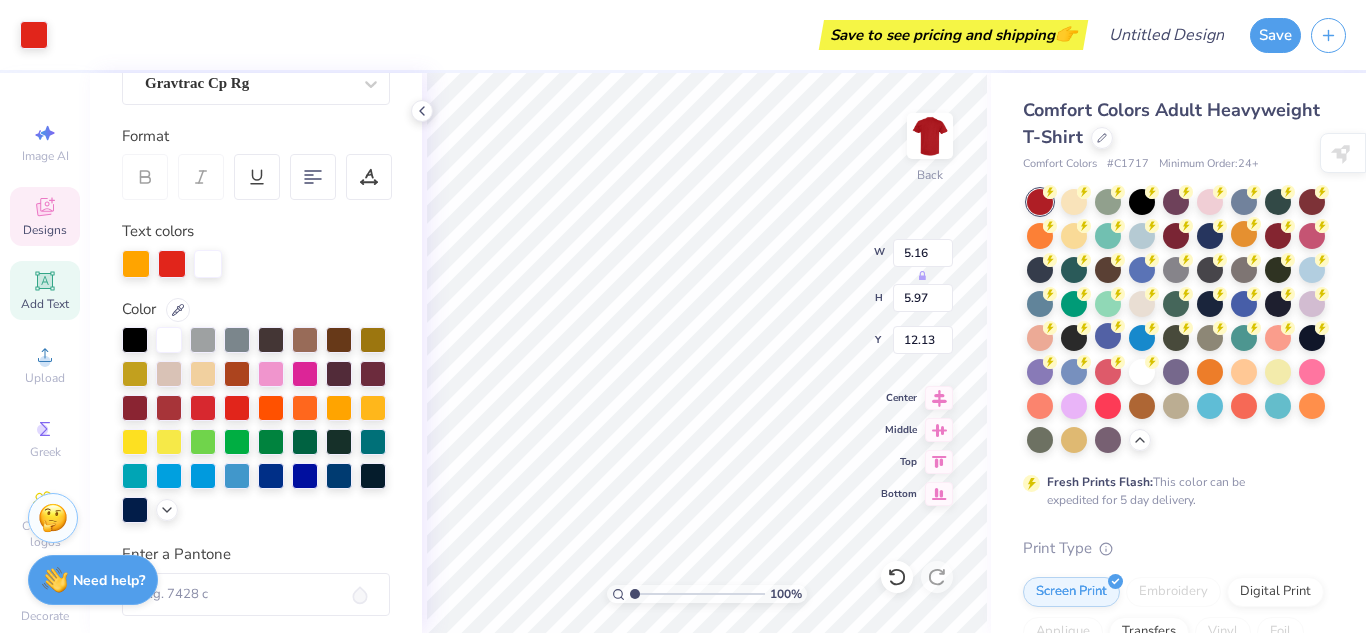 type on "5.16" 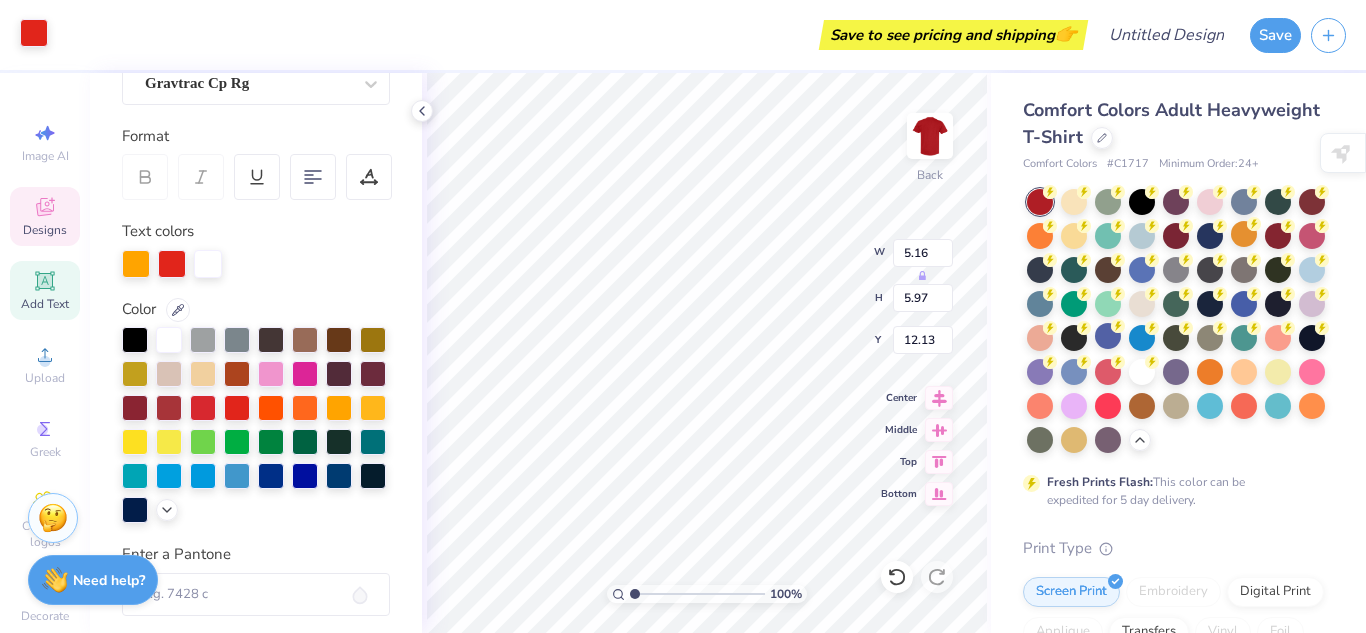 click at bounding box center (34, 33) 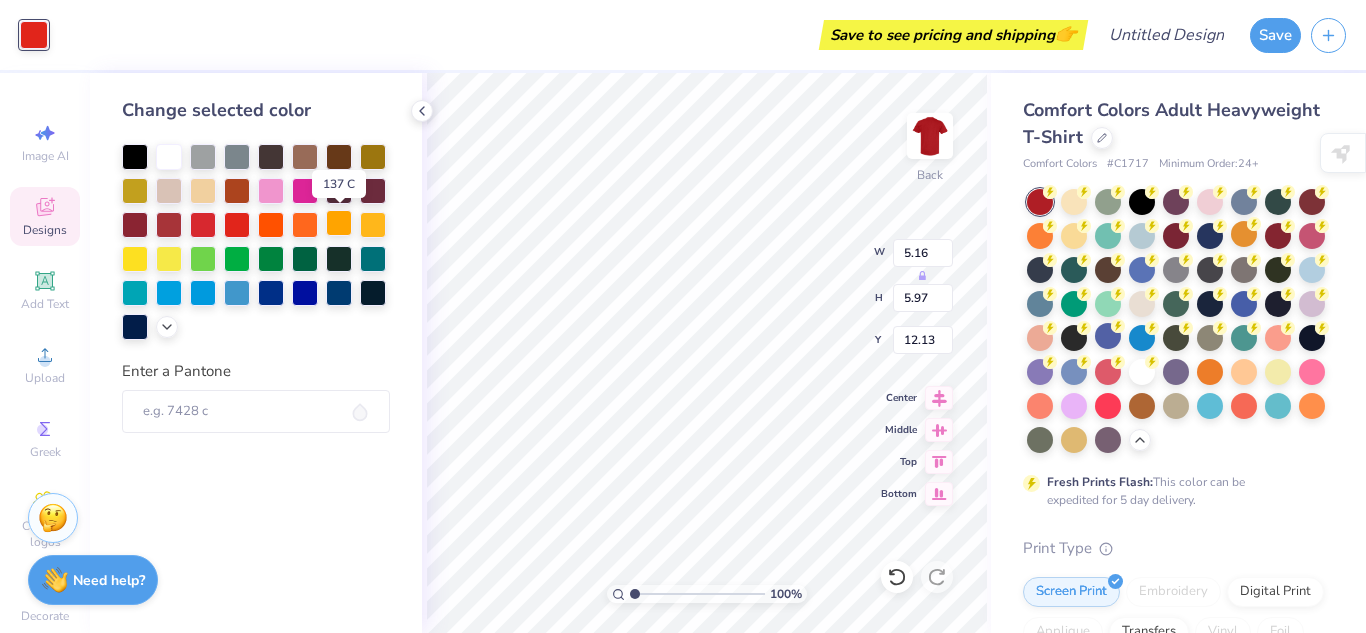 click at bounding box center (339, 223) 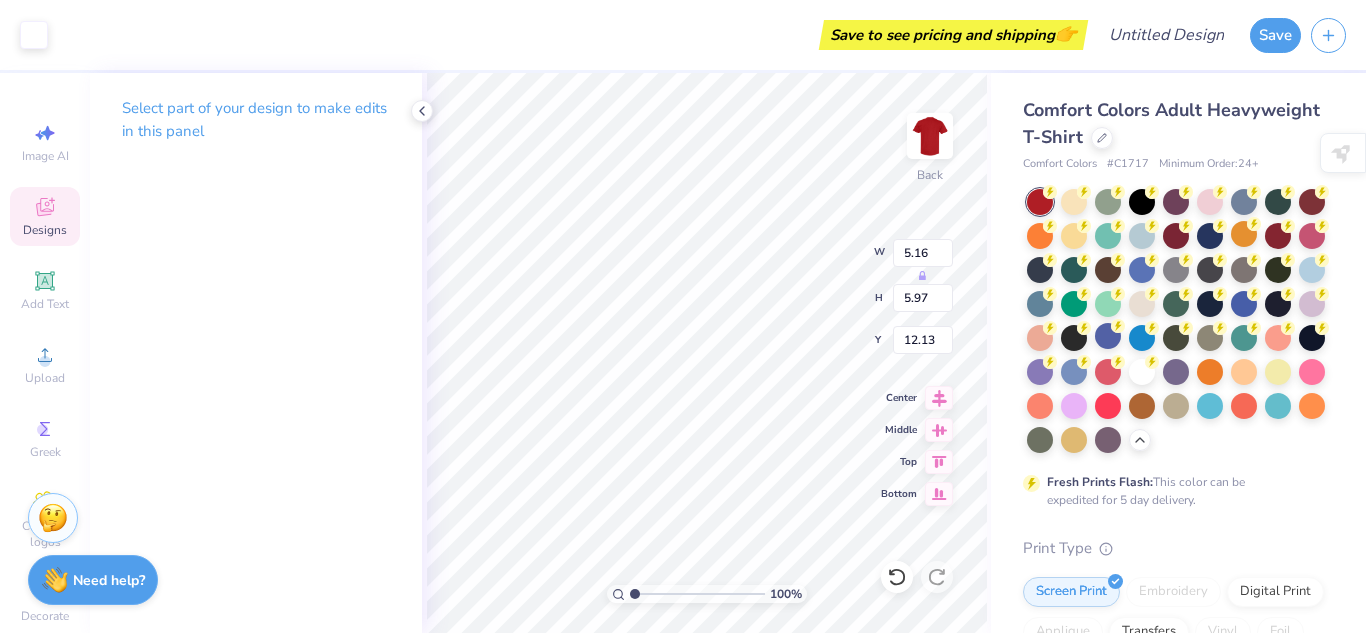 type on "0.49" 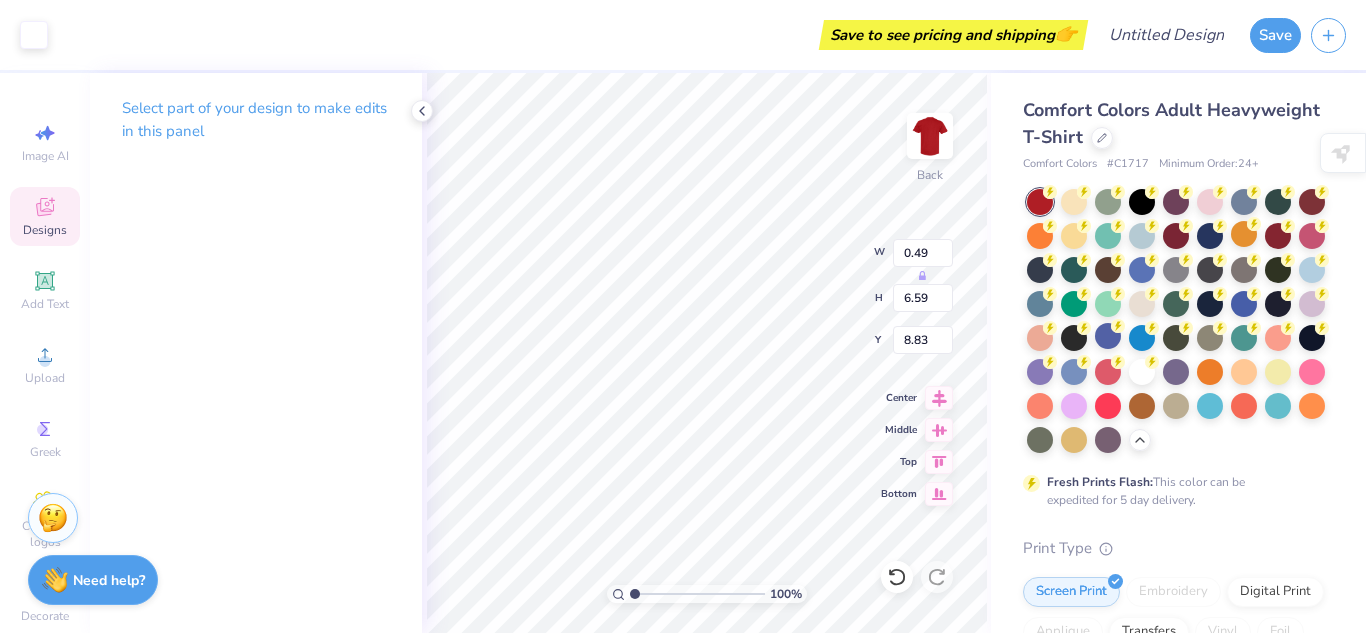 type on "5.37" 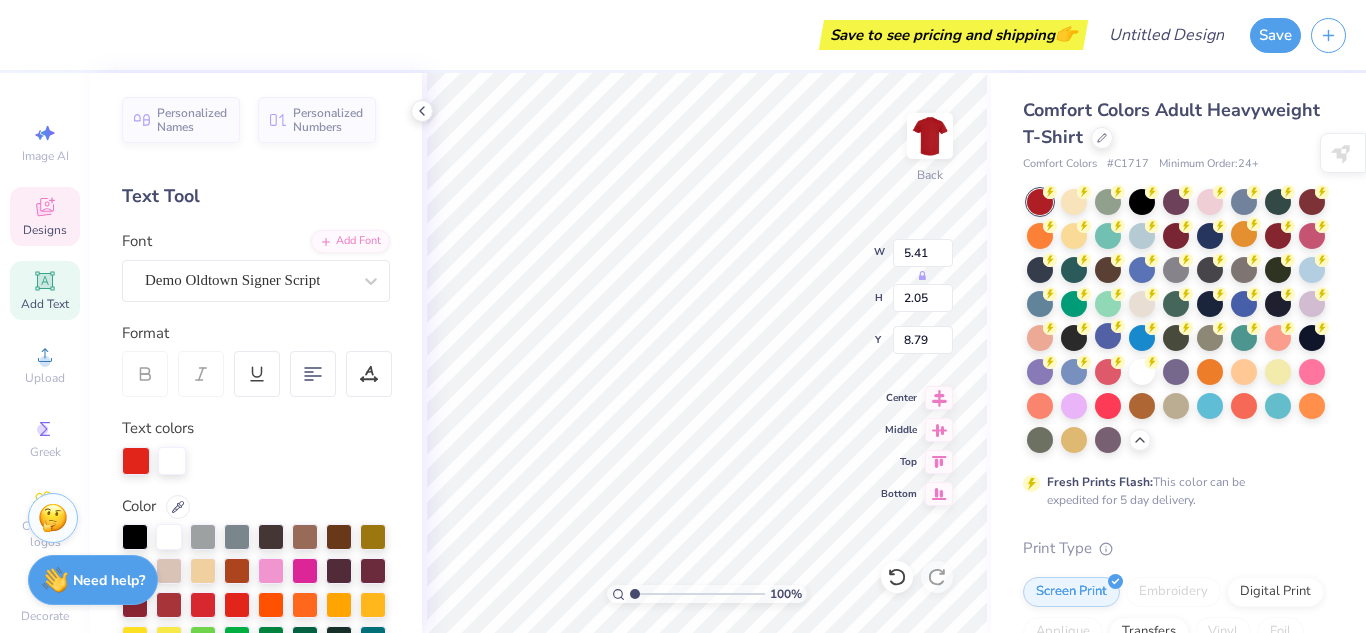 type on "8.79" 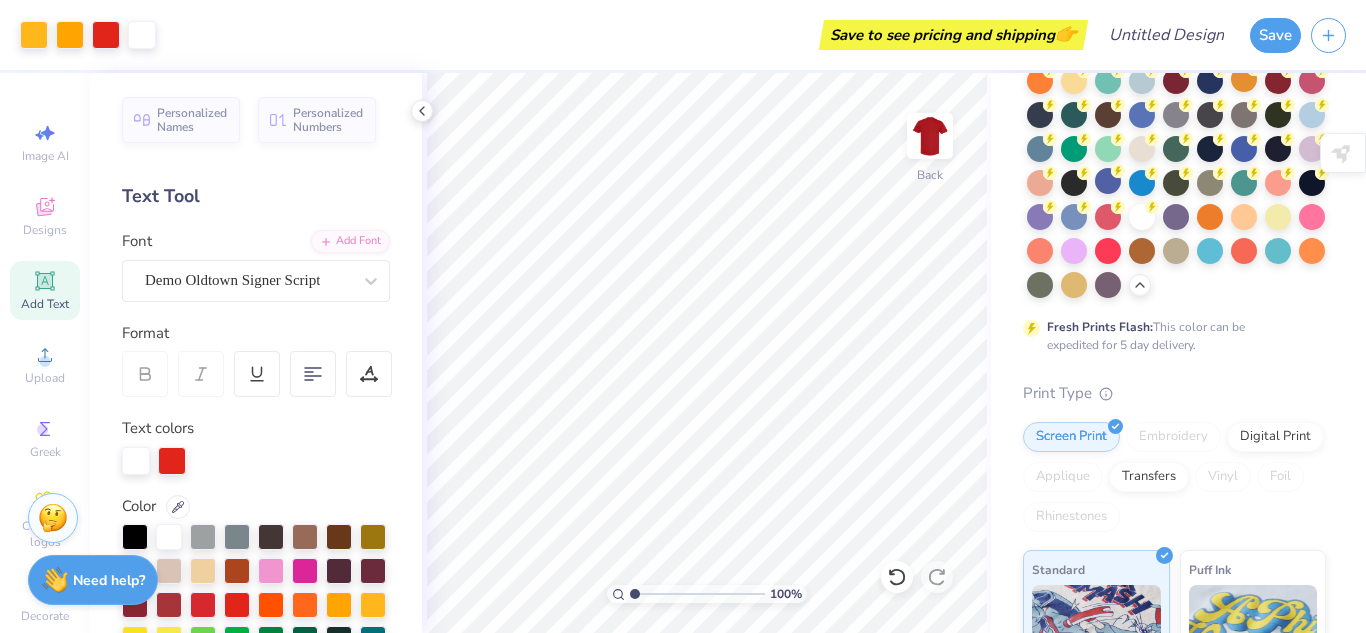 scroll, scrollTop: 158, scrollLeft: 0, axis: vertical 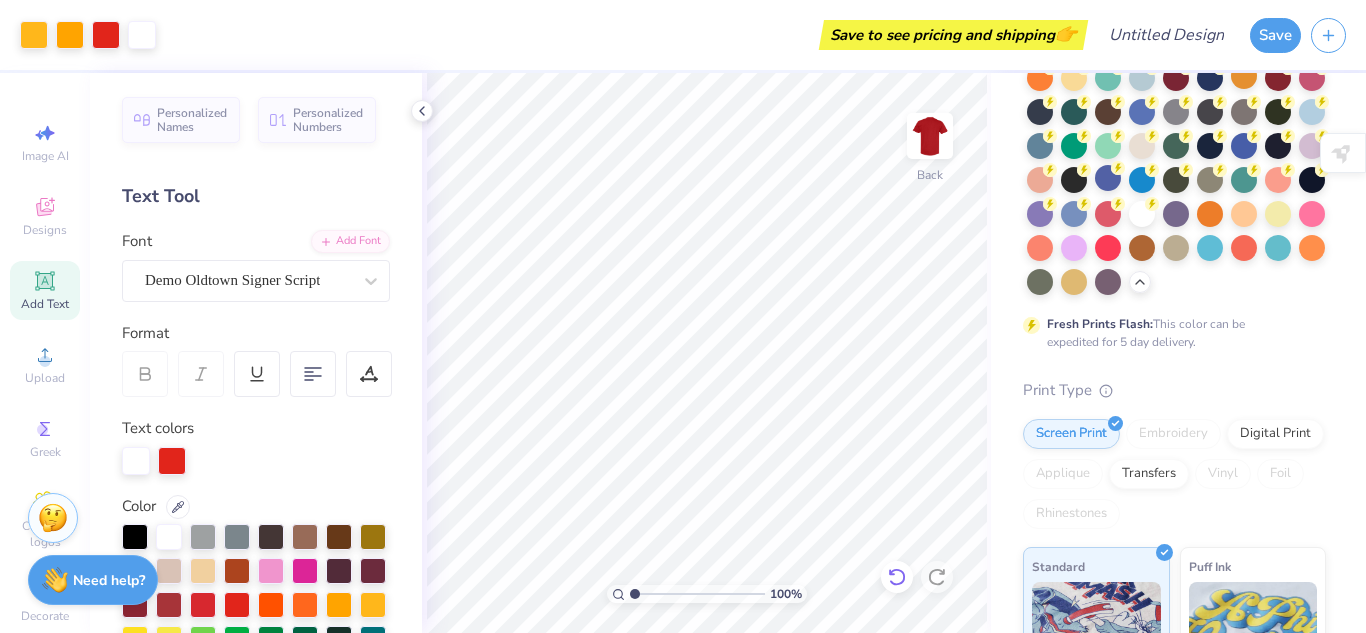 click 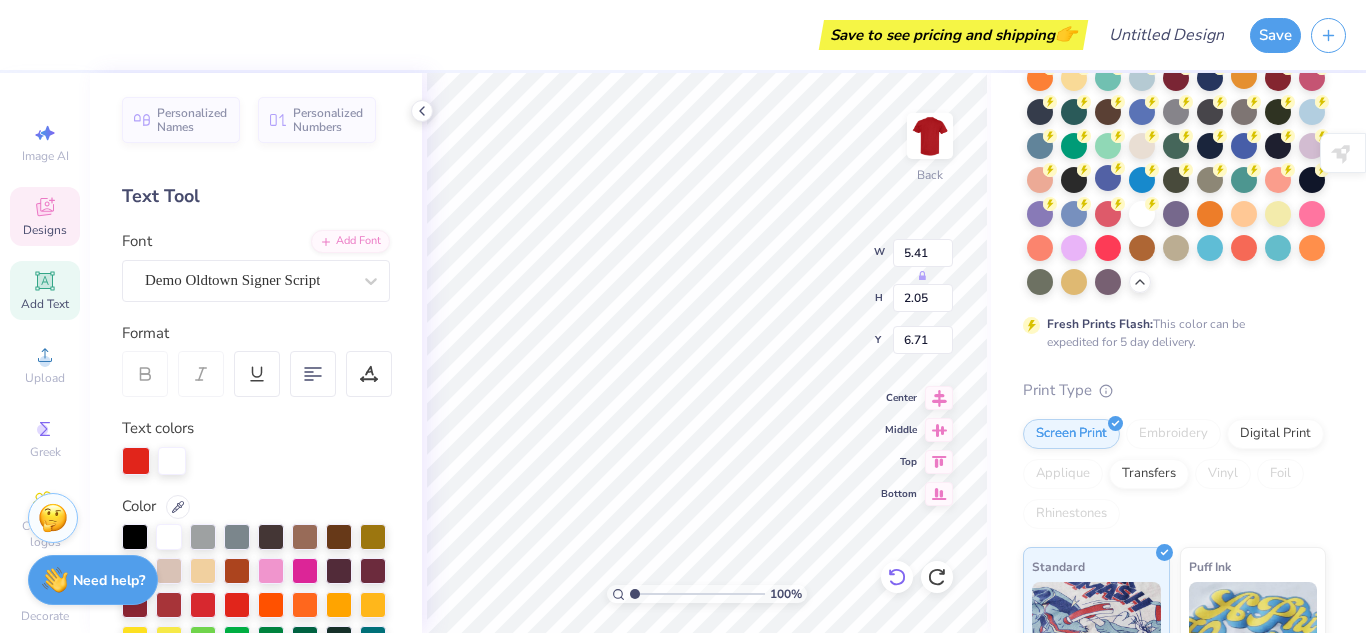 type 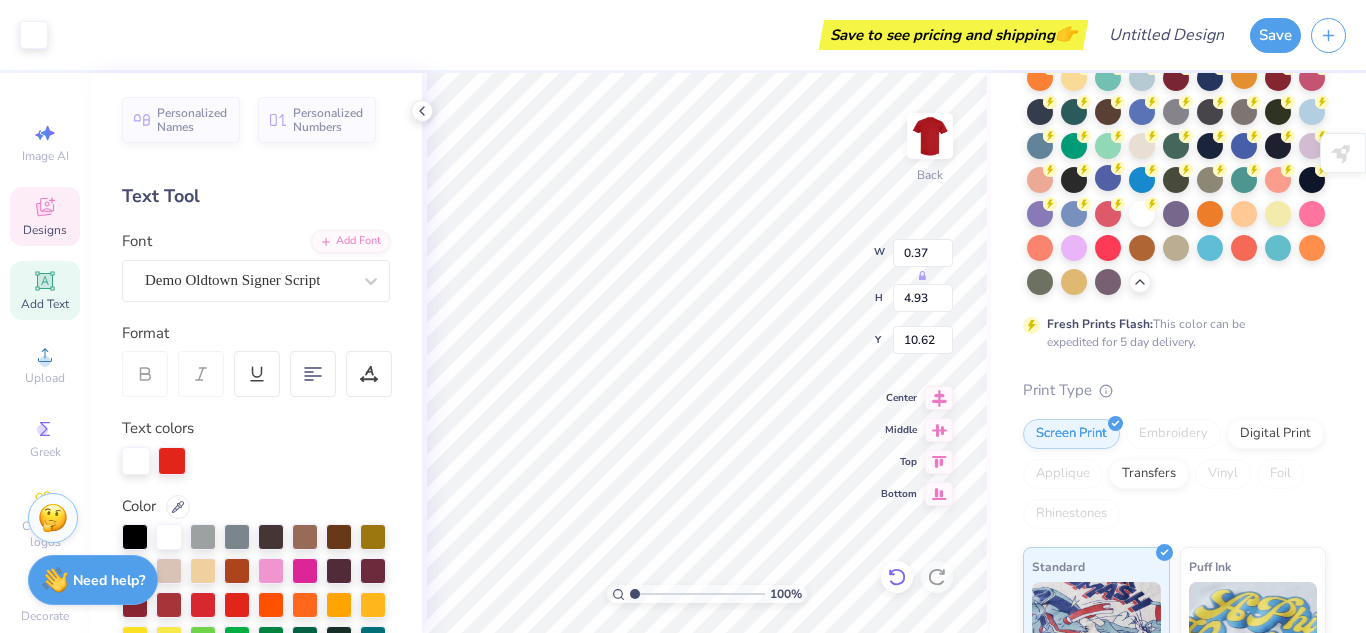 type on "10.62" 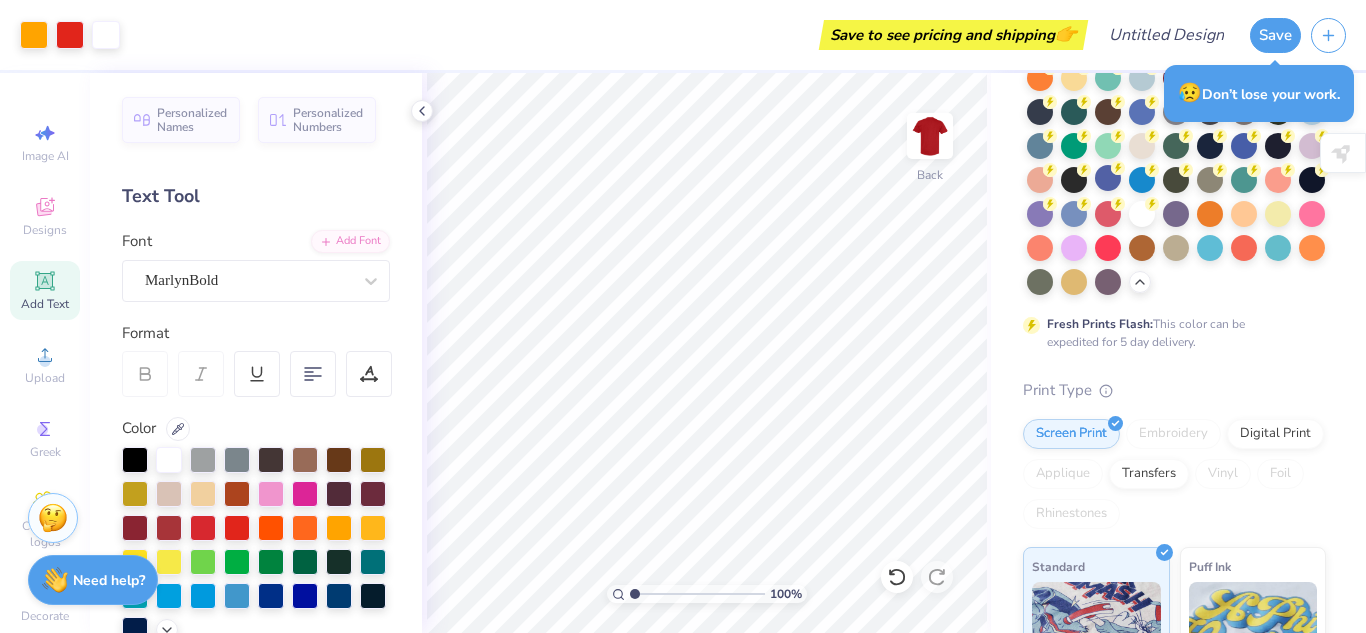 click 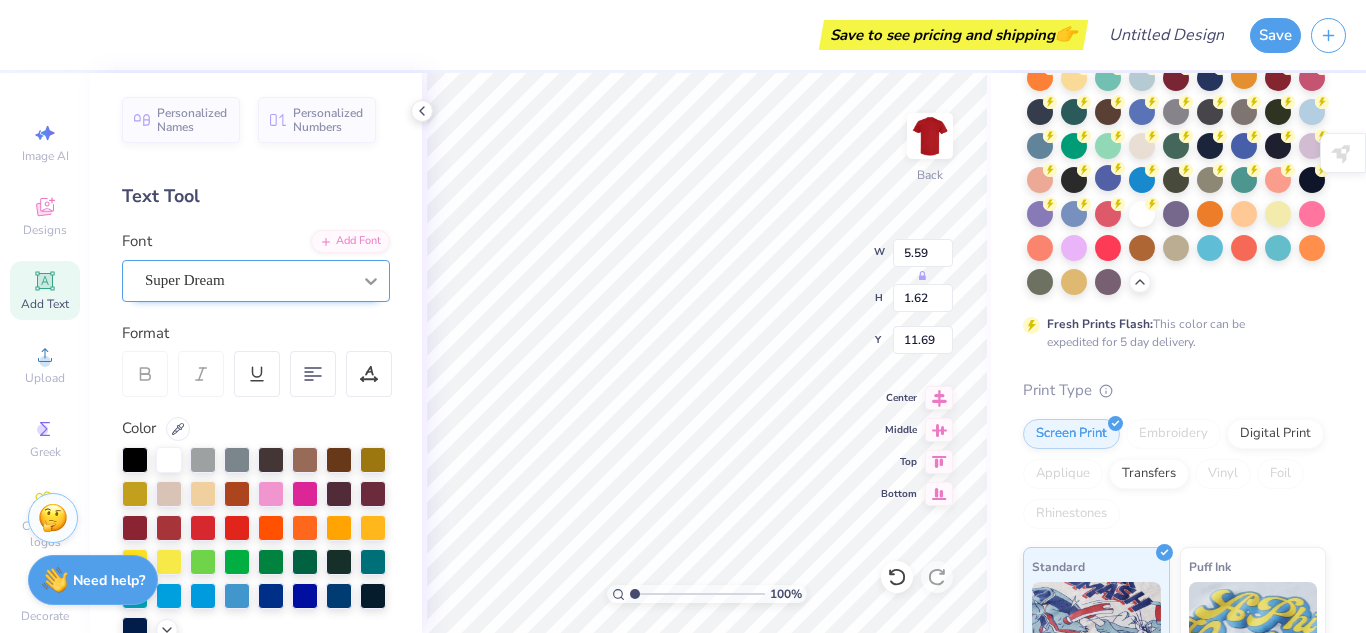 click 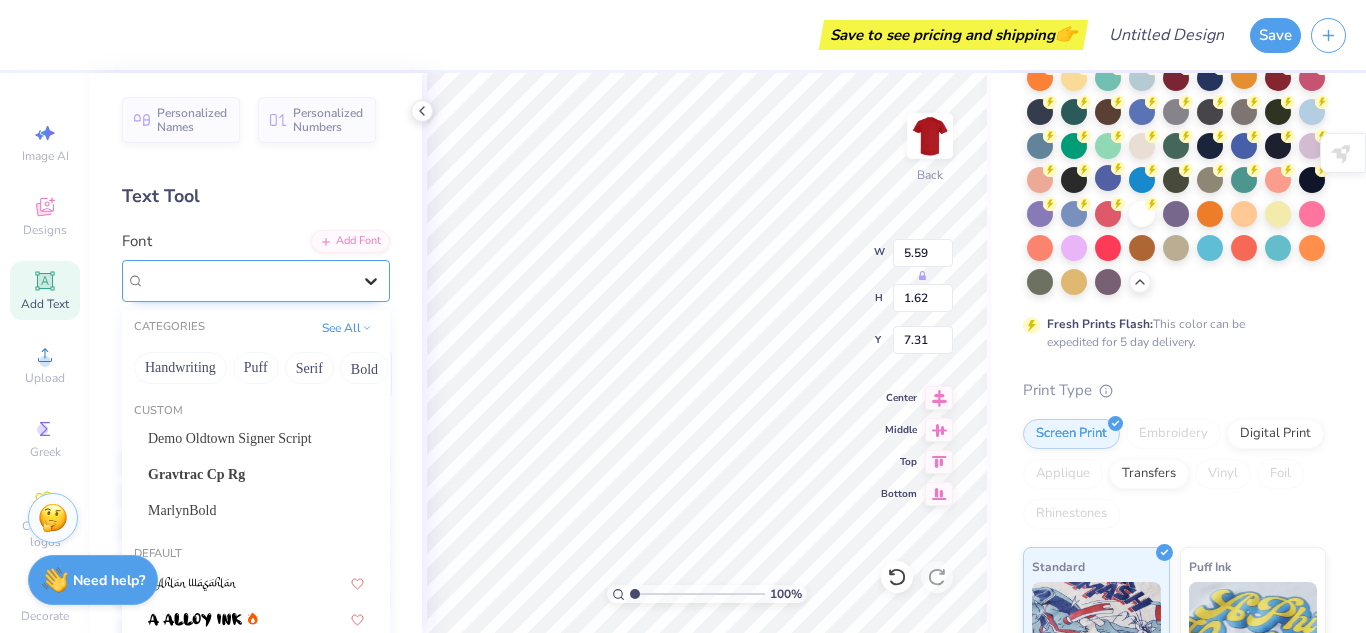 type on "7.31" 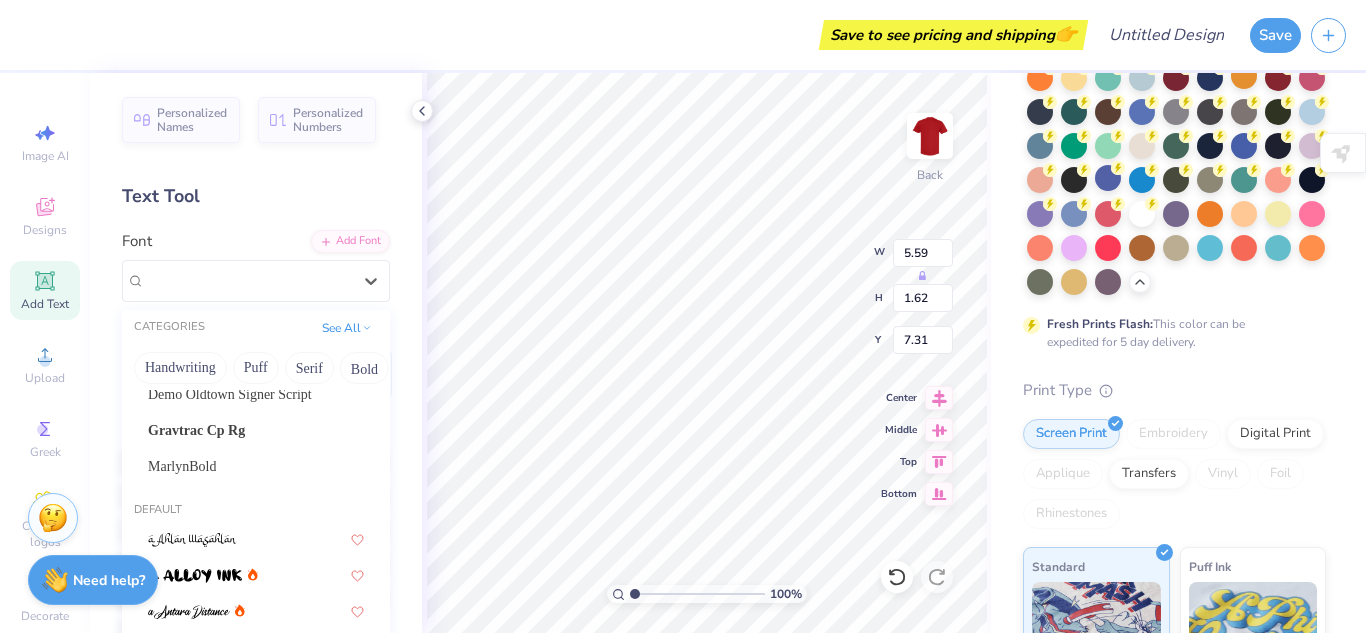 scroll, scrollTop: 53, scrollLeft: 0, axis: vertical 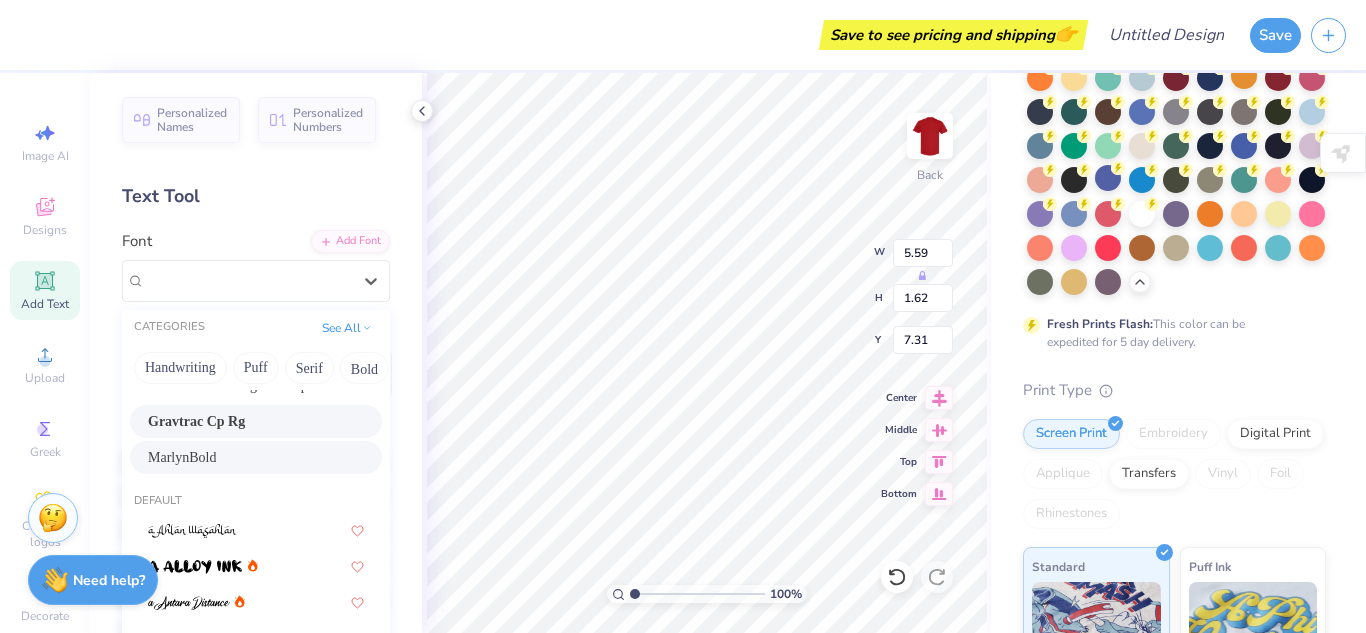 click on "Gravtrac Cp Rg" at bounding box center (196, 421) 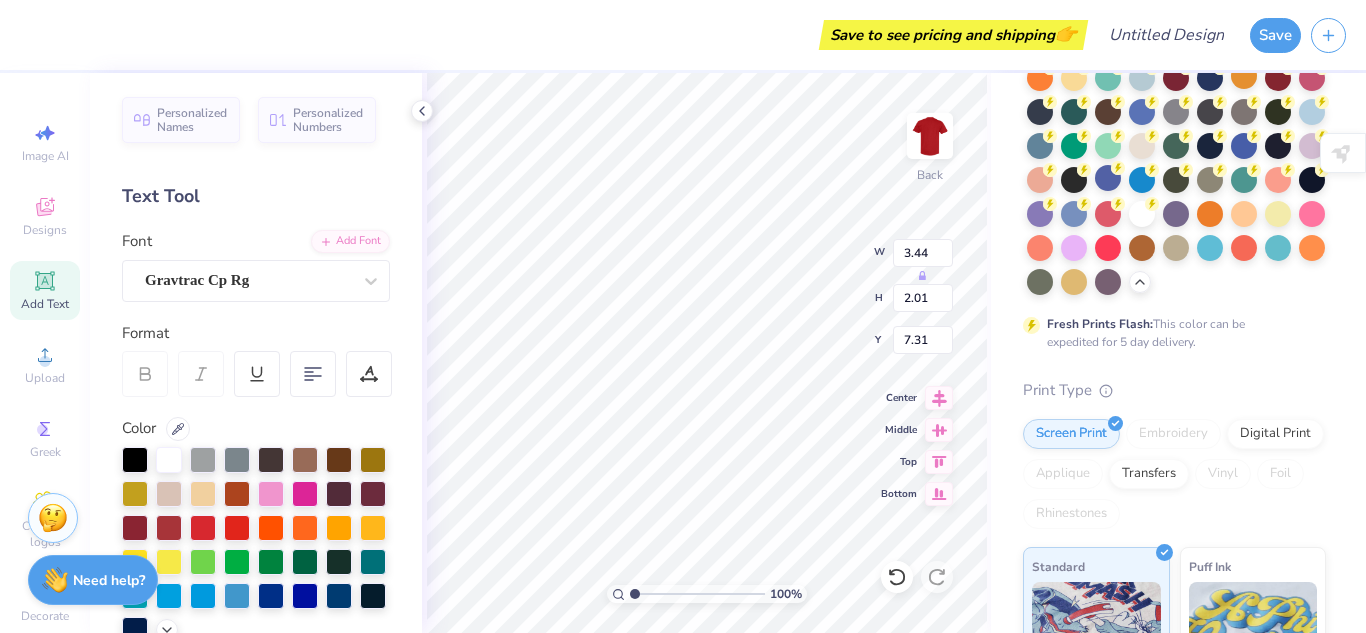 type on "3.44" 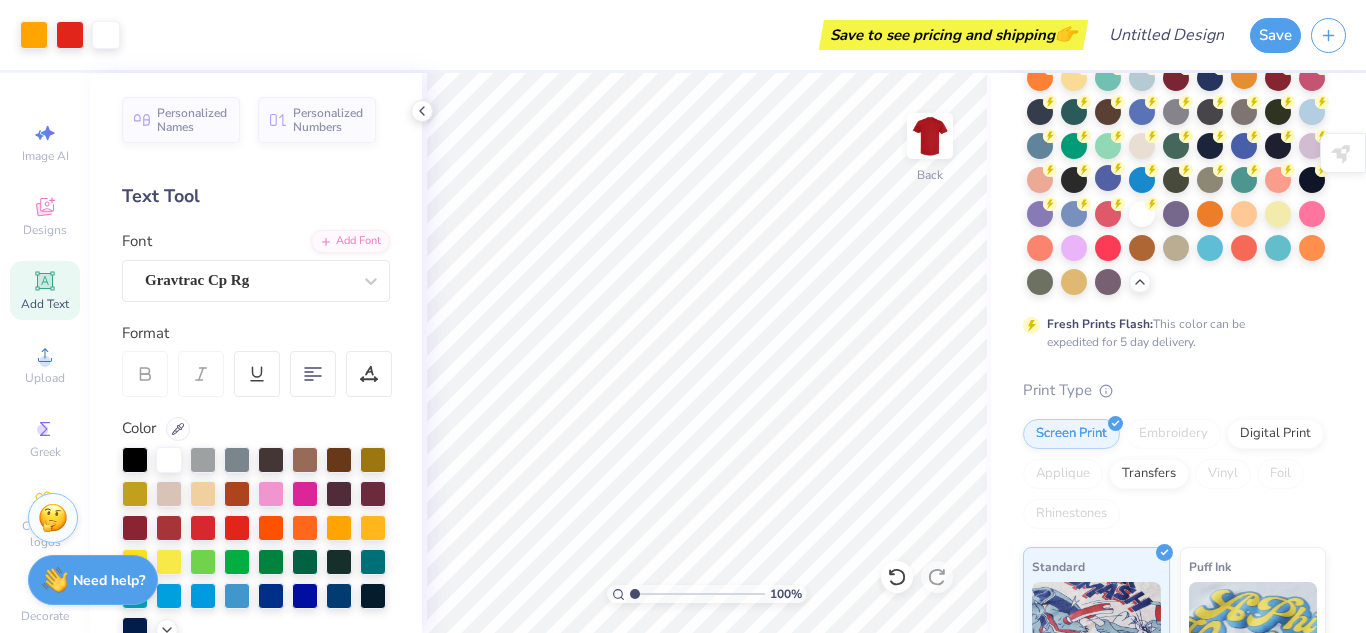 click on "Add Text" at bounding box center (45, 290) 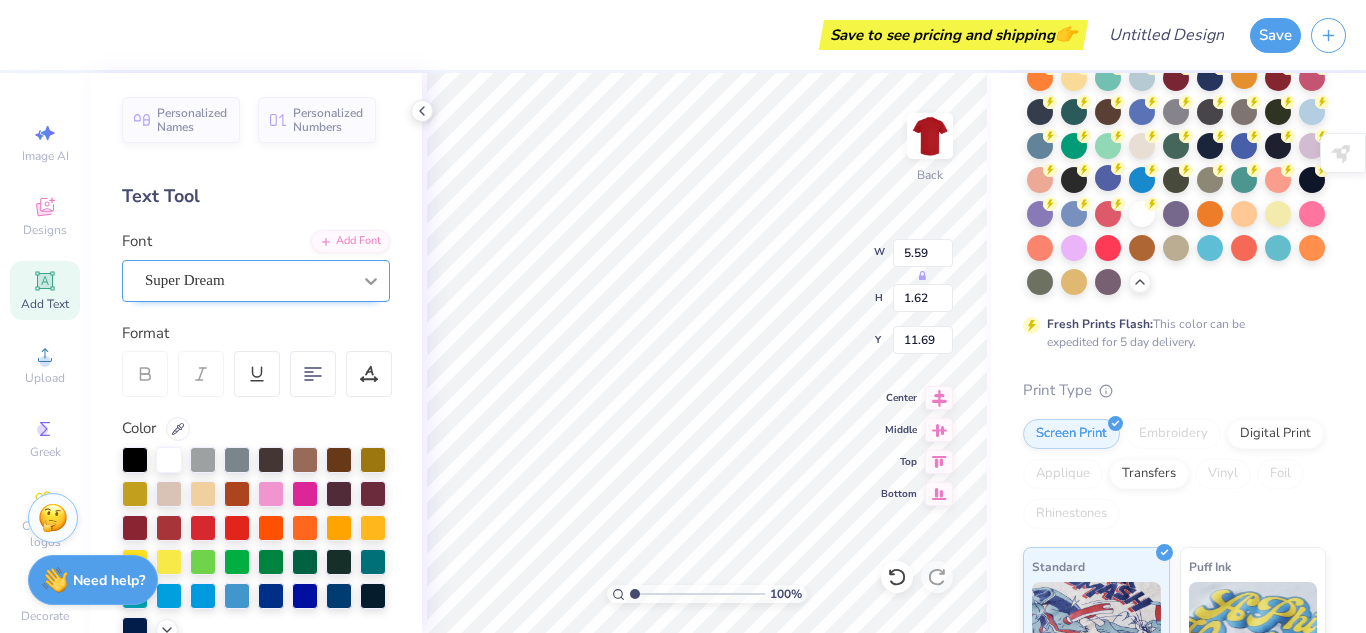 click 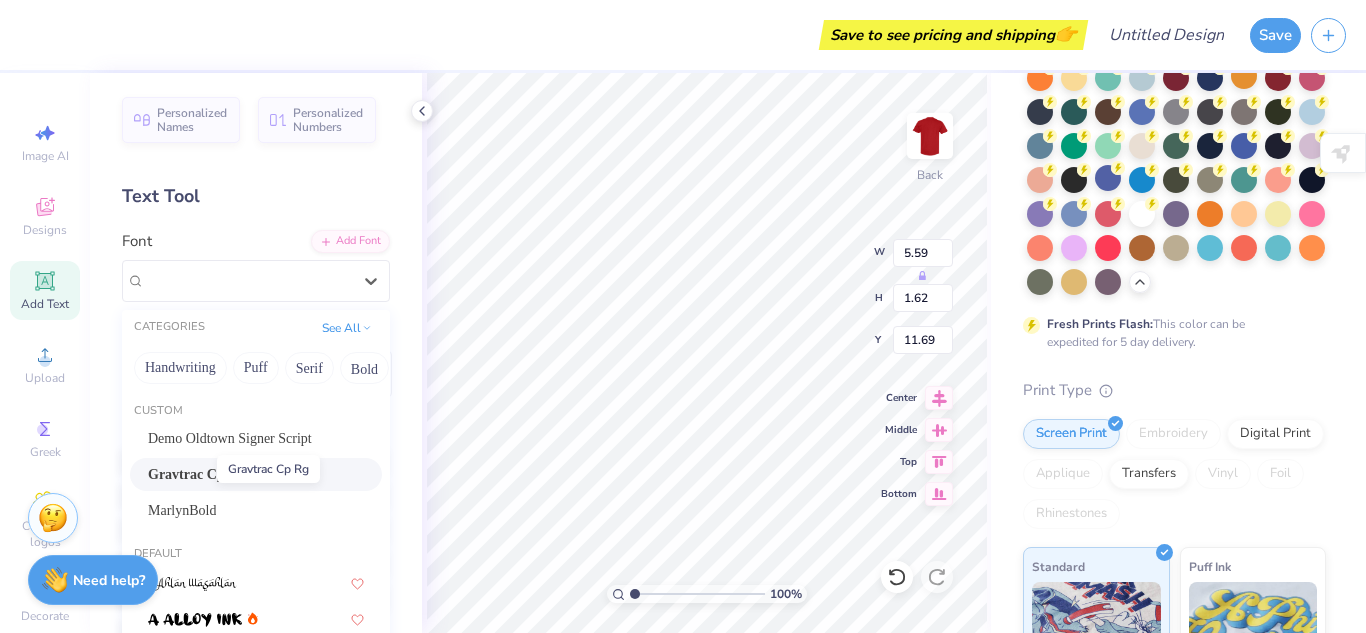 click on "Gravtrac Cp Rg" at bounding box center (196, 474) 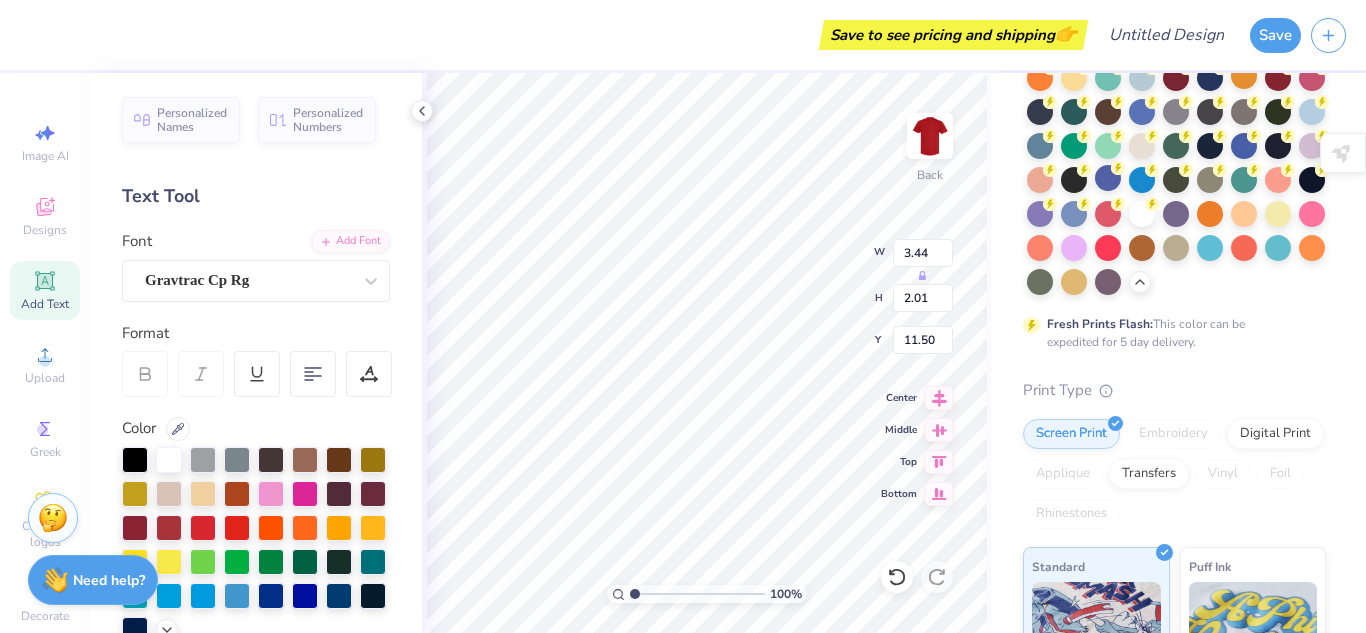 type on "3.44" 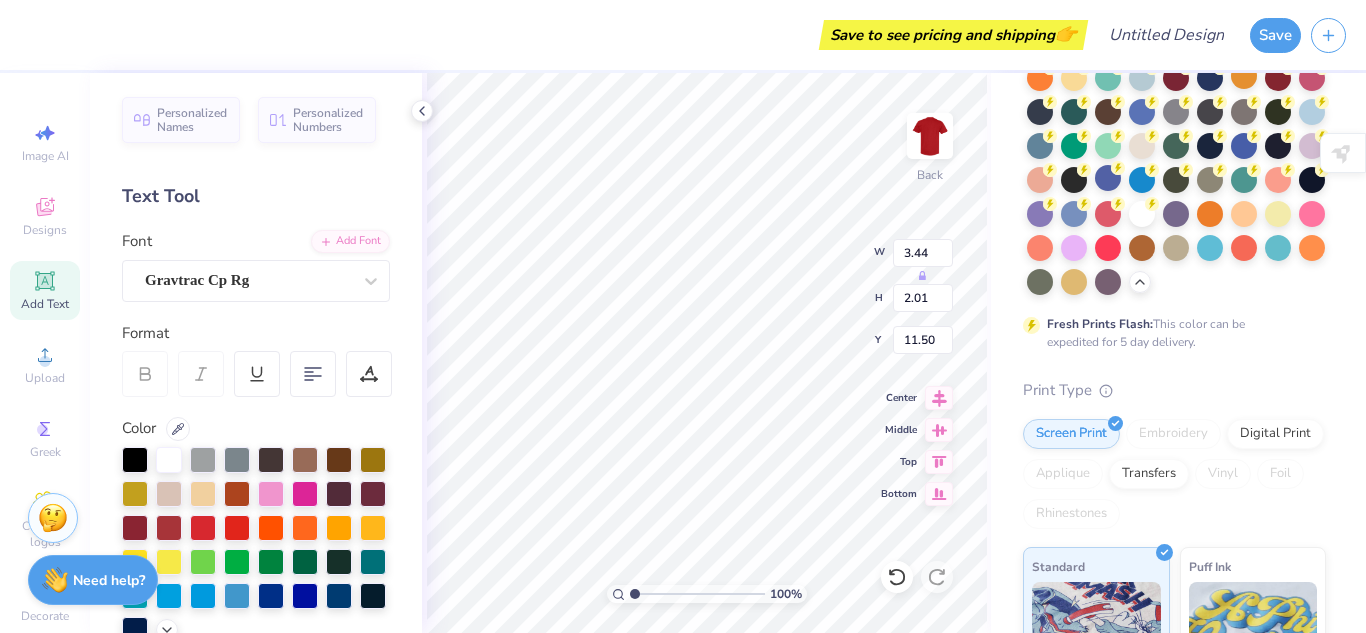 scroll, scrollTop: 0, scrollLeft: 2, axis: horizontal 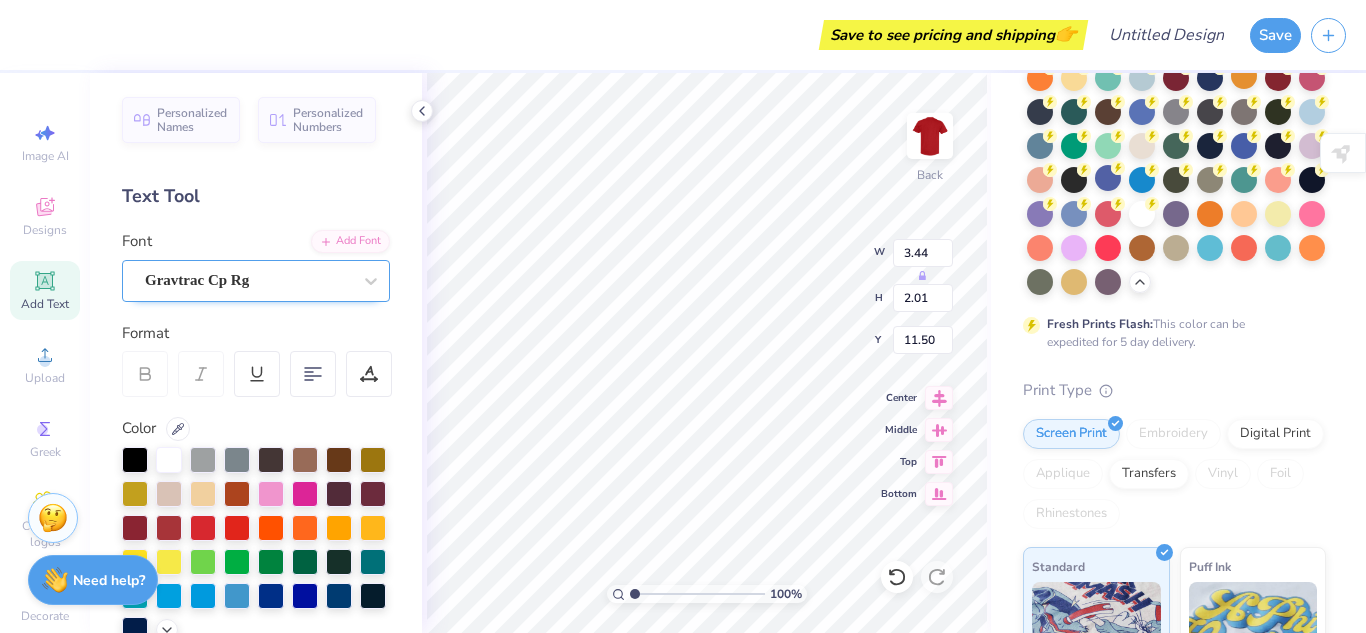 click on "Gravtrac Cp Rg" at bounding box center [248, 280] 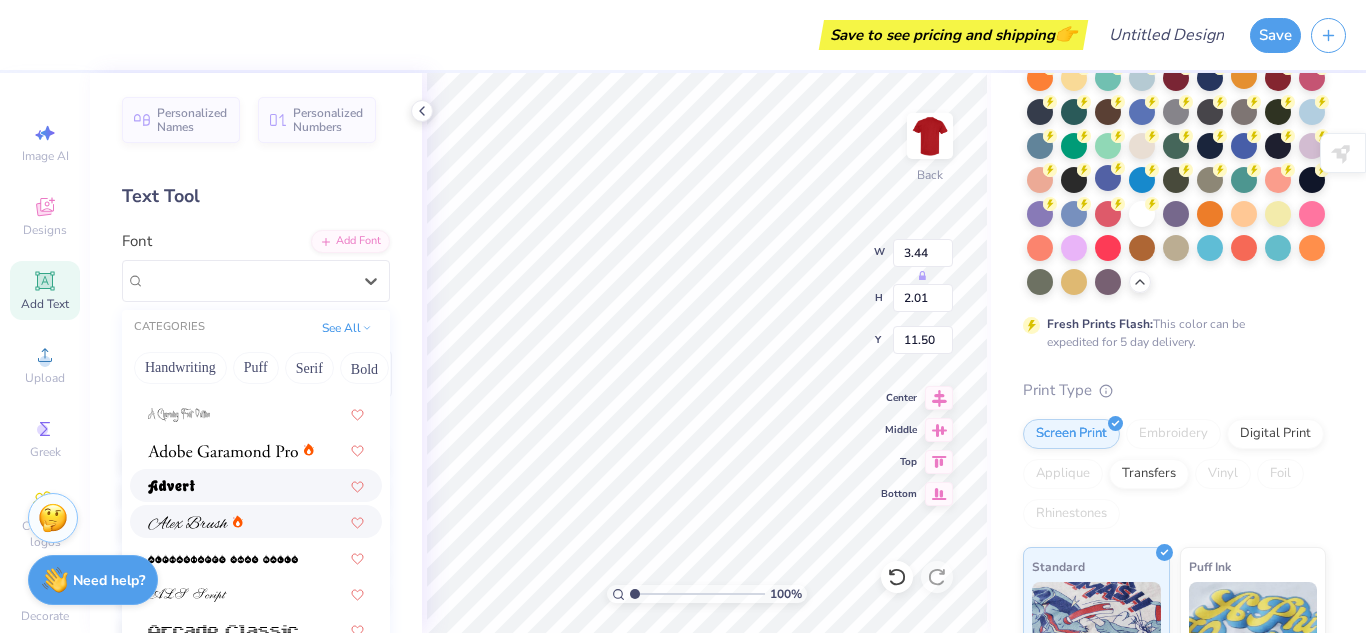 scroll, scrollTop: 392, scrollLeft: 0, axis: vertical 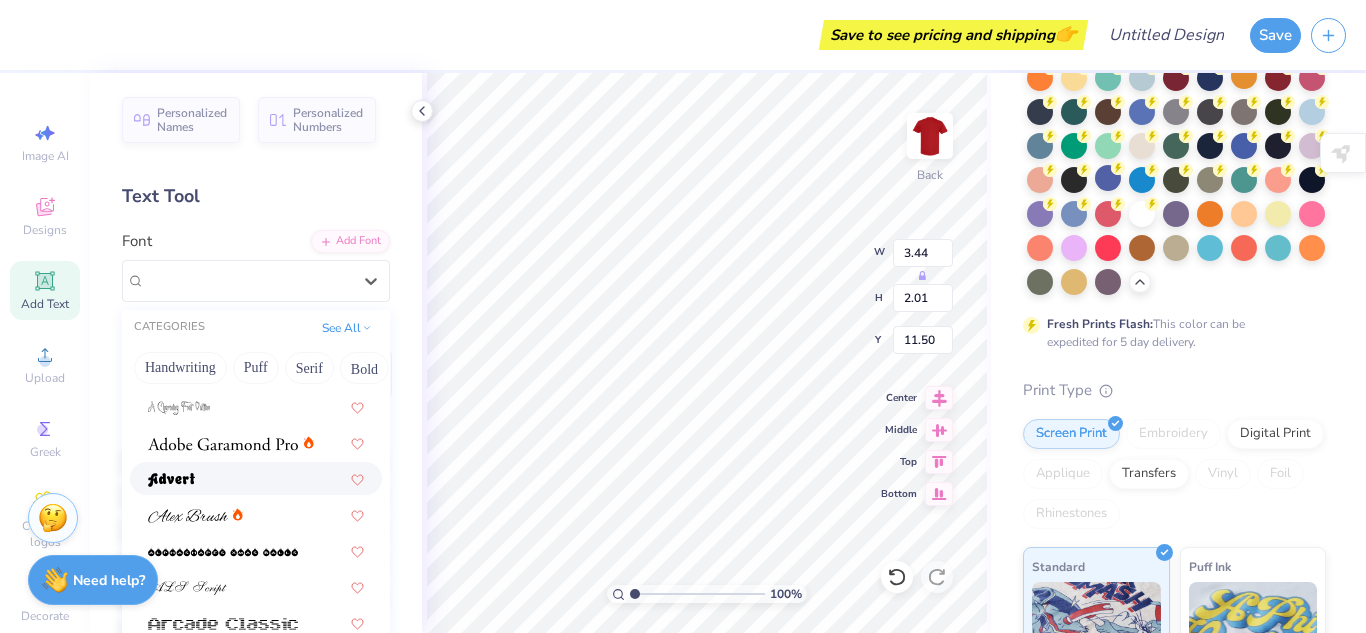 click at bounding box center (256, 478) 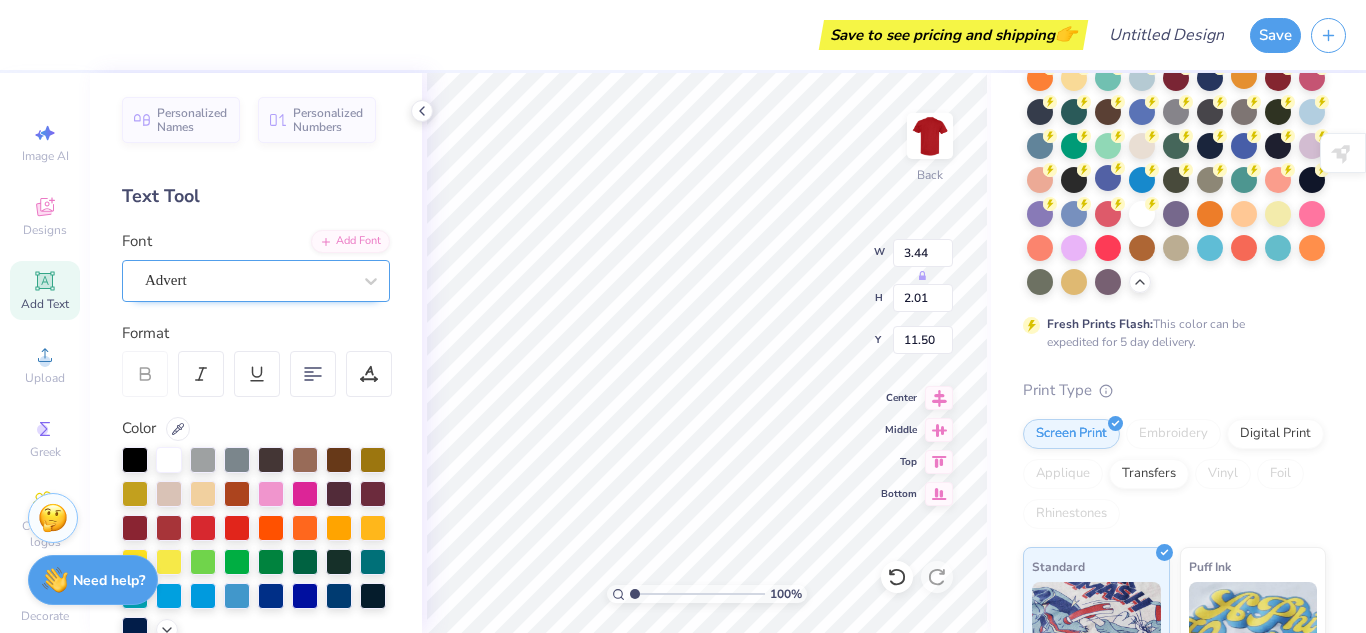click at bounding box center (248, 280) 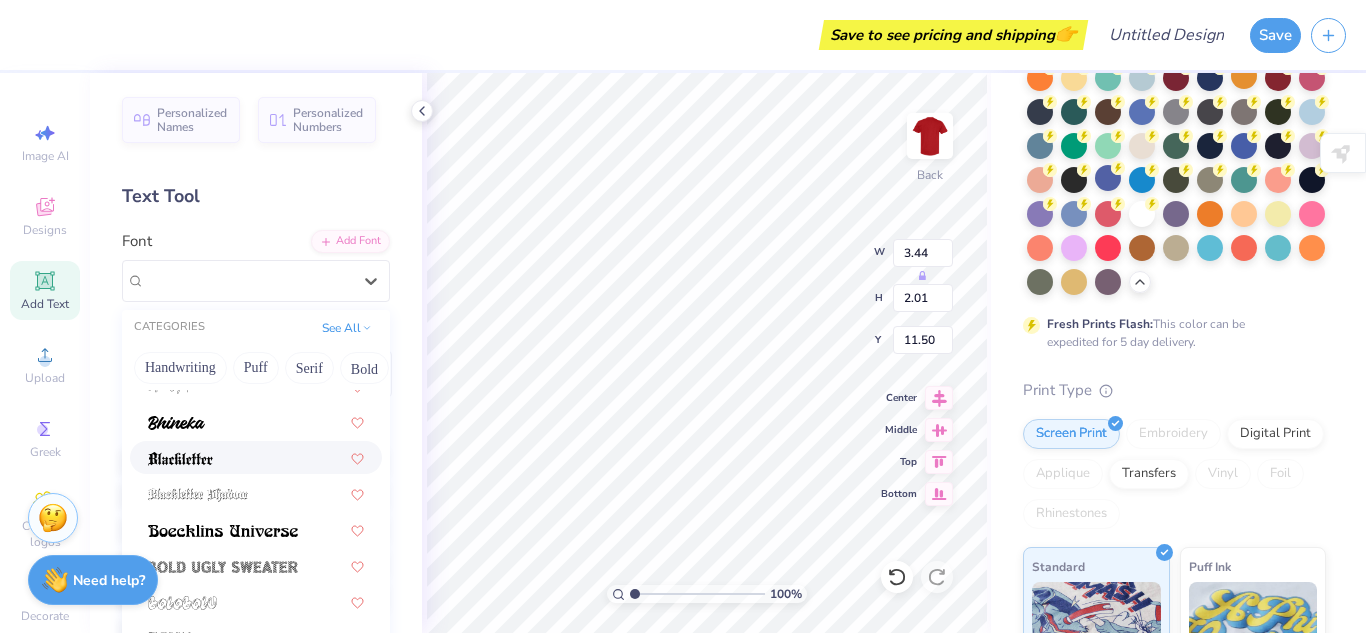 scroll, scrollTop: 882, scrollLeft: 0, axis: vertical 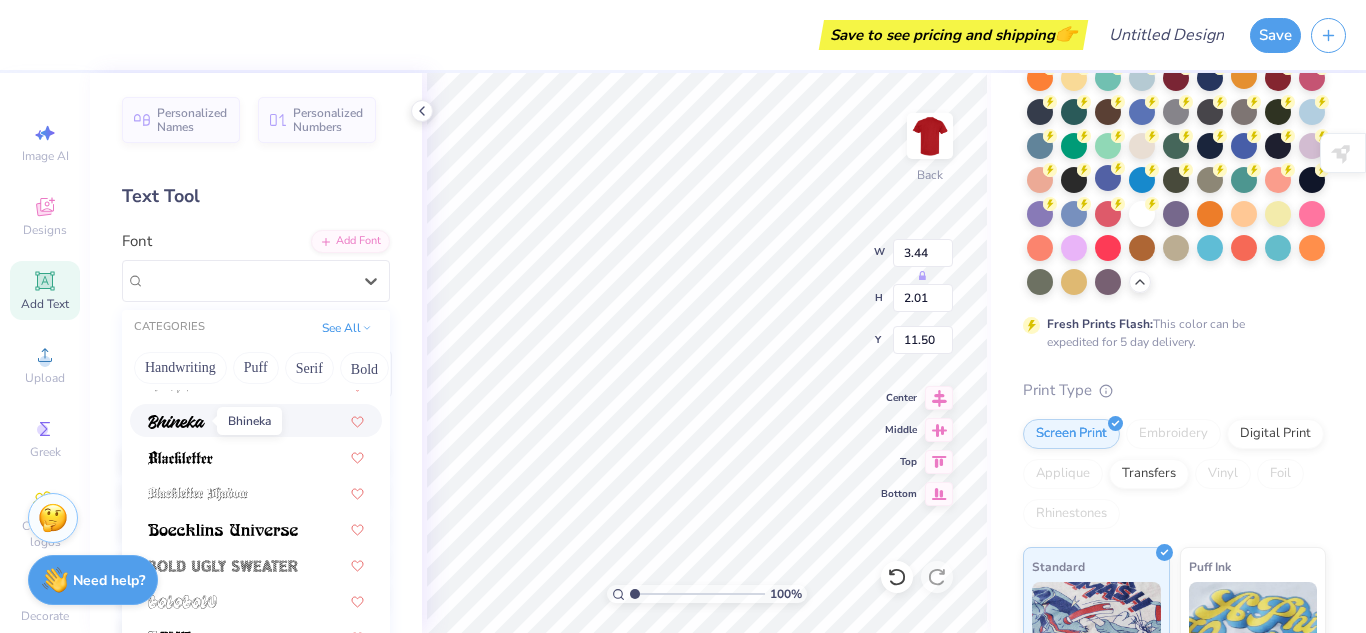 click at bounding box center (176, 422) 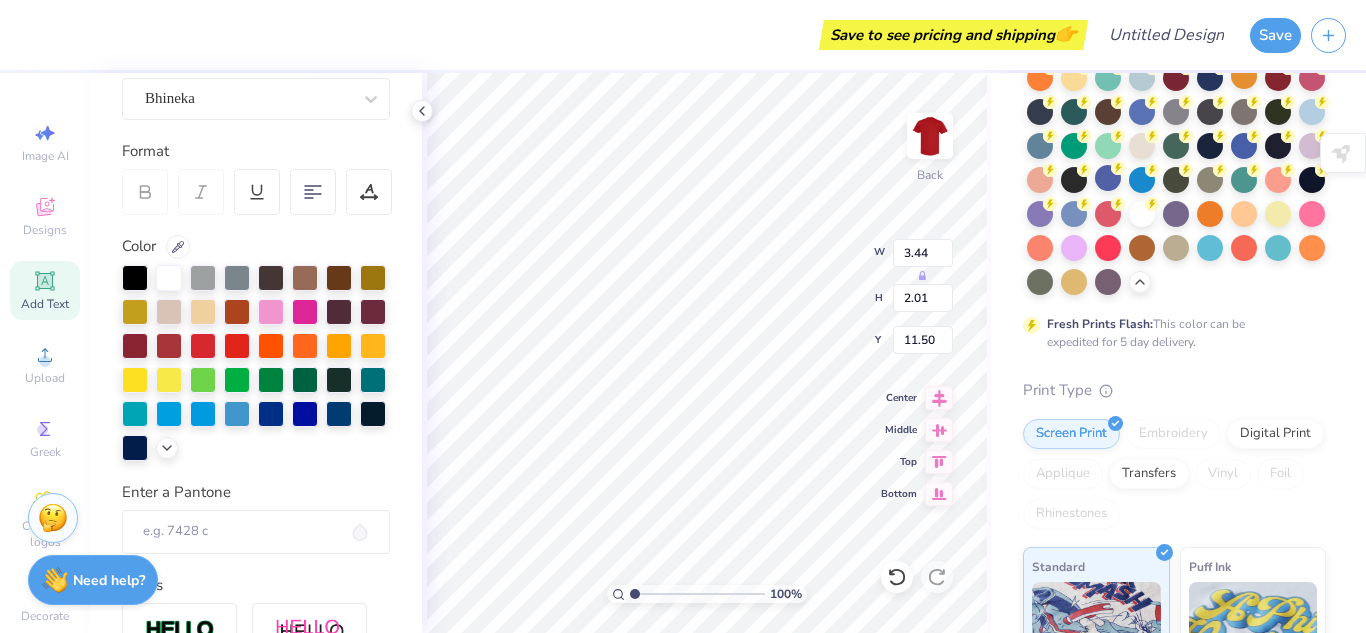 scroll, scrollTop: 156, scrollLeft: 0, axis: vertical 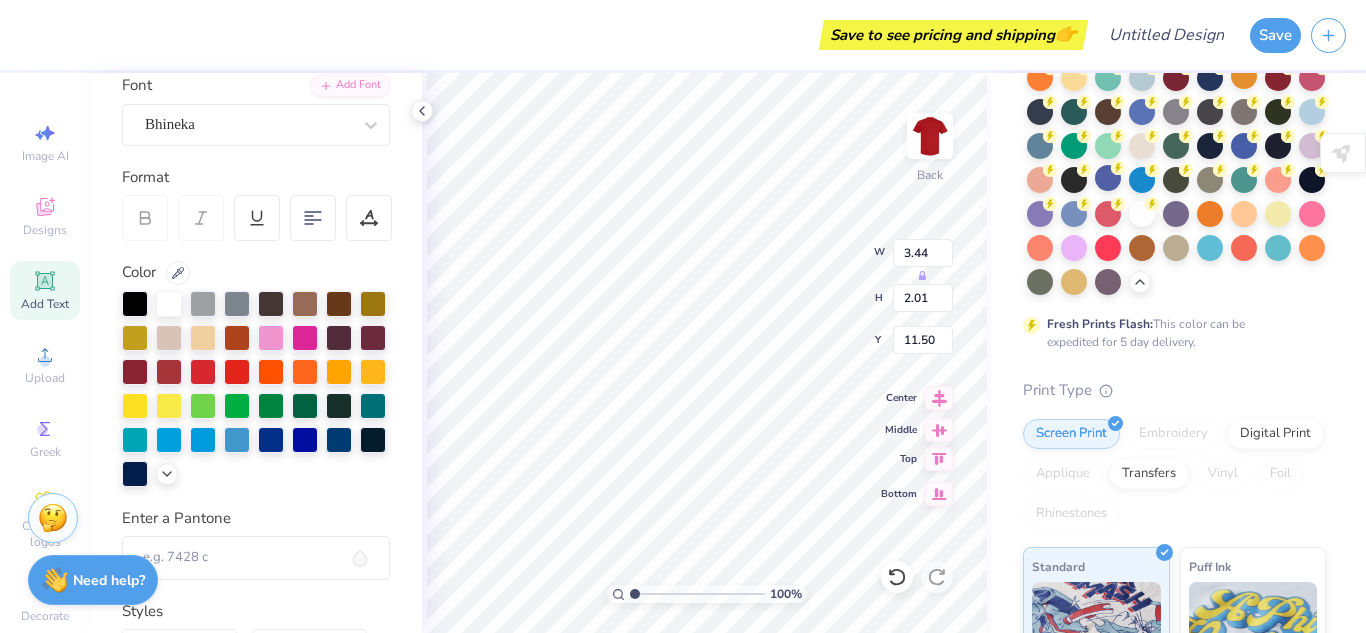 click on "Top" at bounding box center [908, 459] 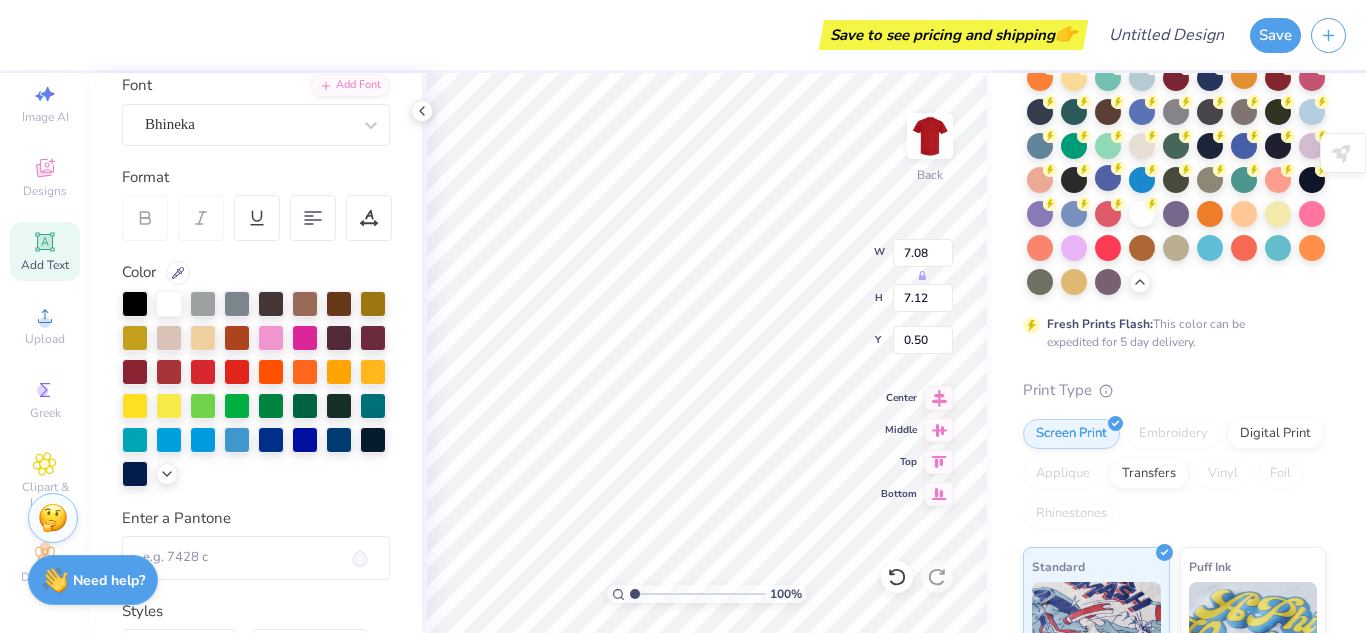 scroll, scrollTop: 39, scrollLeft: 0, axis: vertical 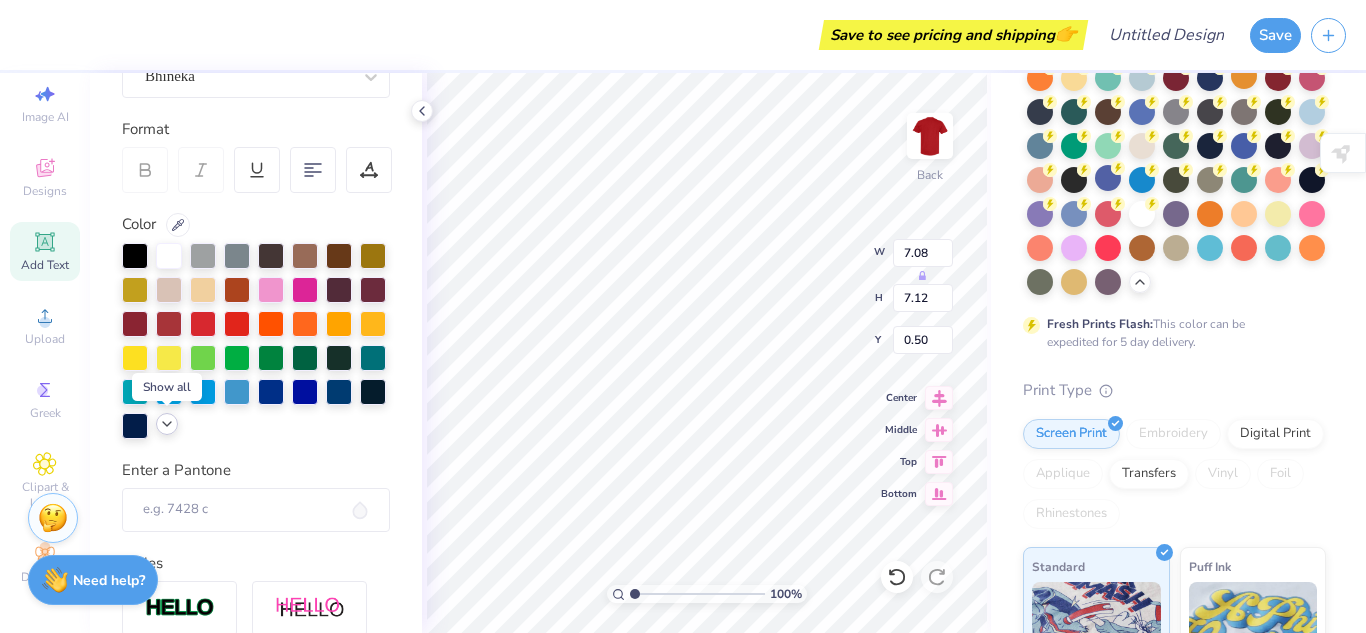 click at bounding box center [167, 424] 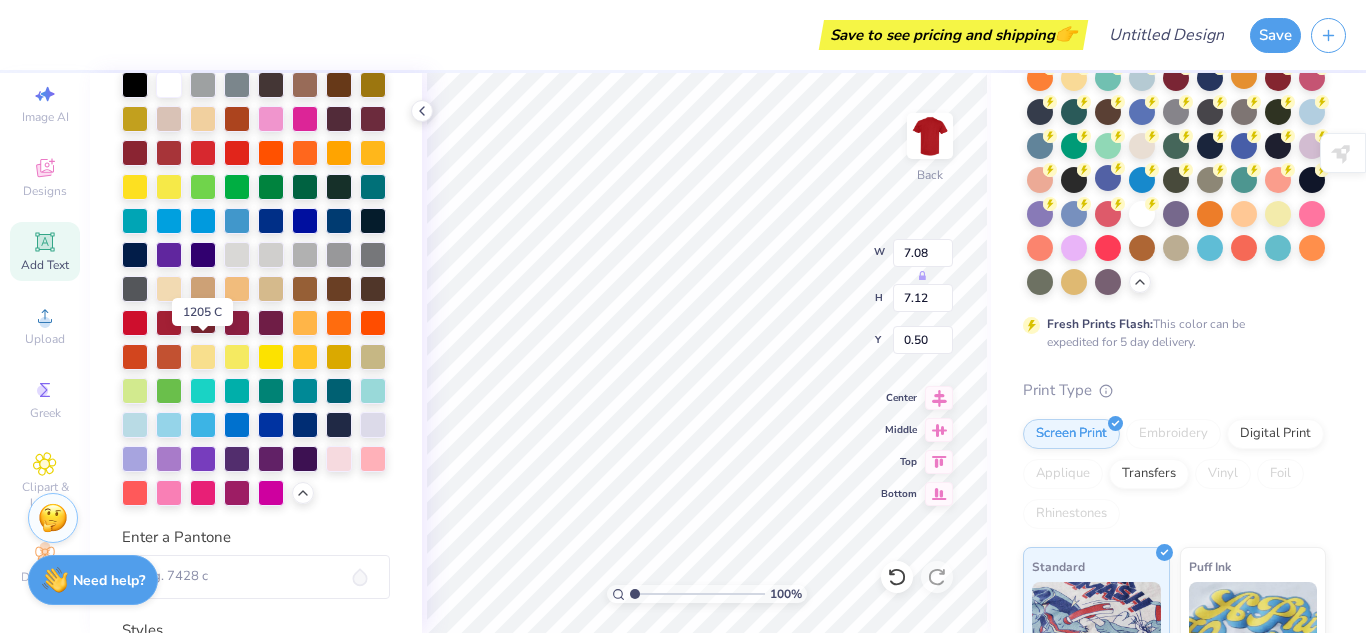 scroll, scrollTop: 379, scrollLeft: 0, axis: vertical 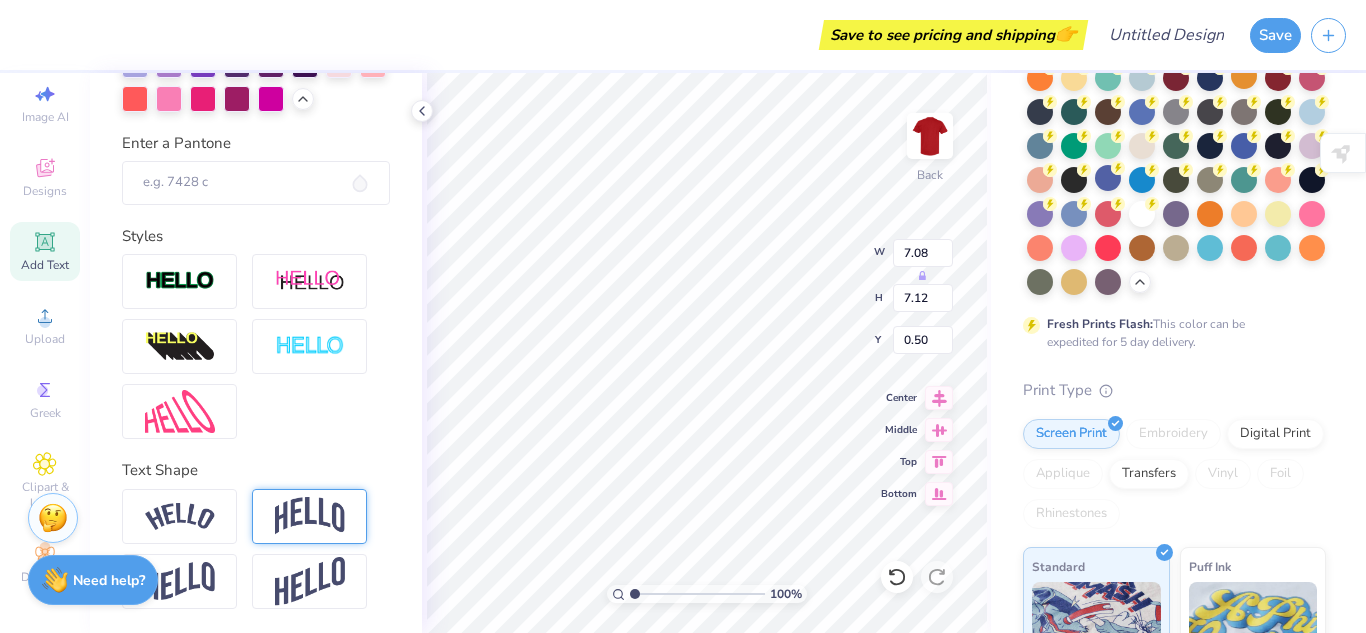 click at bounding box center [310, 516] 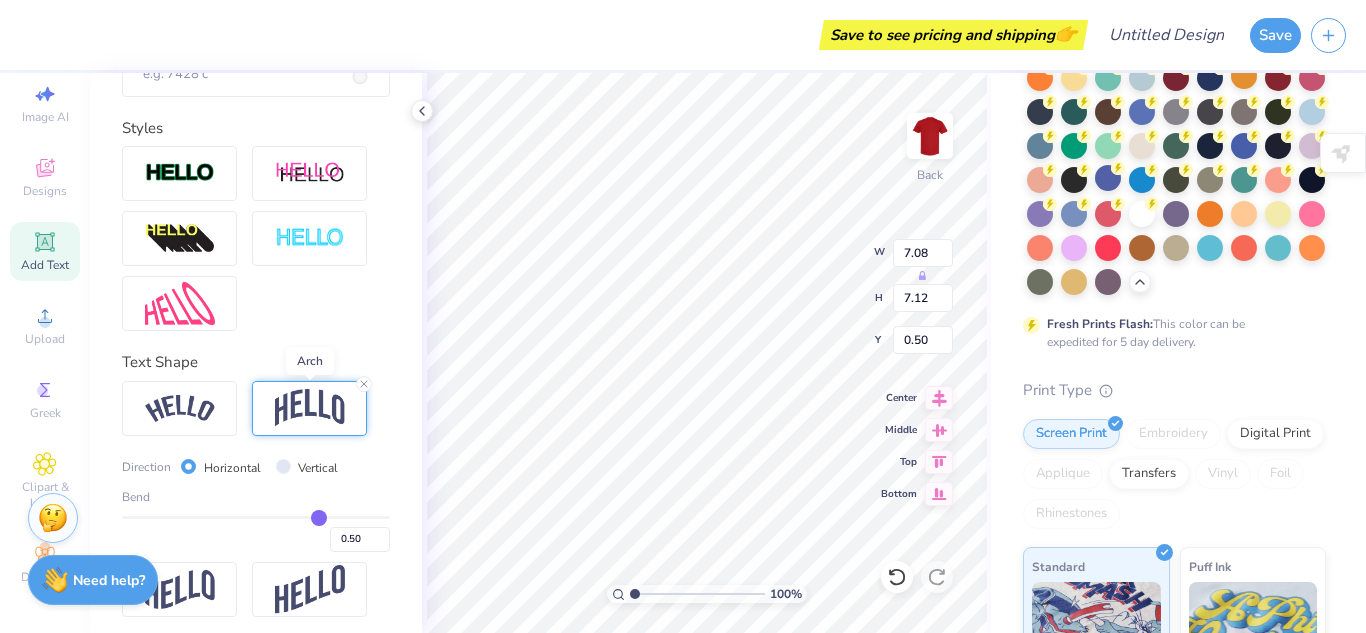 scroll, scrollTop: 885, scrollLeft: 0, axis: vertical 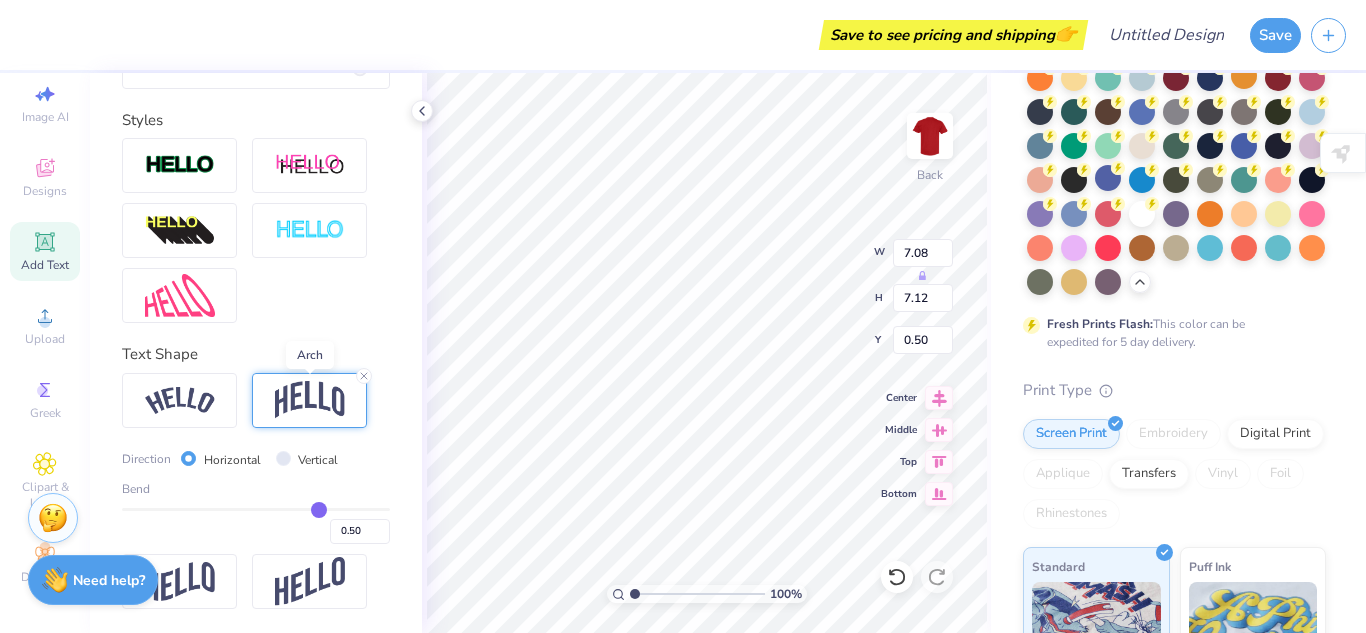 type on "-0.66" 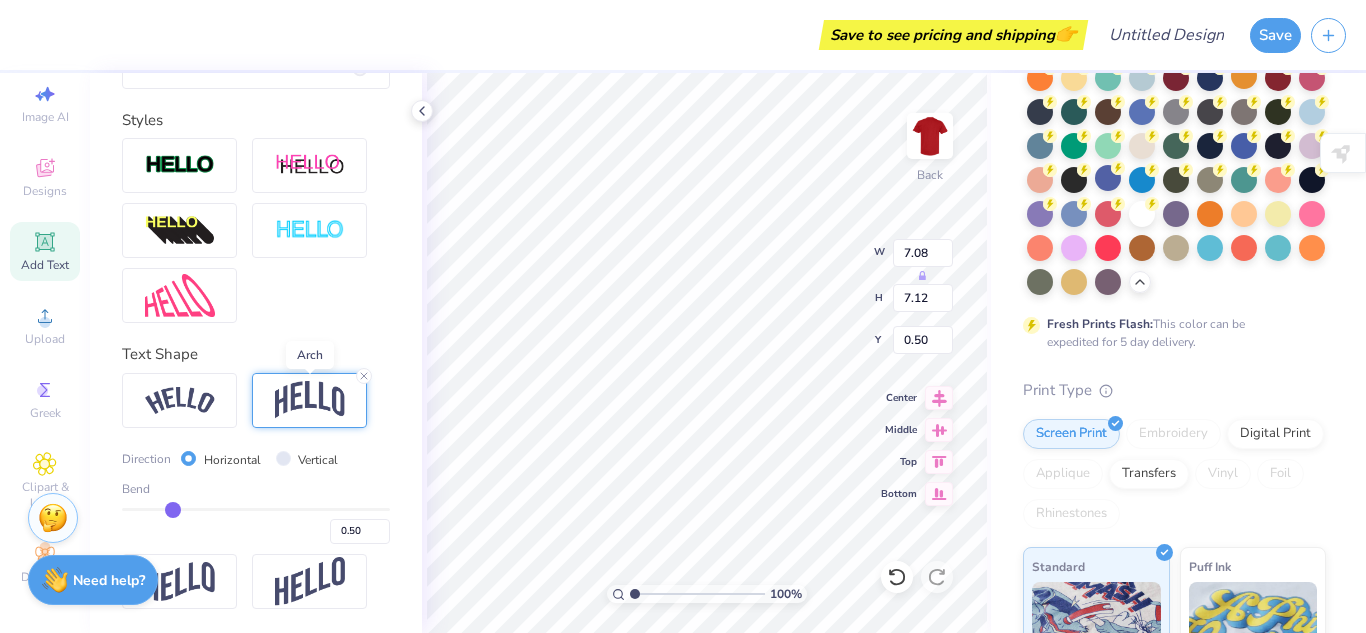 type on "-0.66" 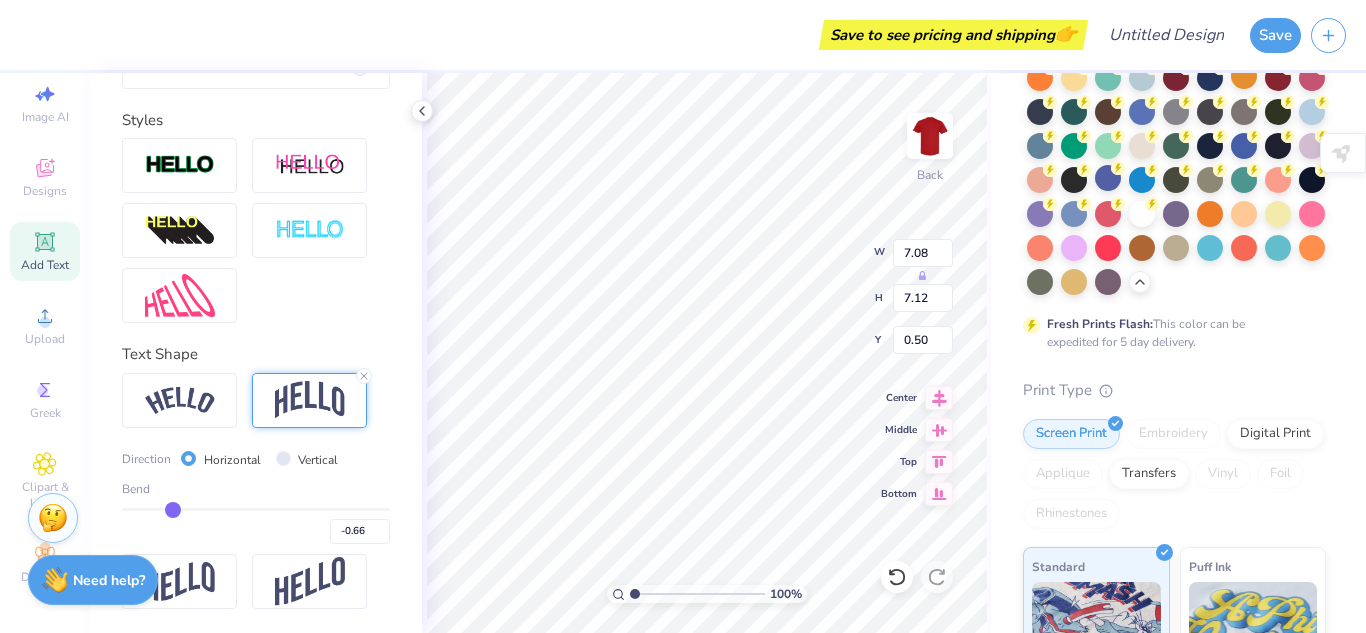 type on "-0.61" 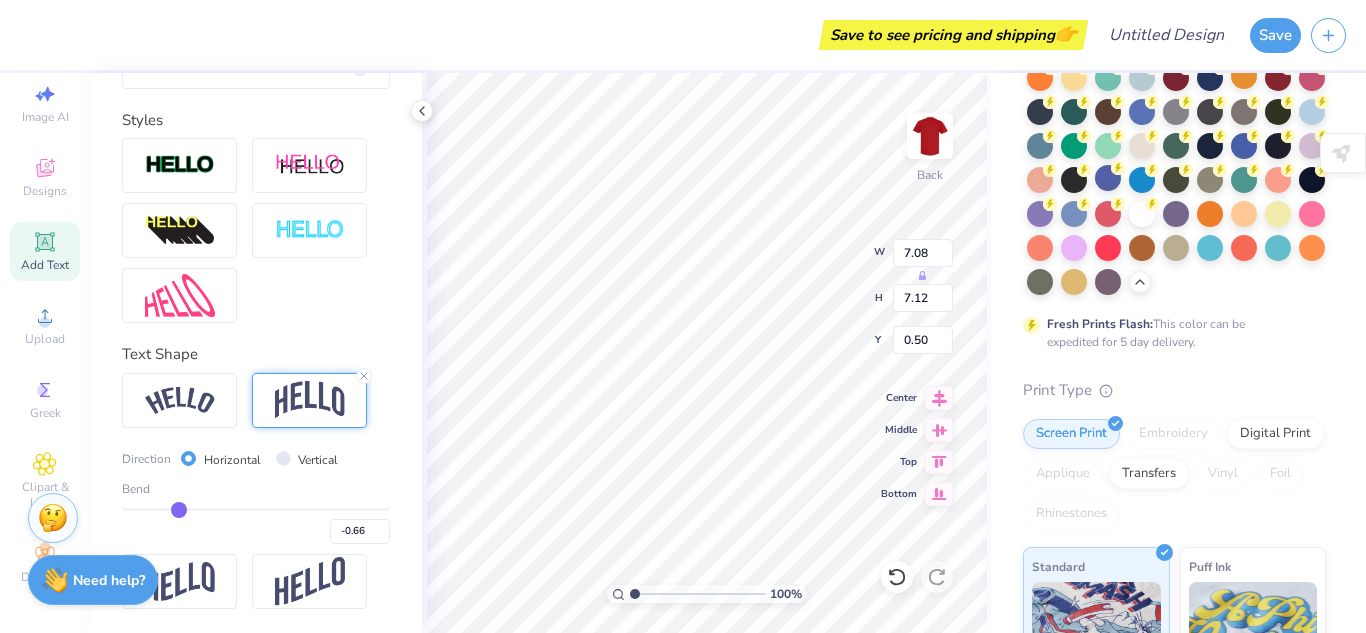 type on "-0.61" 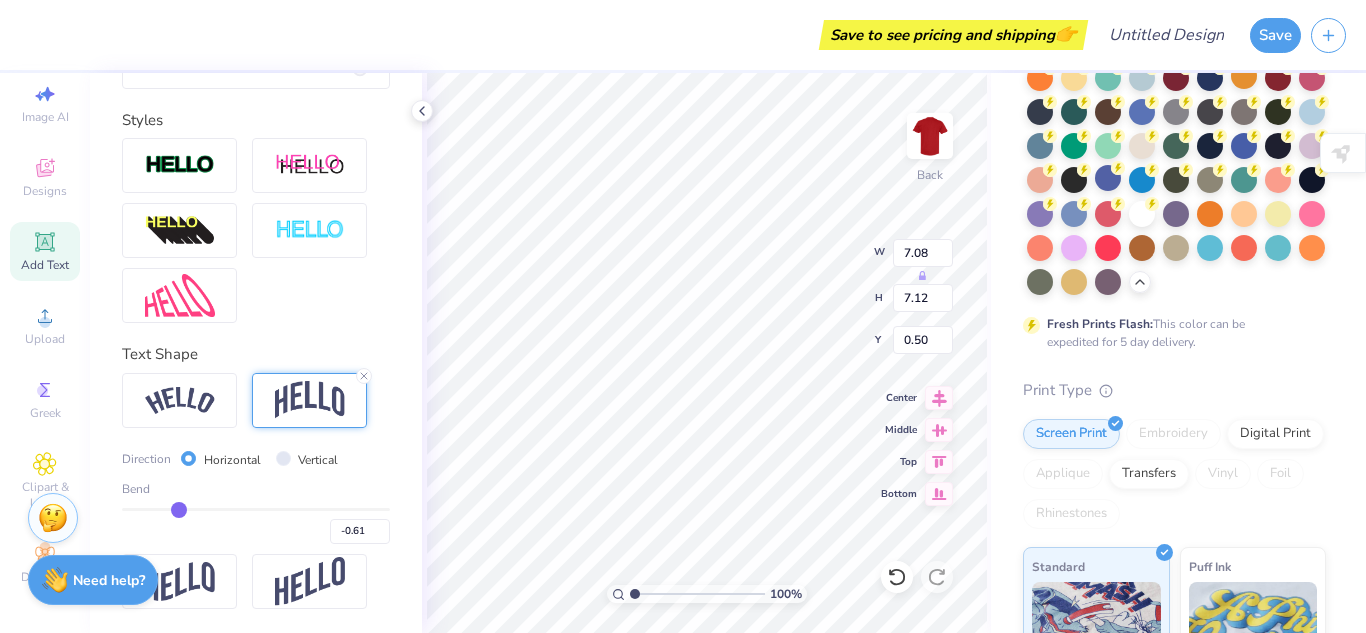 type on "-0.6" 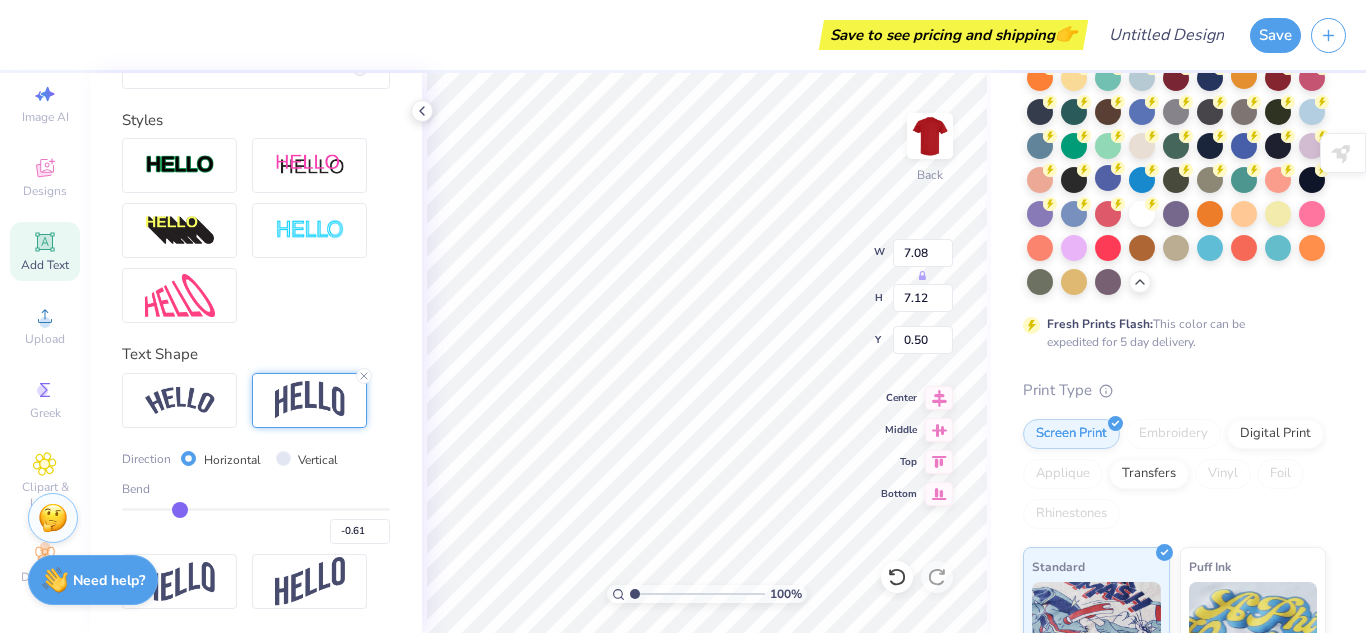 type on "-0.60" 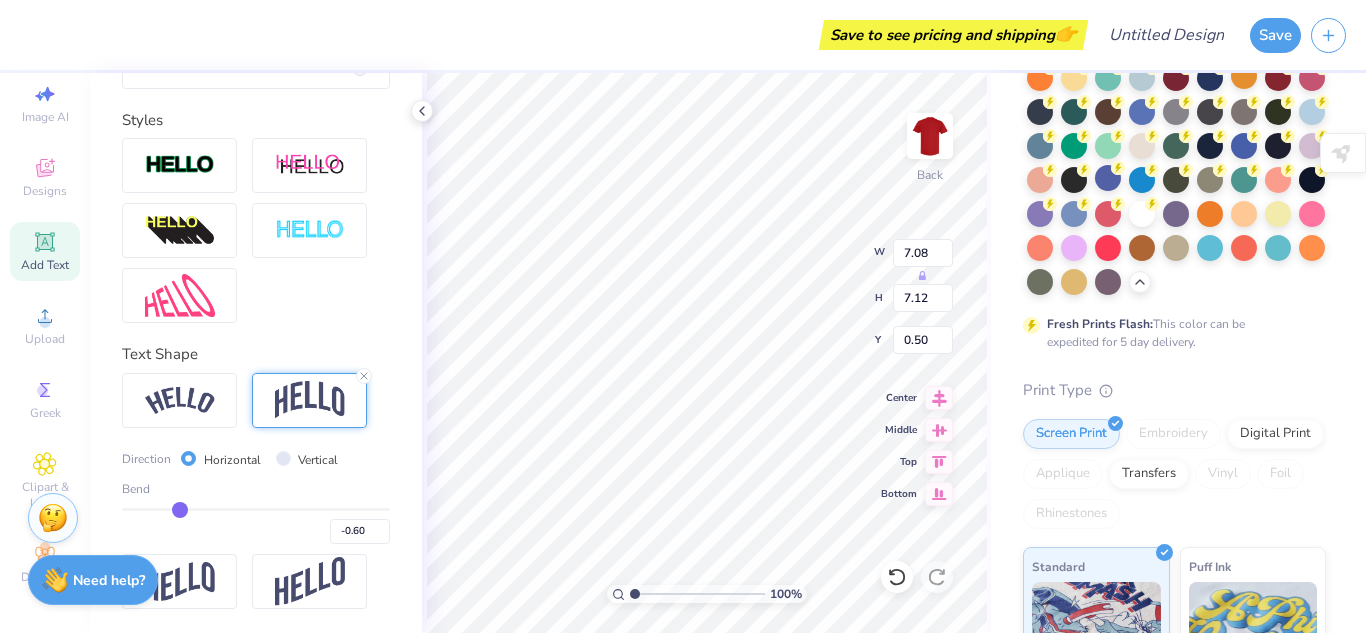 type on "-0.59" 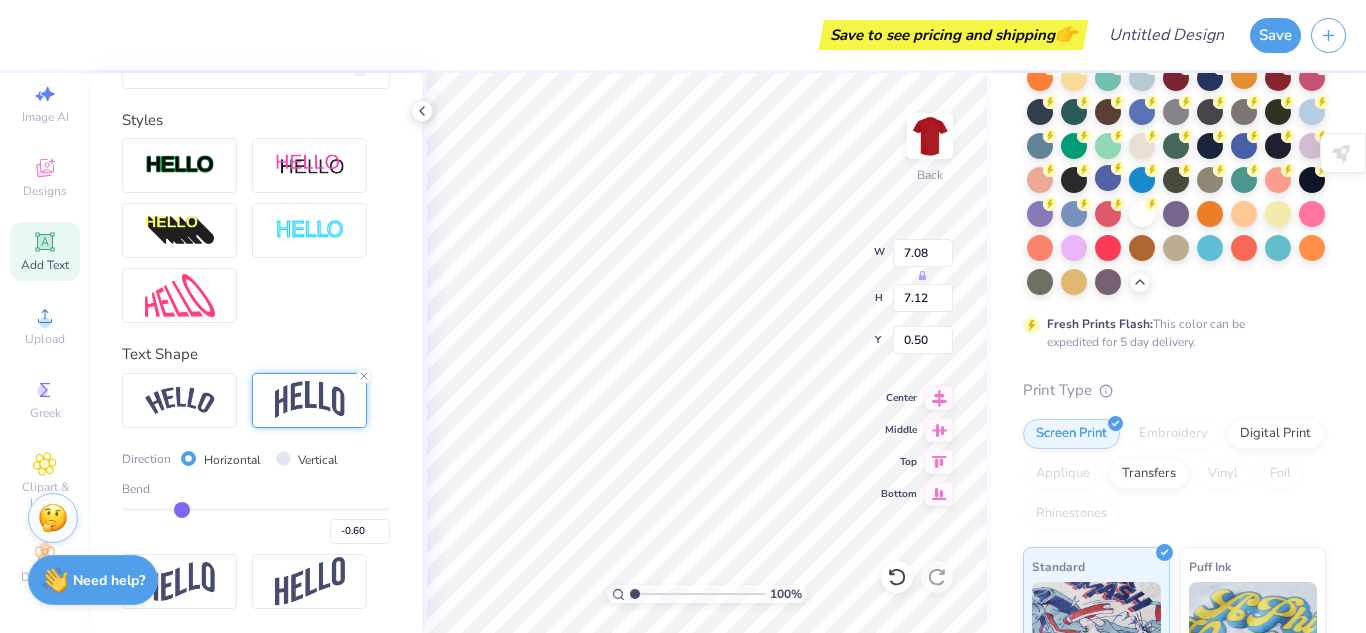 type on "-0.59" 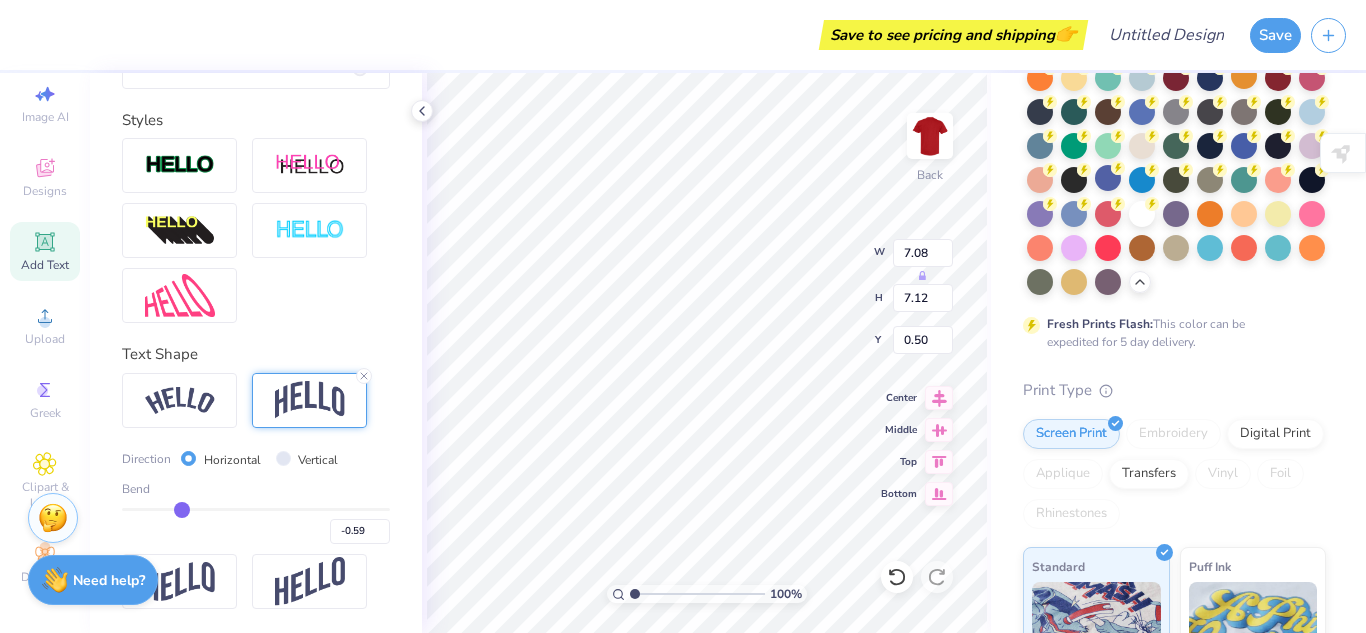 type on "-0.57" 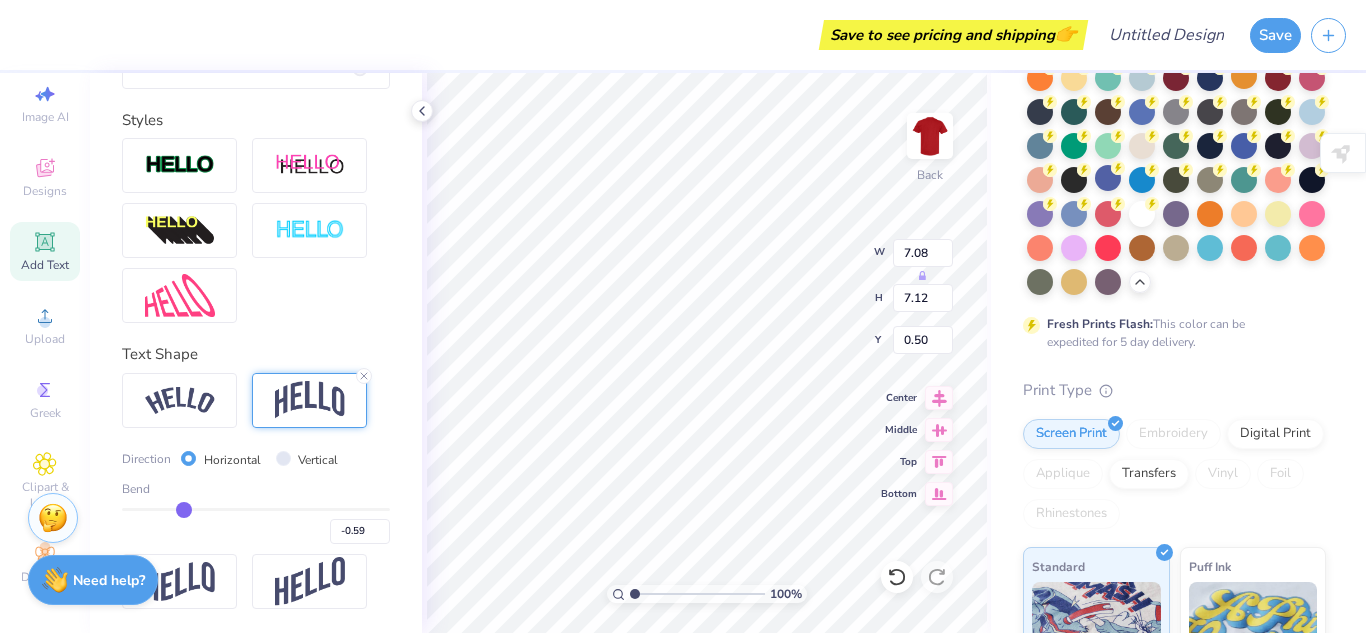type on "-0.57" 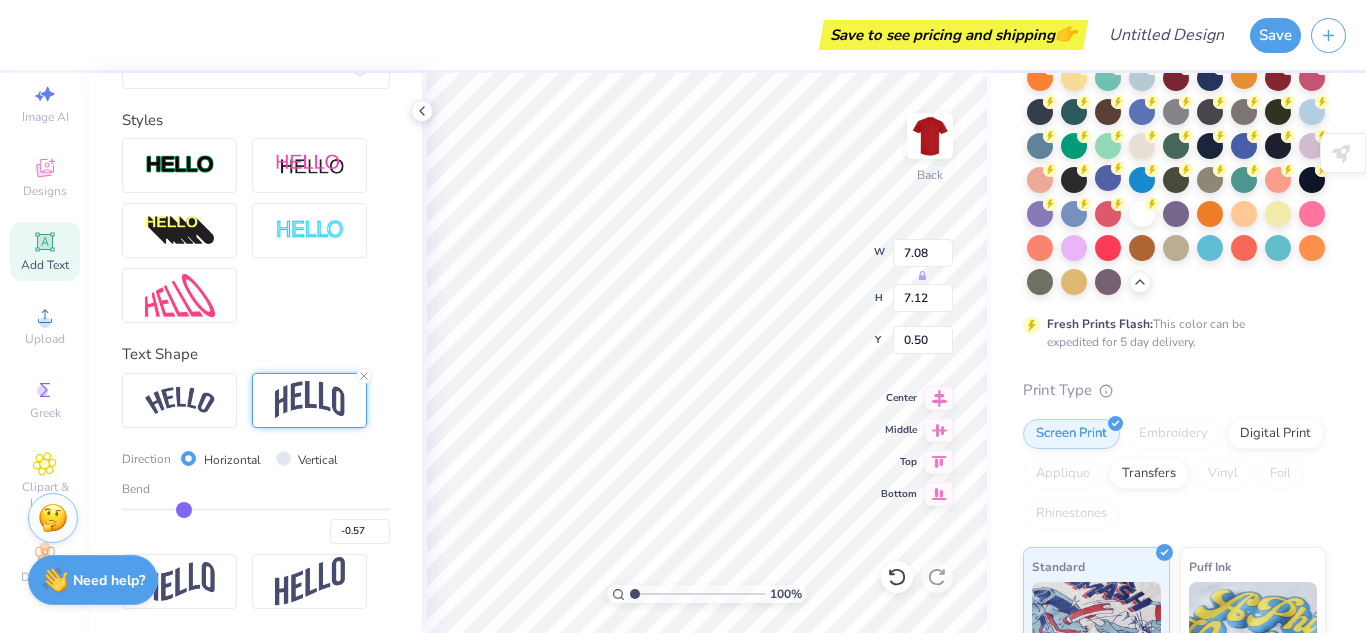 type on "-0.56" 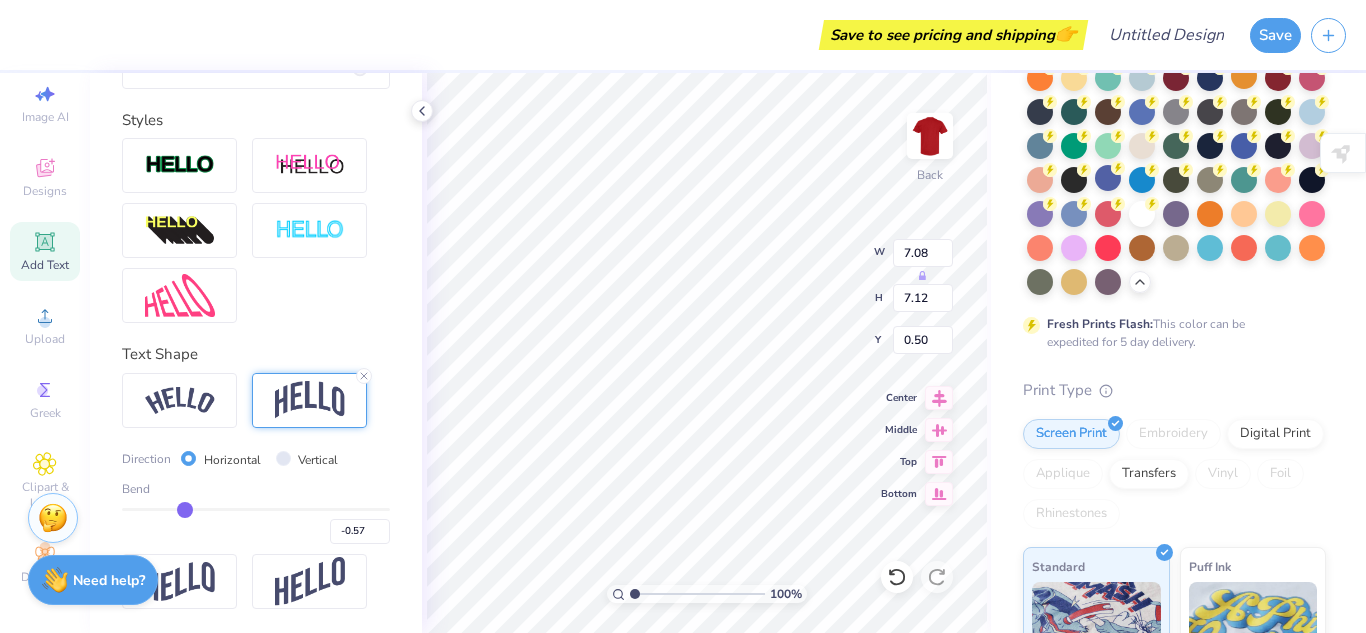 type on "-0.56" 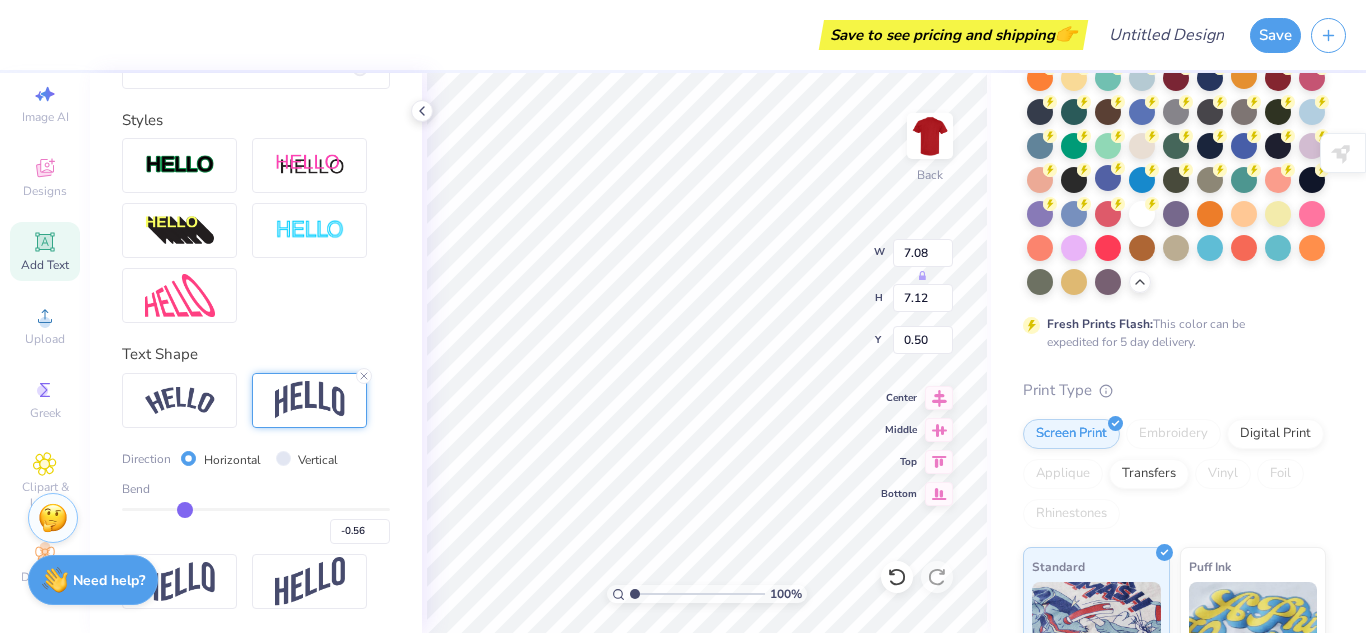 type on "-0.55" 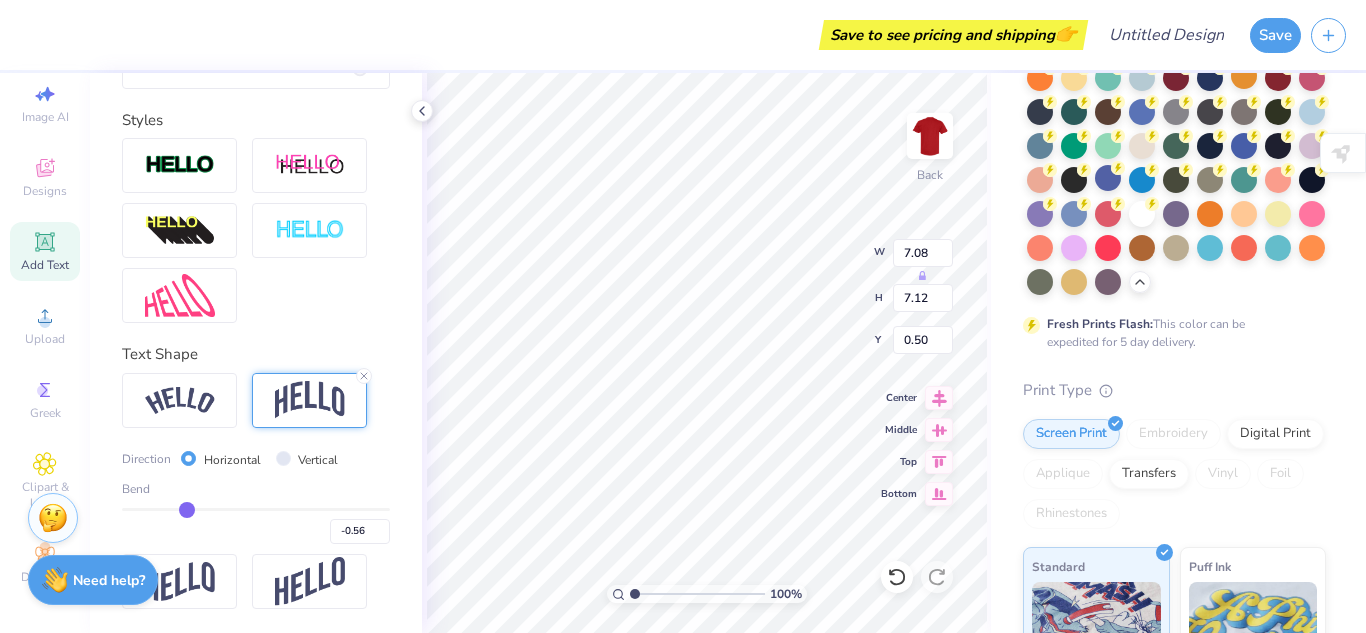 type on "-0.55" 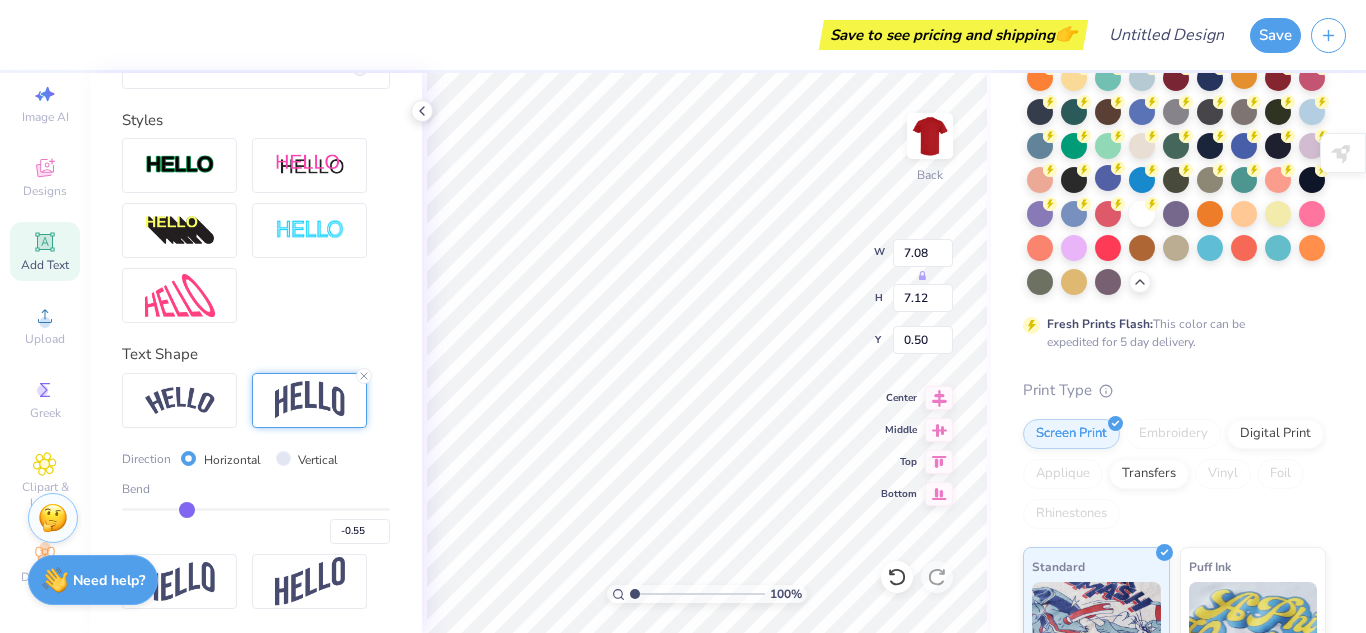 type on "-0.54" 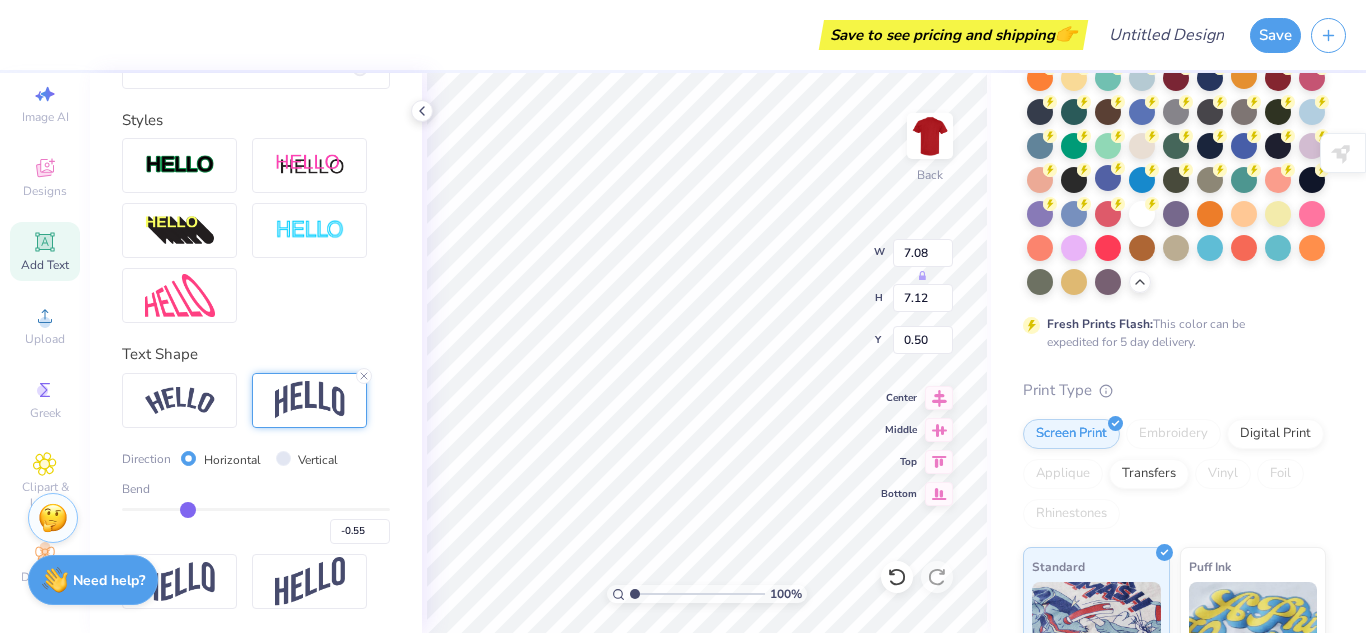 type on "-0.54" 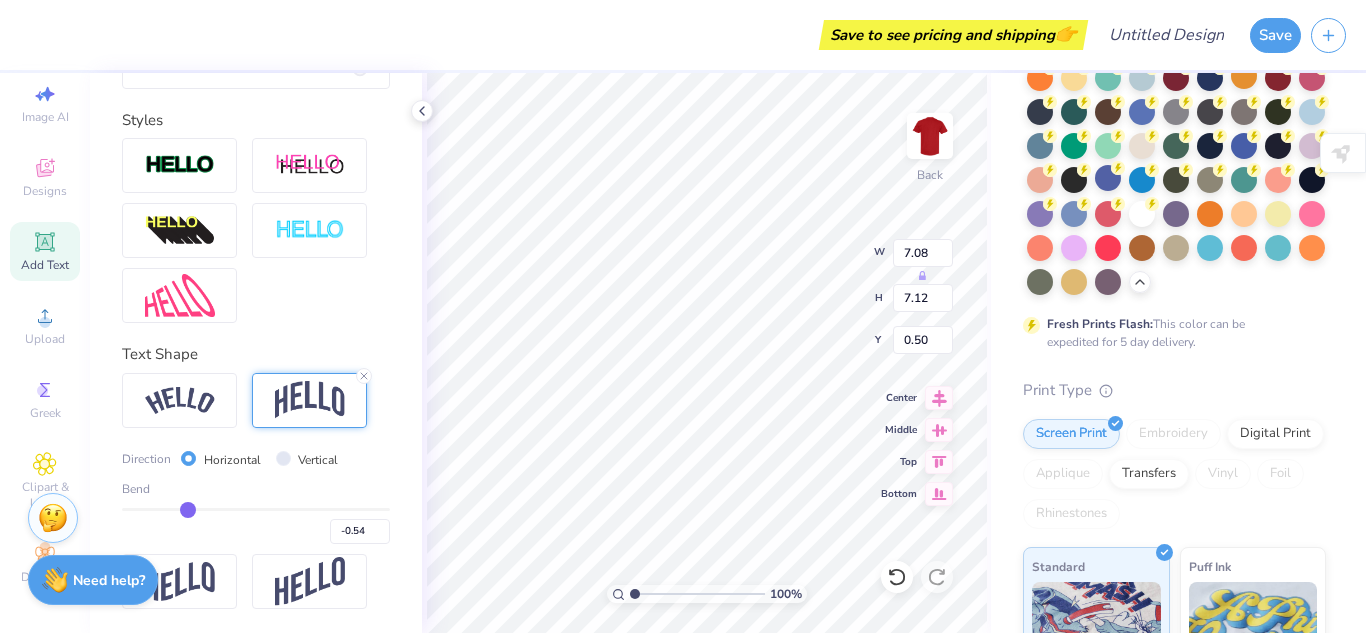 type on "-0.53" 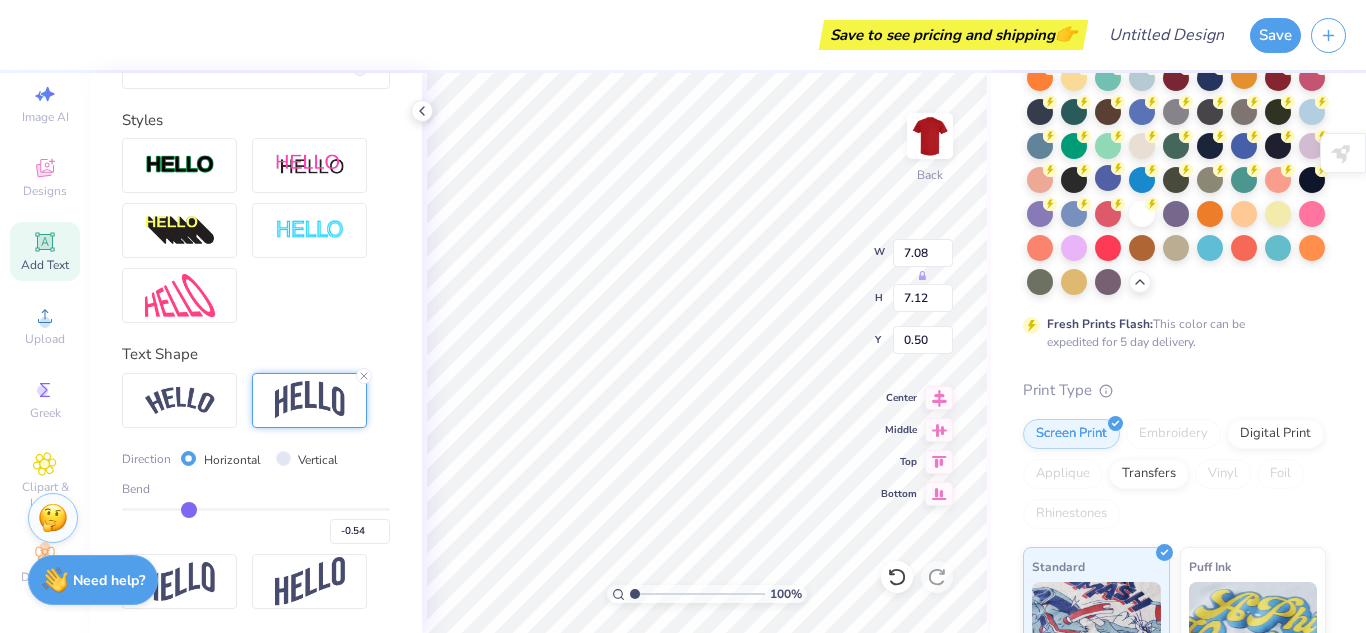 type on "-0.53" 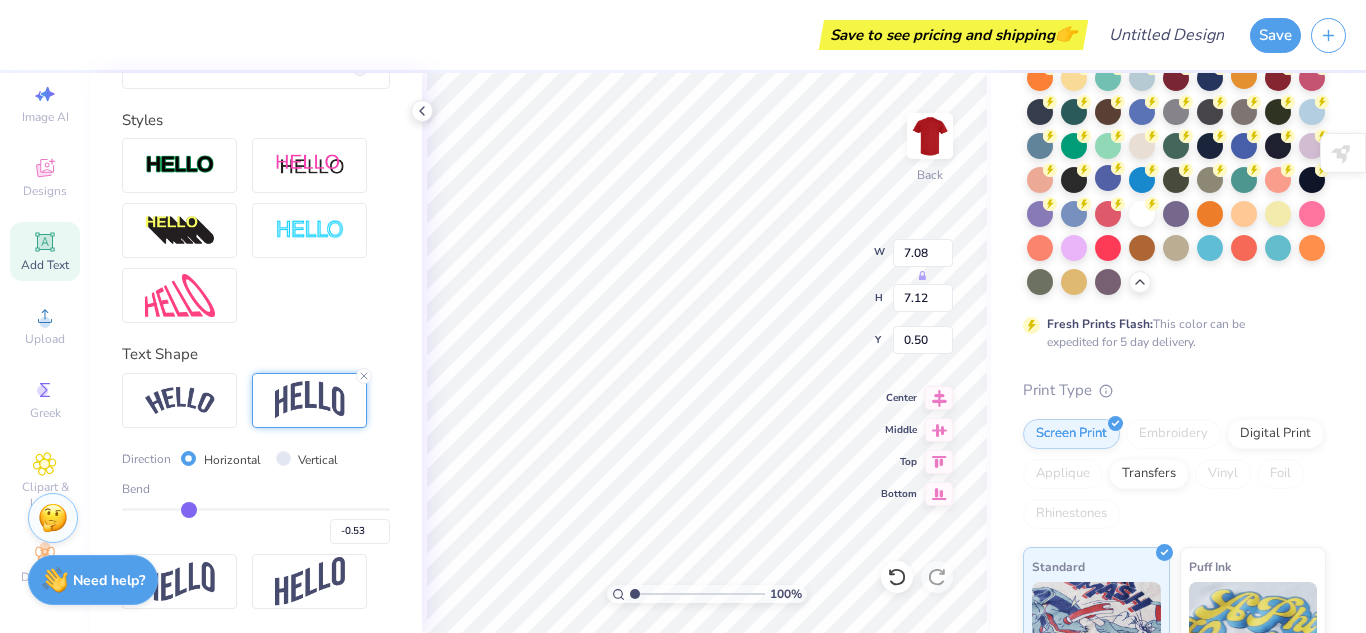 type on "-0.52" 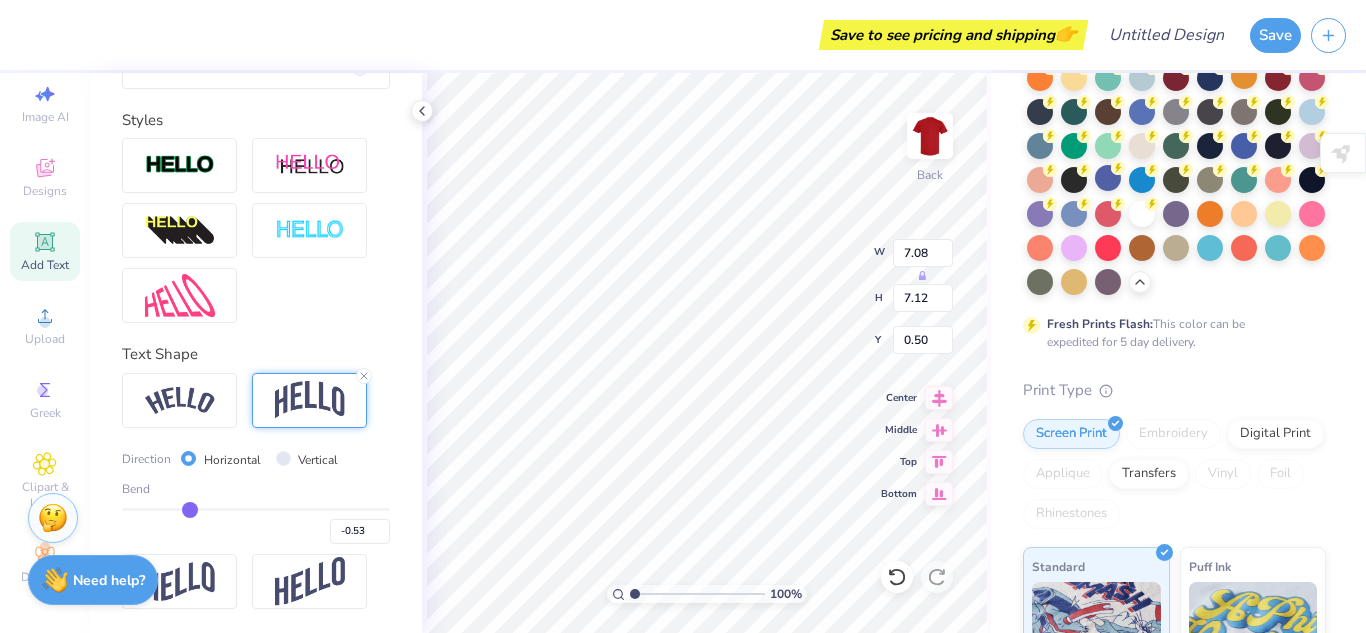 type on "-0.52" 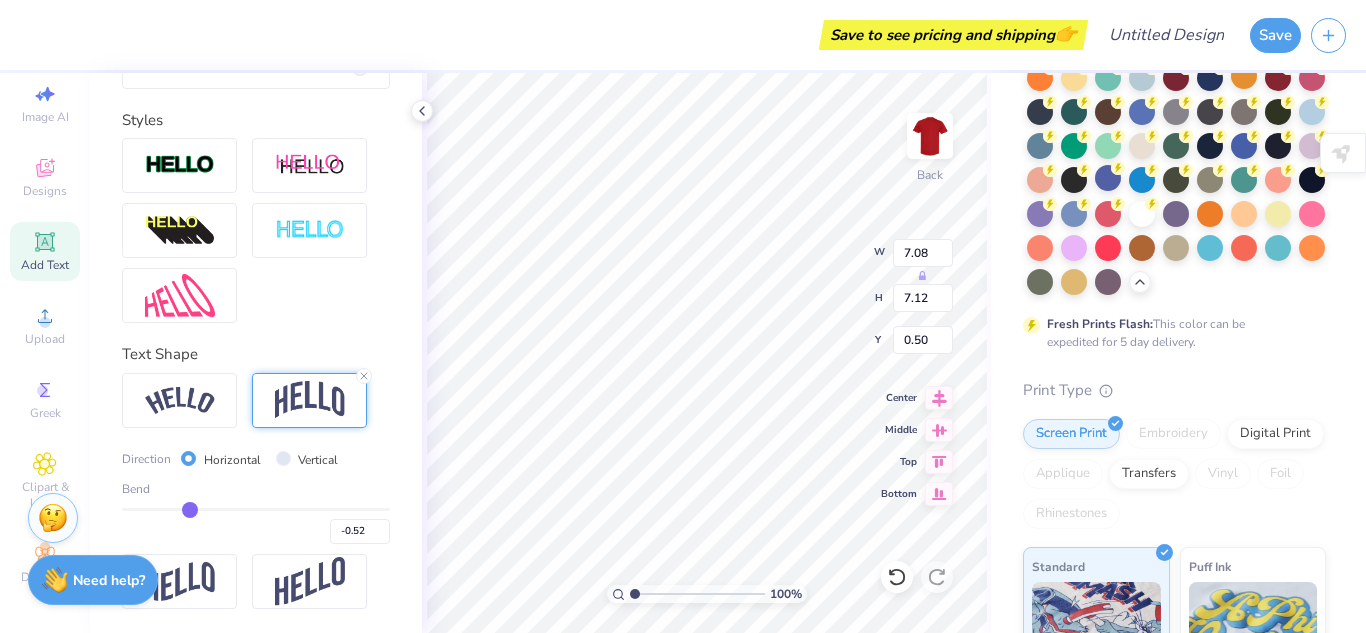 type on "-0.51" 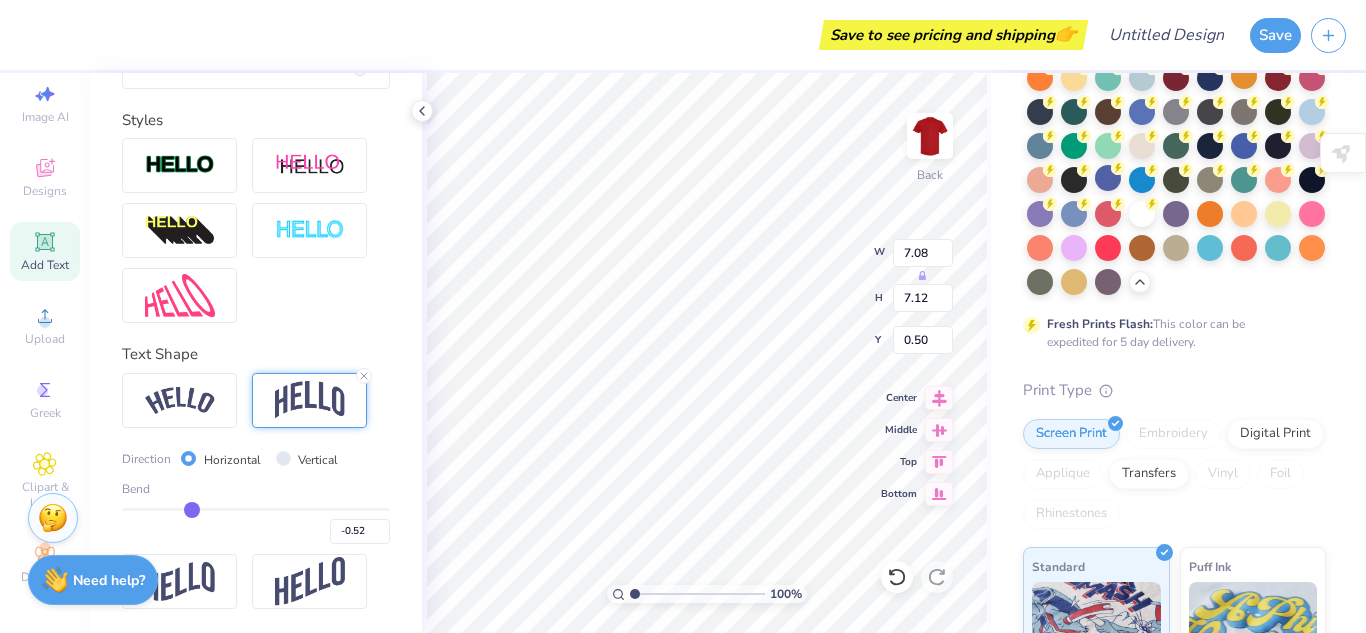 type on "-0.51" 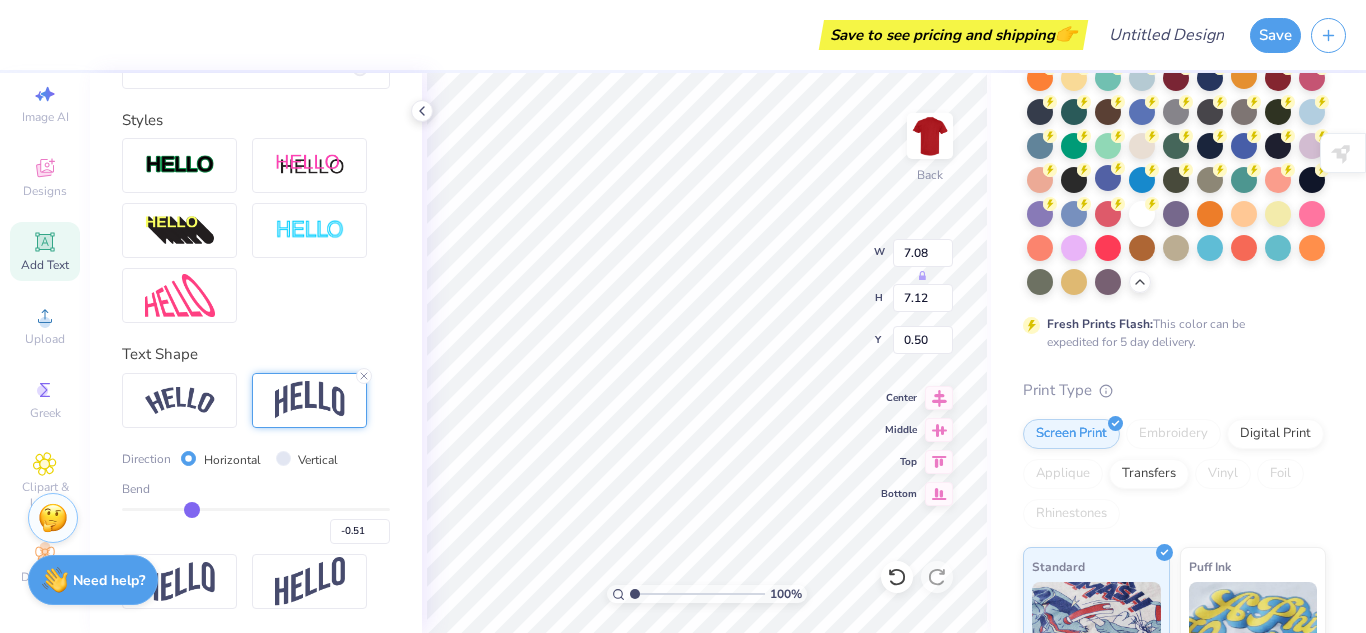 type on "-0.5" 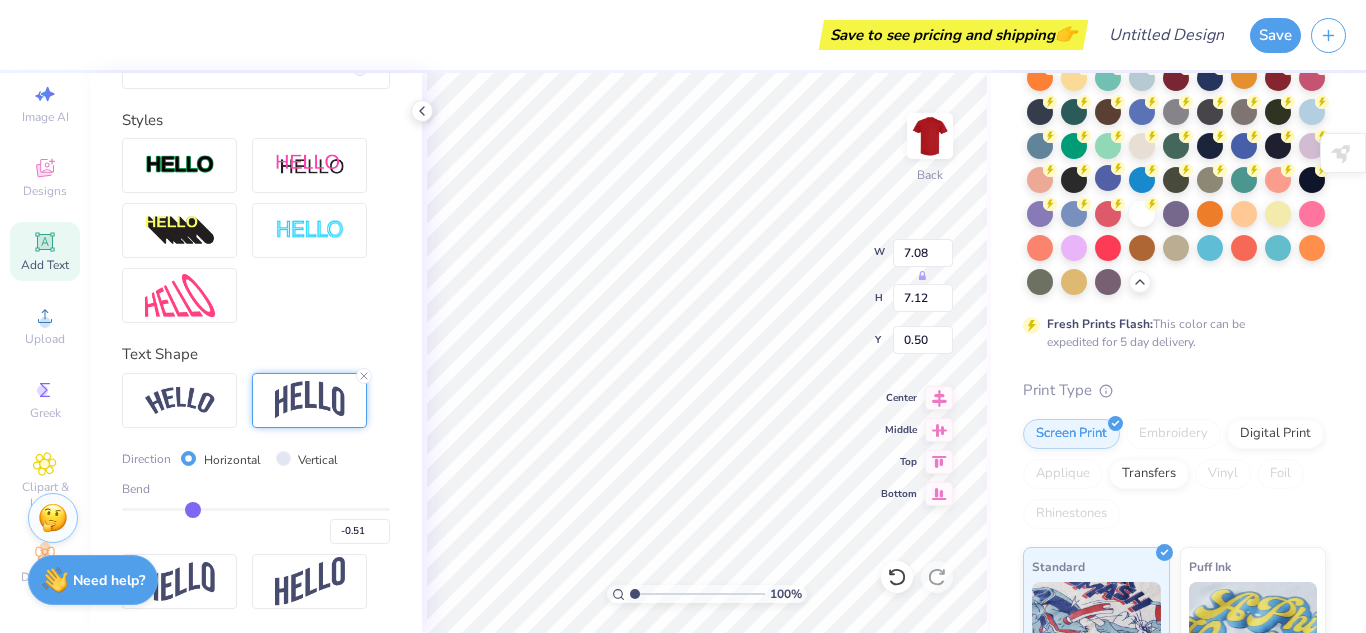 type on "-0.50" 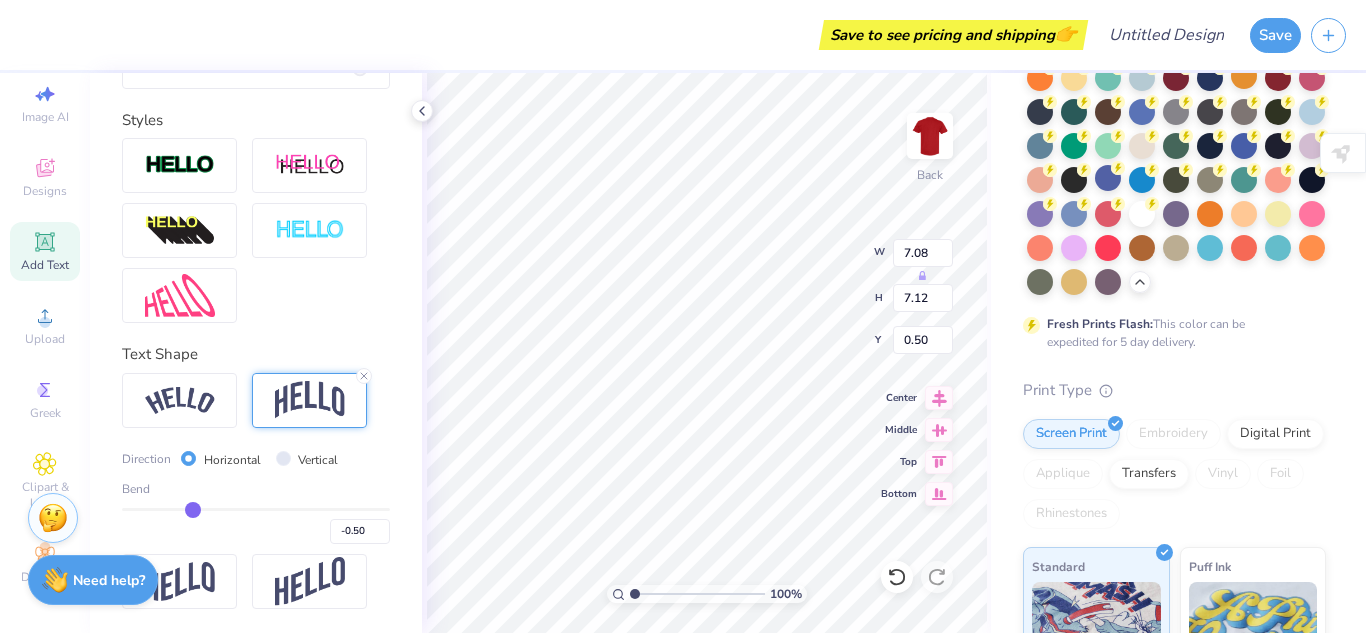 type on "-0.49" 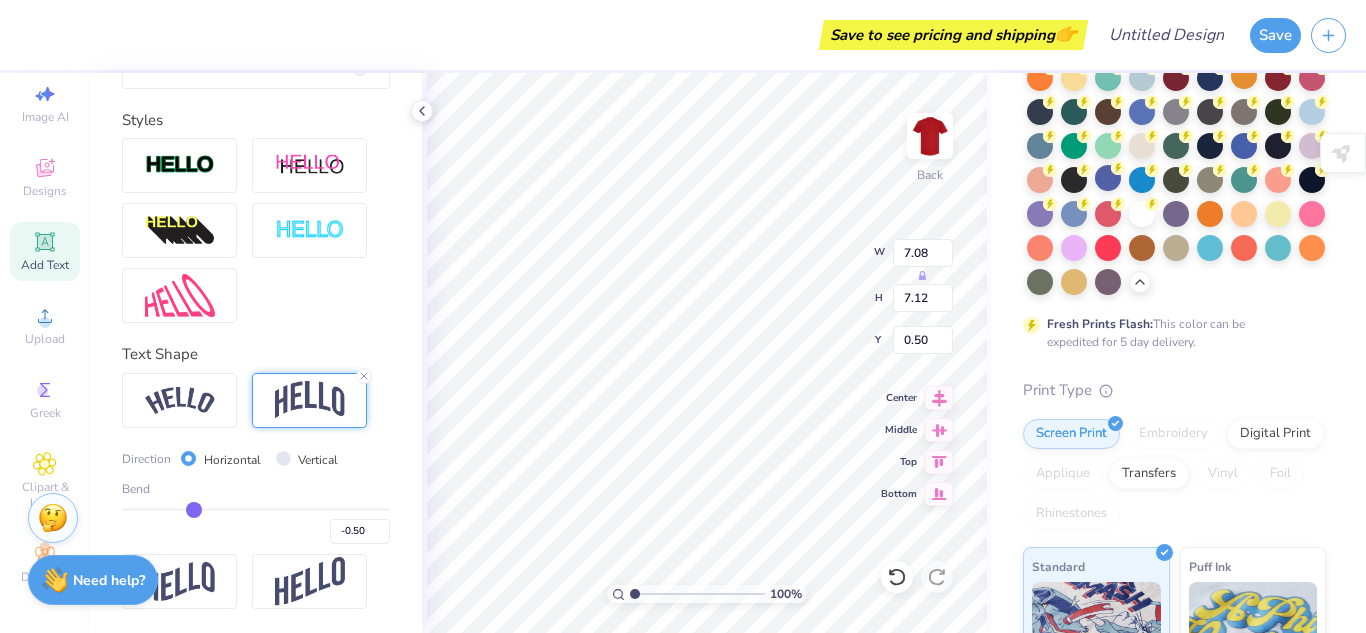 type on "-0.49" 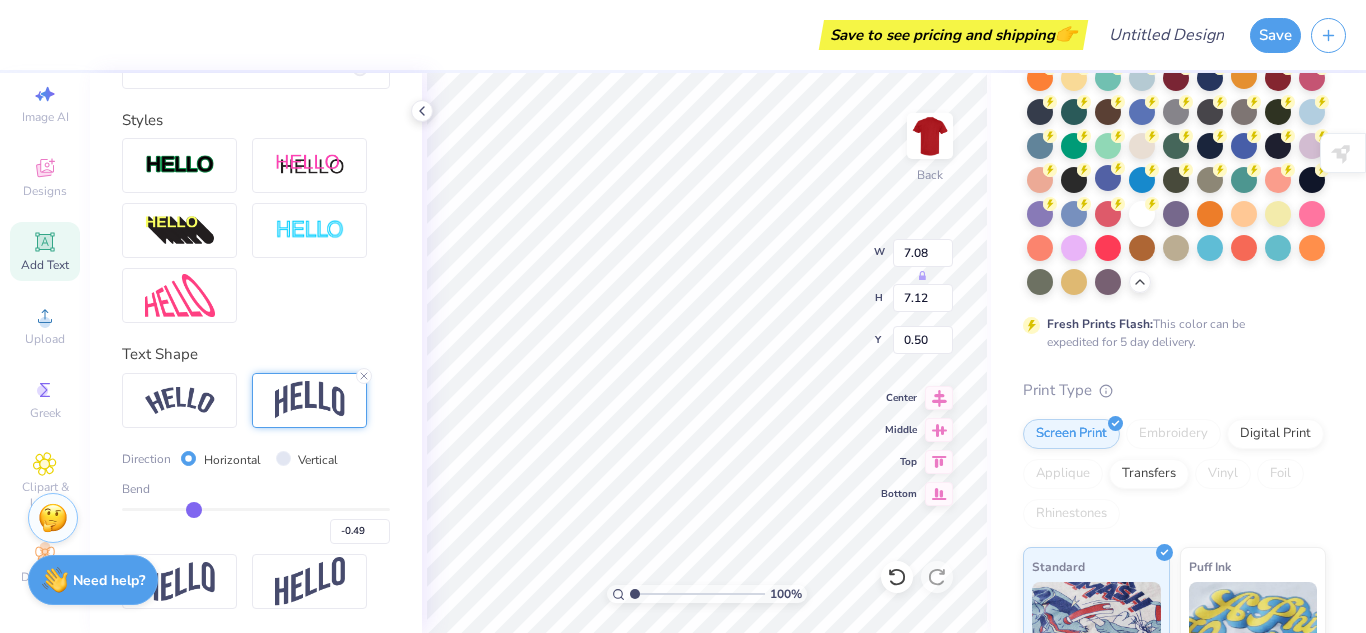 type on "-0.48" 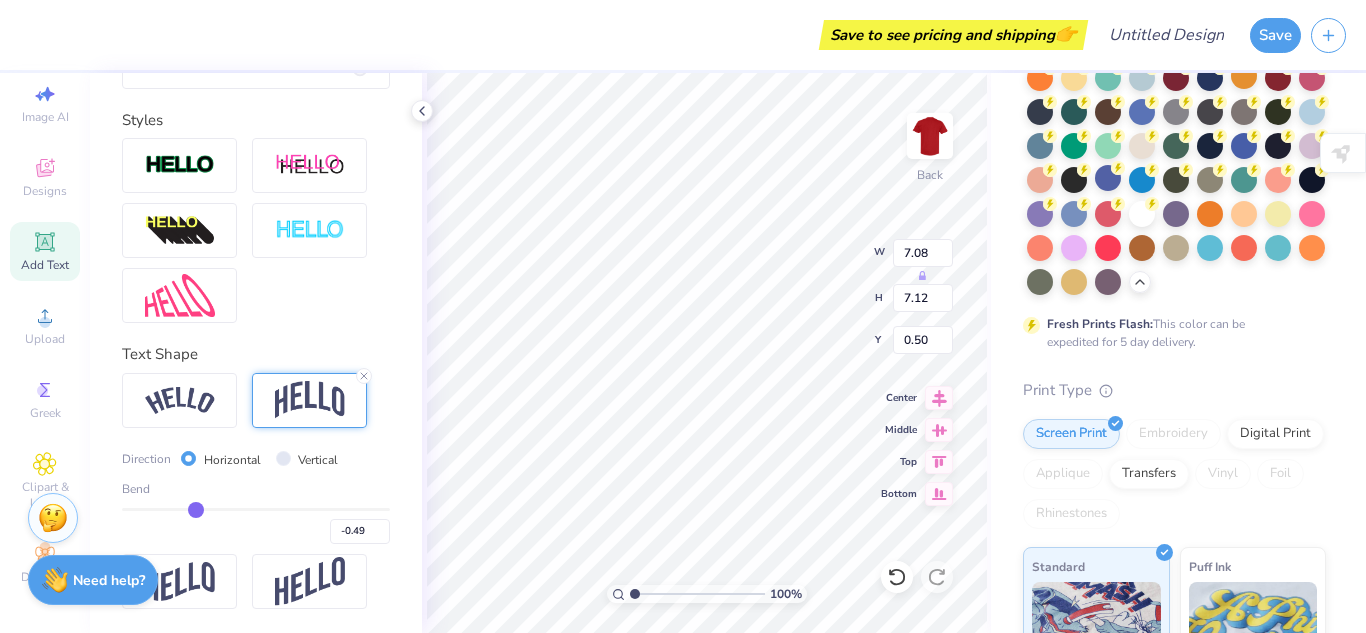 type on "-0.48" 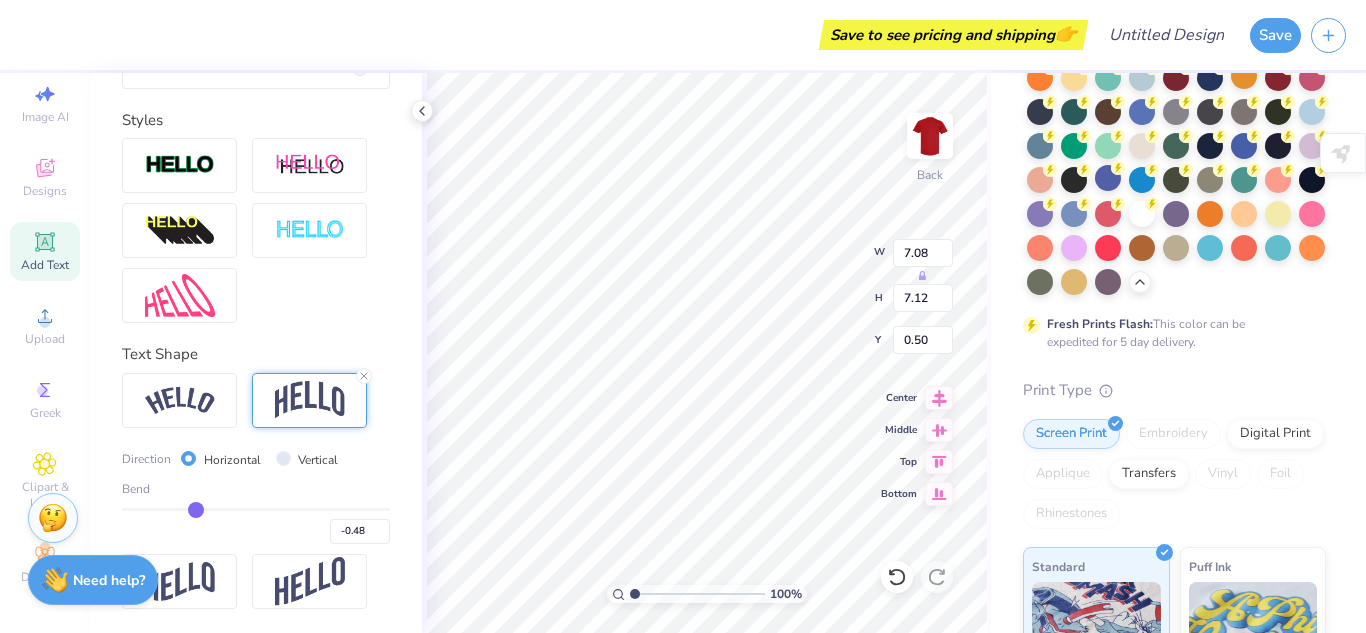 type on "-0.47" 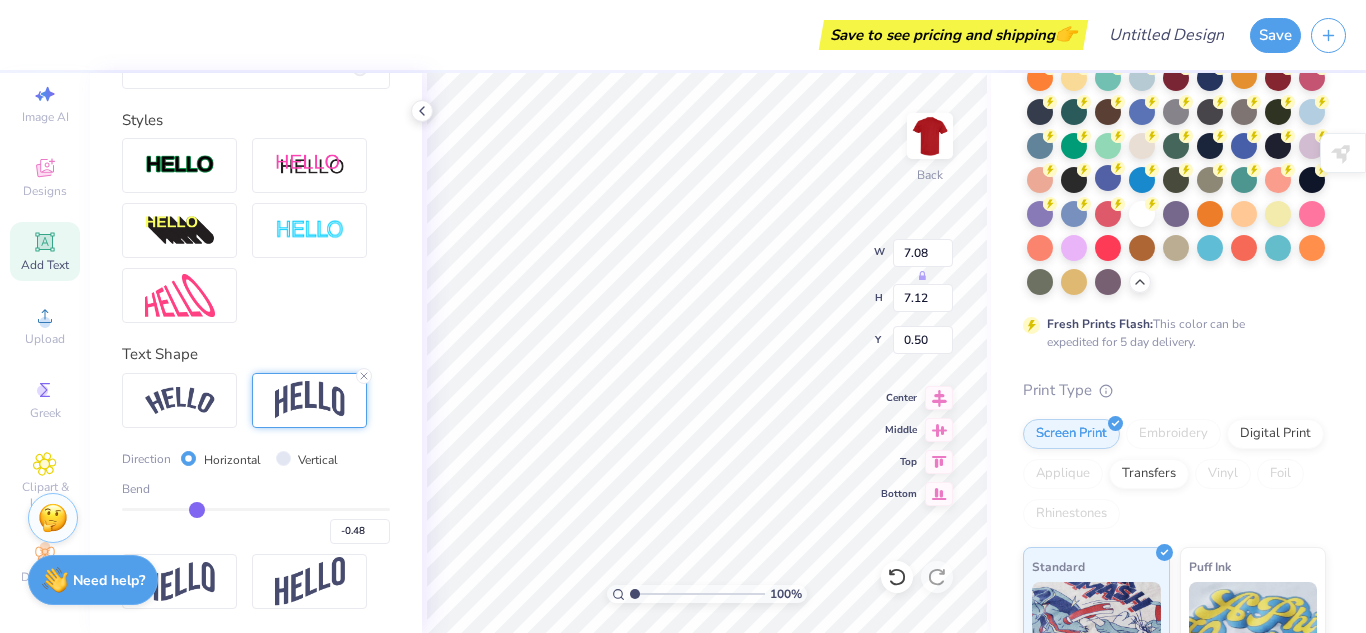 type on "-0.47" 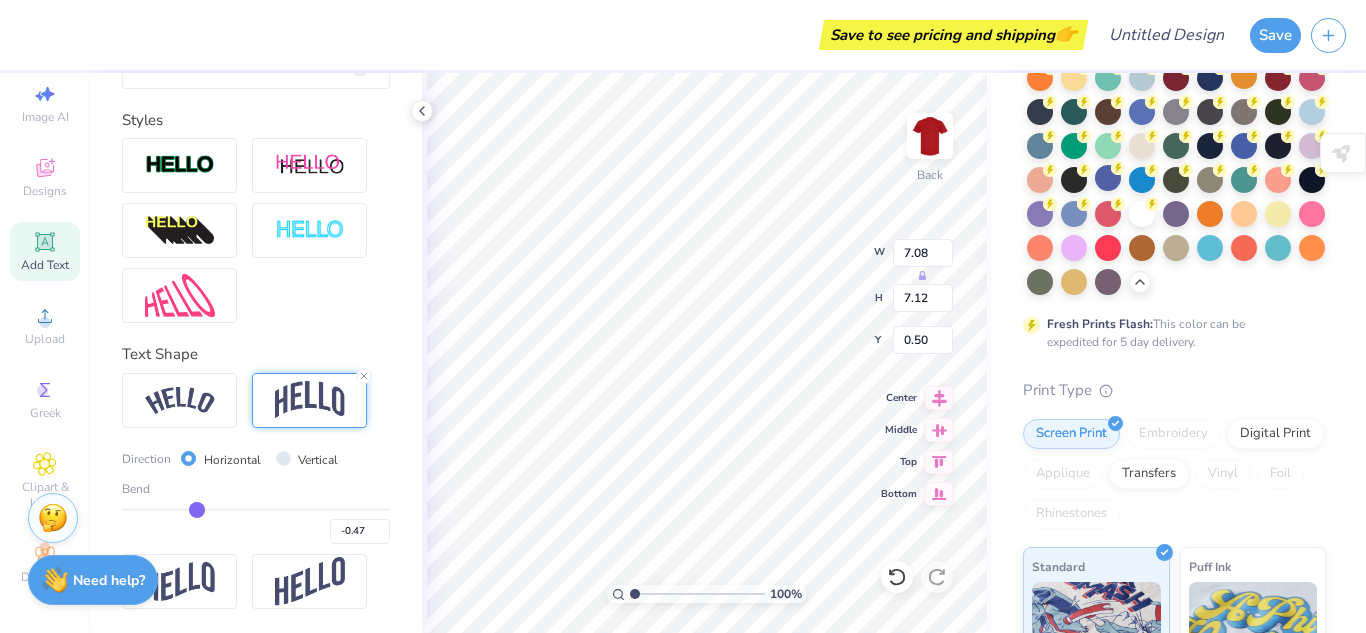 type on "-0.46" 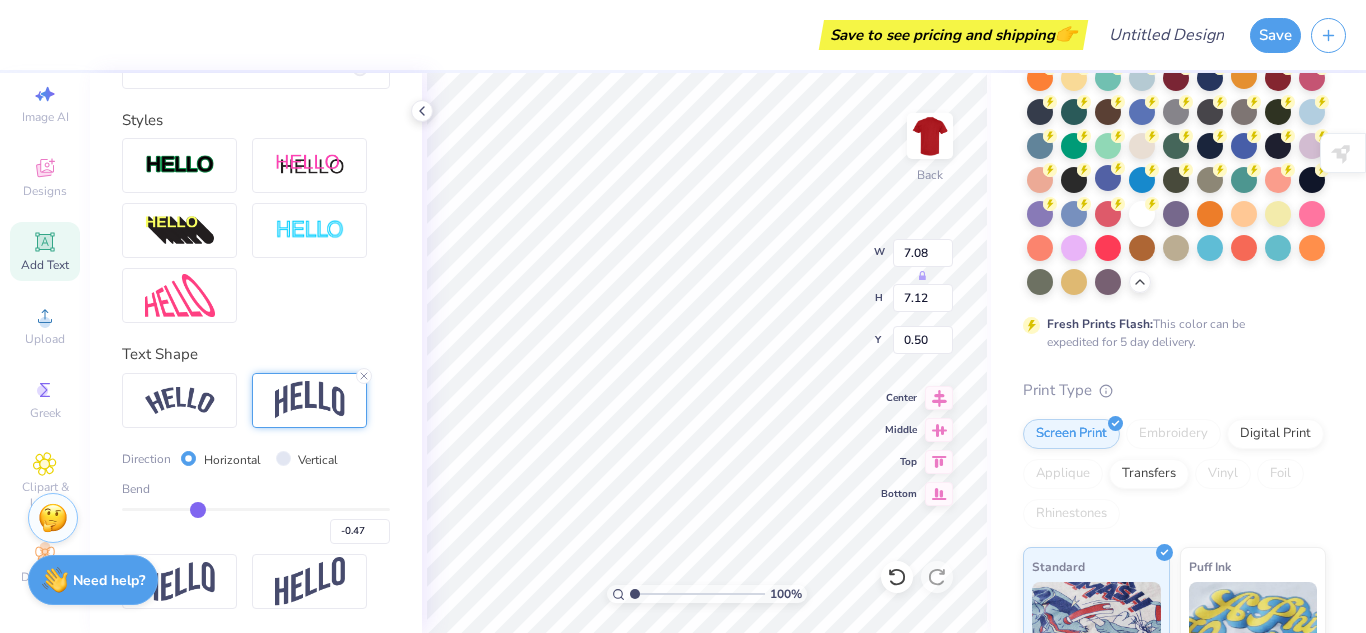 type on "-0.46" 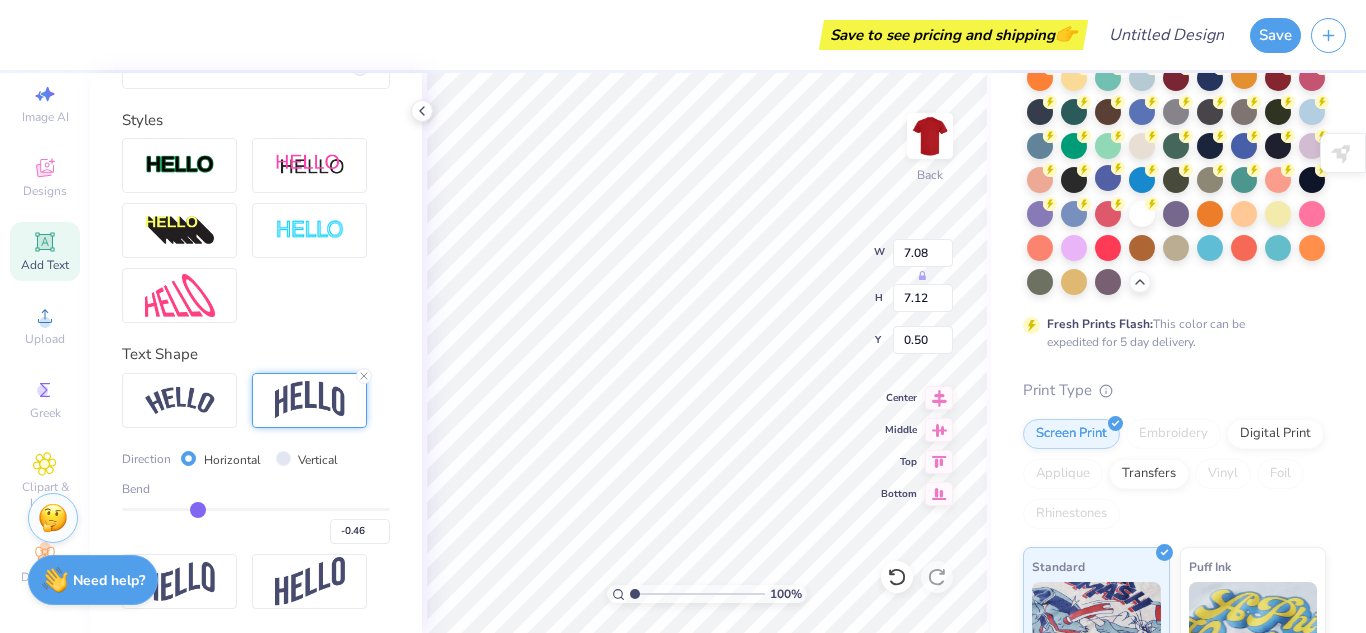 type on "-0.45" 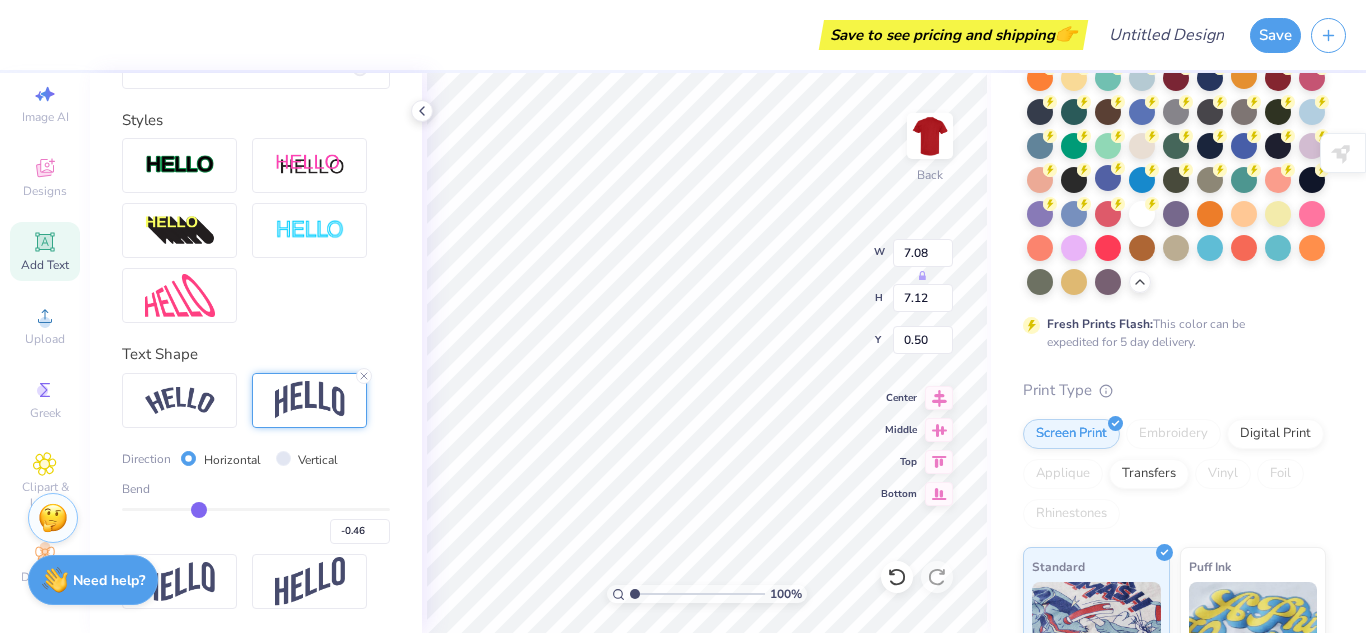 type on "-0.45" 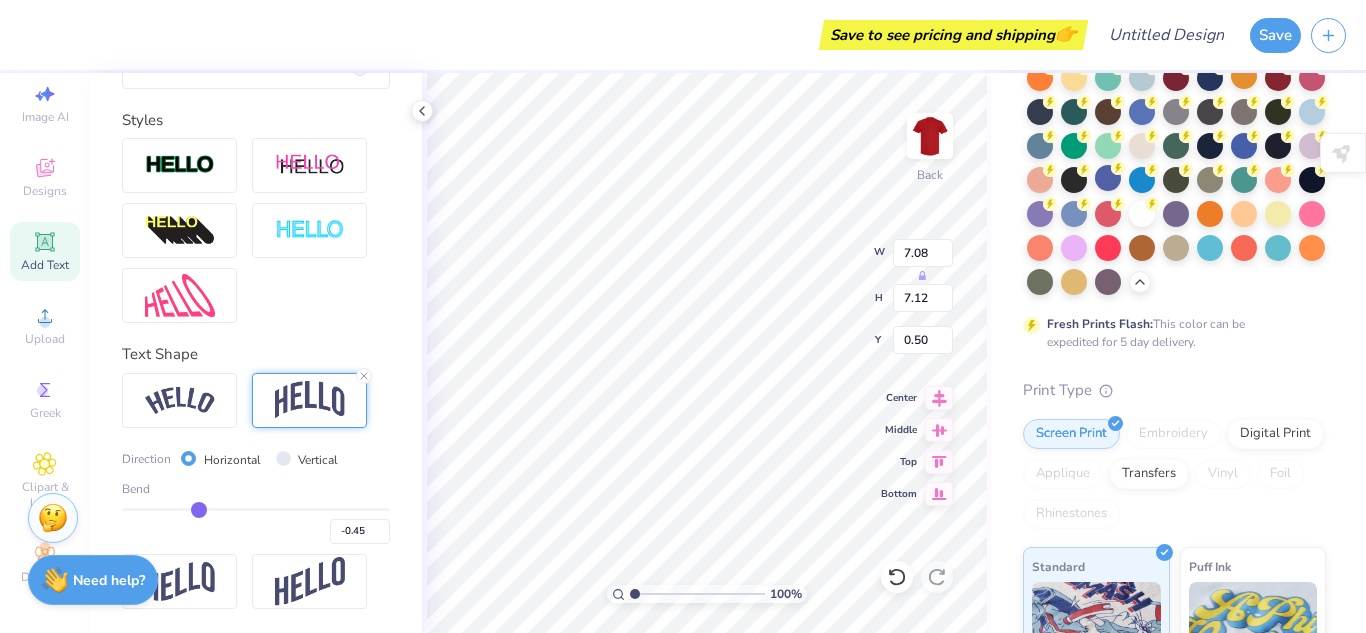type on "-0.44" 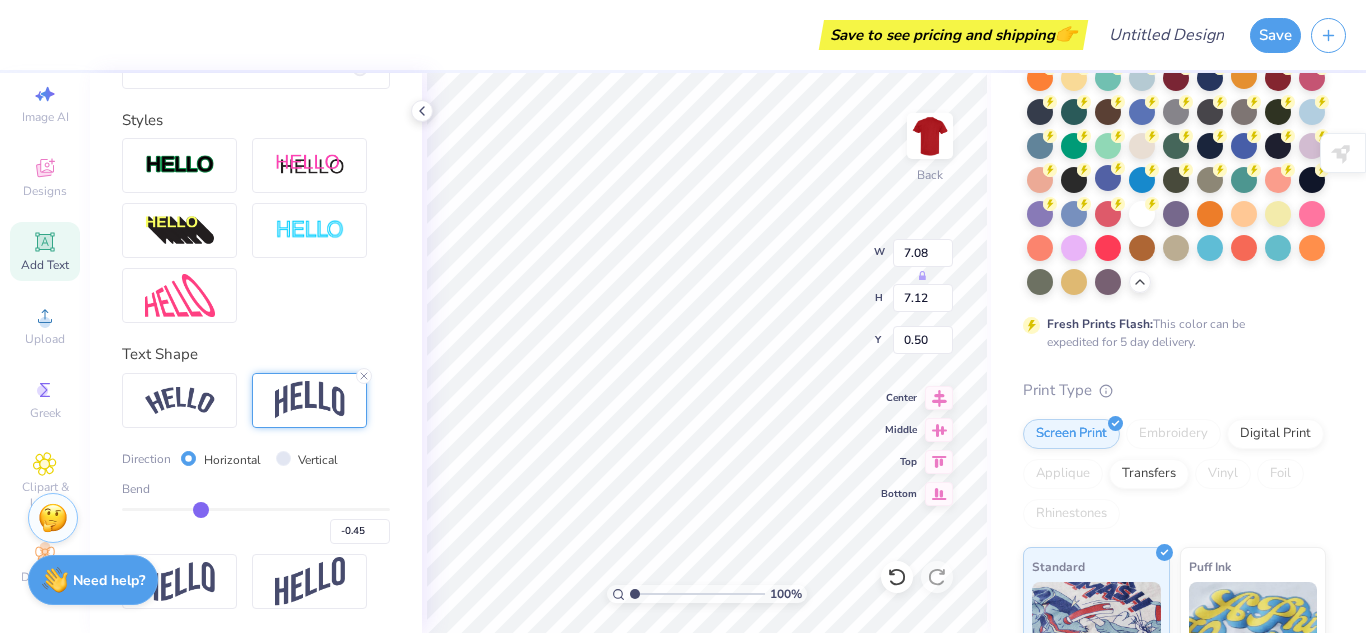 type on "-0.44" 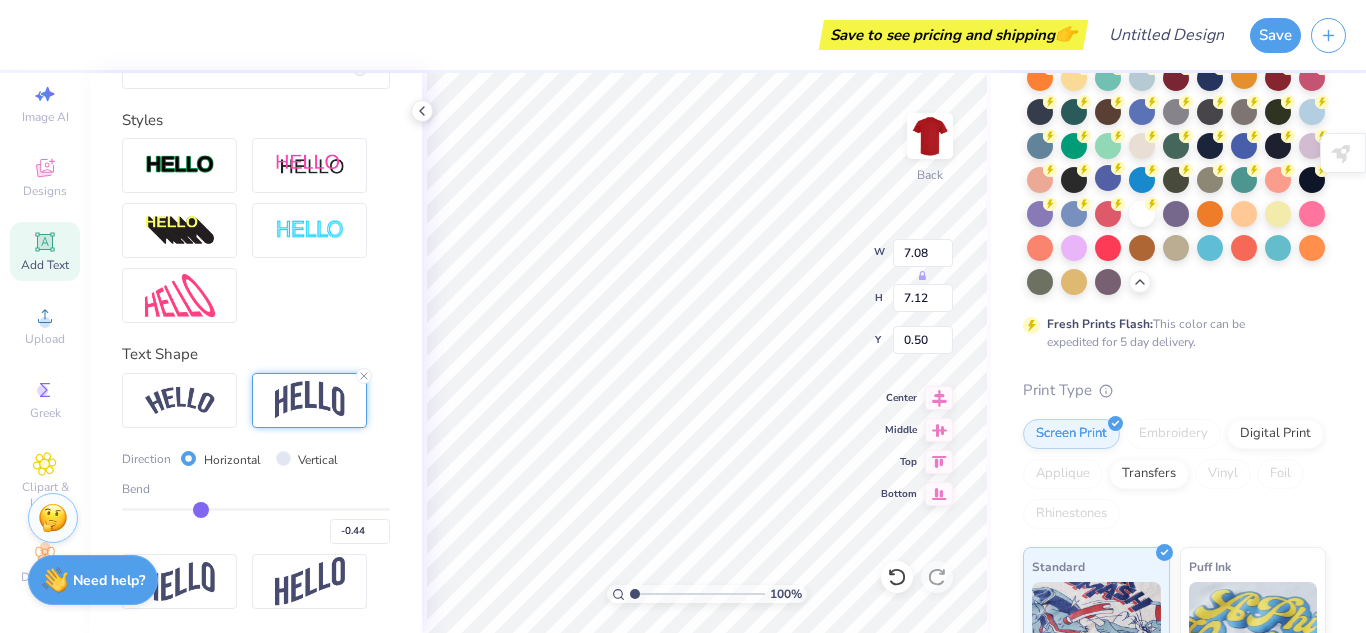 type on "-0.43" 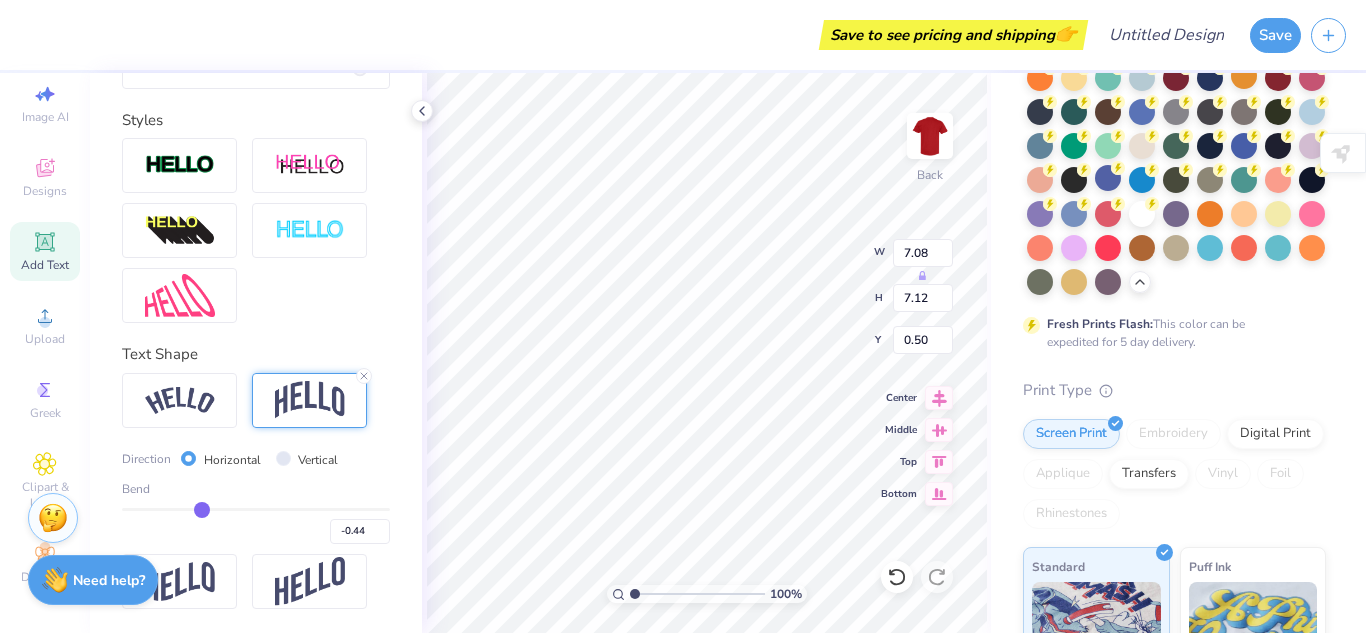type on "-0.43" 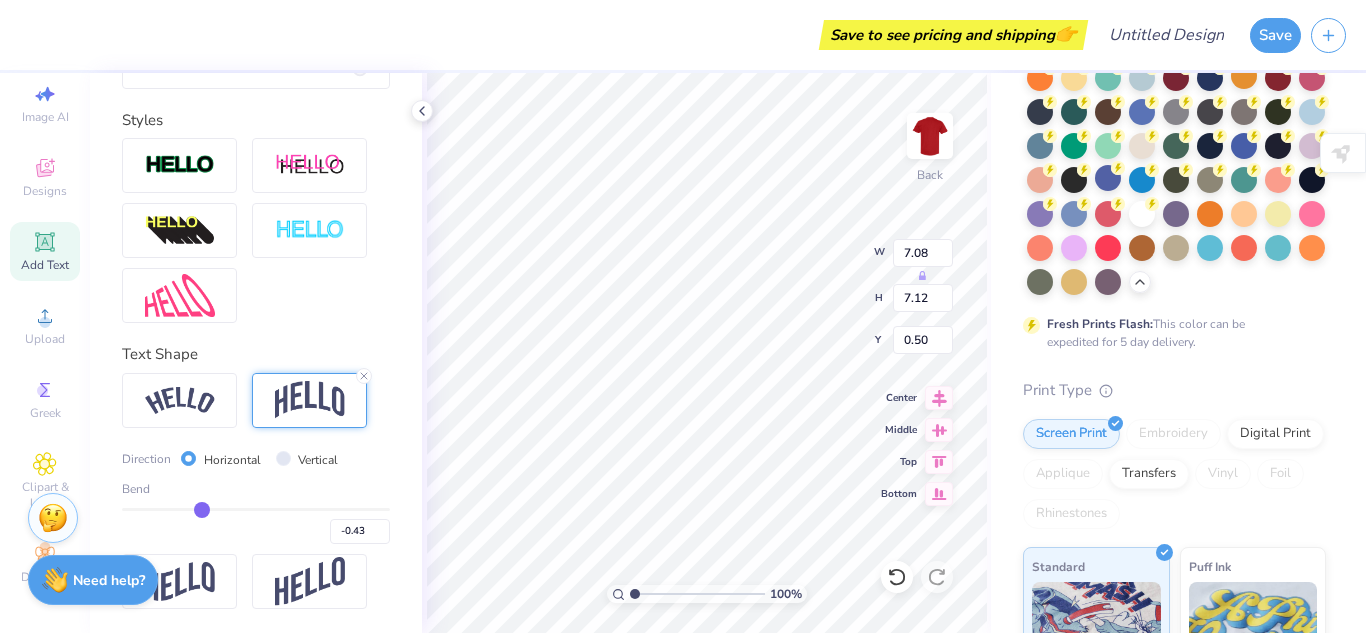 type on "-0.42" 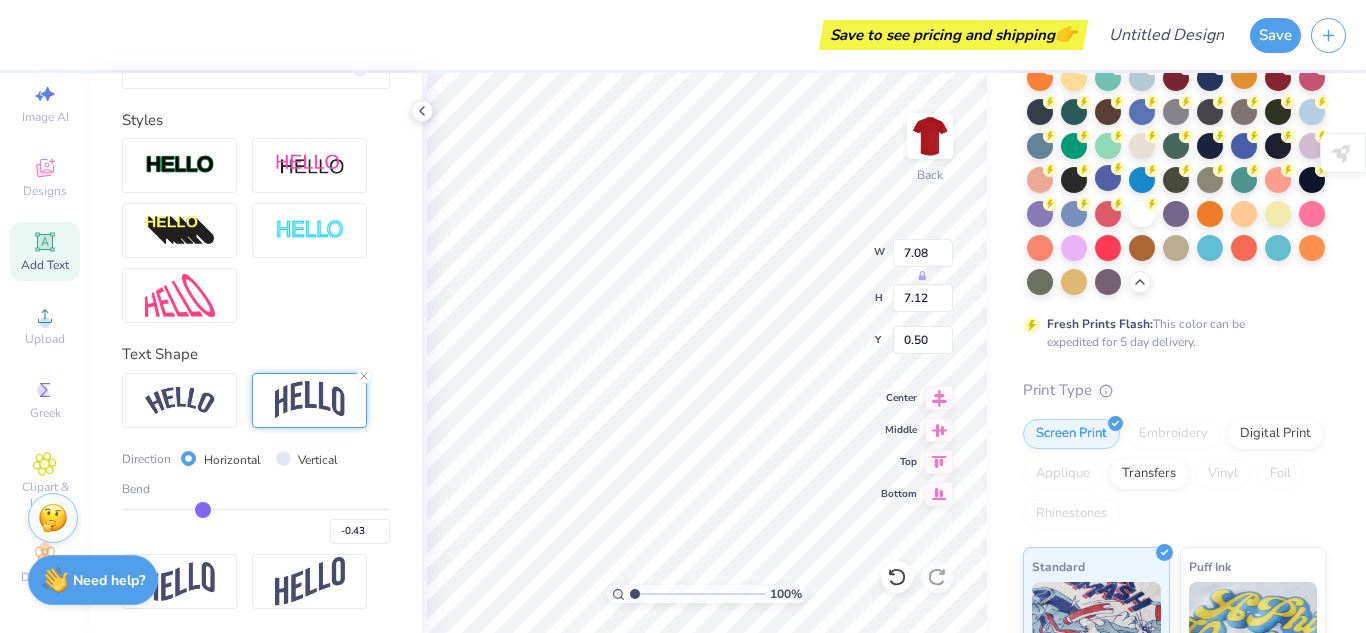 type on "-0.42" 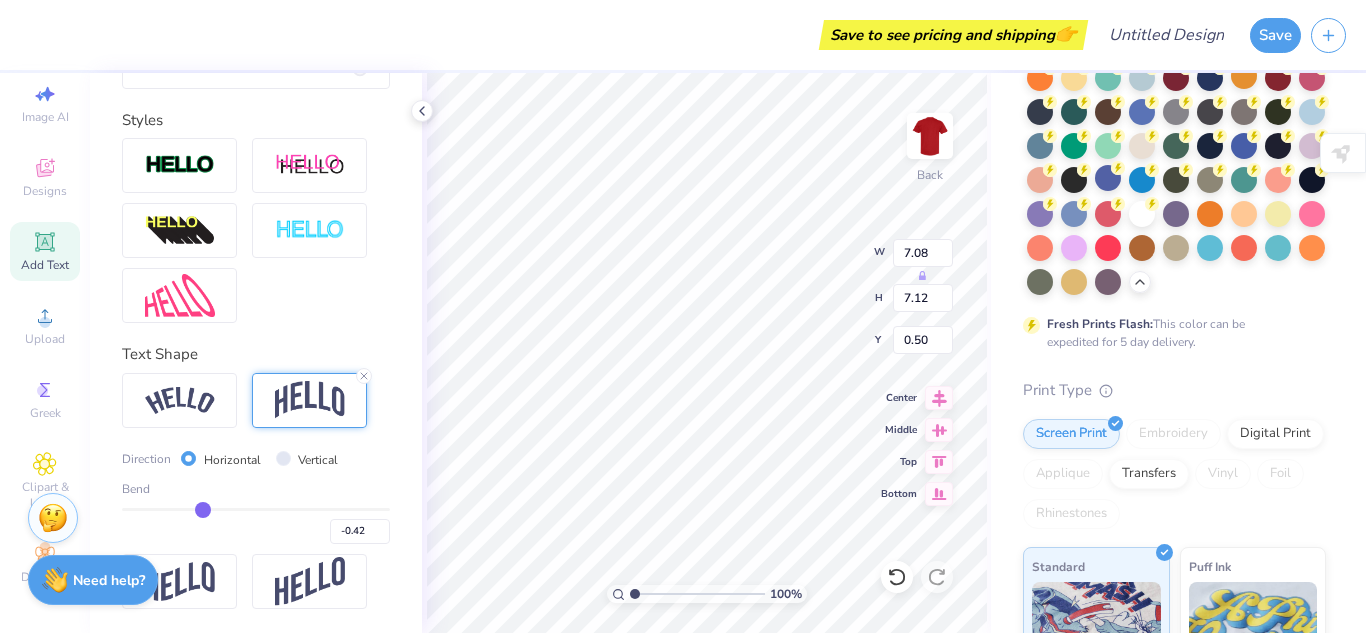 type on "-0.41" 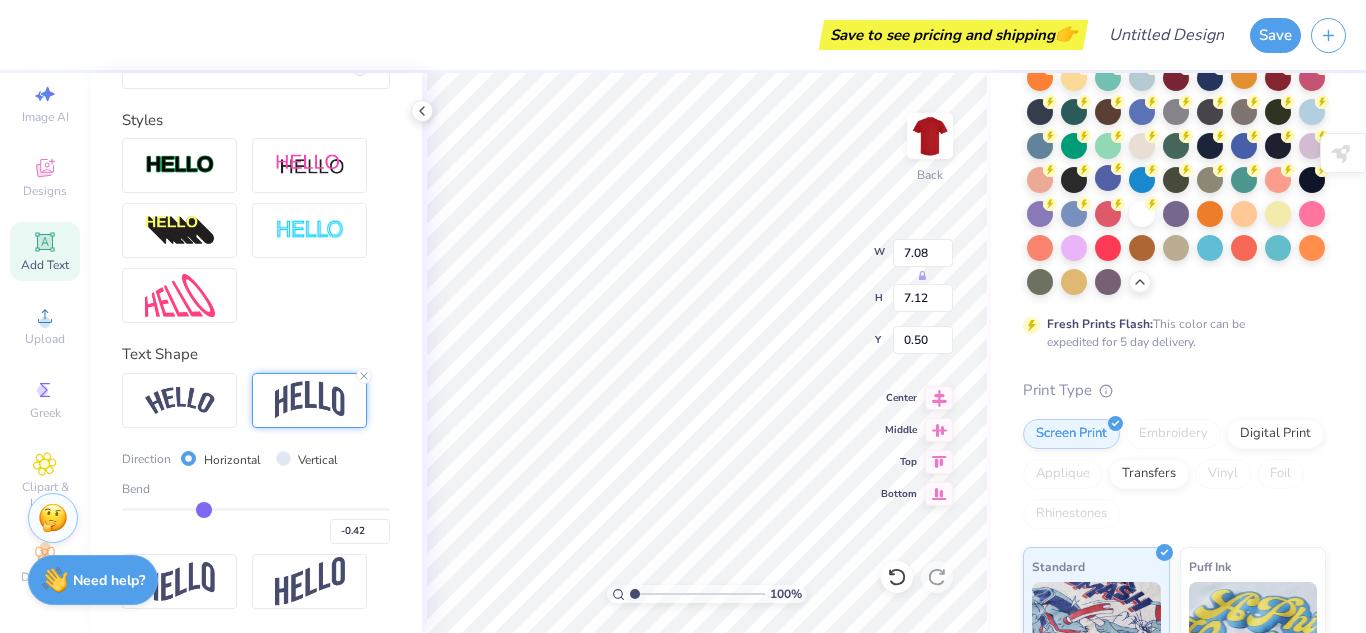 type on "-0.41" 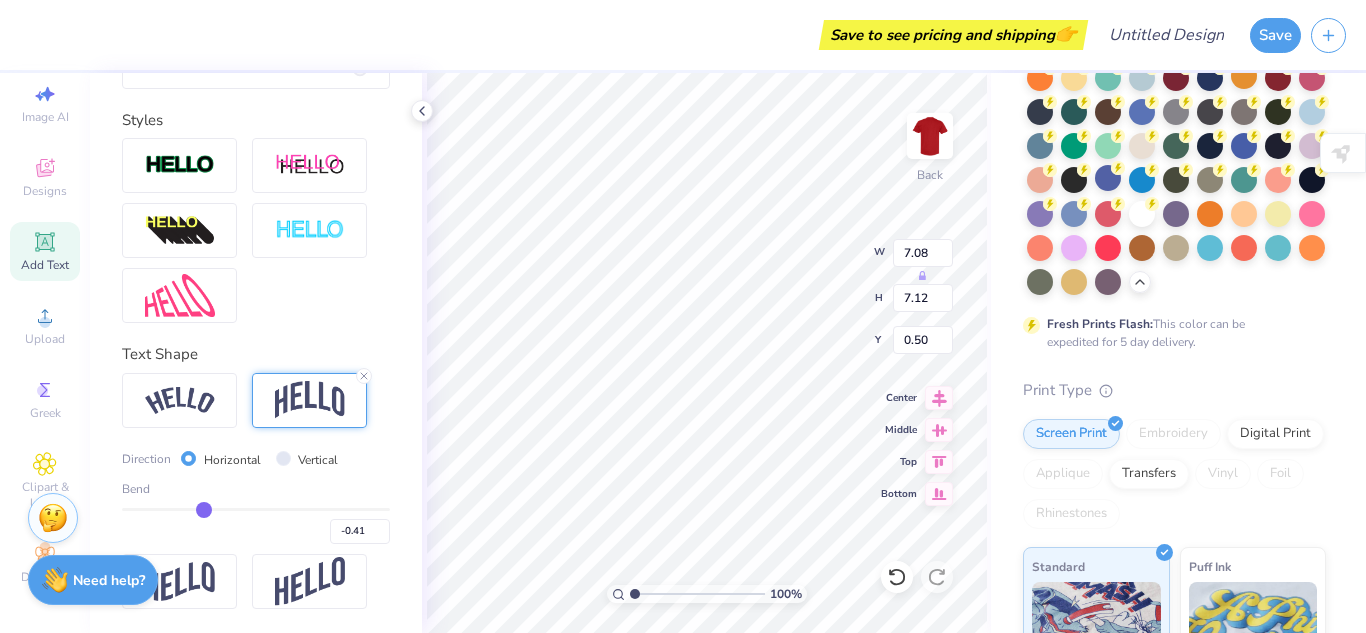 type on "-0.4" 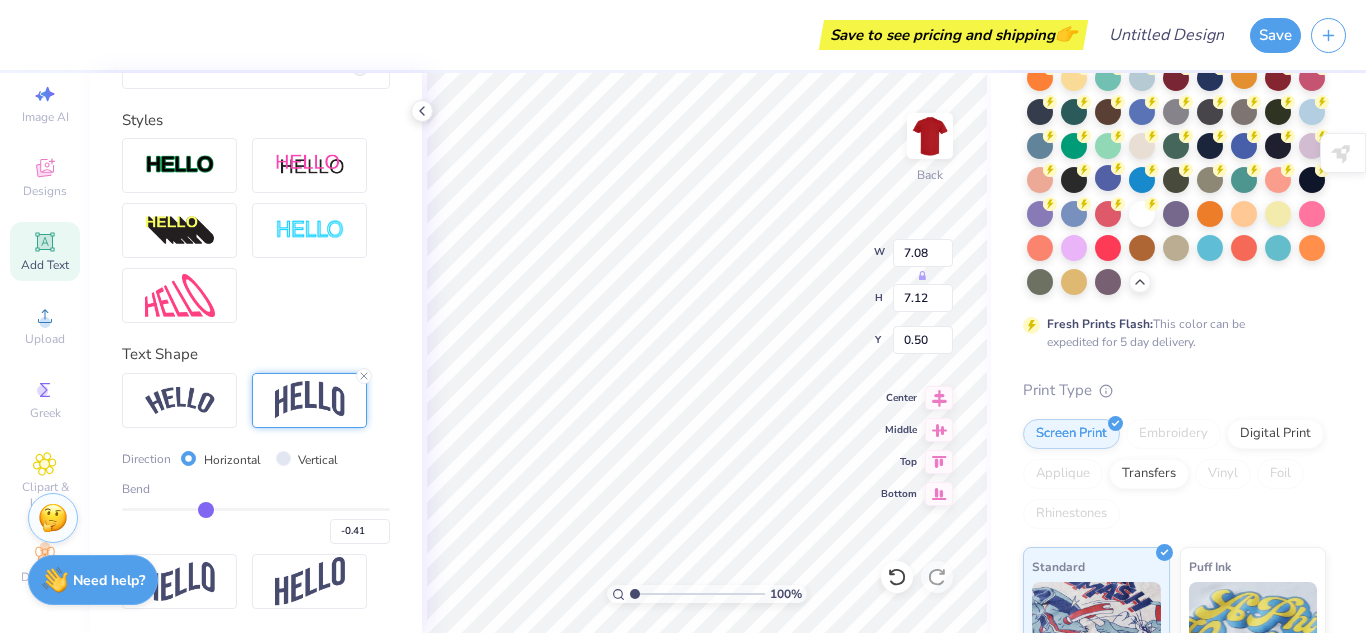 type on "-0.40" 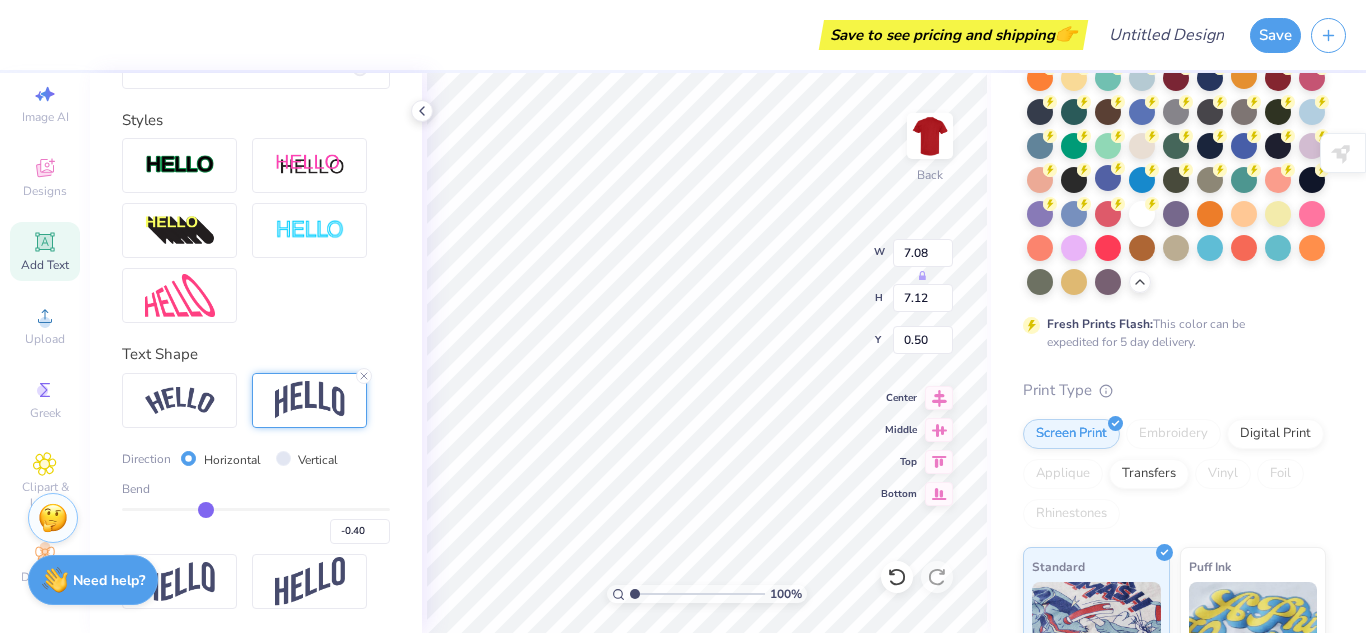 drag, startPoint x: 178, startPoint y: 508, endPoint x: 205, endPoint y: 512, distance: 27.294687 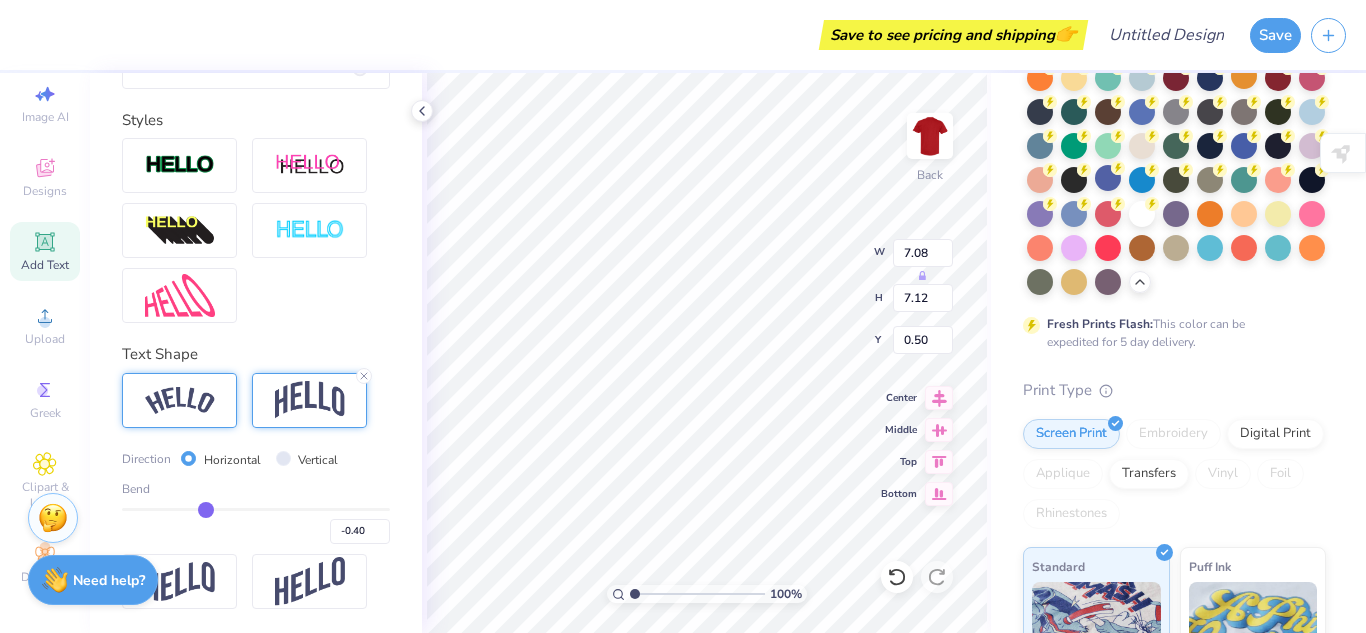 click at bounding box center [179, 400] 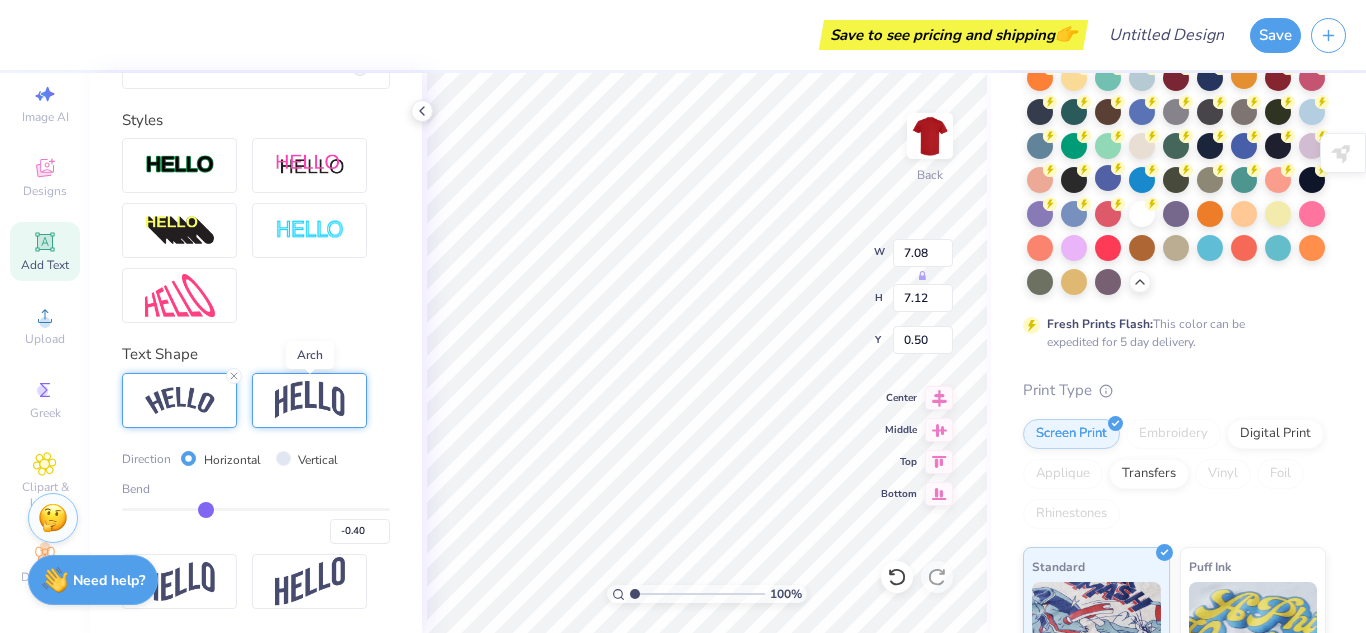 click at bounding box center (310, 400) 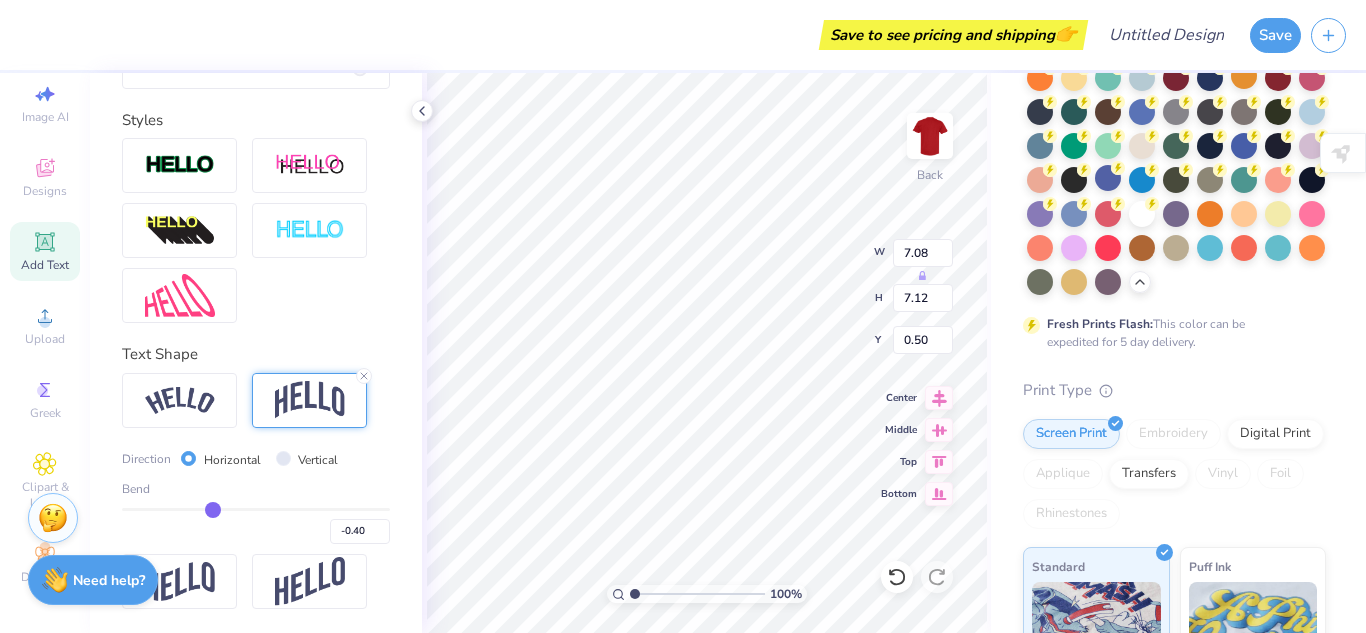 type on "-0.3" 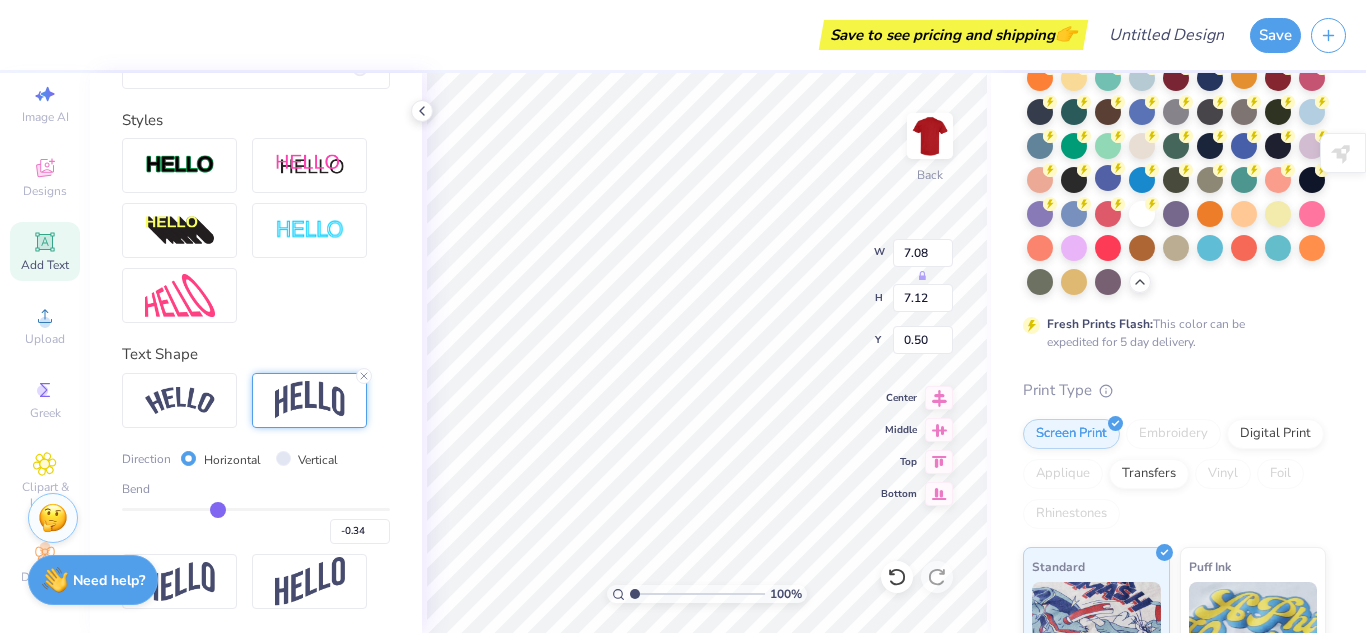 type on "-0.30" 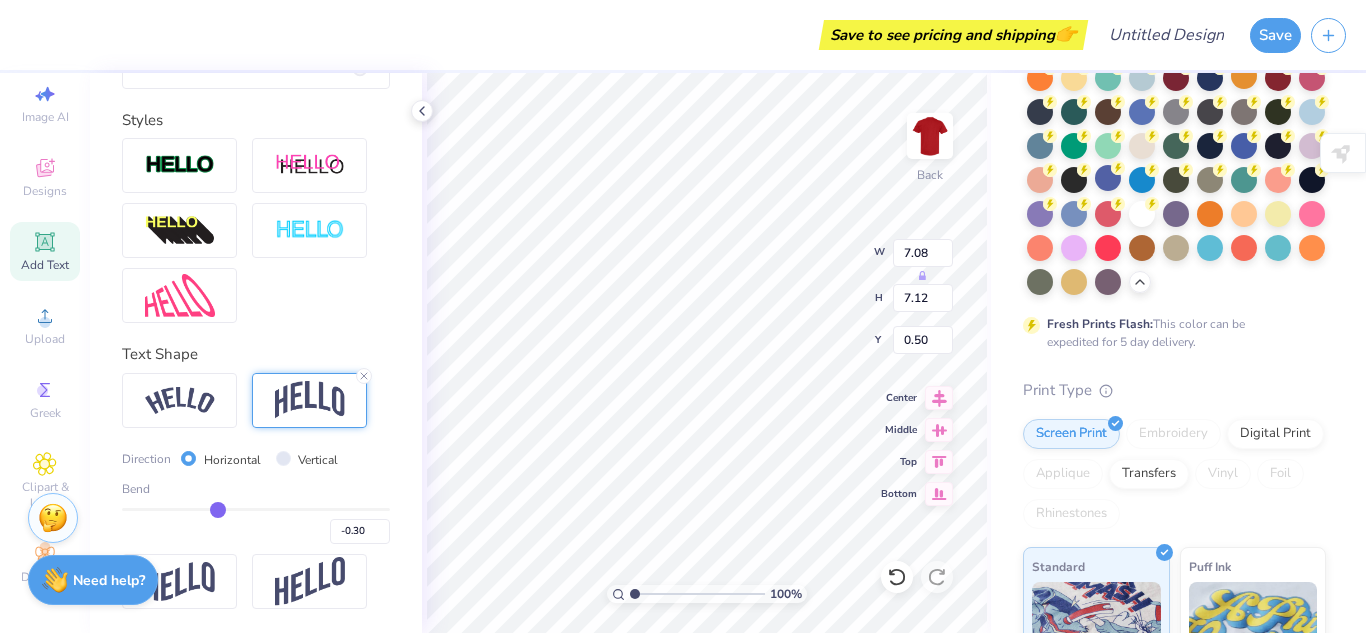 type on "-0.27" 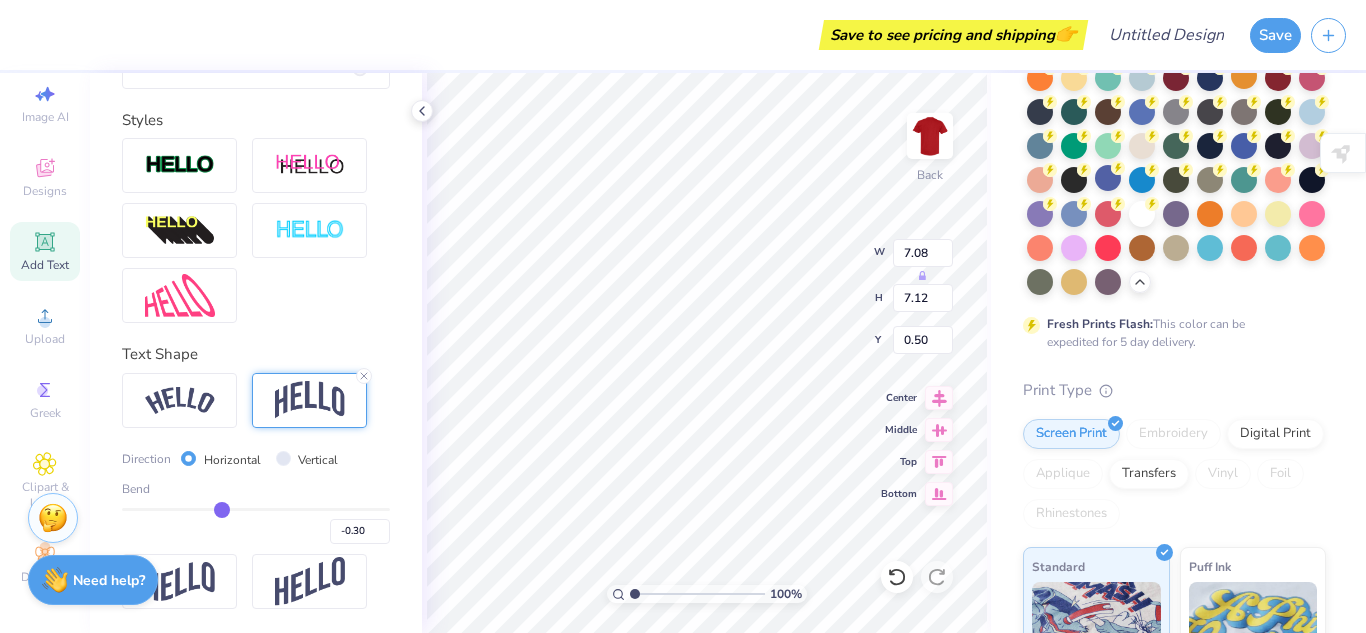 type on "-0.27" 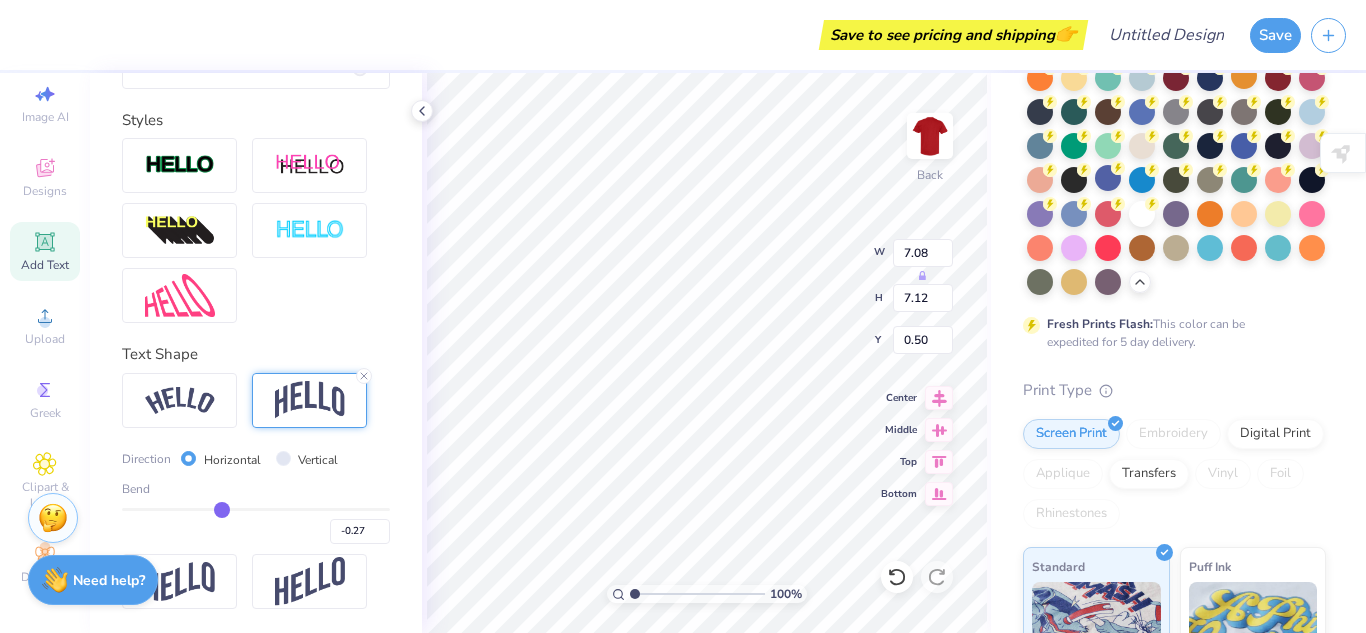 type on "-0.26" 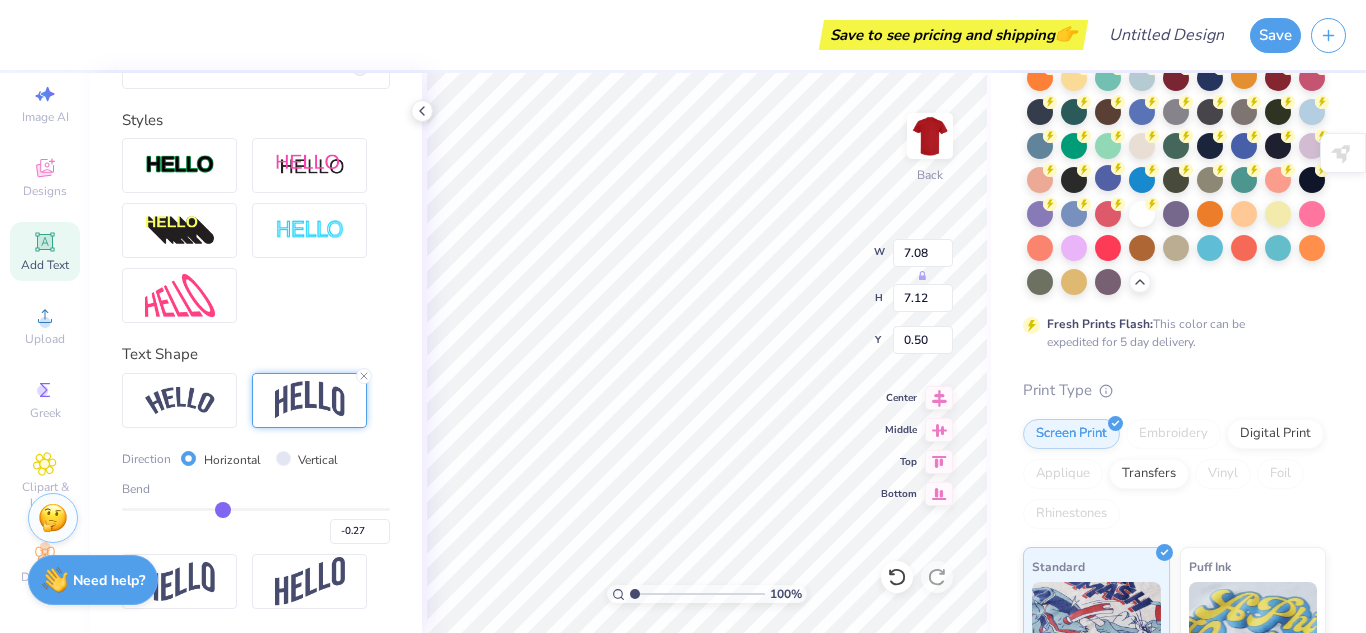 type on "-0.26" 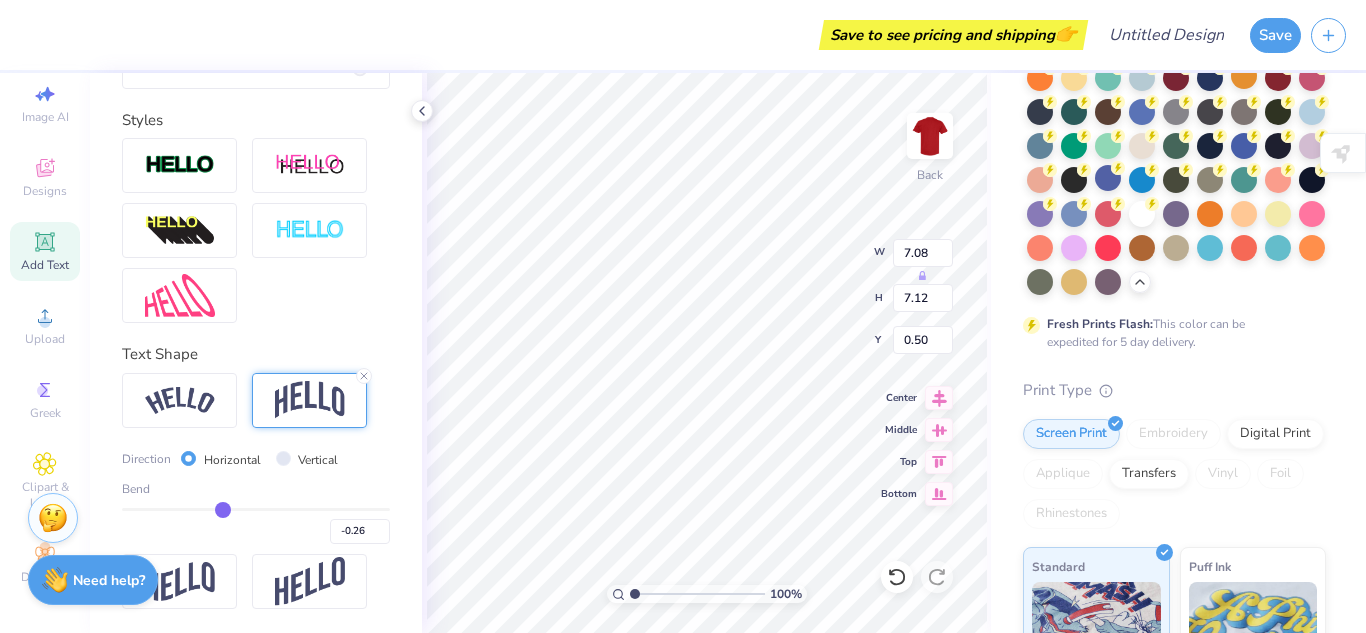 type on "-0.23" 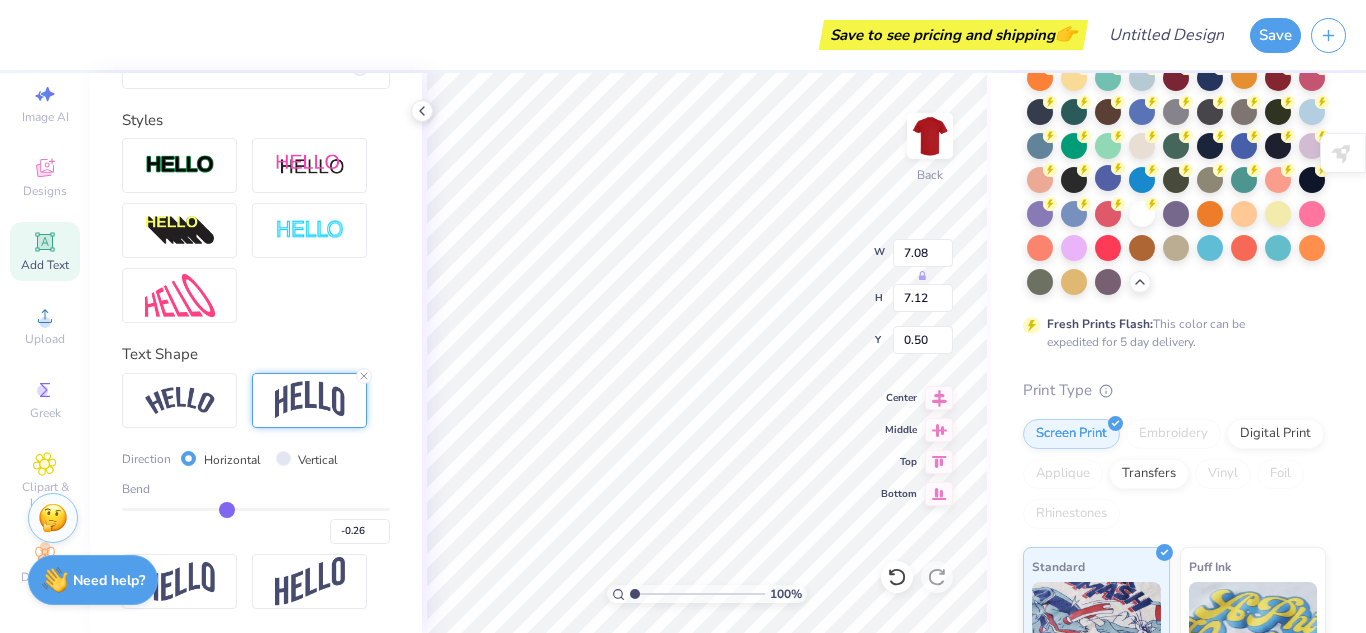 type on "-0.23" 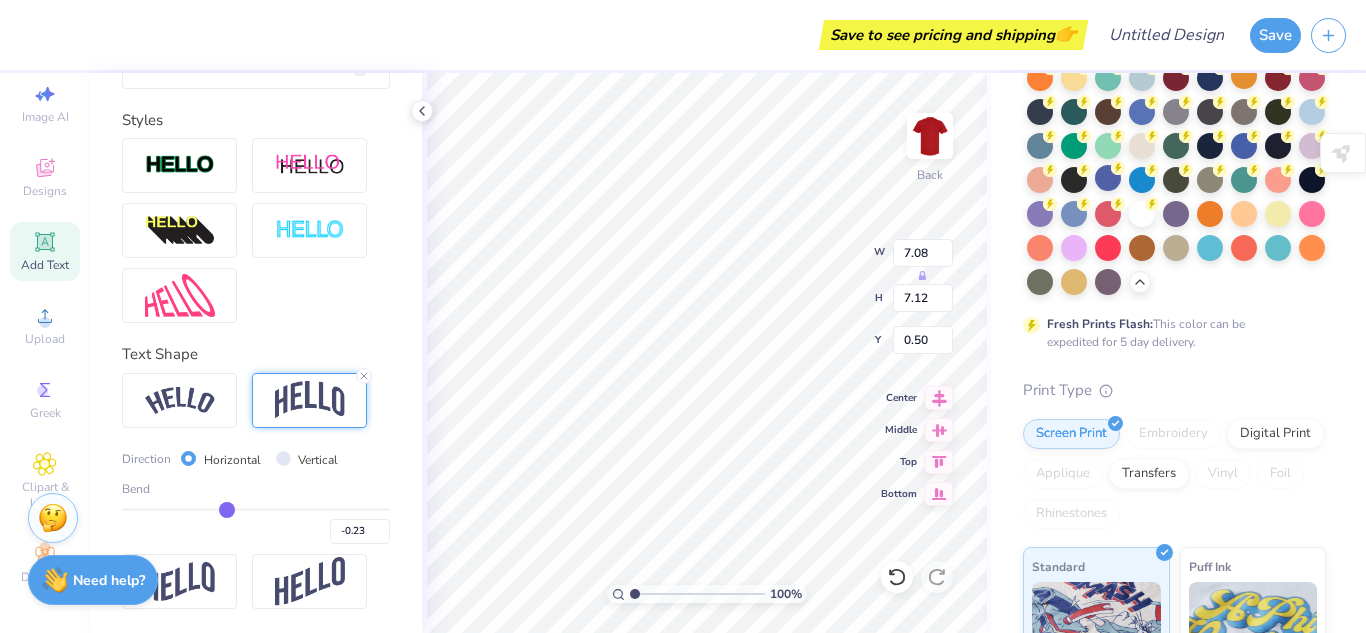 type on "-0.21" 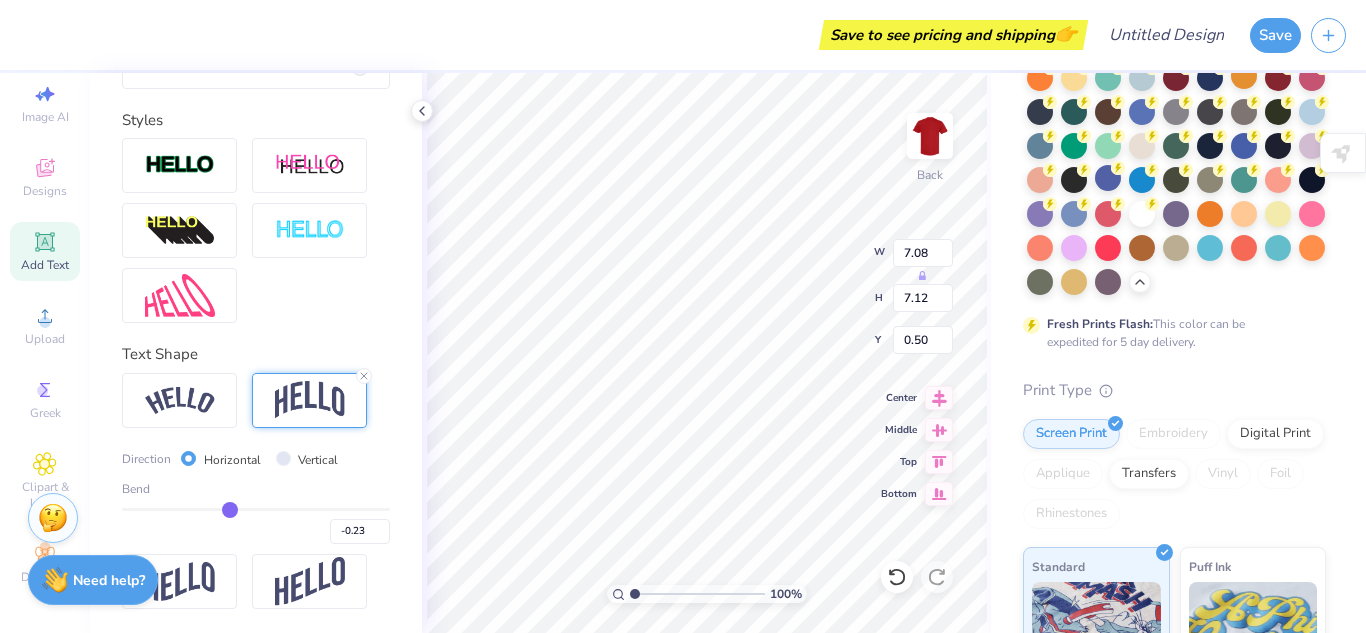 type on "-0.21" 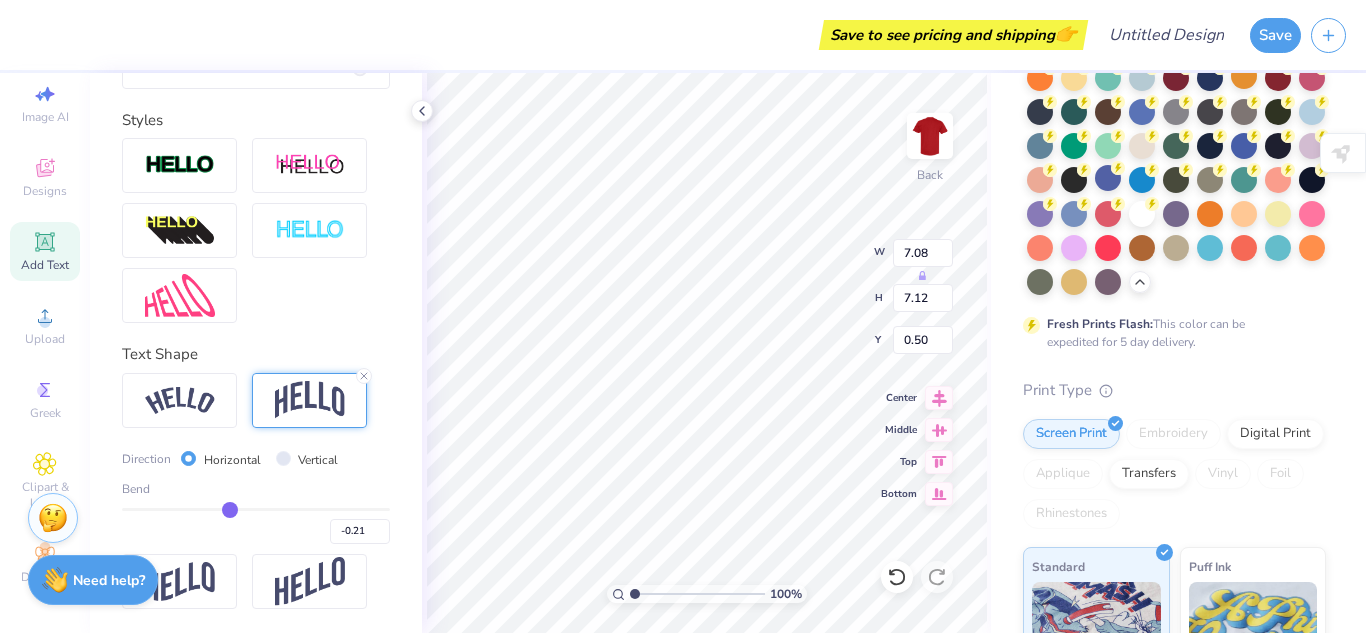 type on "-0.2" 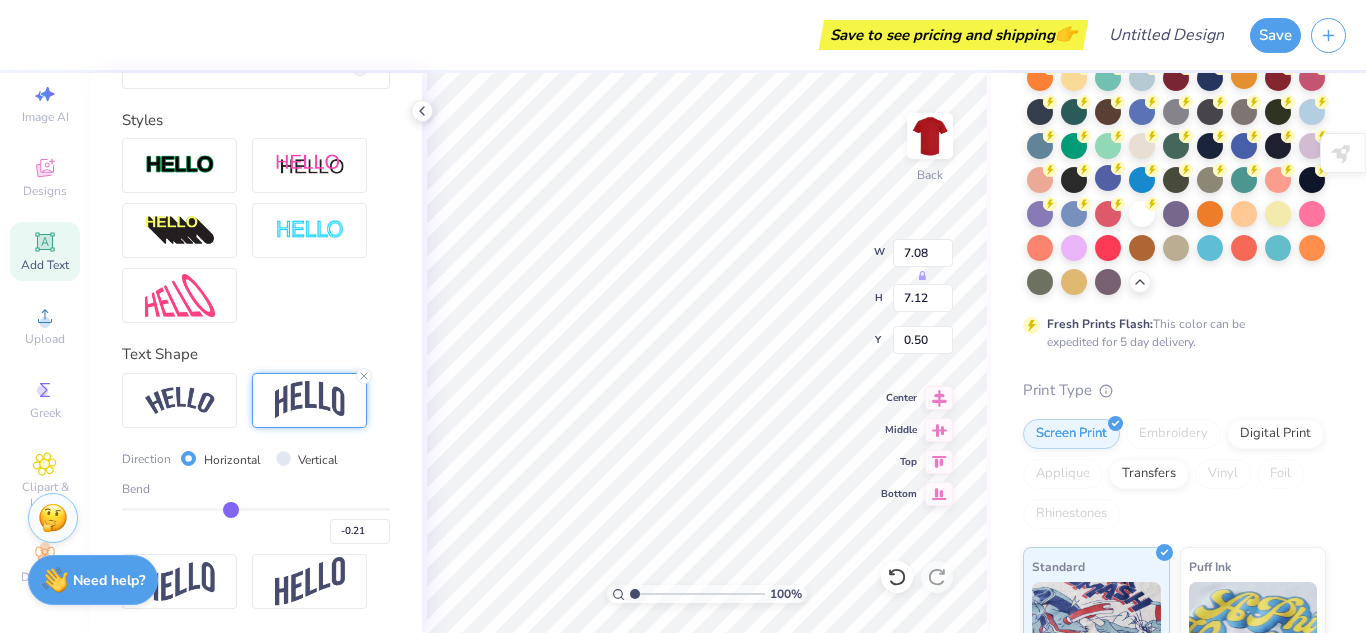 type on "-0.20" 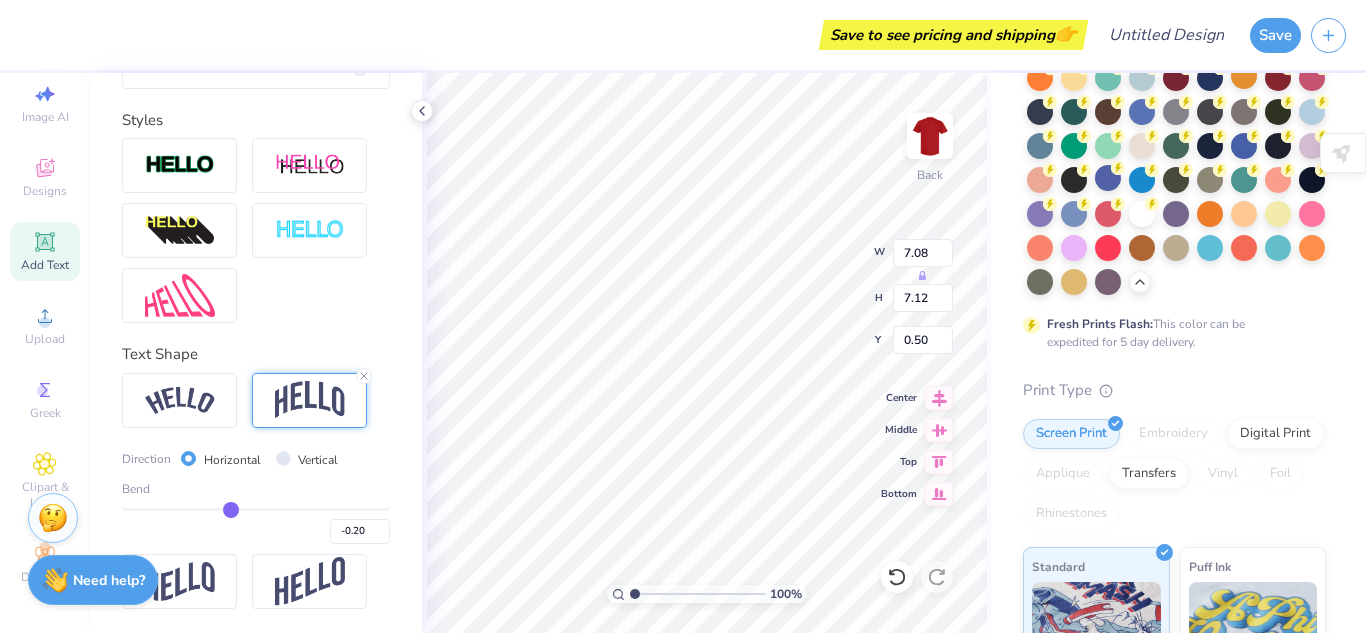 type on "-0.19" 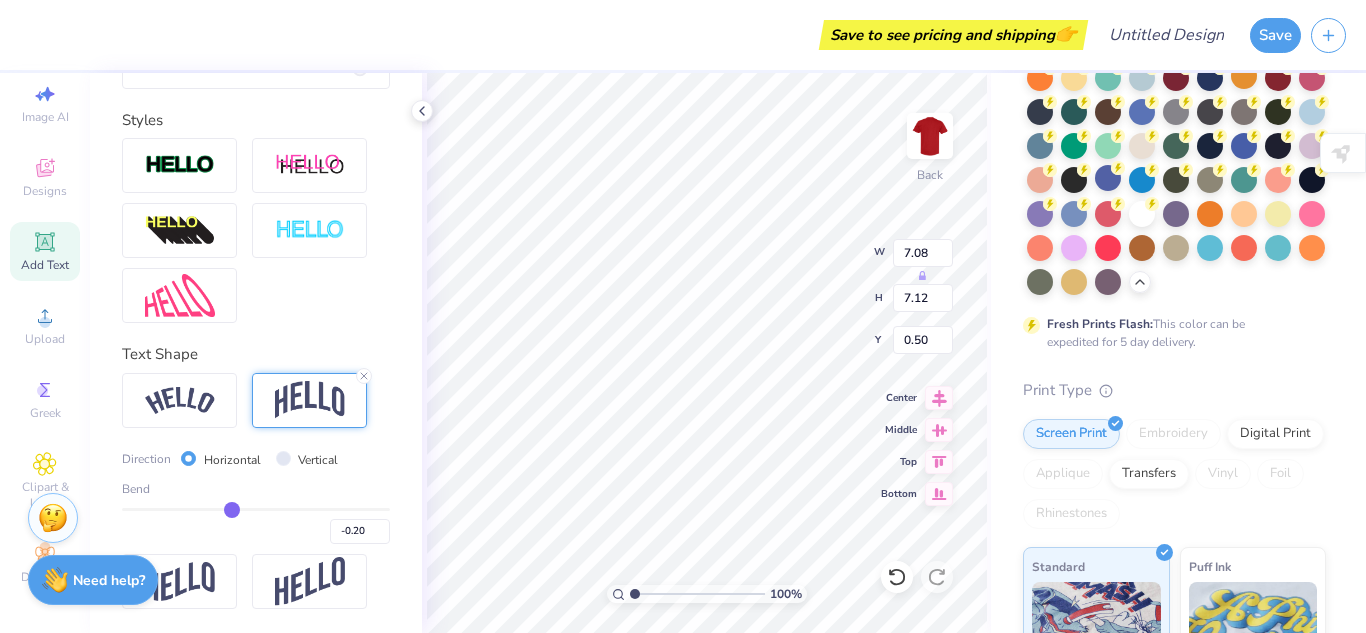 type on "-0.19" 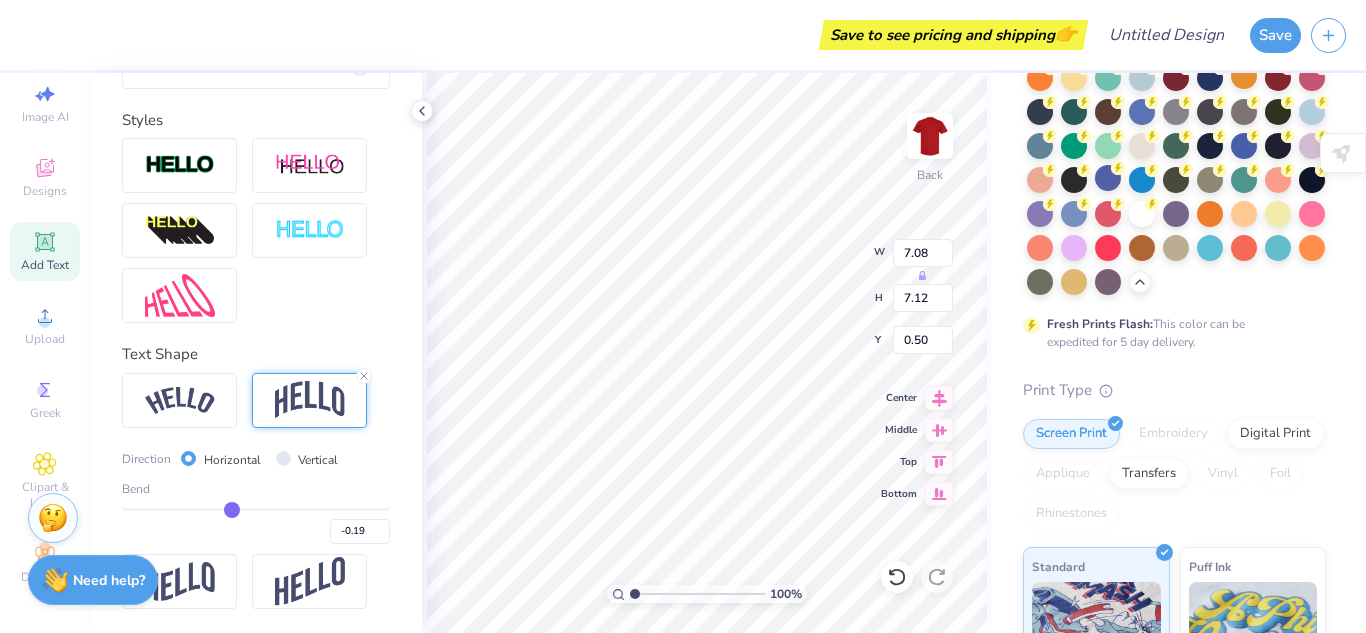 type on "-0.18" 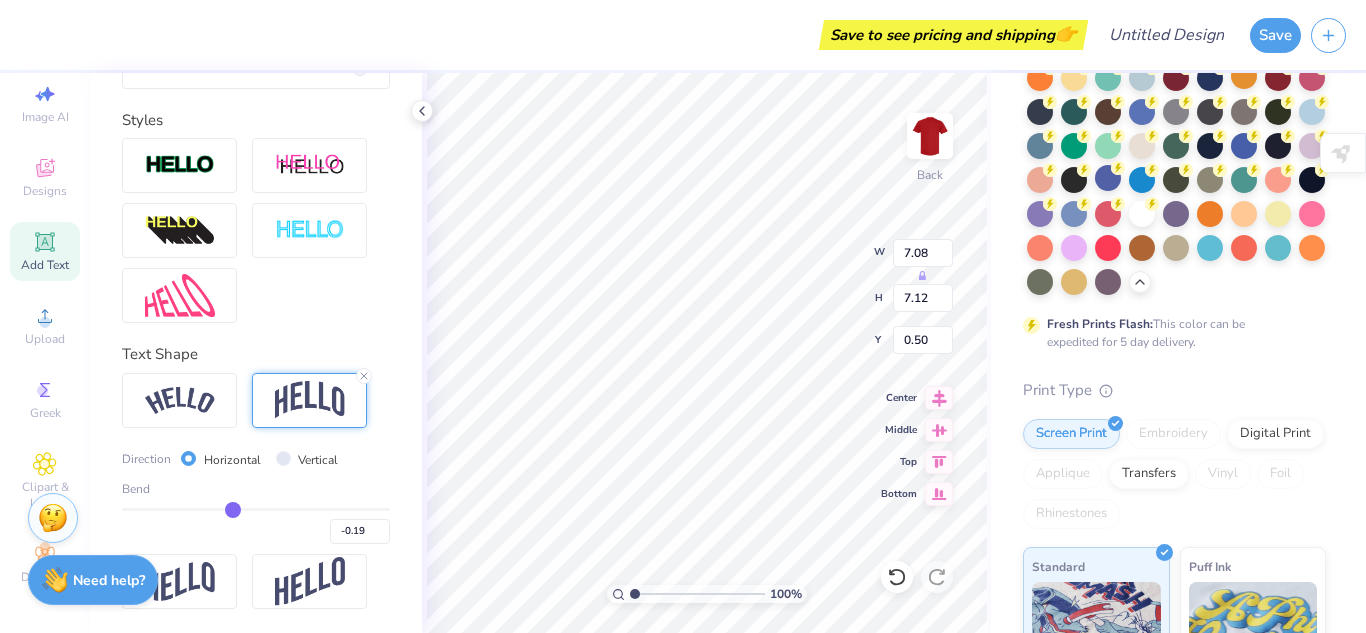 type on "-0.18" 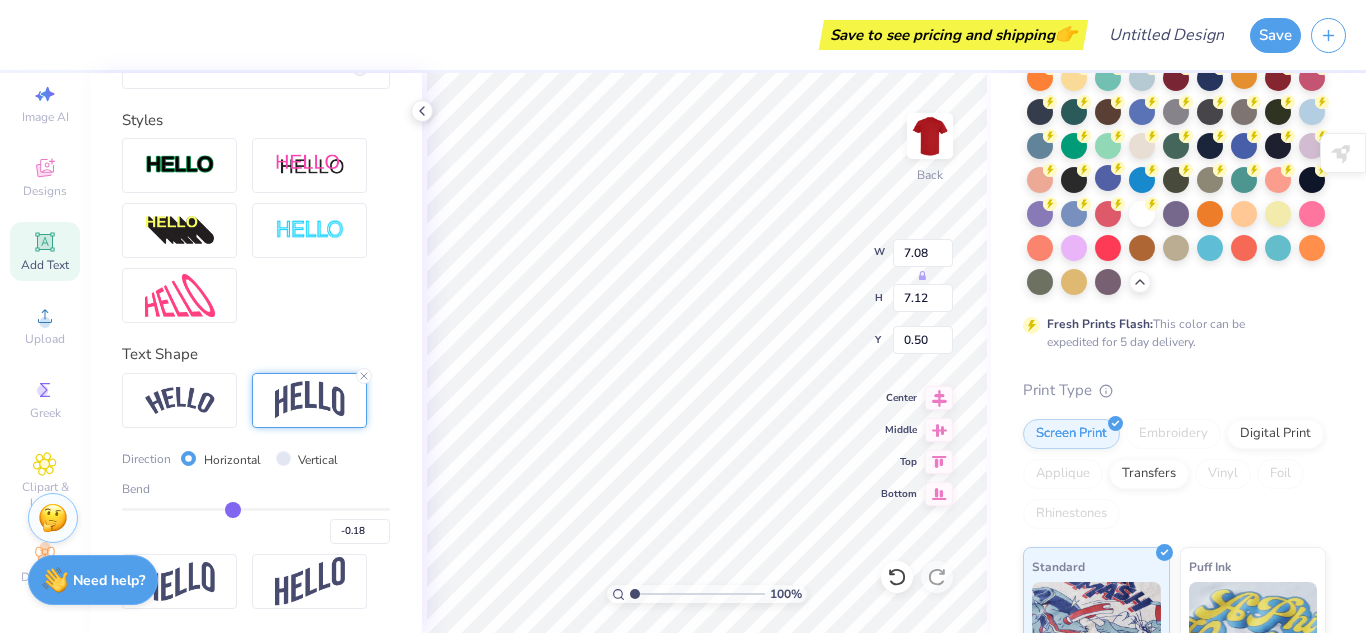 type on "-0.17" 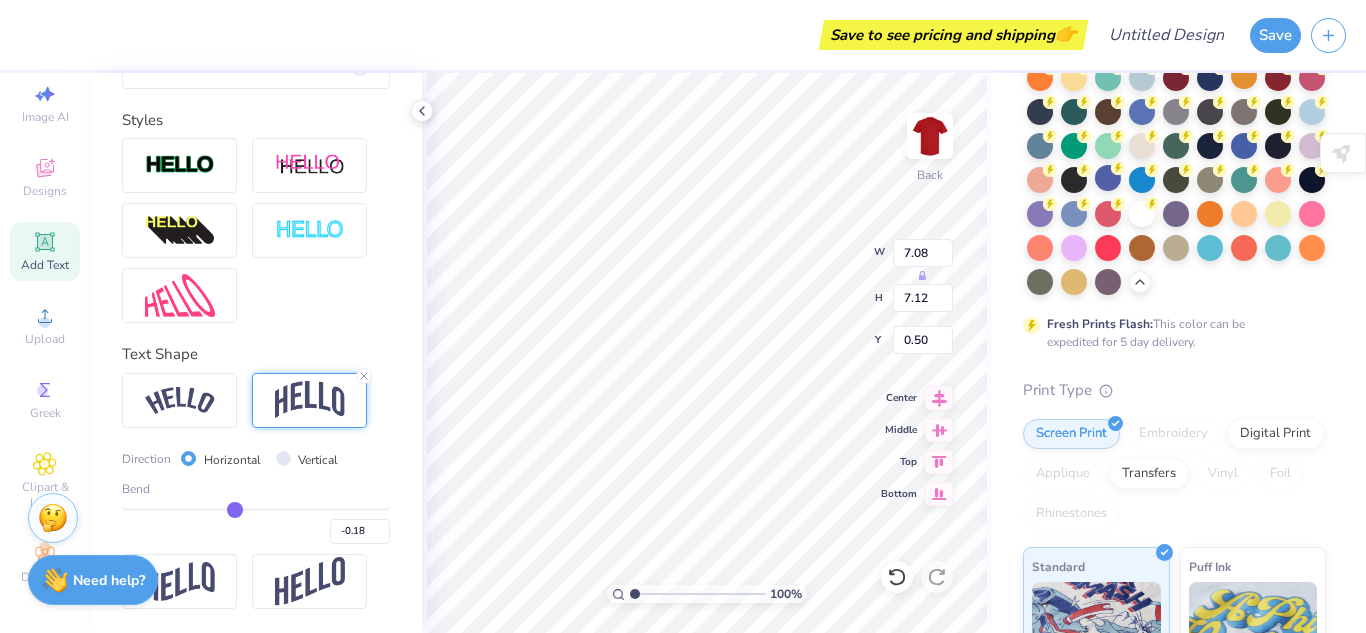 type on "-0.17" 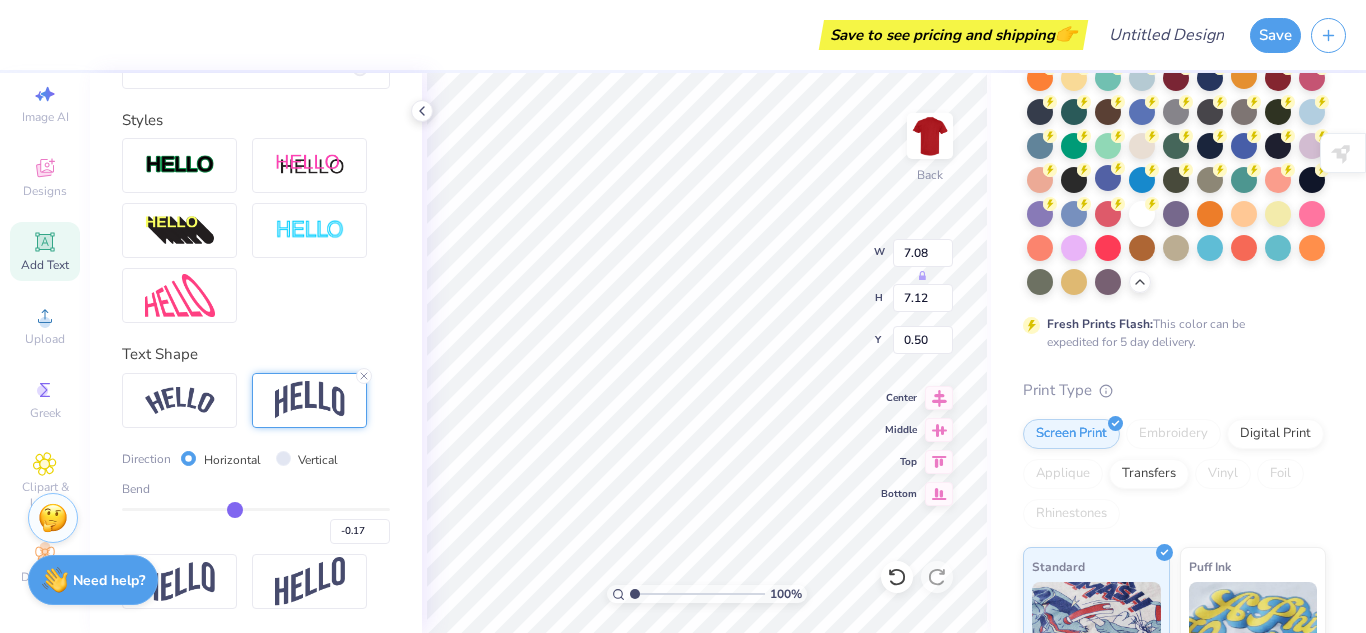 type on "-0.16" 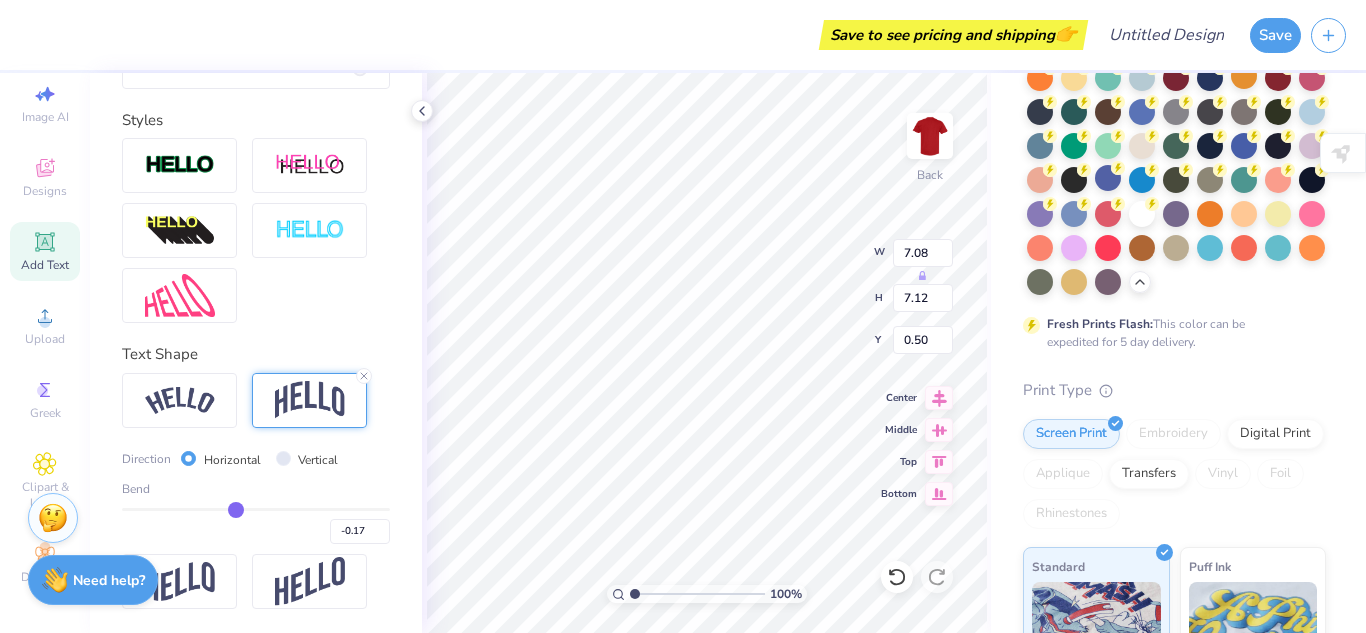 type on "-0.16" 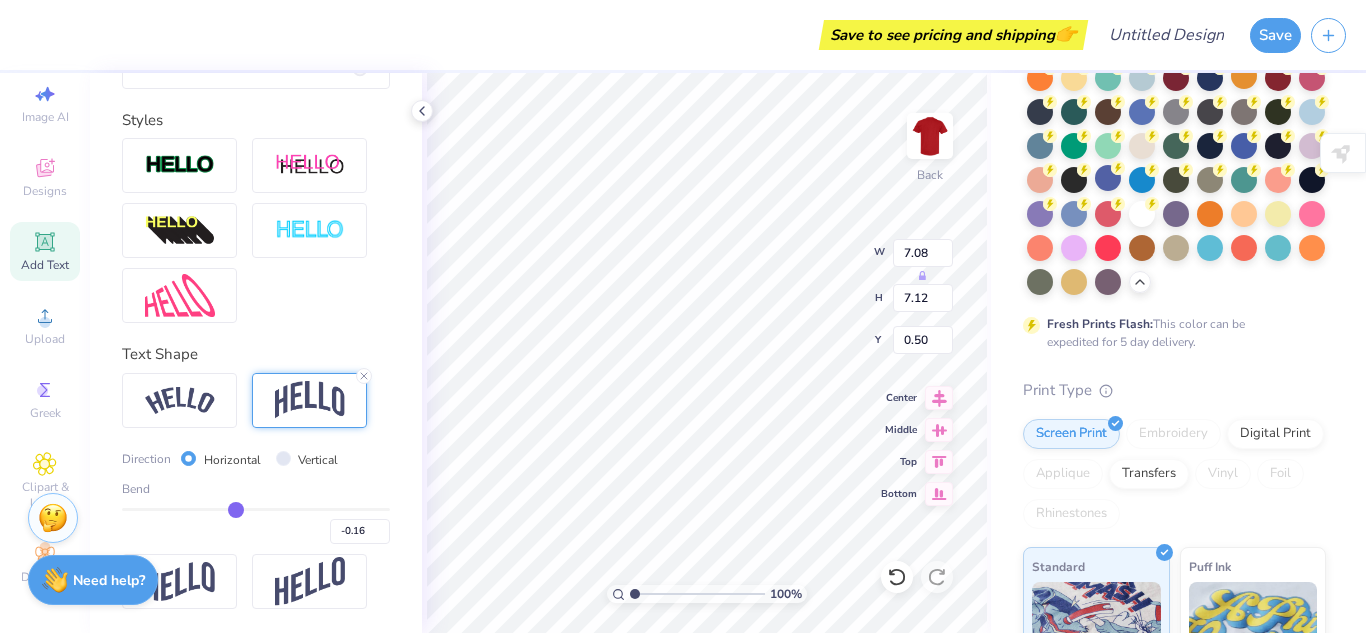 type on "-0.15" 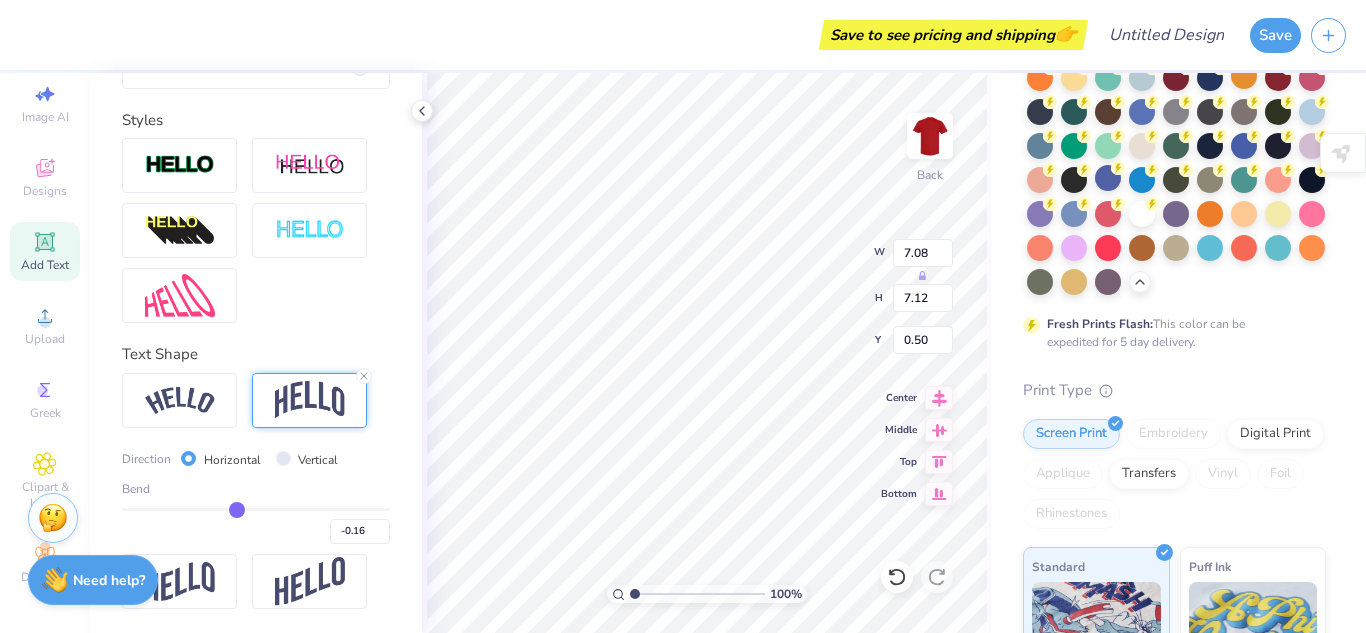 type on "-0.15" 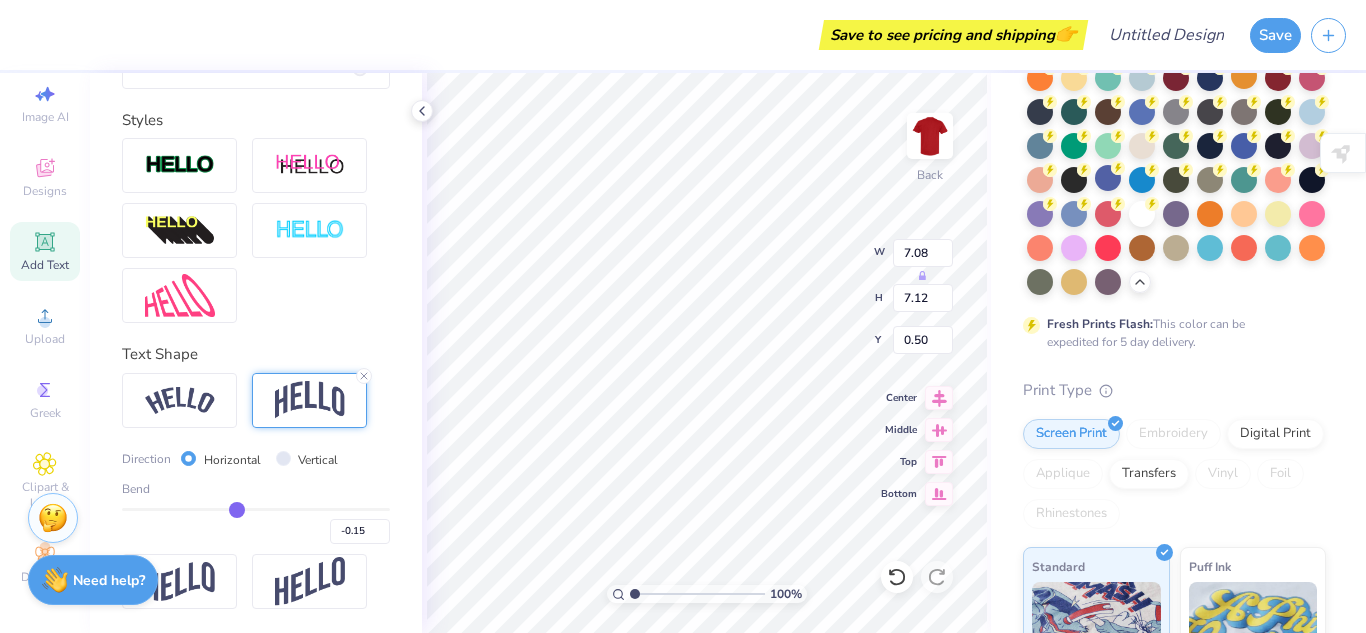 type on "-0.14" 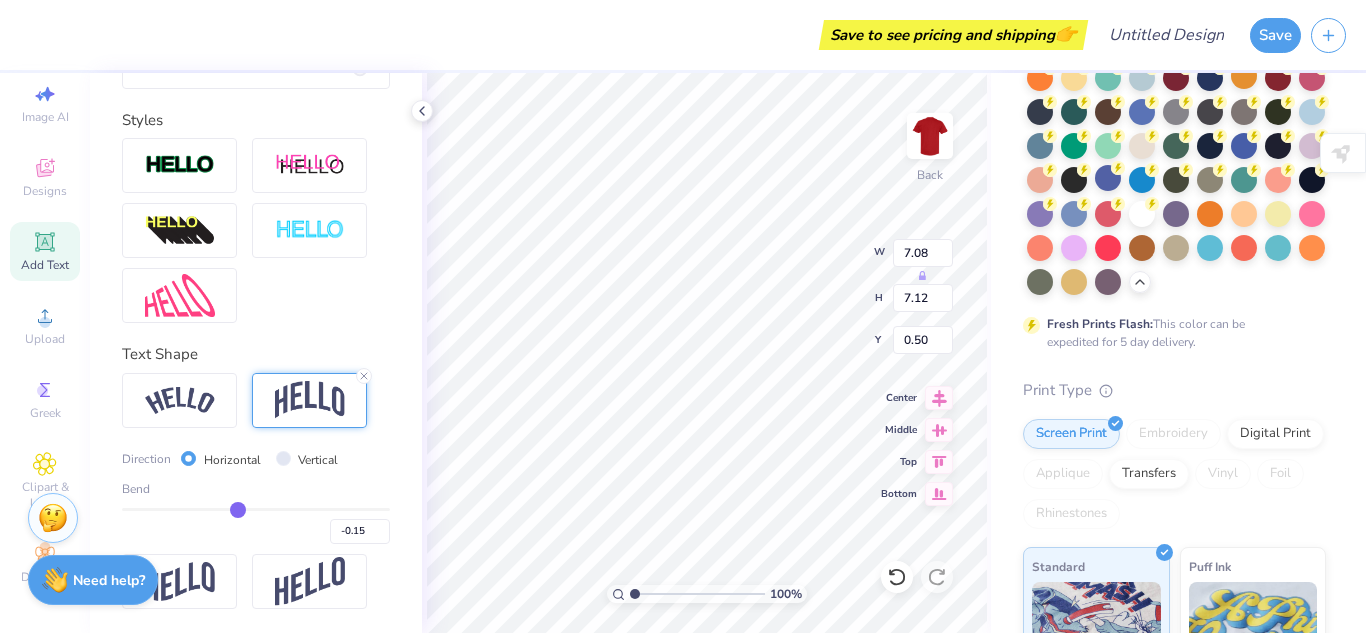 type on "-0.14" 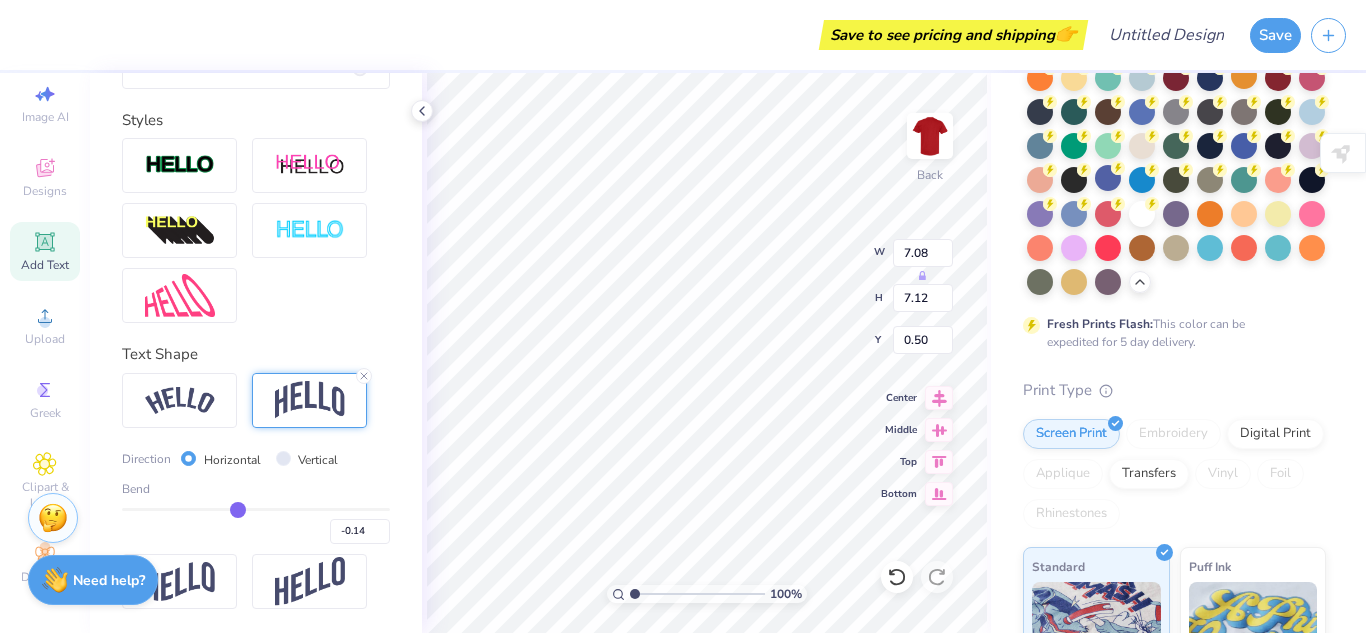 type on "-0.13" 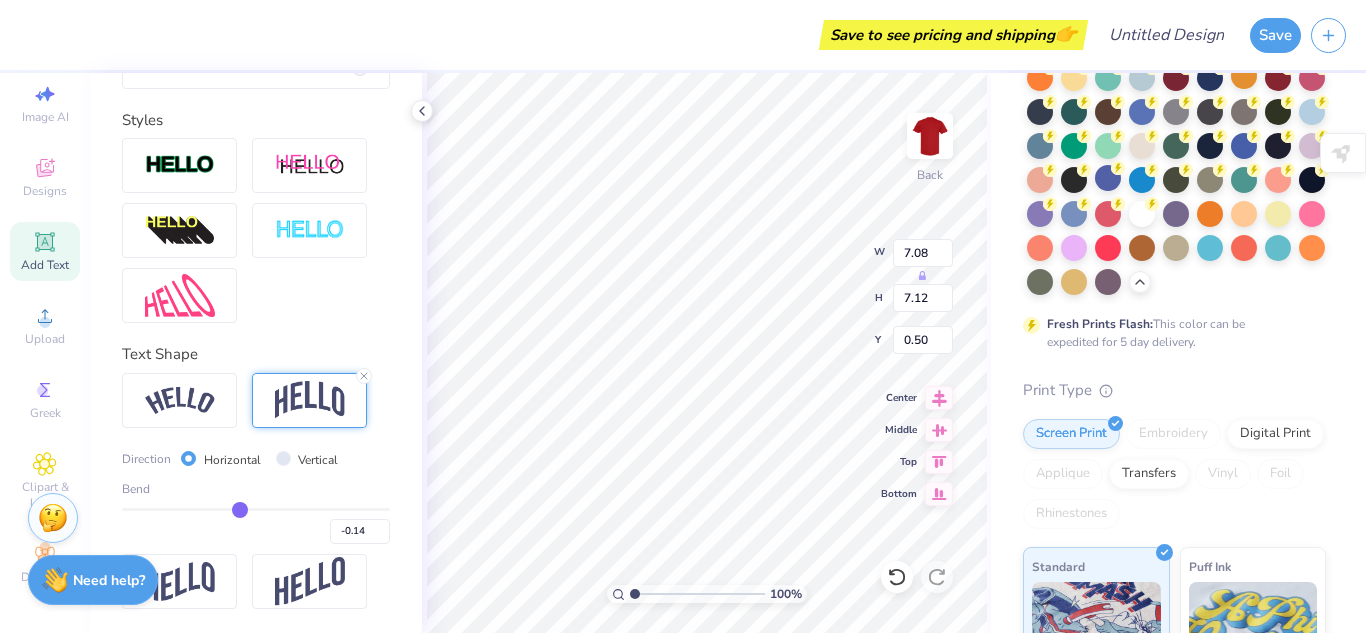 type on "-0.13" 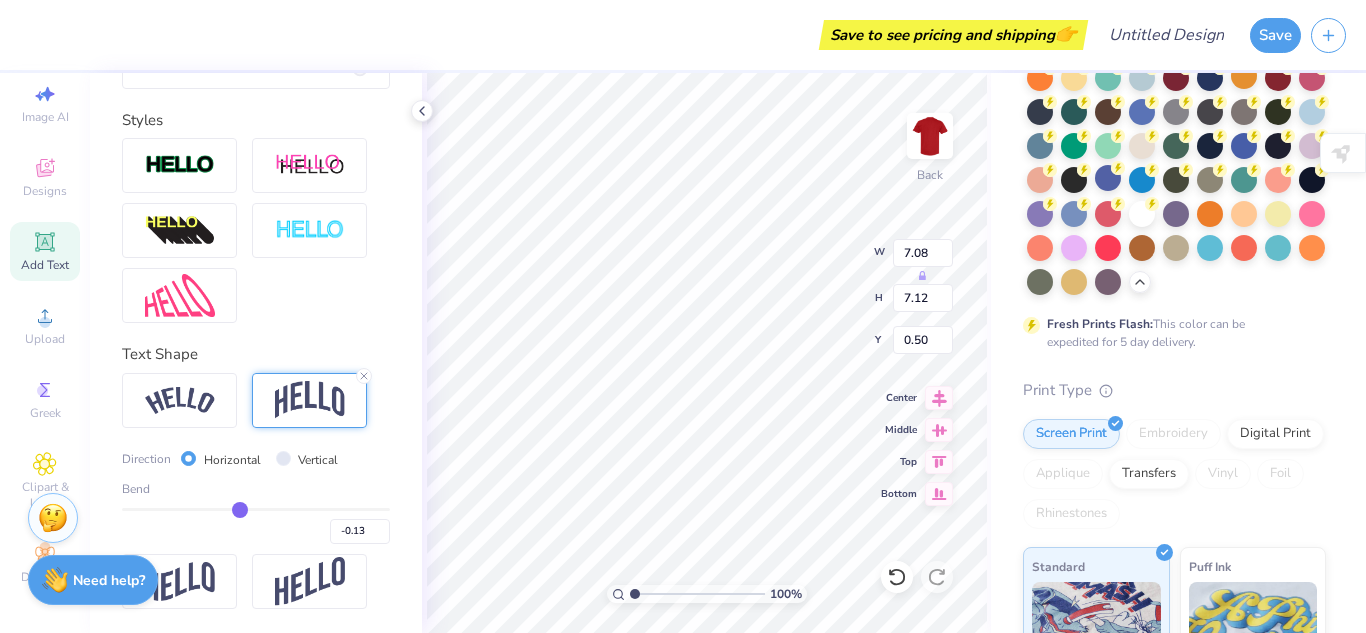 type on "-0.12" 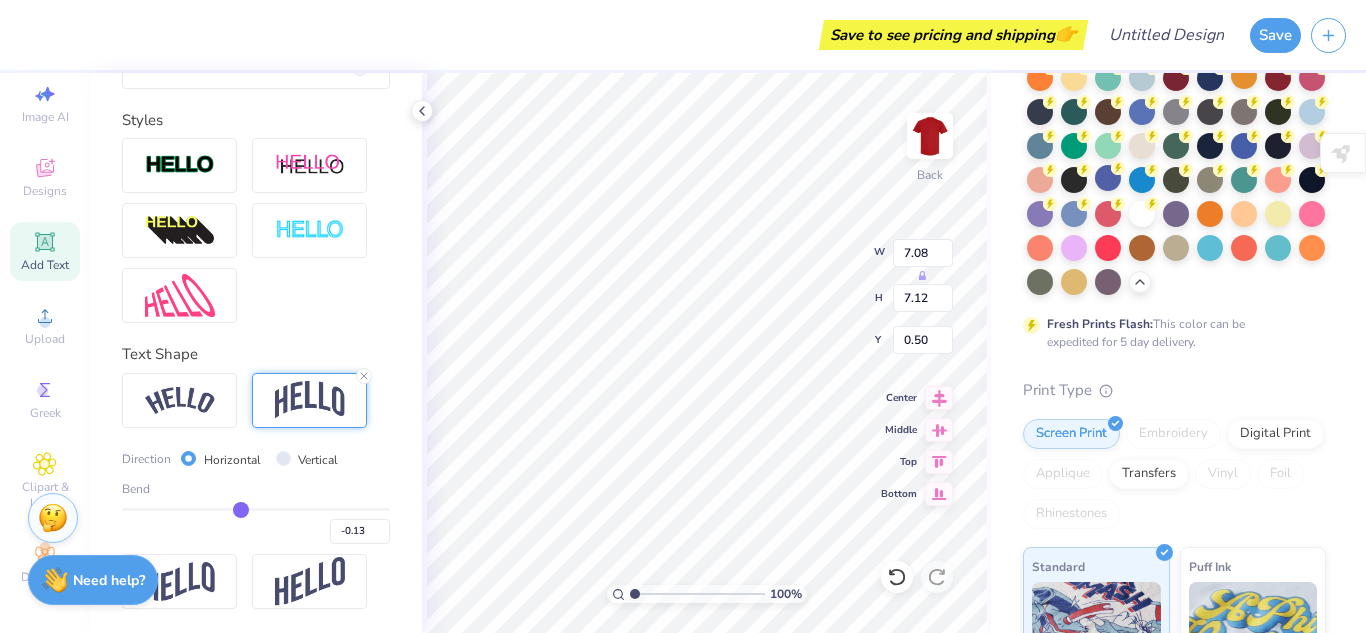type on "-0.12" 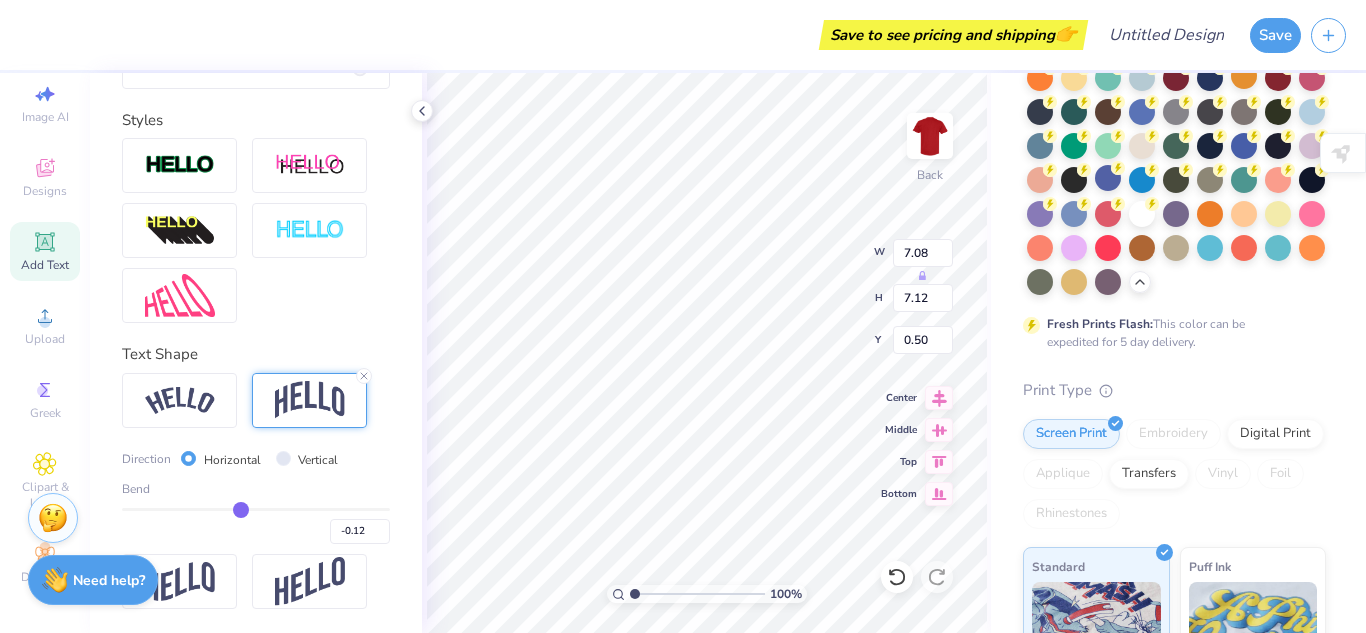 type on "-0.11" 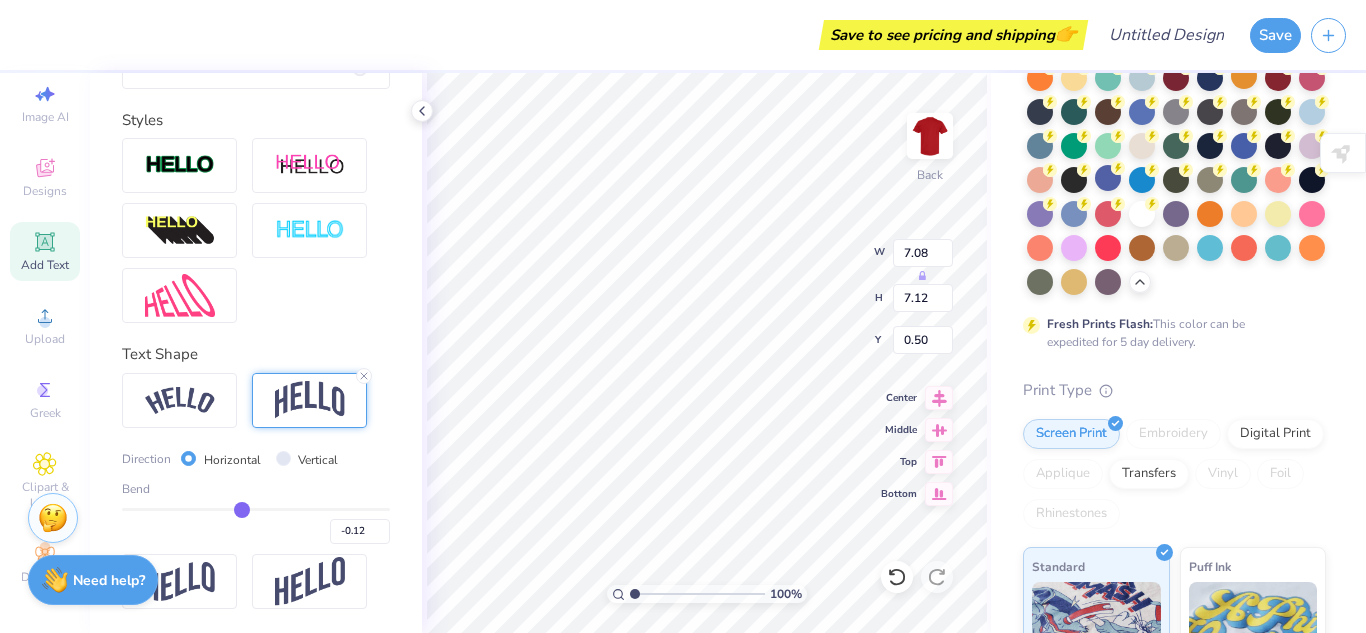 type on "-0.11" 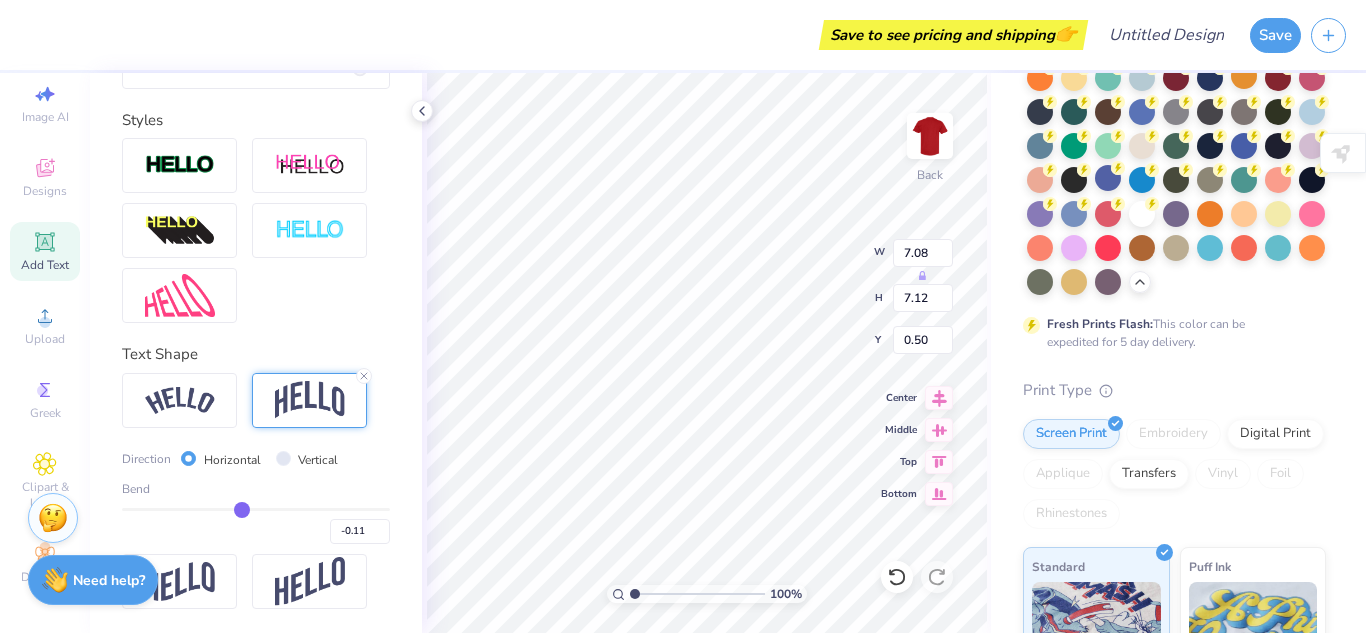 type on "-0.1" 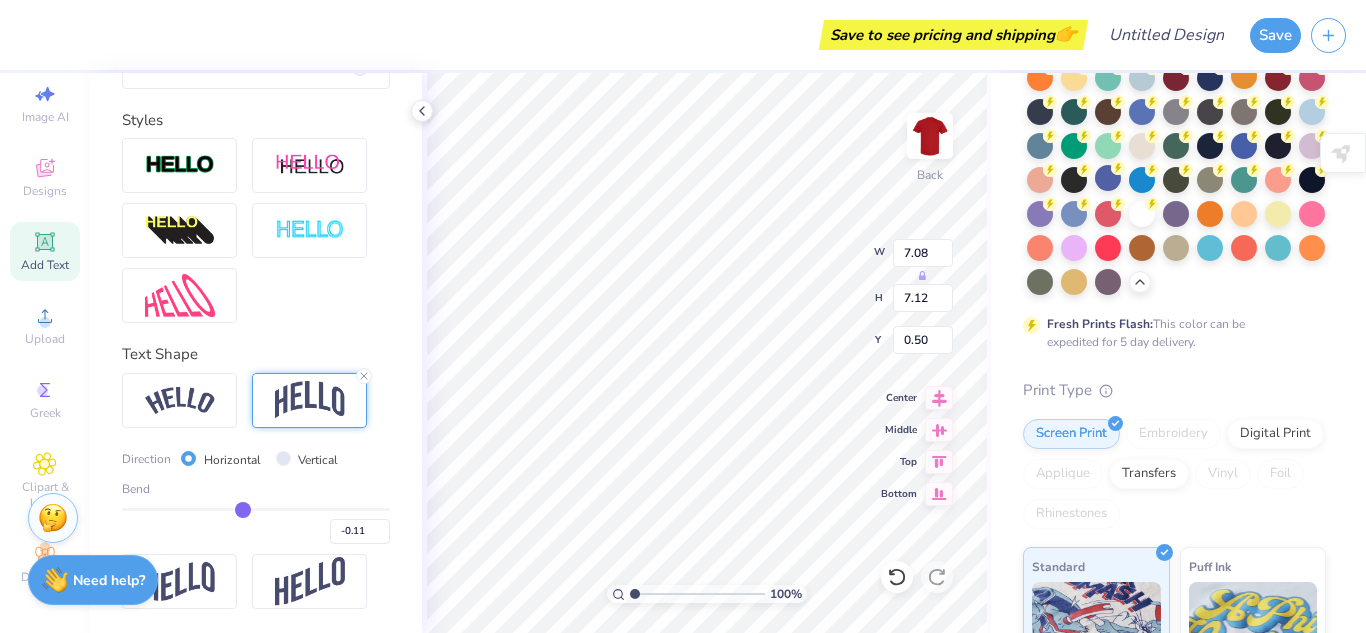 type on "-0.10" 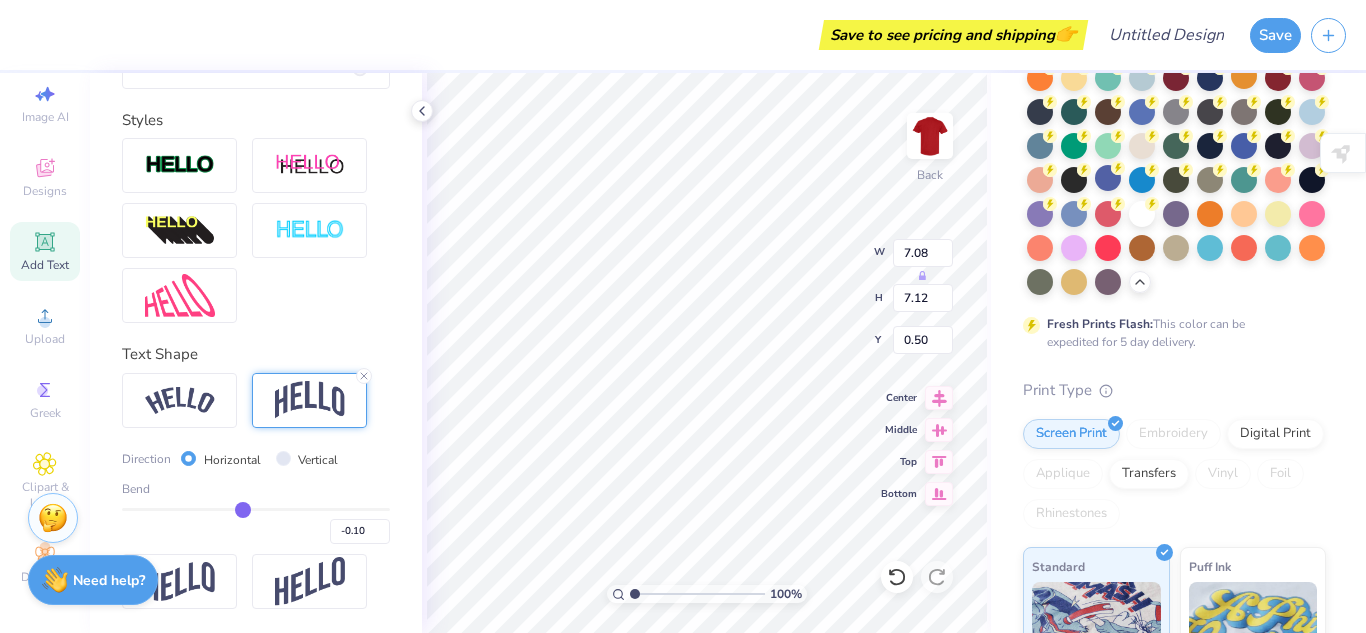 type on "-0.09" 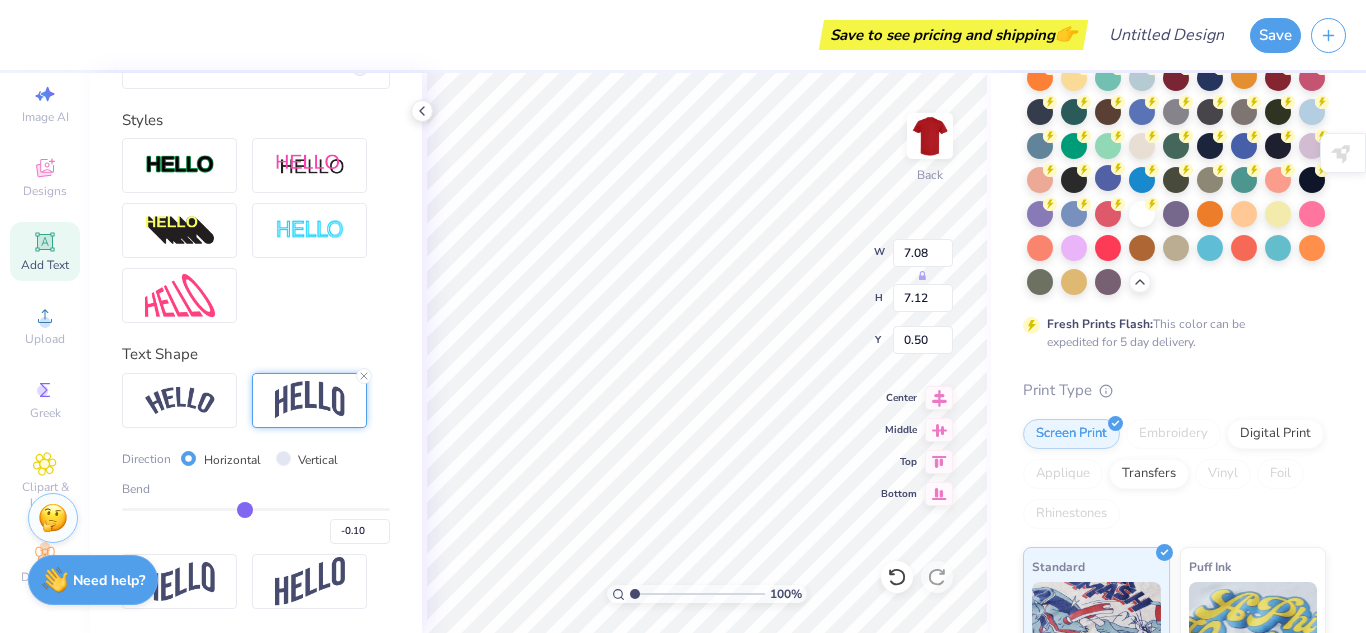 type on "-0.09" 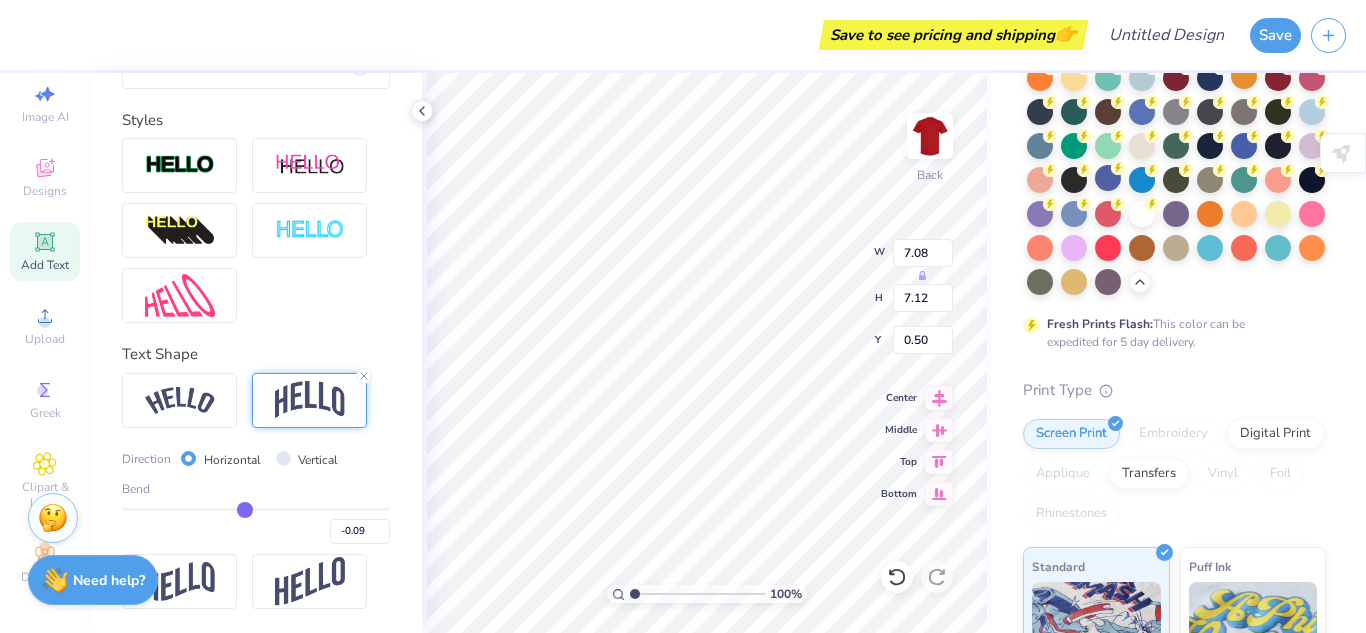 type on "-0.08" 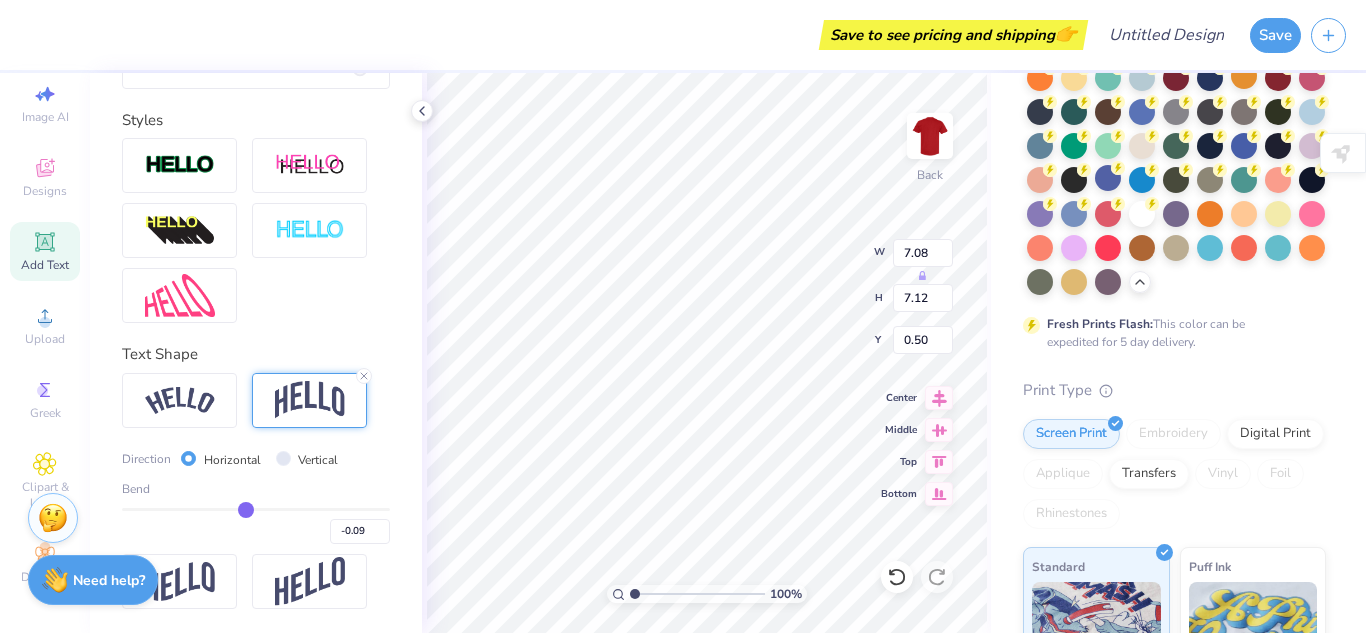 type on "-0.08" 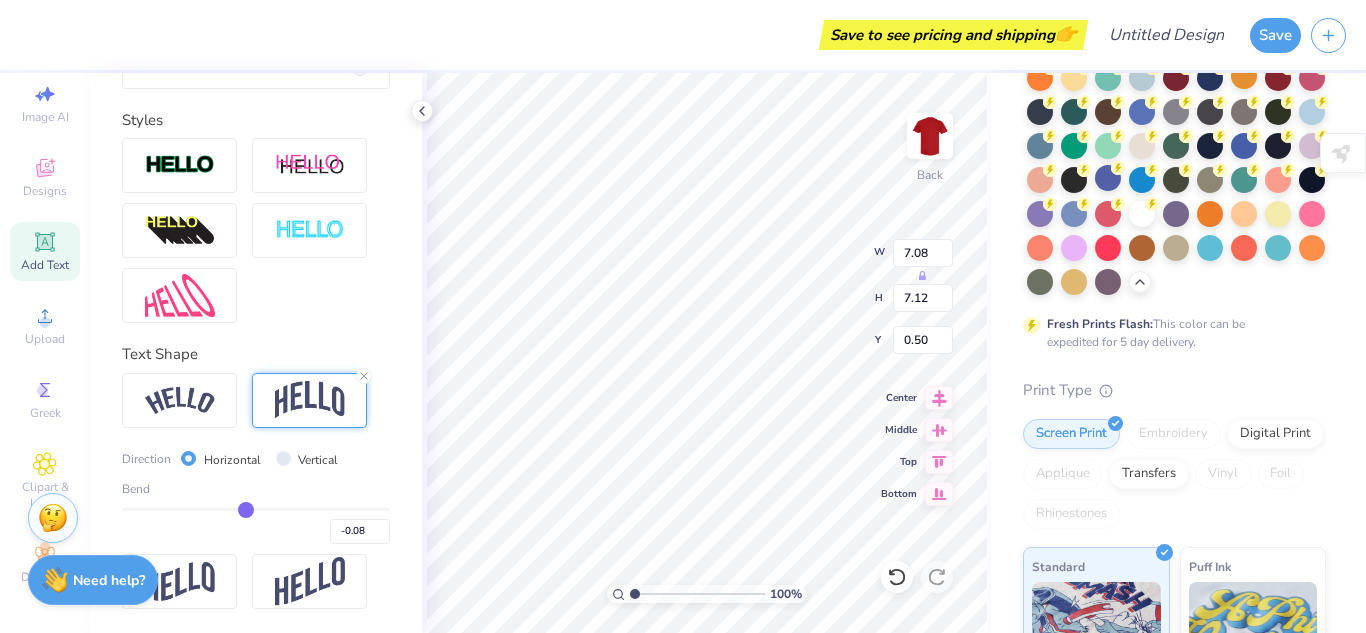 type on "-0.07" 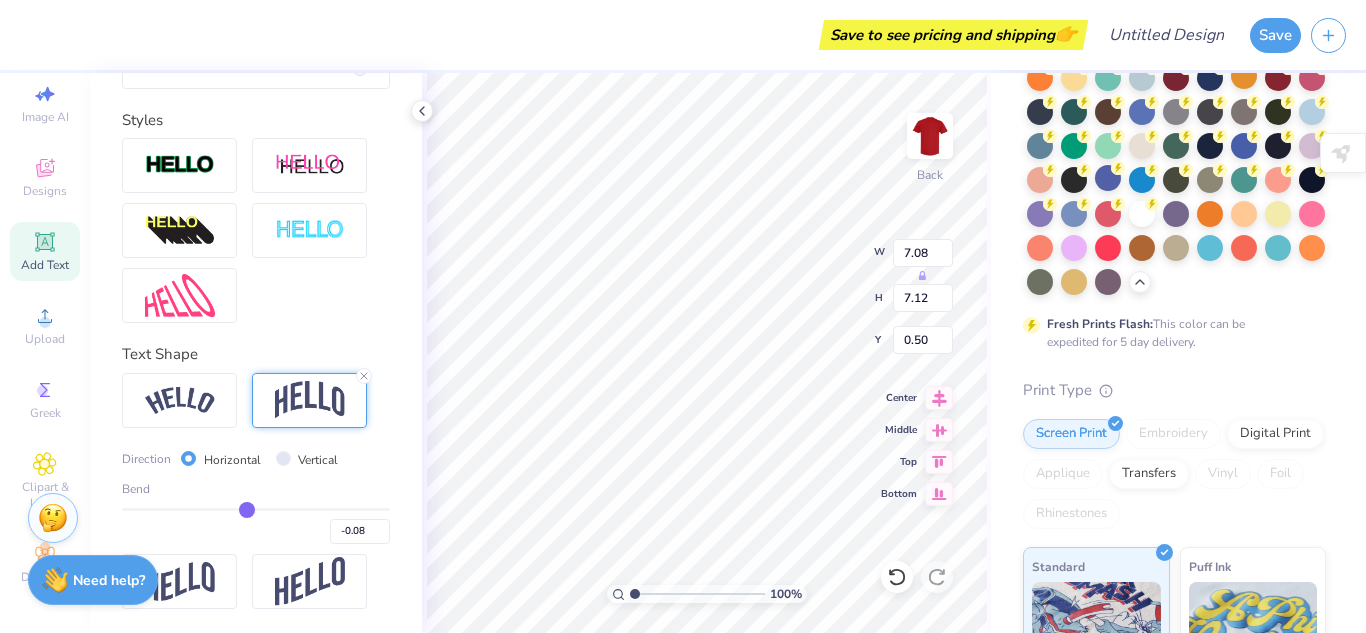 type on "-0.07" 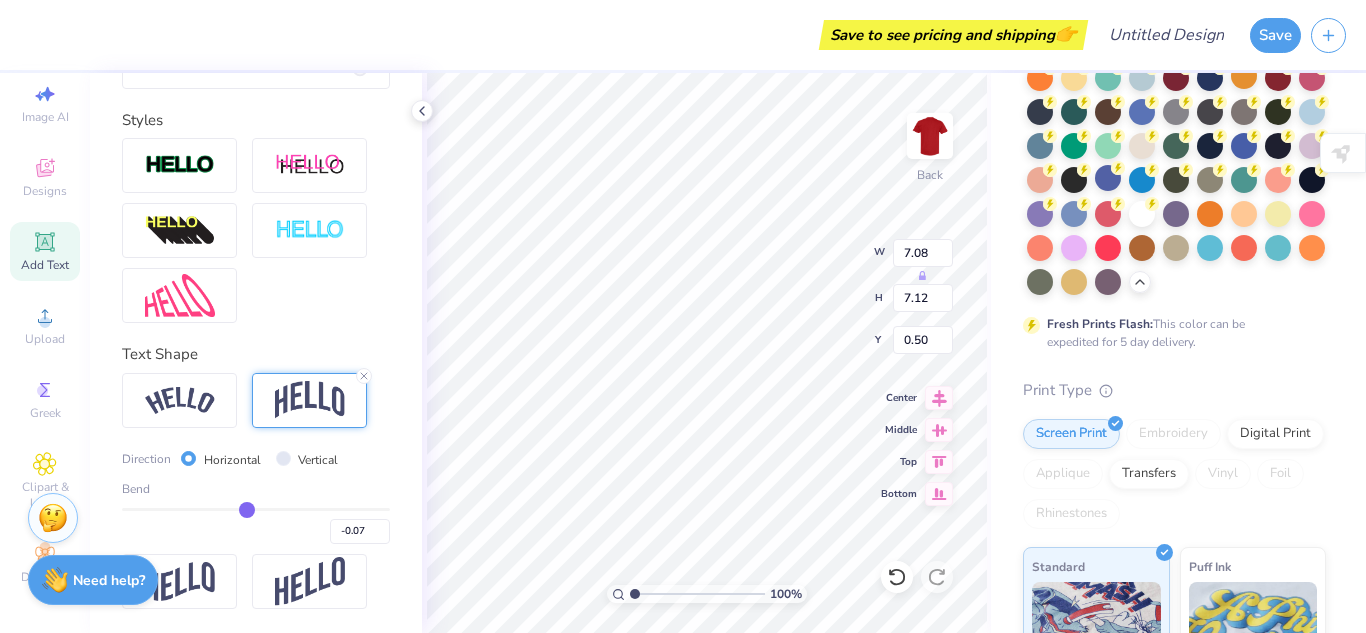 type on "-0.06" 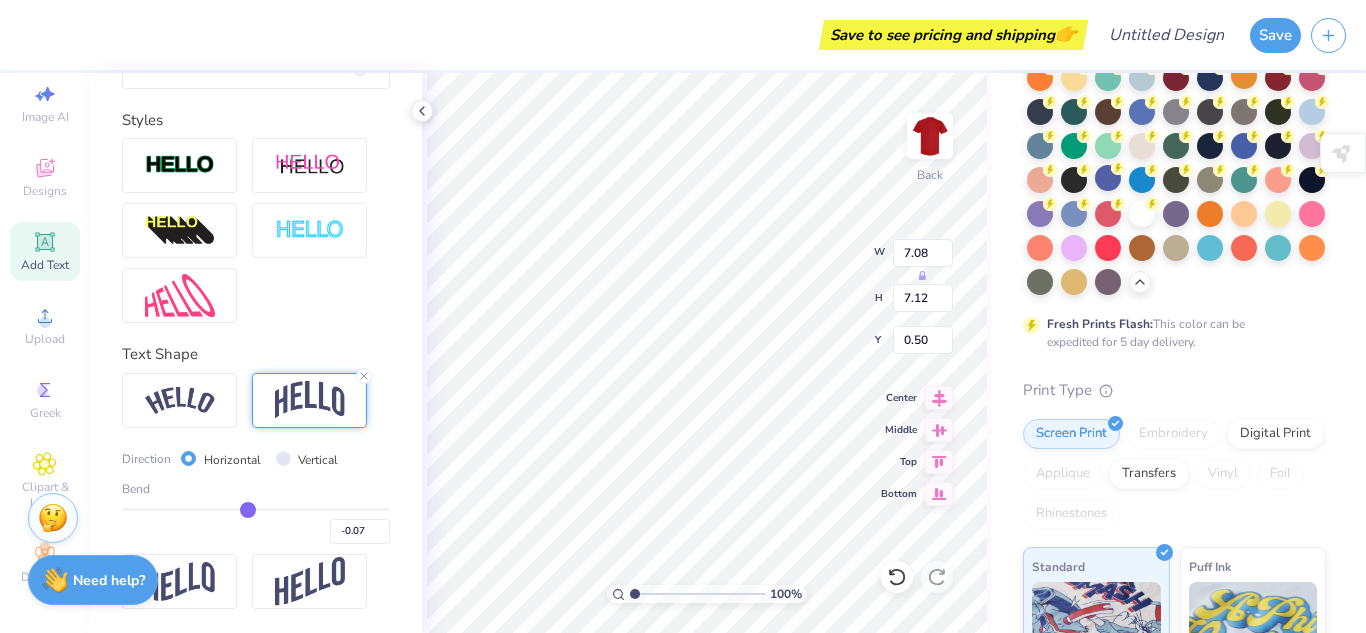 type on "-0.06" 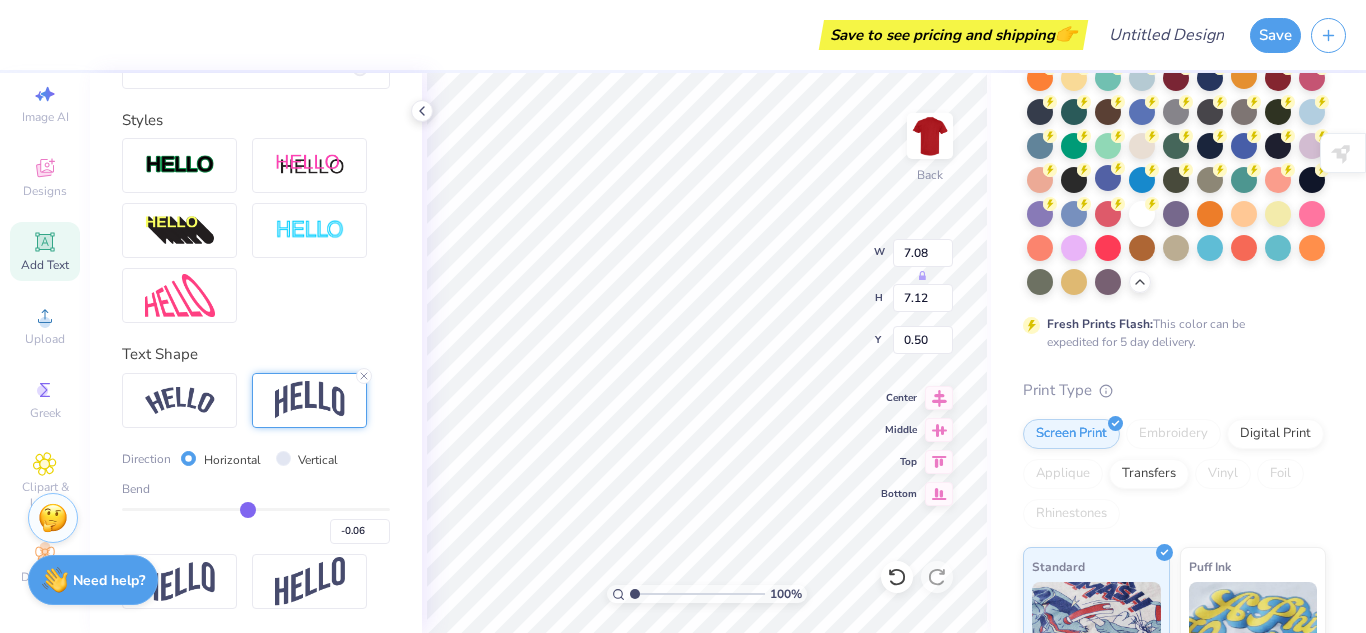 type on "-0.05" 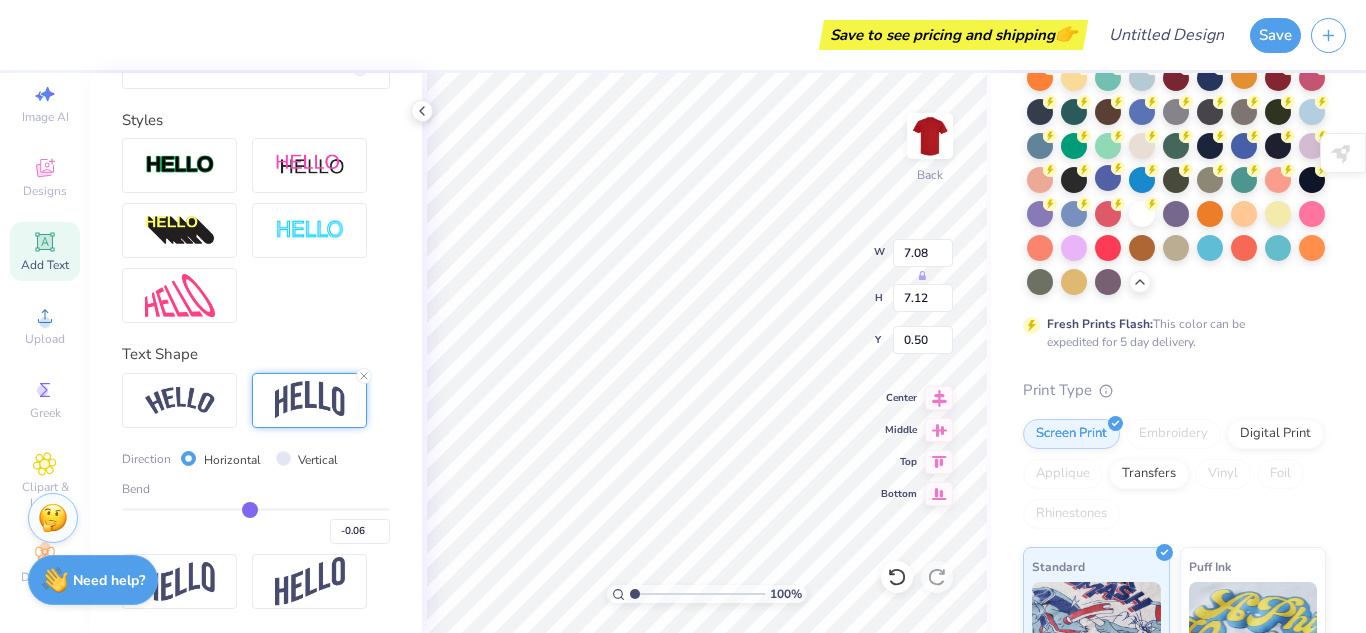 type on "-0.05" 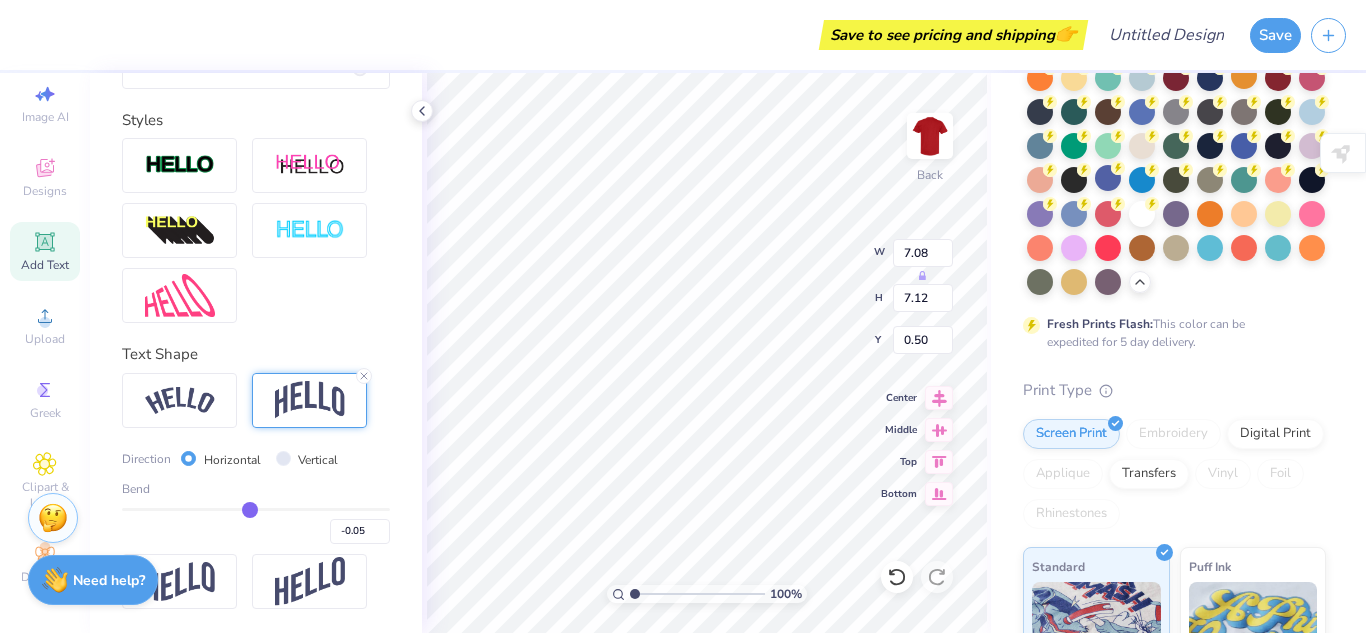 type on "-0.04" 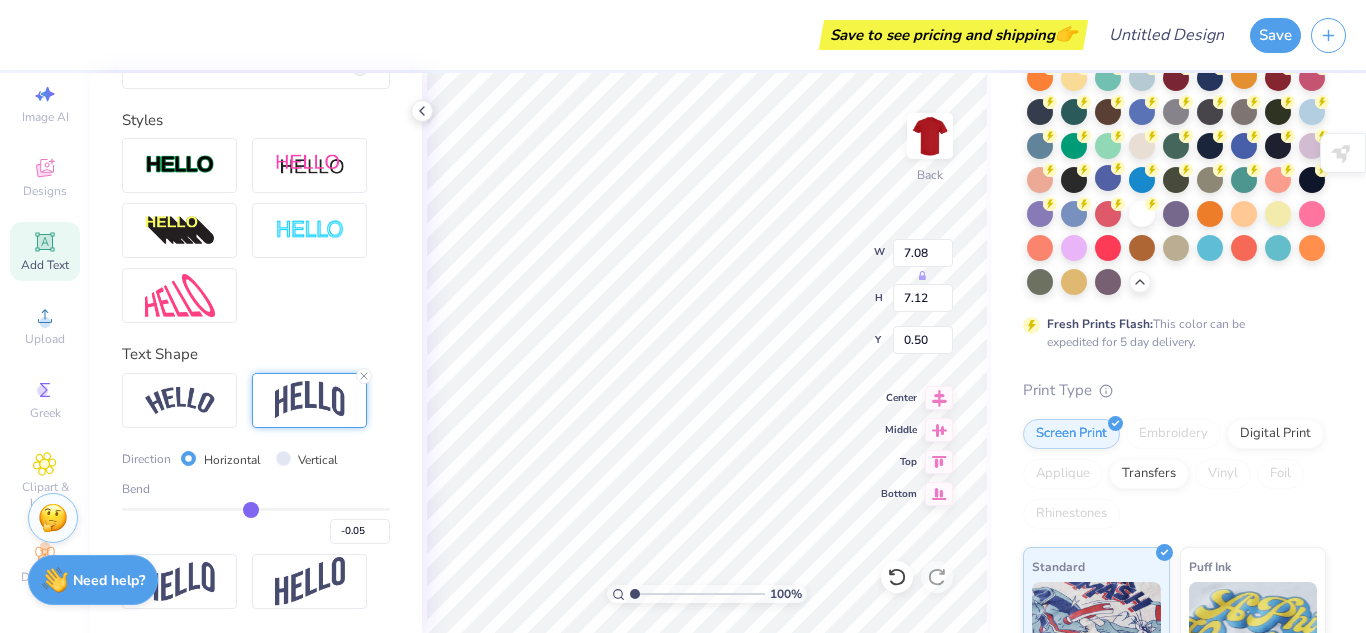 type on "-0.04" 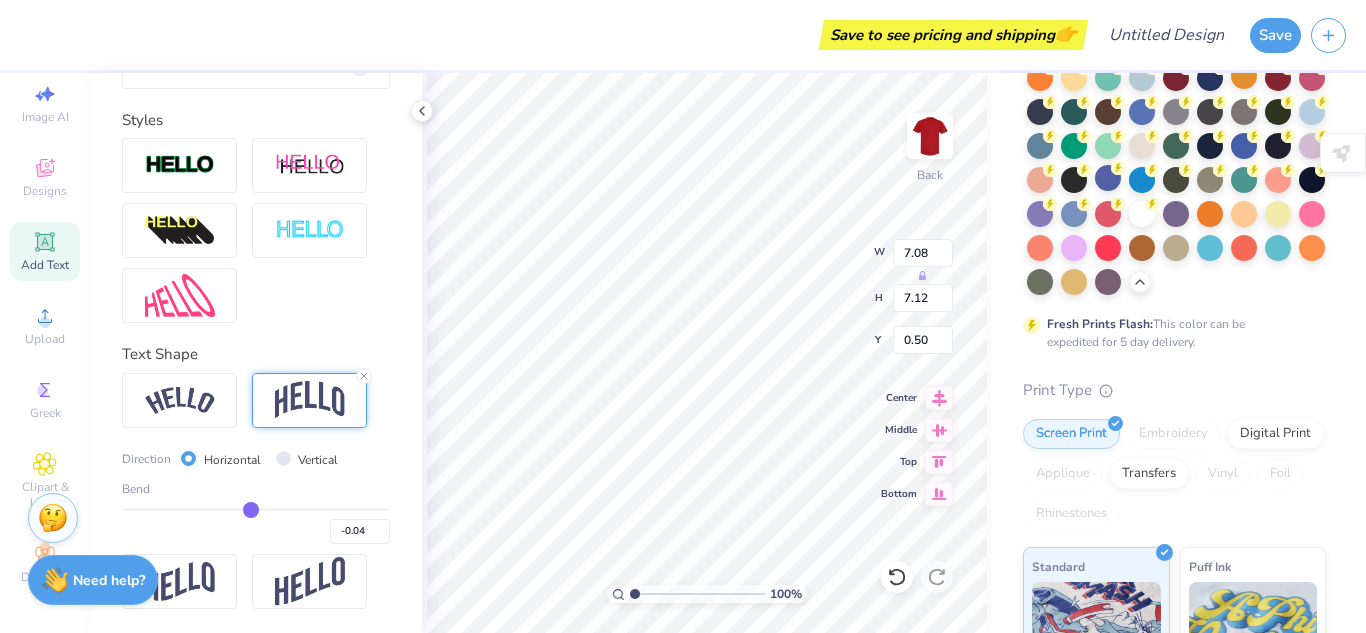 type on "-0.03" 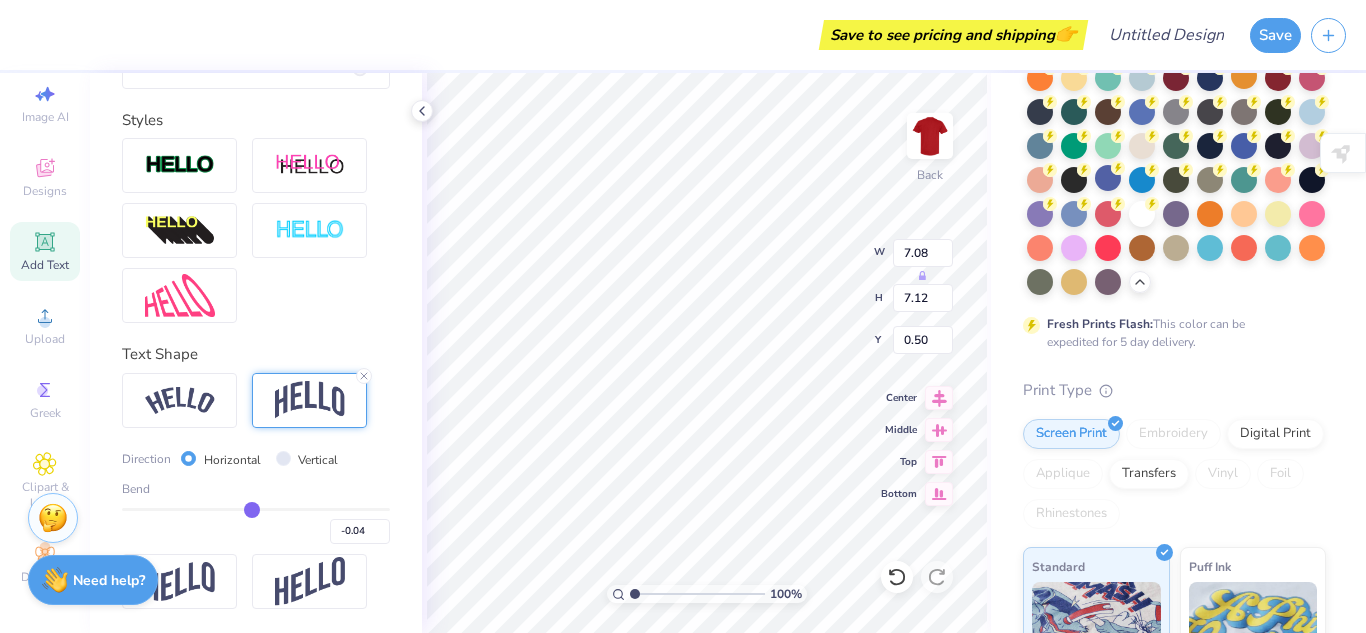 type on "-0.03" 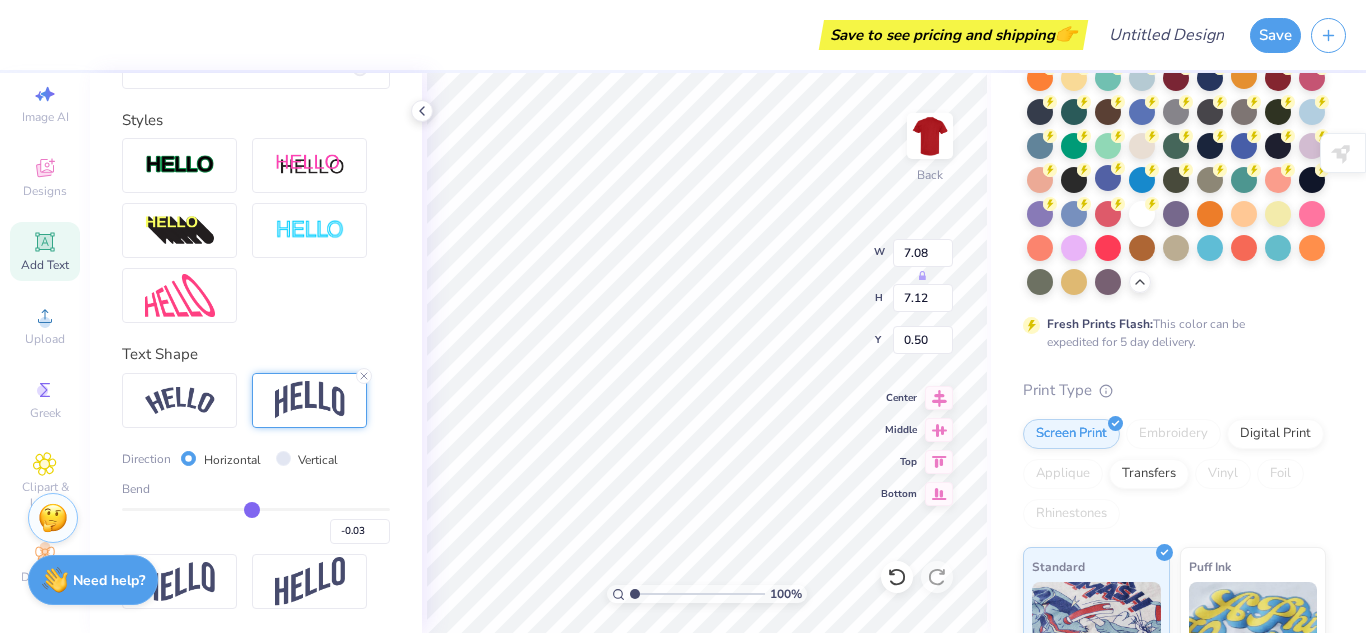 type on "-0.02" 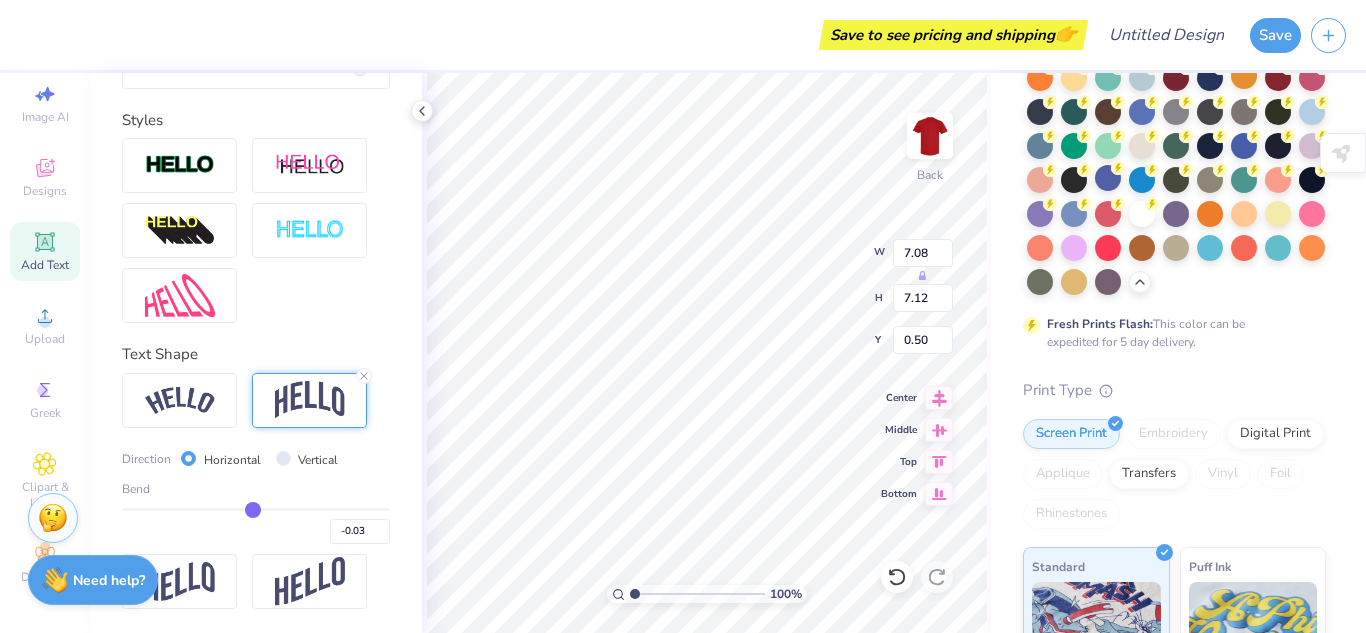 type on "-0.02" 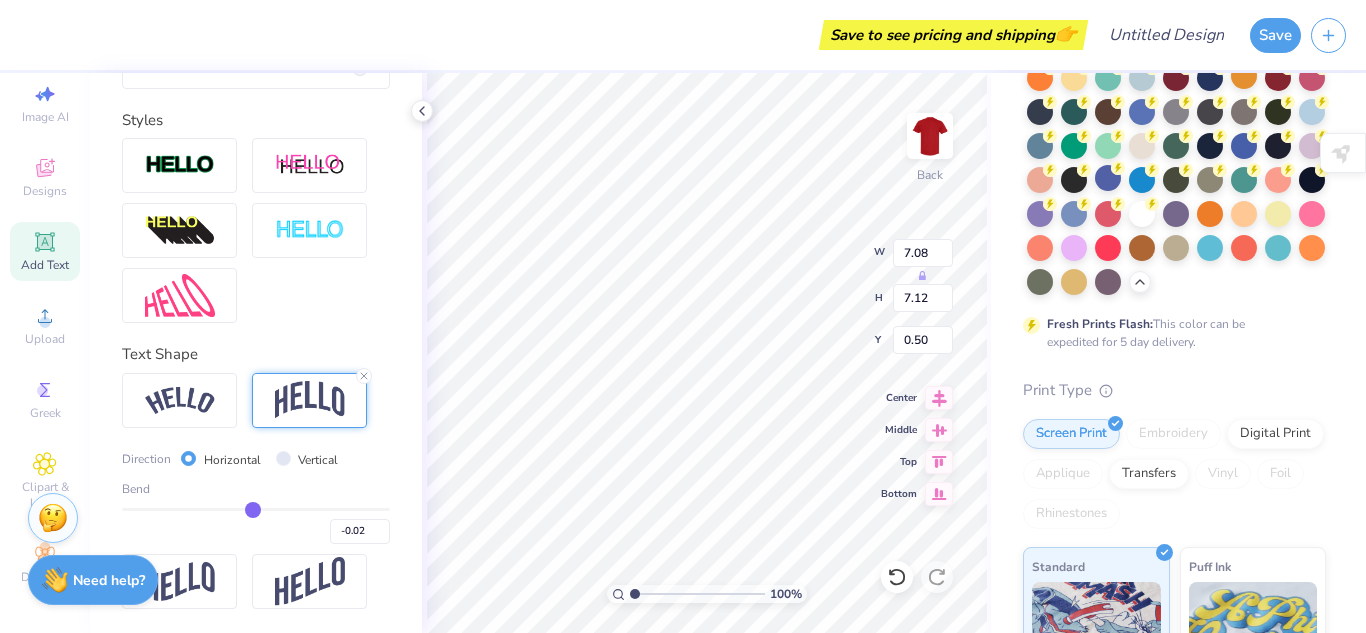 type on "-0.01" 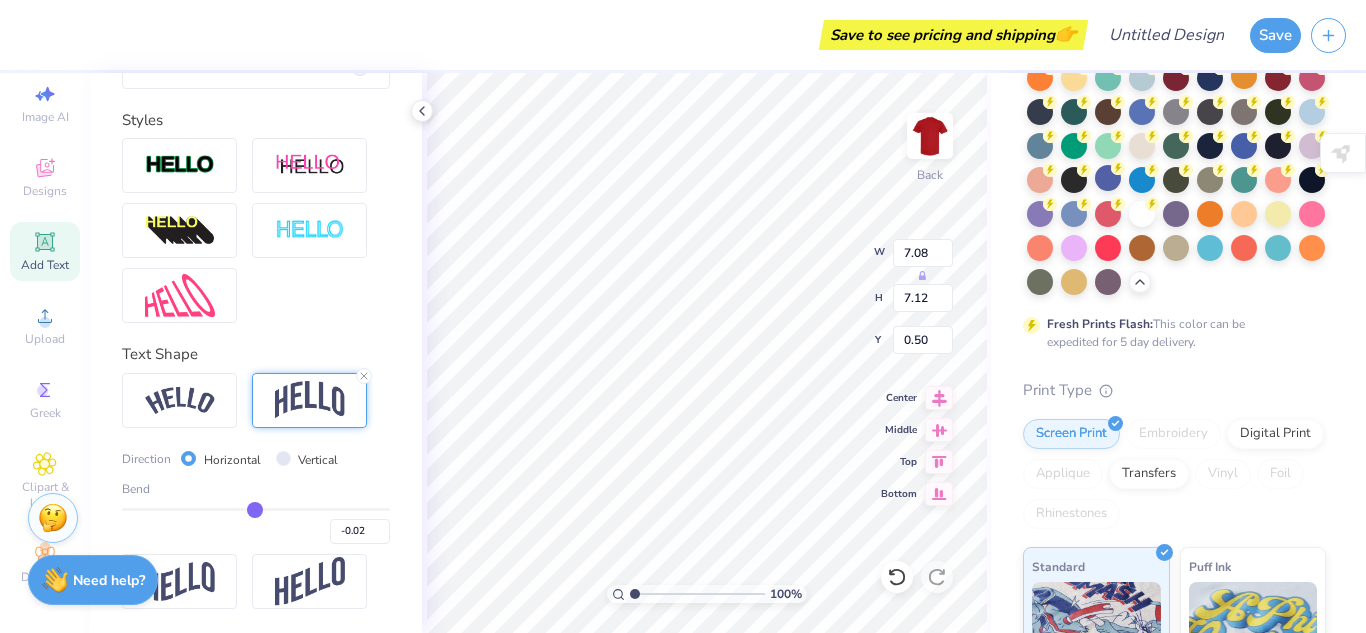 type on "-0.01" 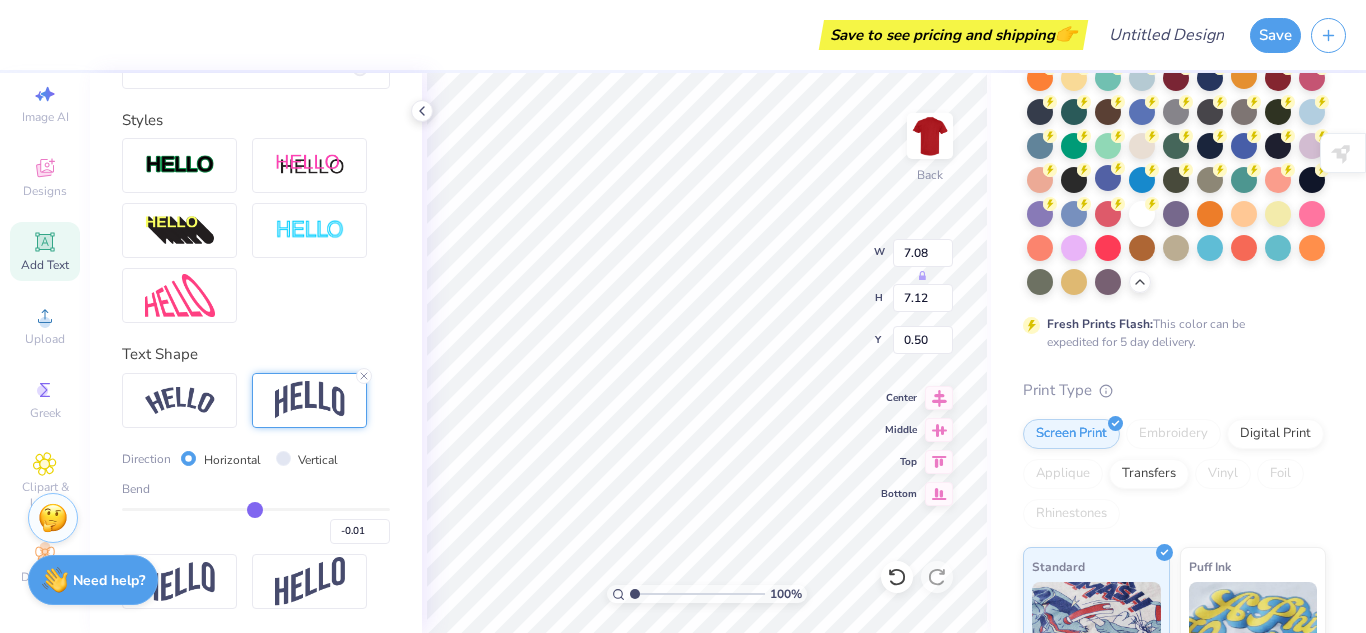 type on "0" 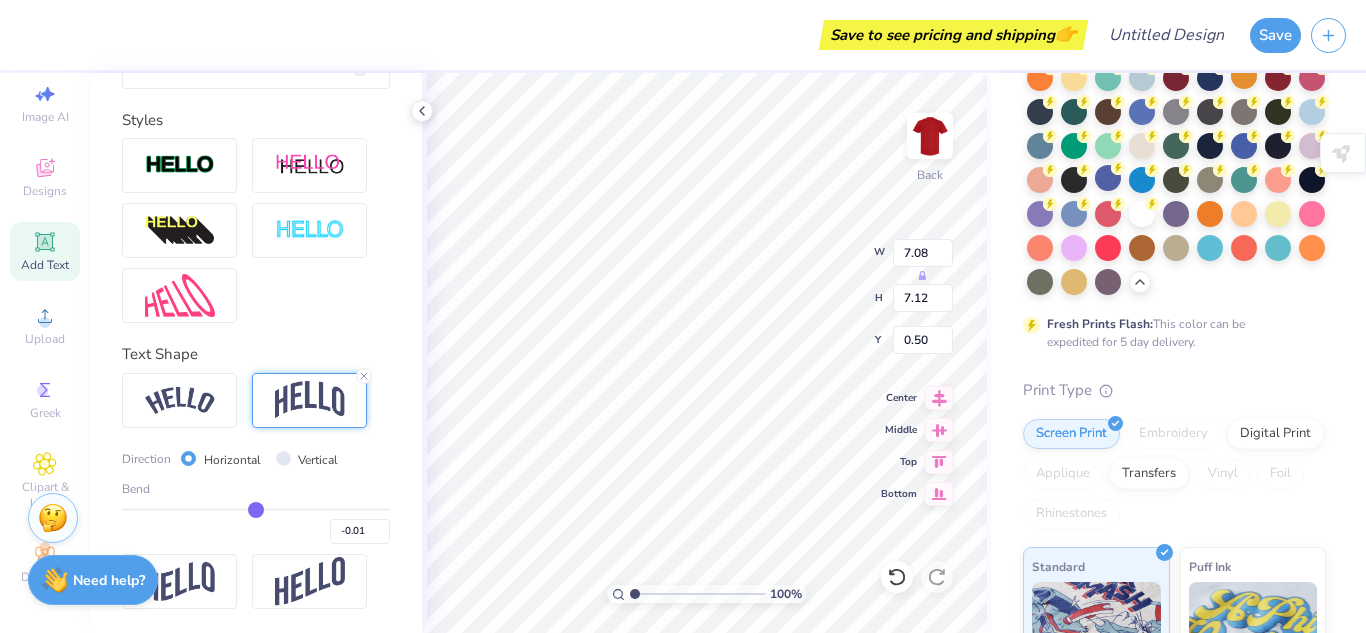 type on "0.00" 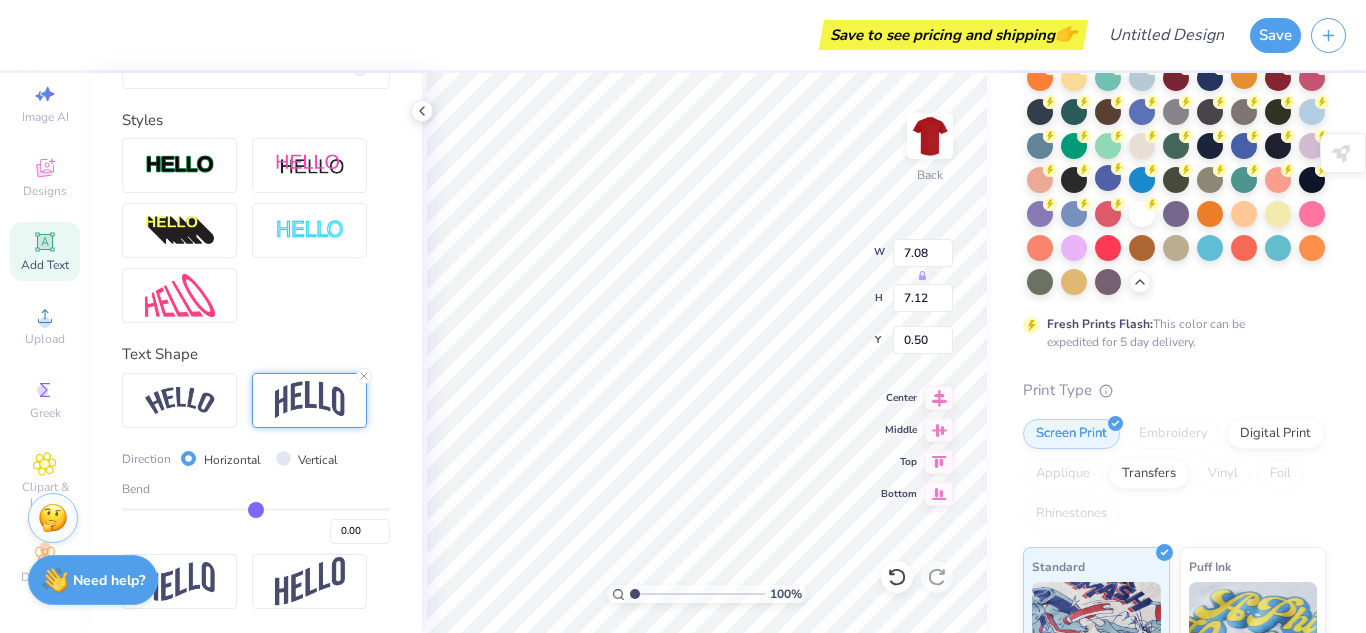 type on "0.01" 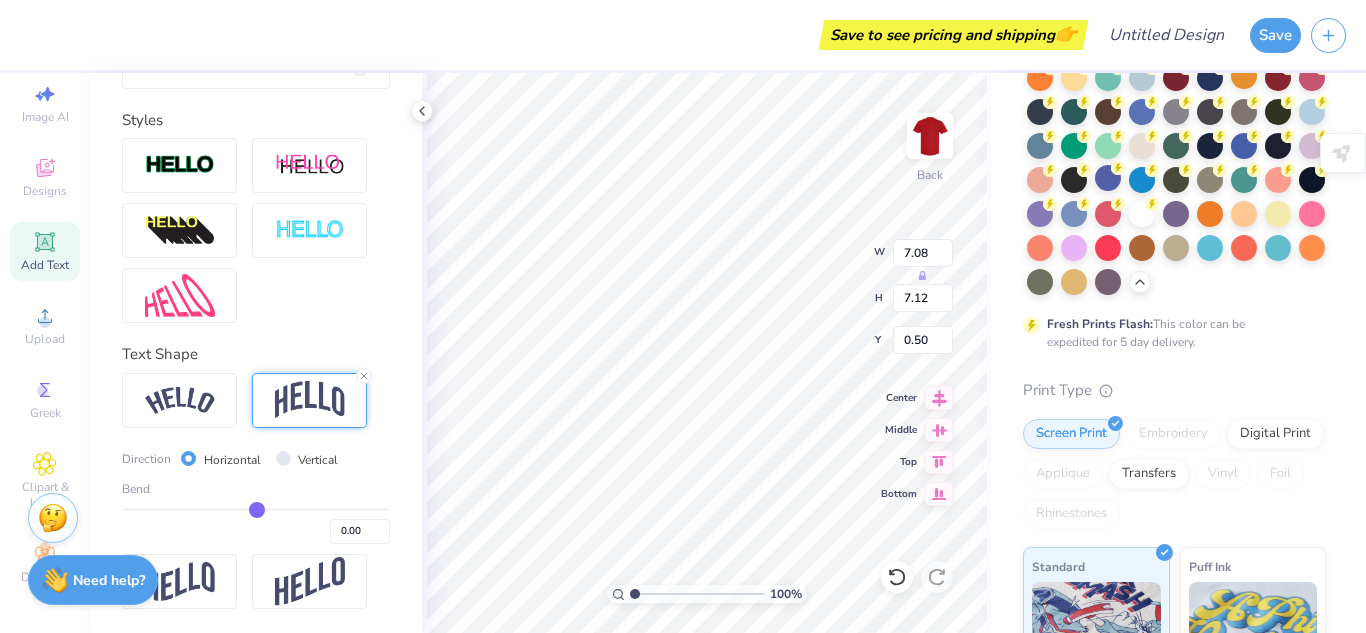 type on "0.01" 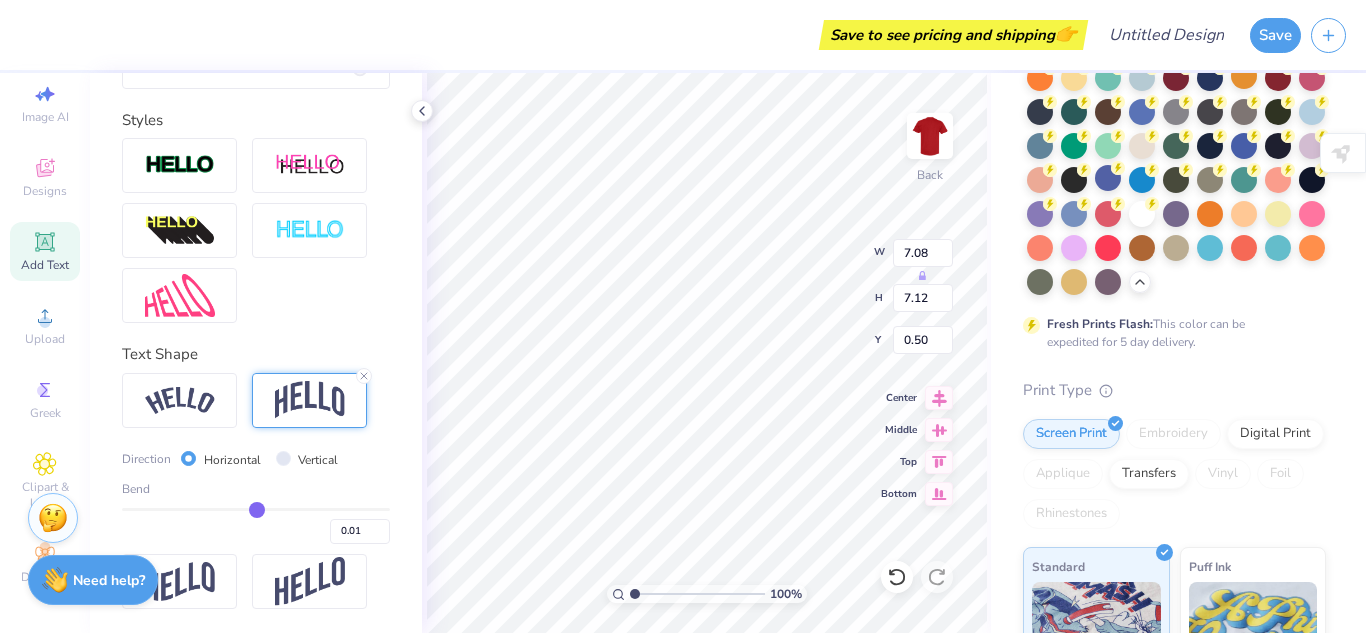 type on "0.02" 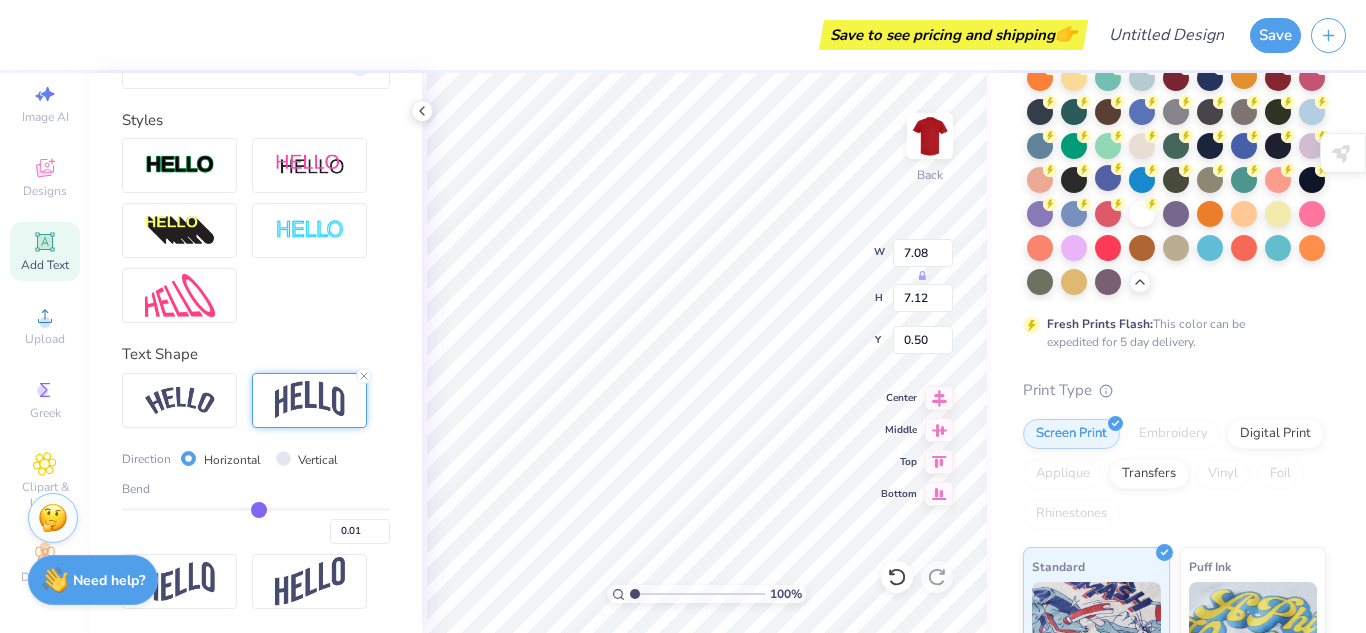 type on "0.02" 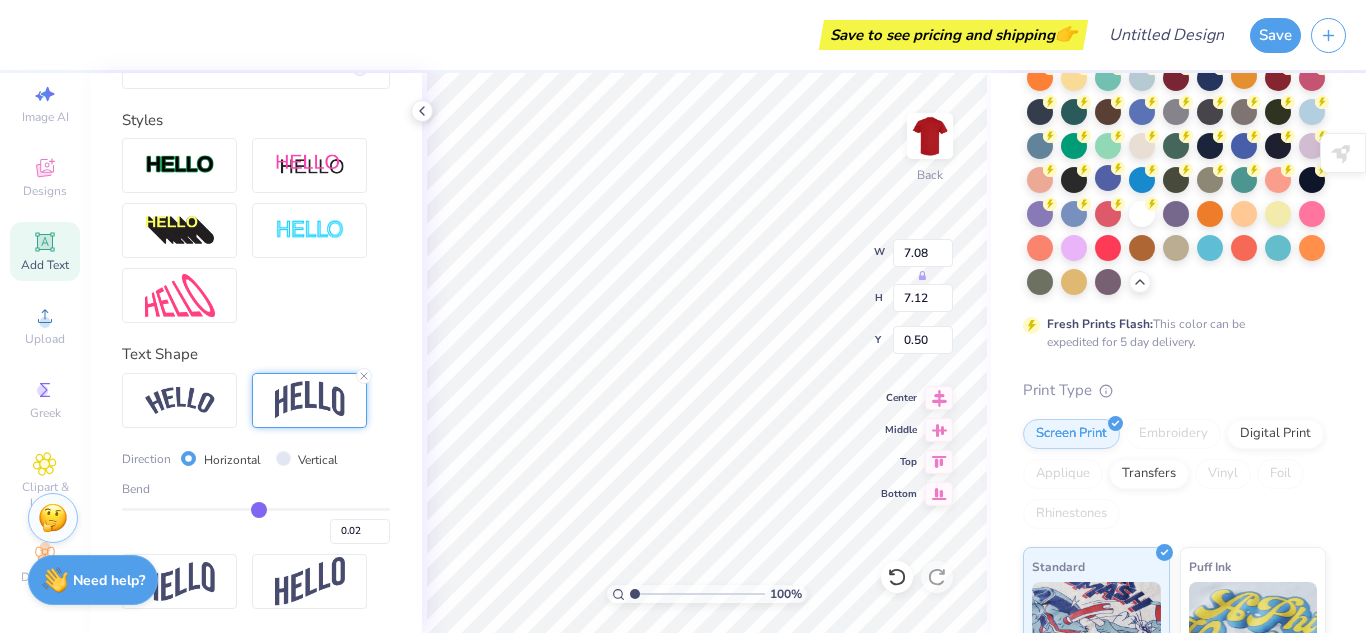 type on "0.03" 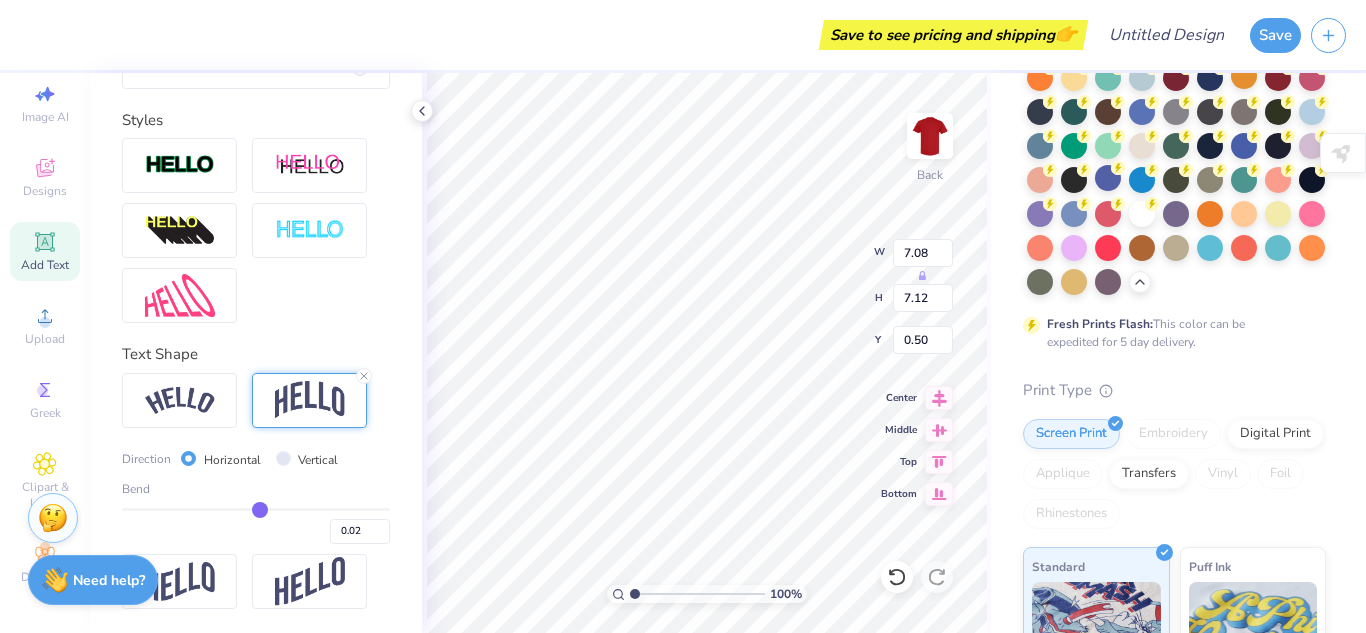 type on "0.03" 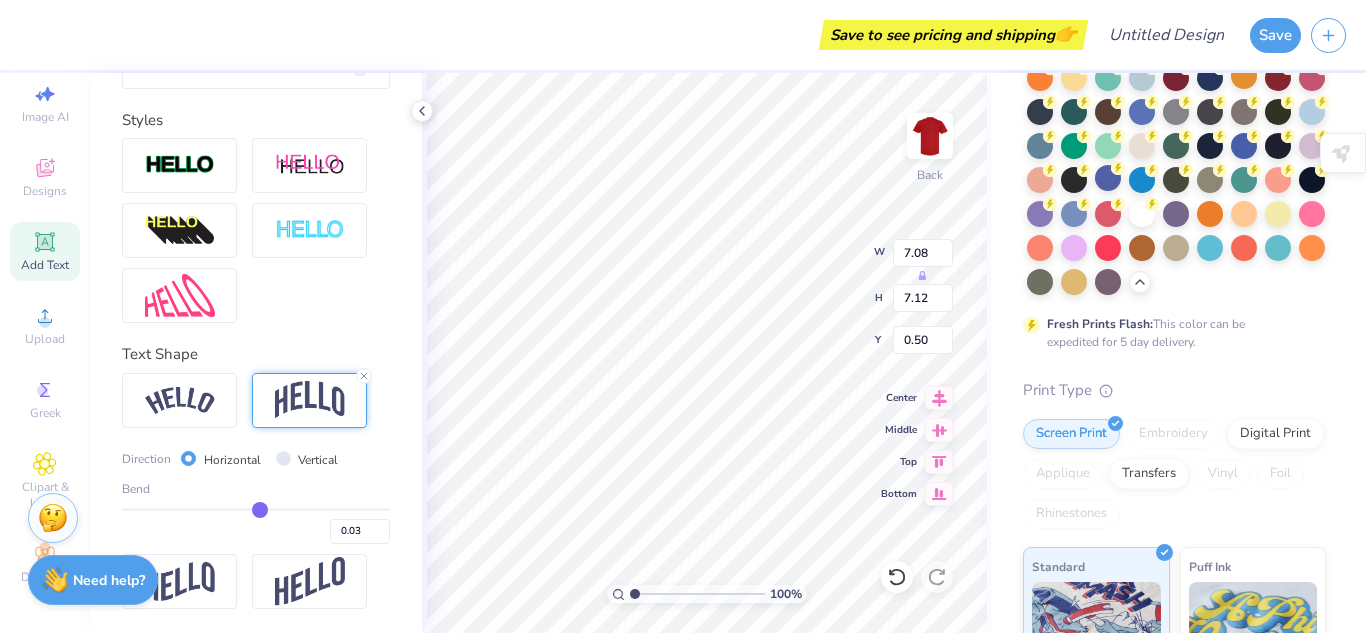 type on "0.04" 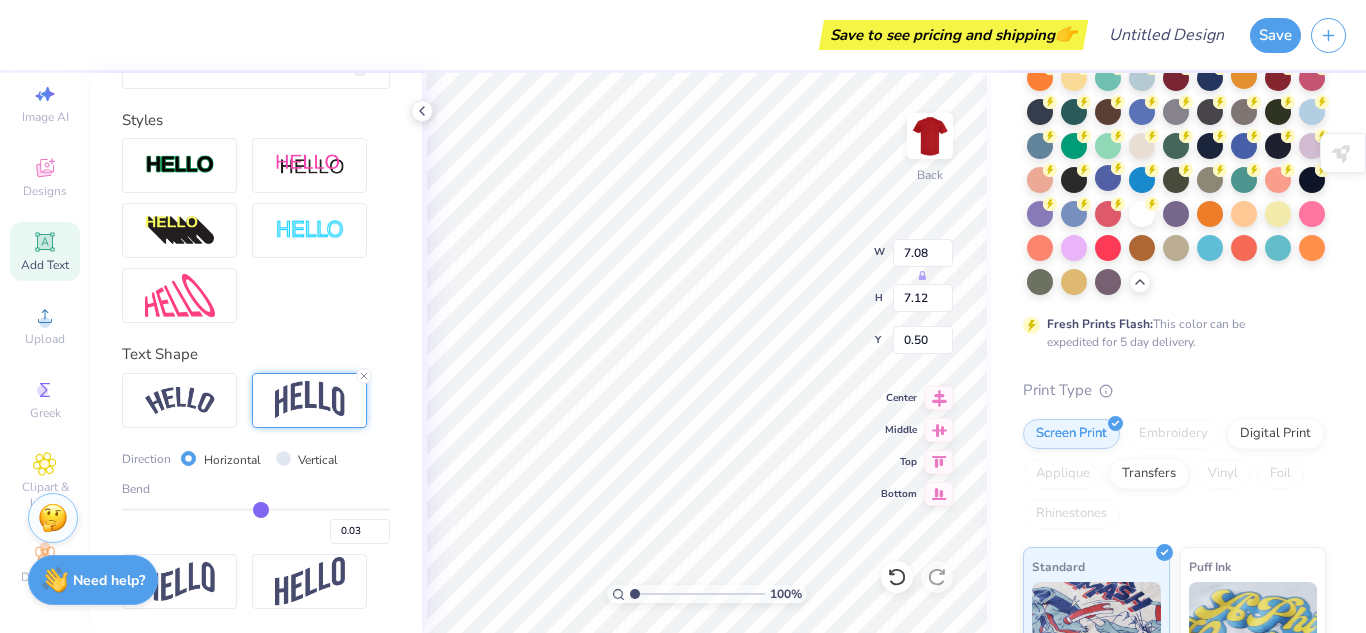 type on "0.04" 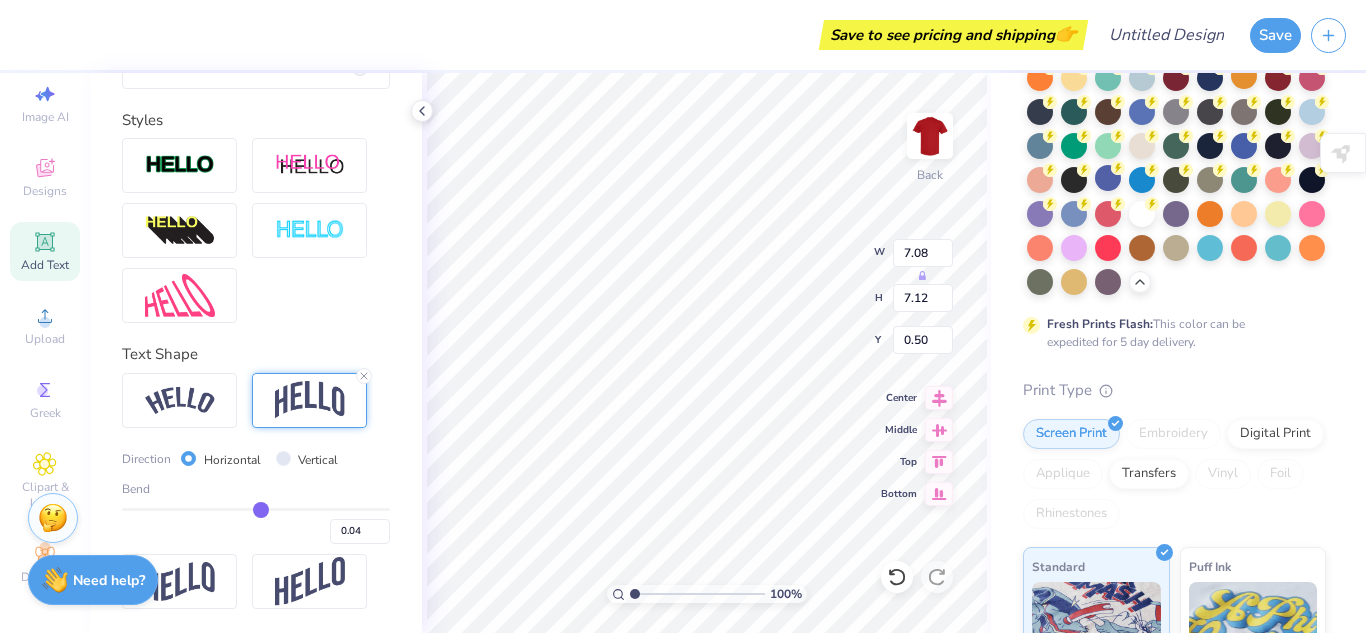 drag, startPoint x: 209, startPoint y: 510, endPoint x: 261, endPoint y: 507, distance: 52.086468 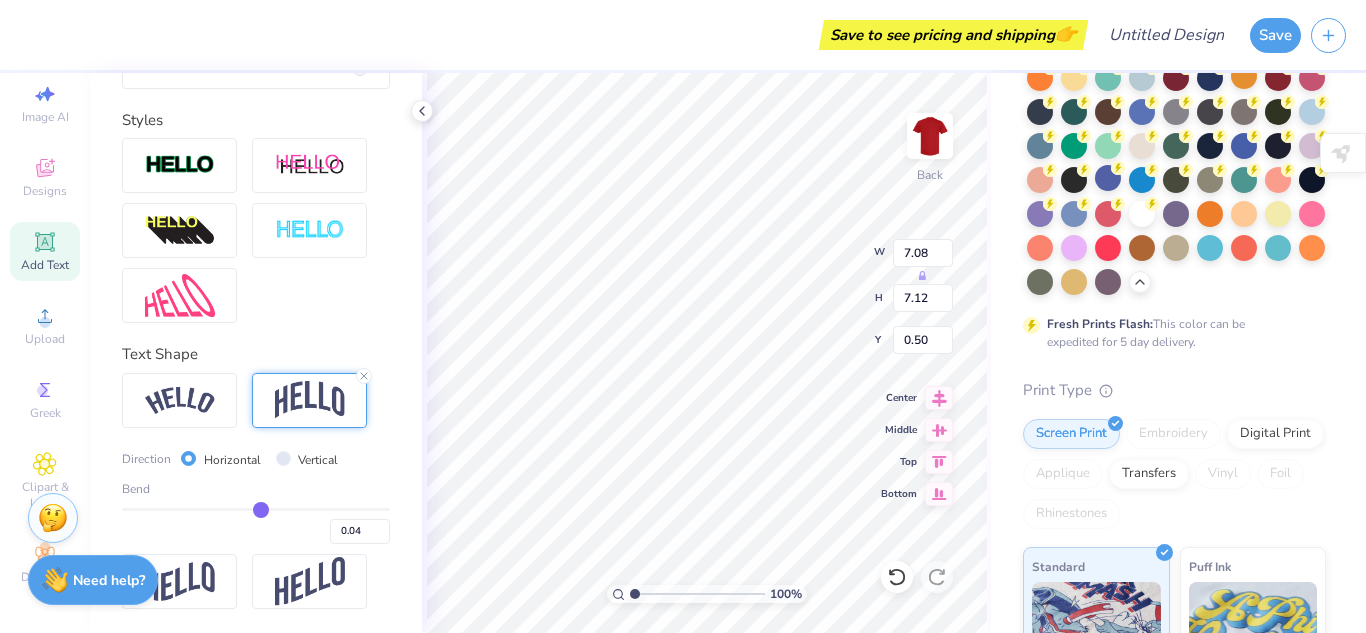 type on "0.03" 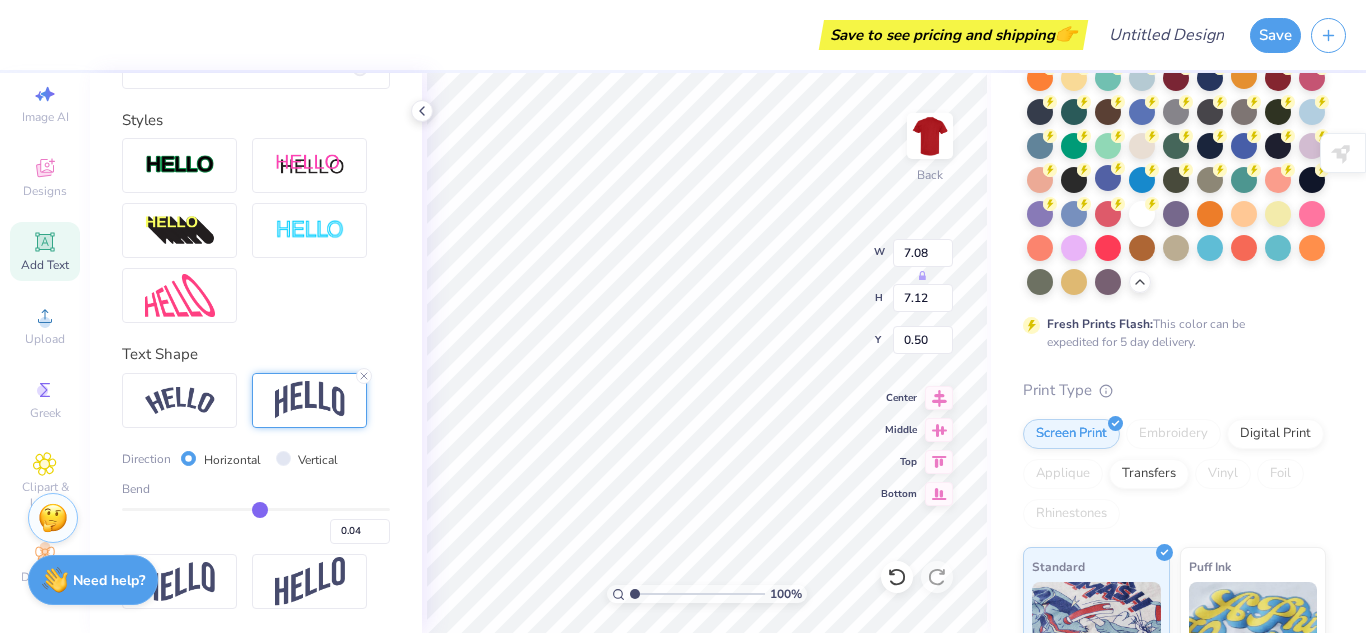 type on "0.03" 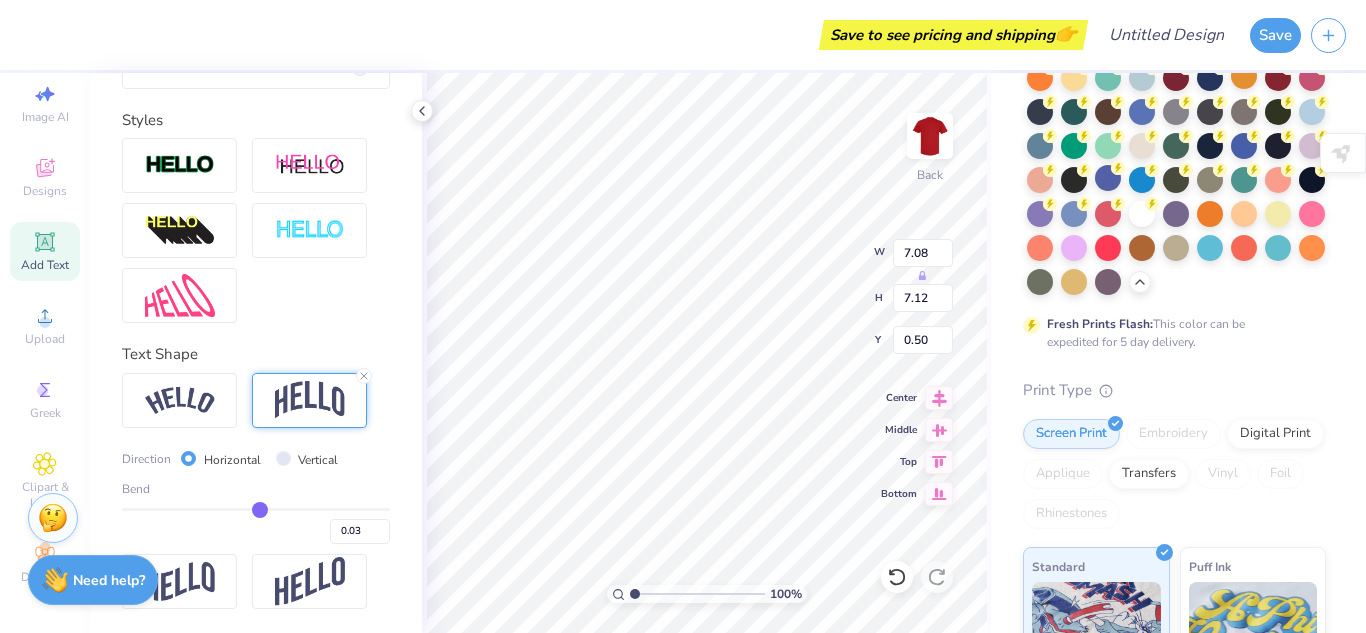type on "0.01" 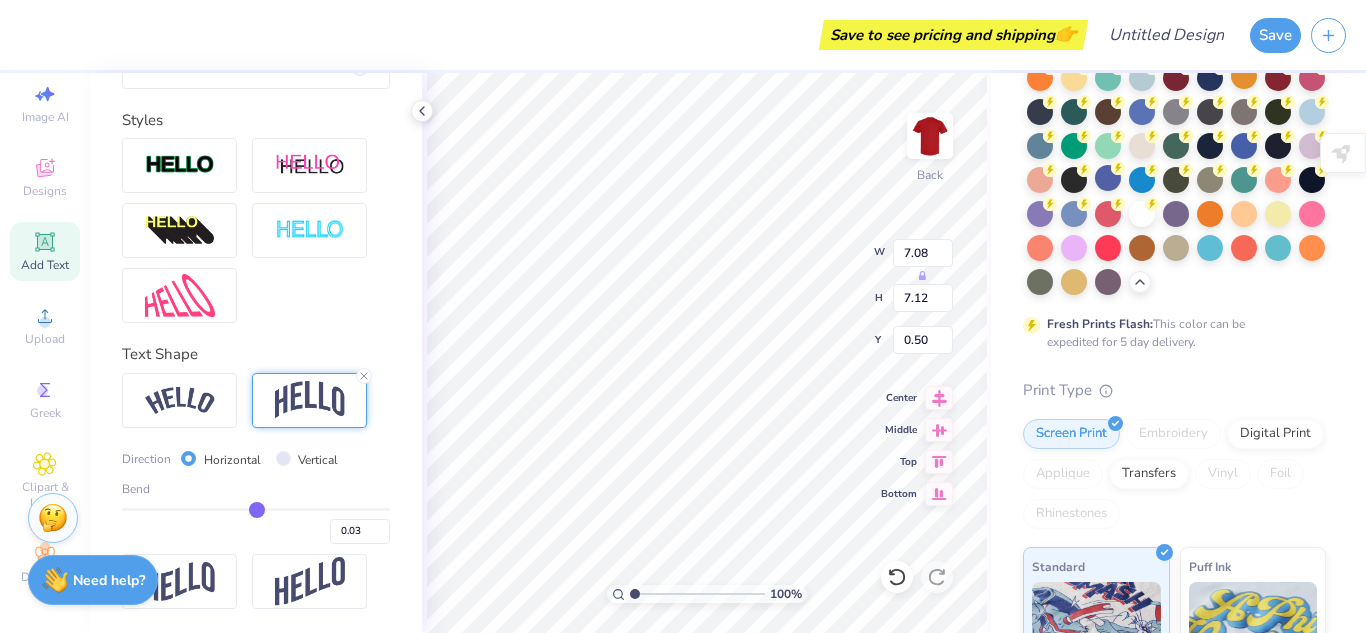 type on "0.01" 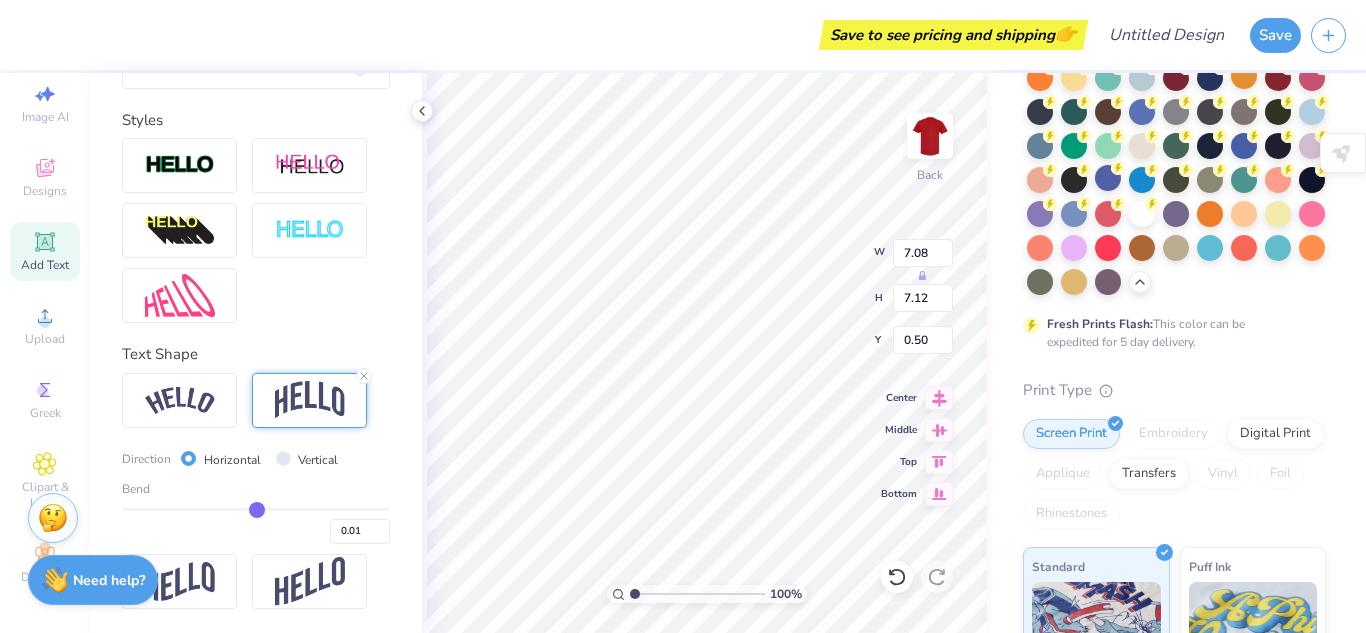 type on "-0.01" 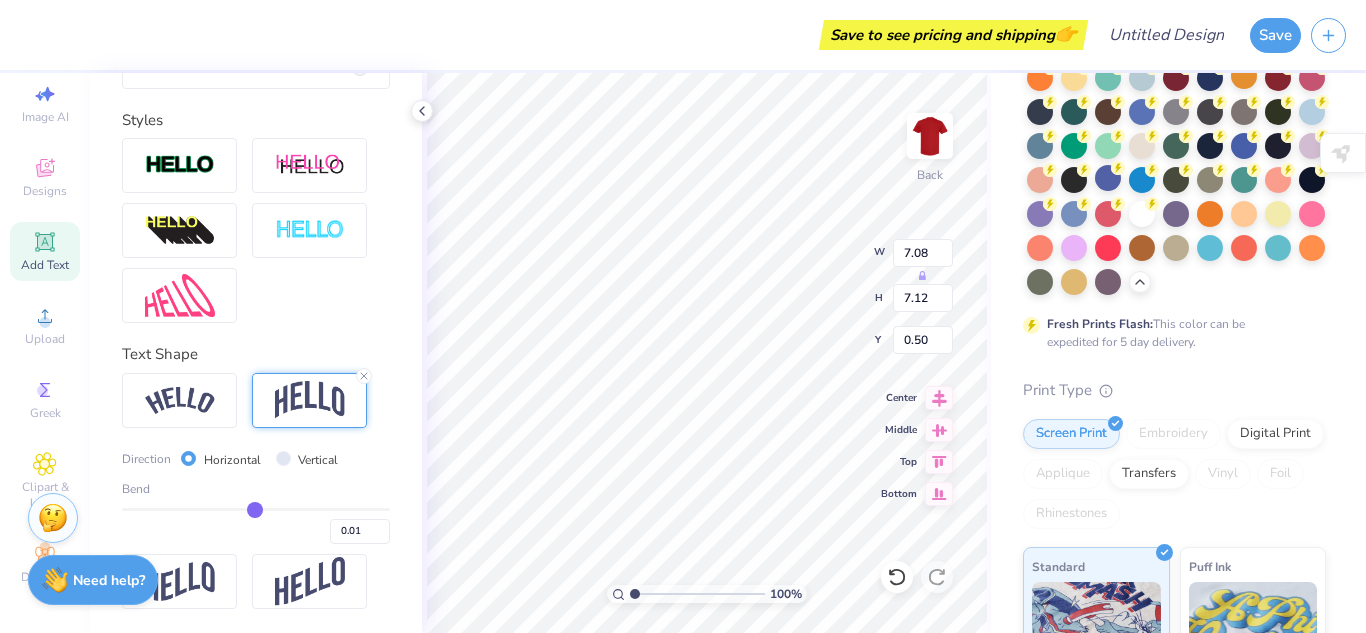 type on "-0.01" 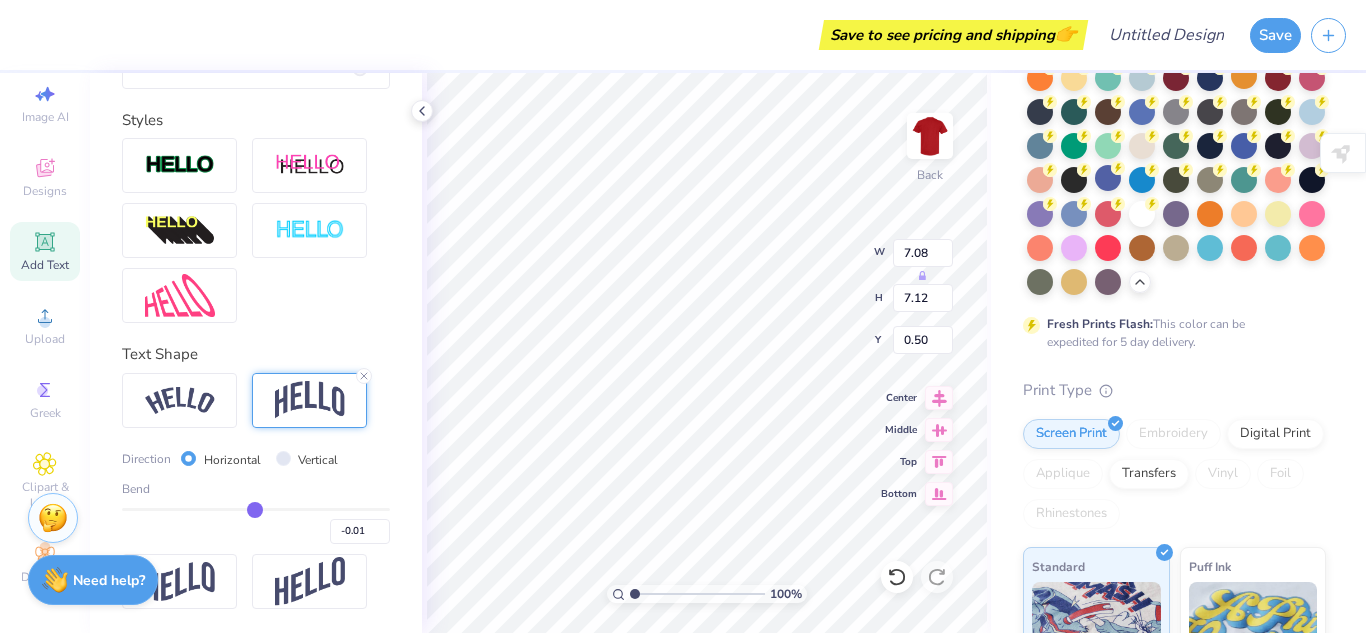 type on "-0.03" 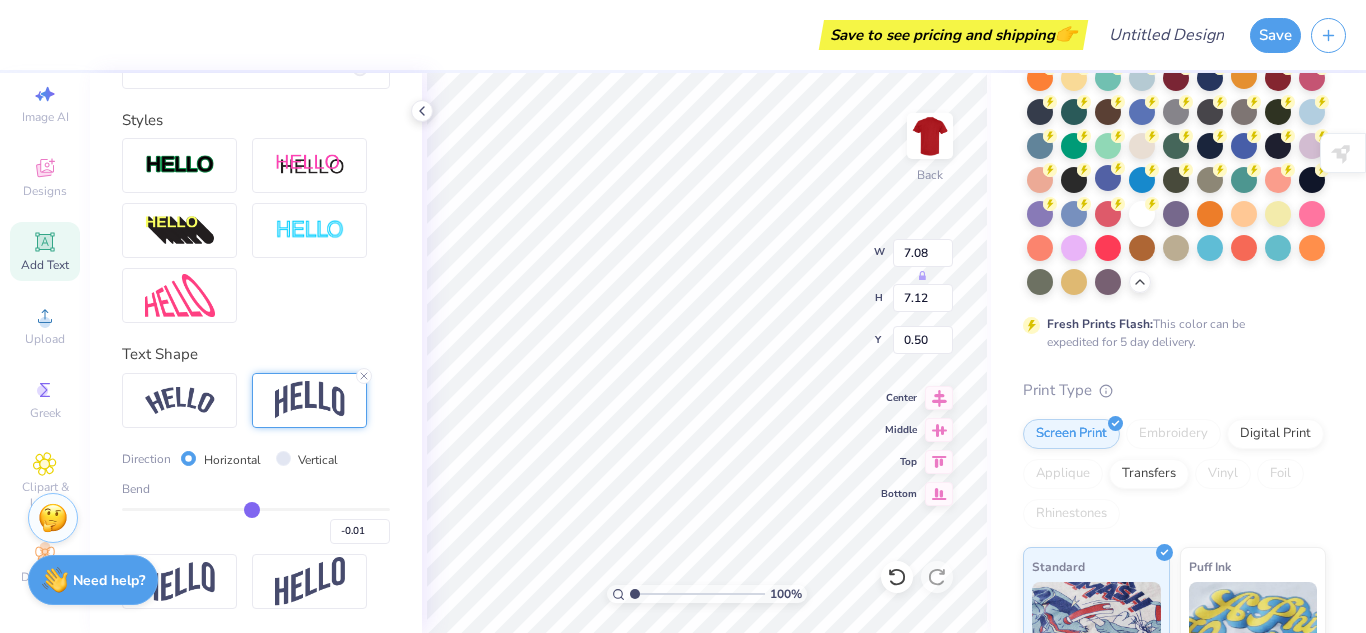 type on "-0.03" 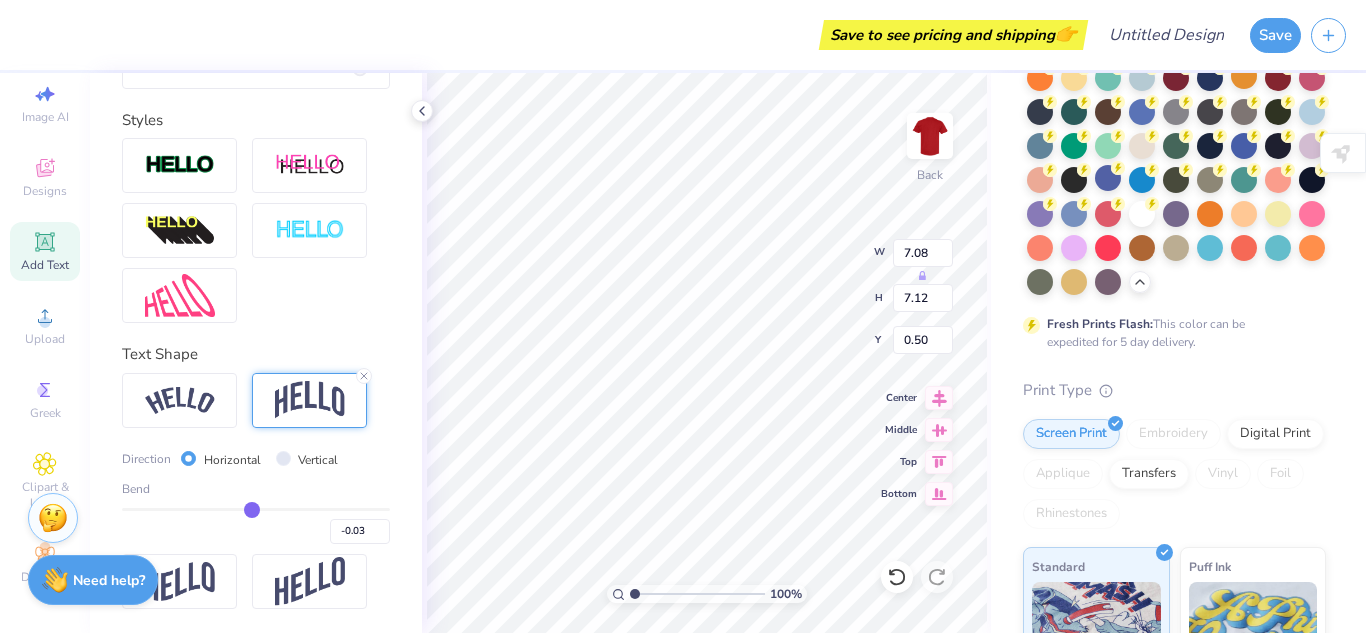 type on "-0.08" 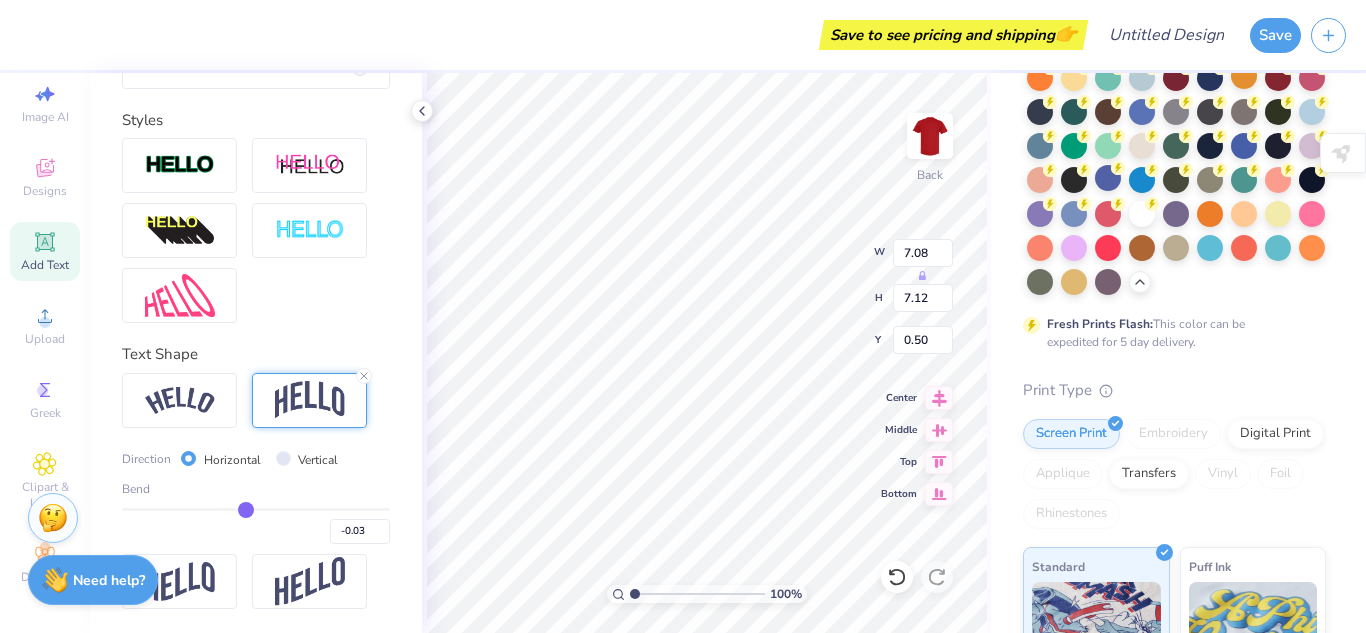 type on "-0.08" 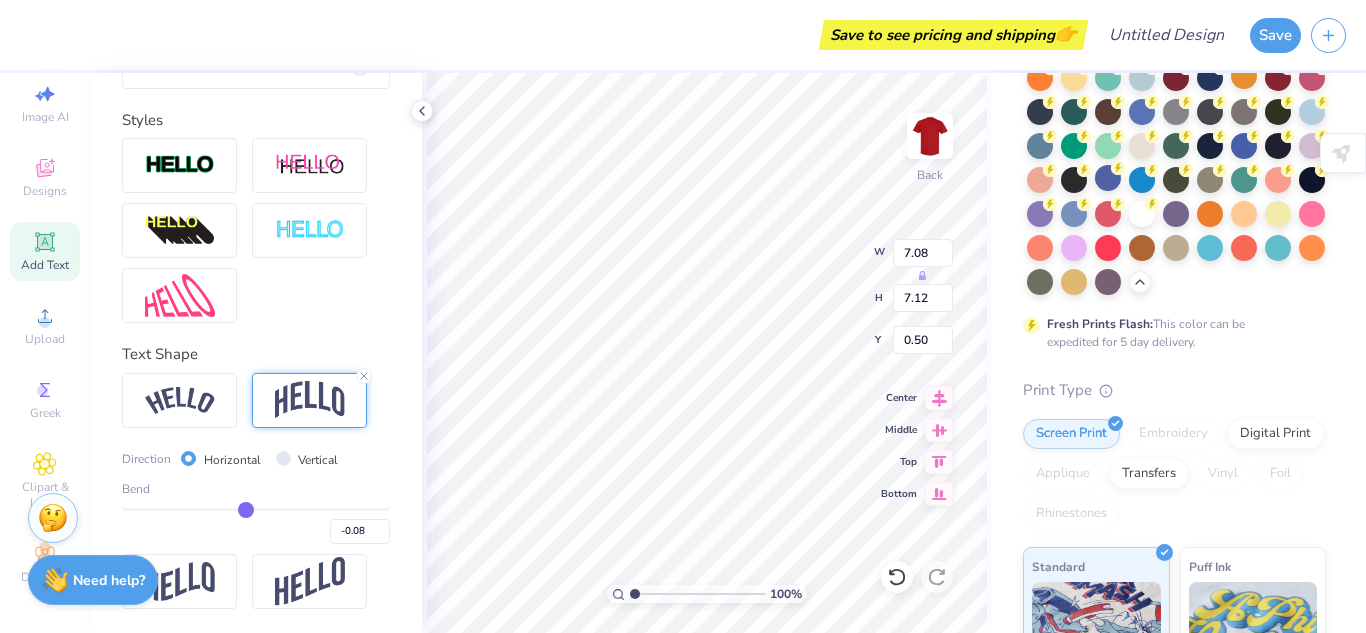 type on "-0.13" 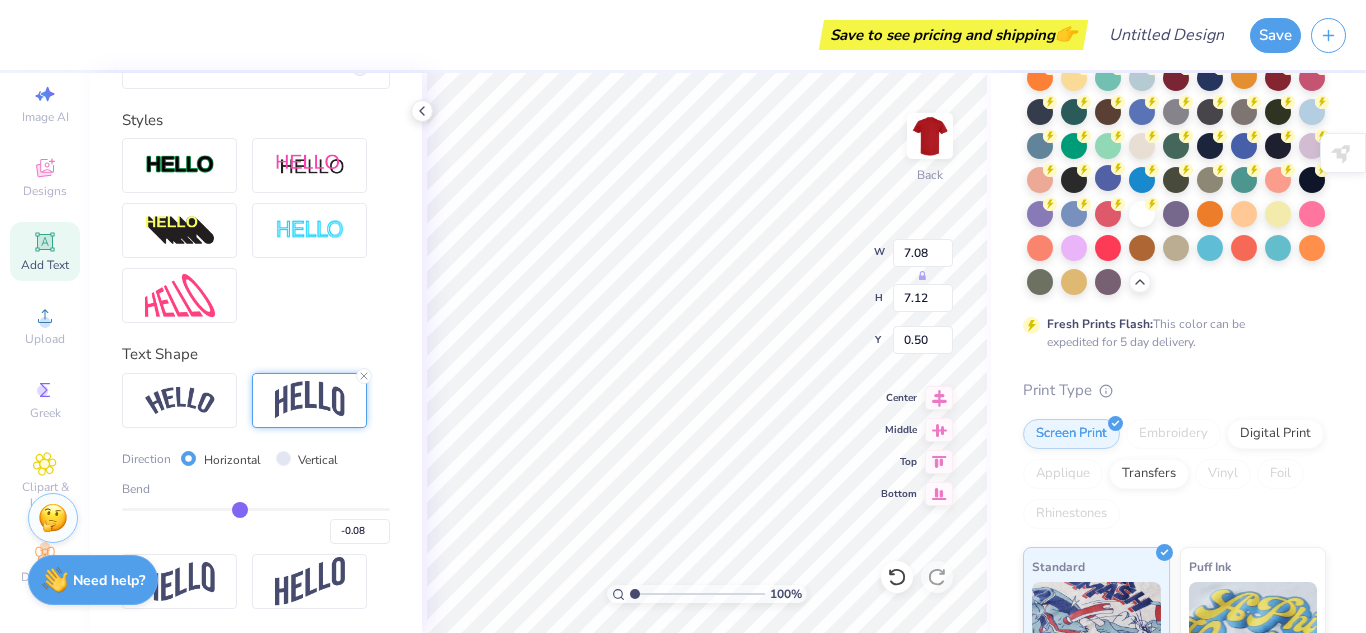 type on "-0.13" 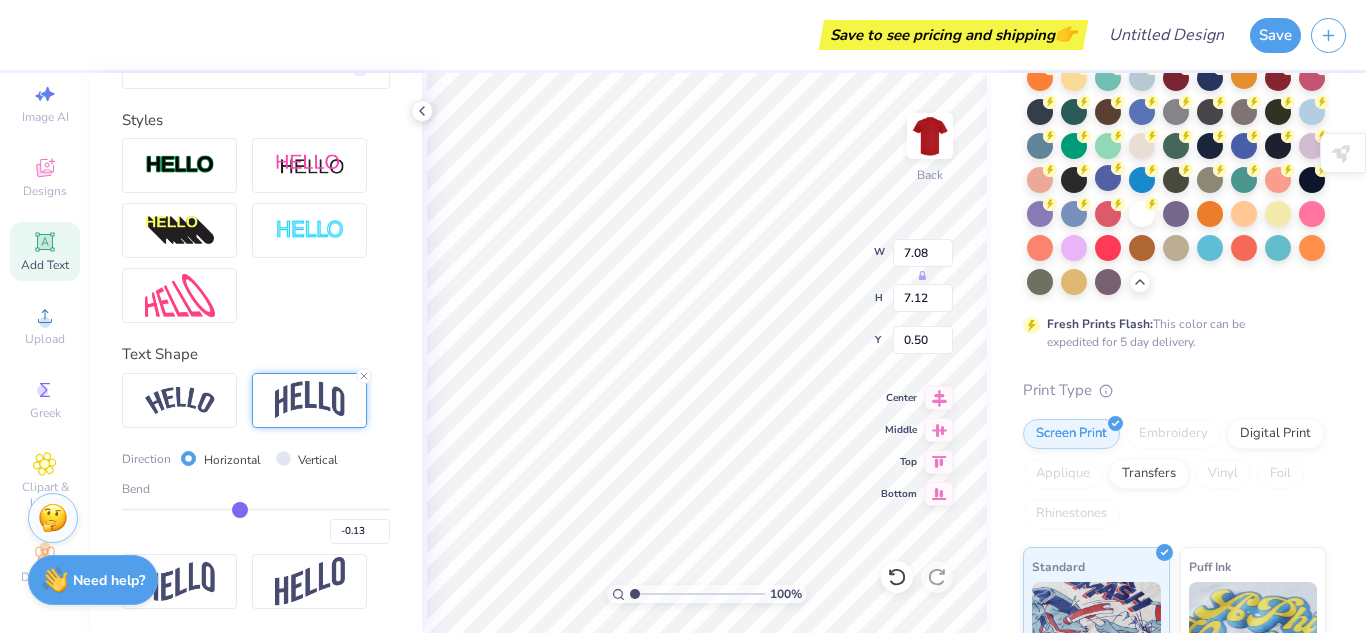 type on "-0.14" 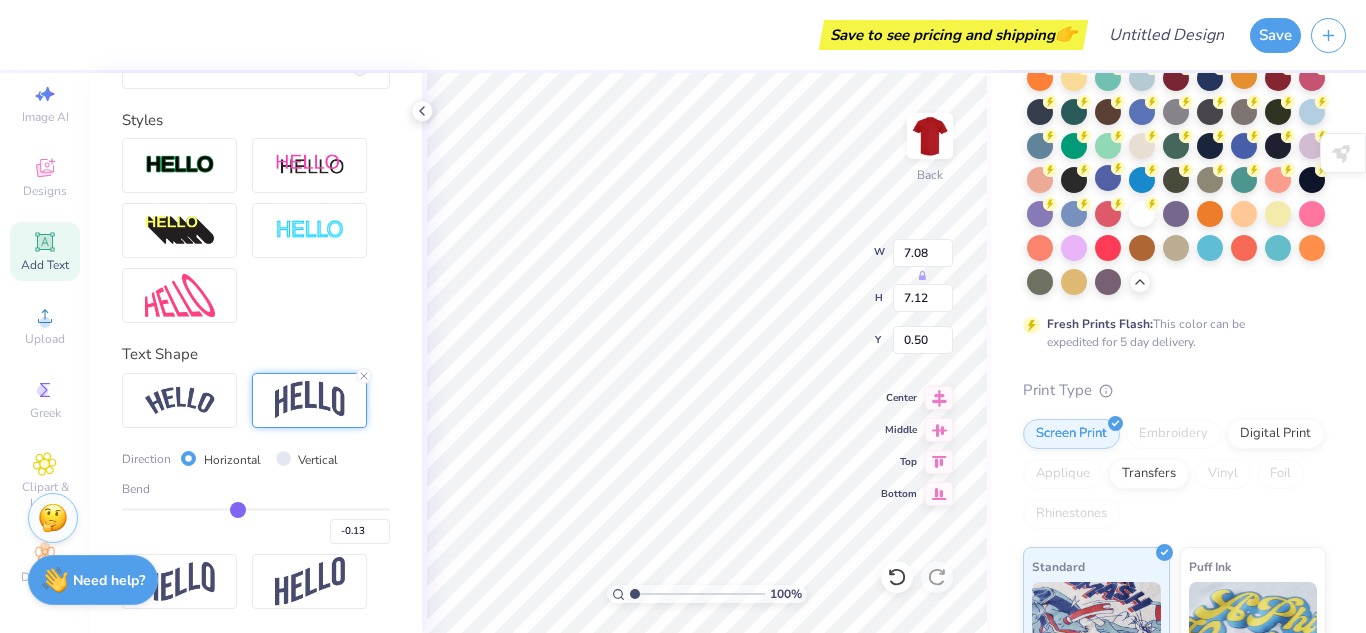type on "-0.14" 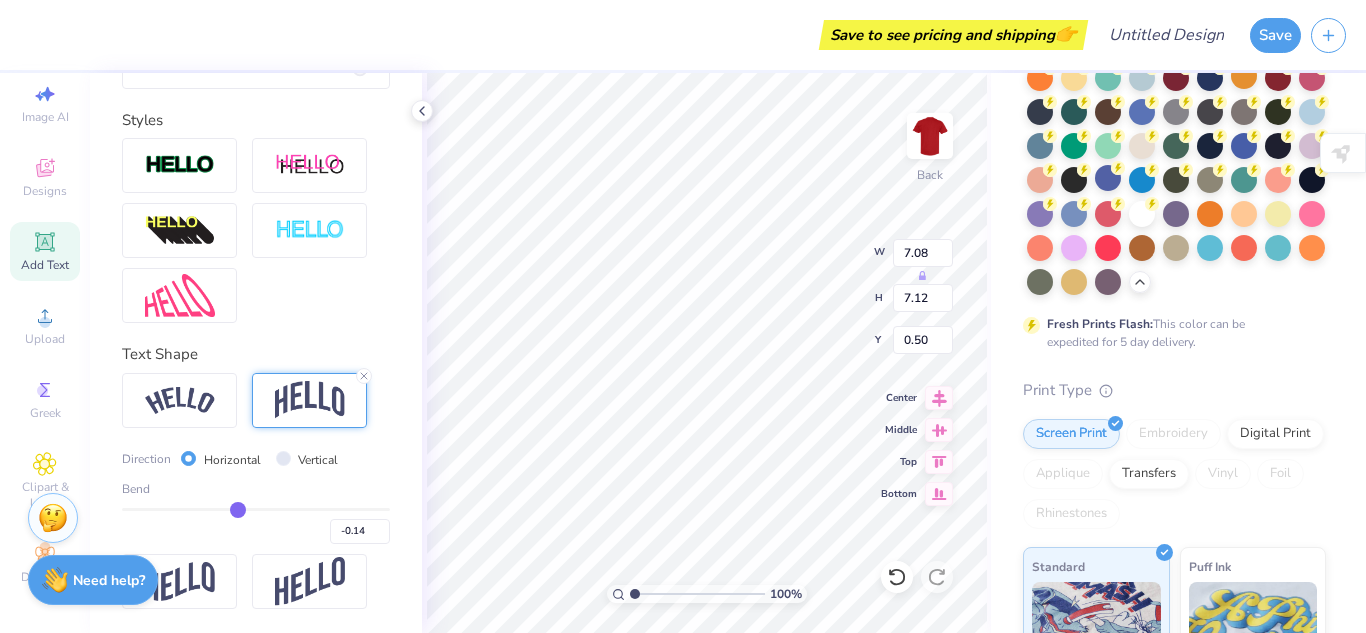 type on "-0.16" 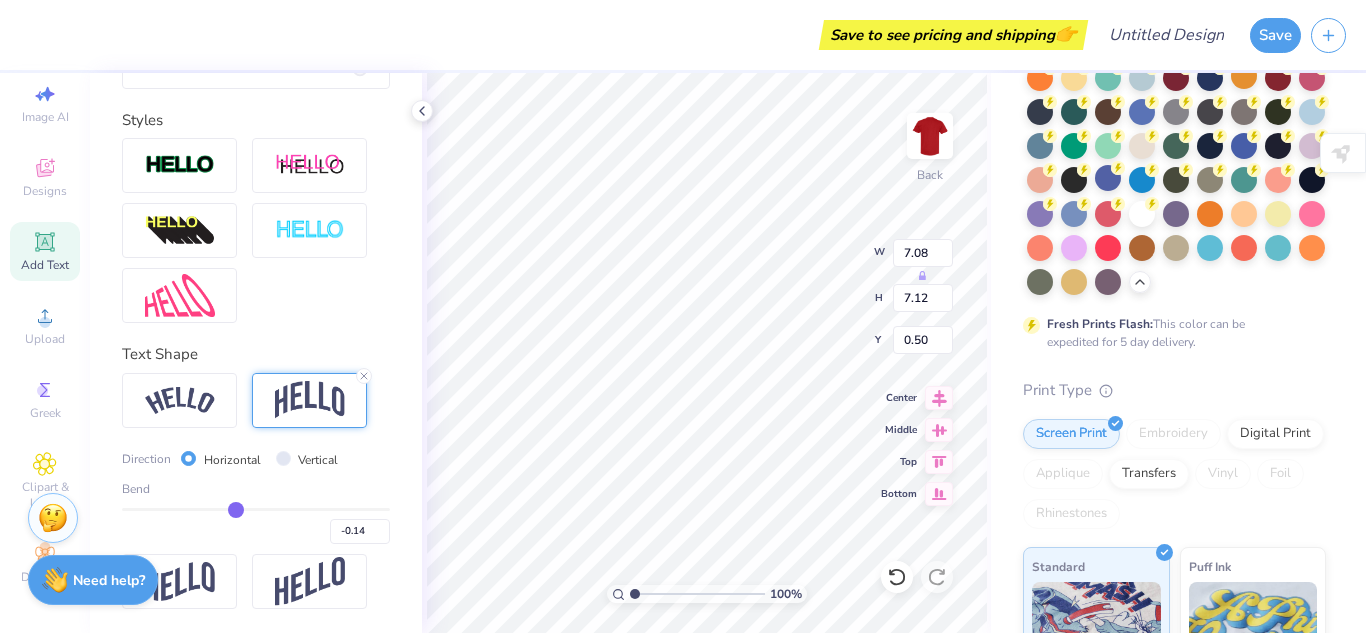 type on "-0.16" 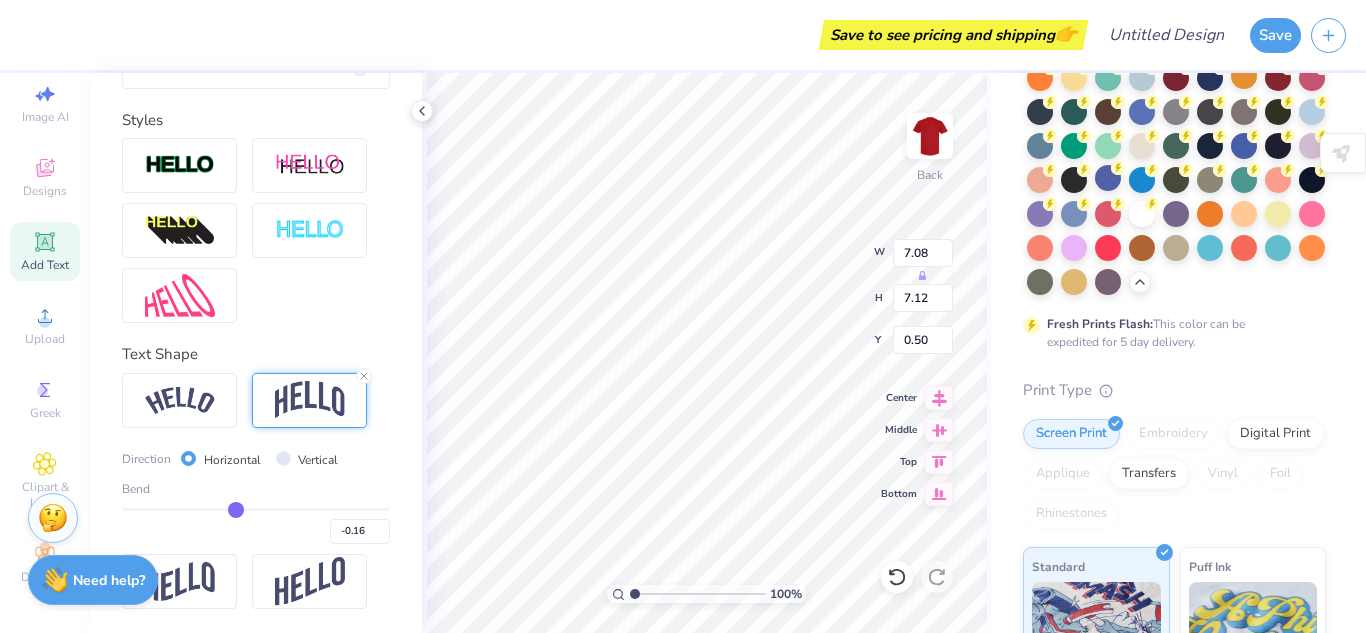 type on "-0.17" 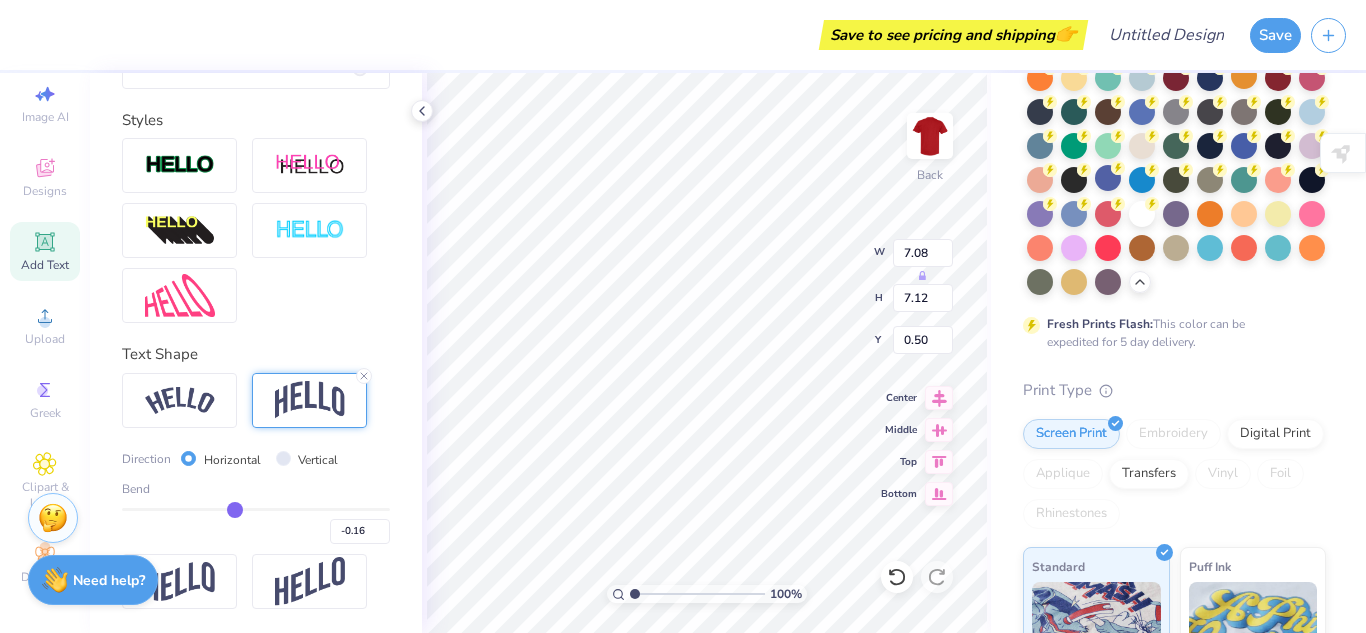 type on "-0.17" 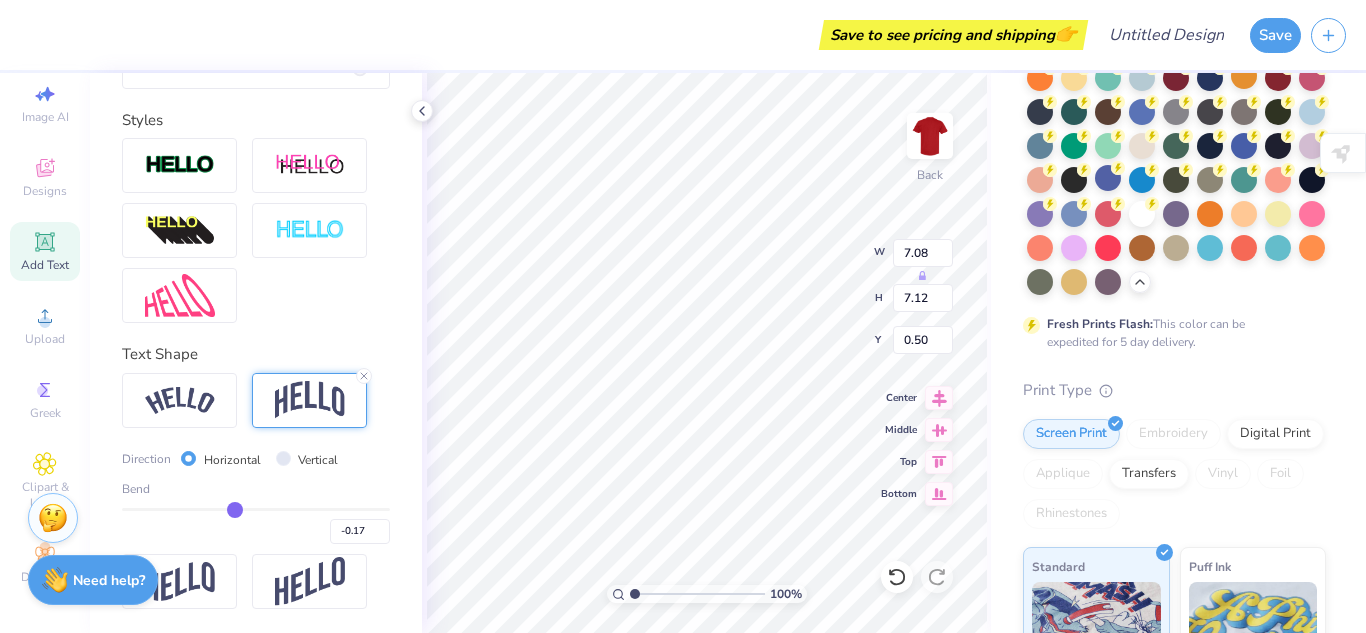 type on "-0.19" 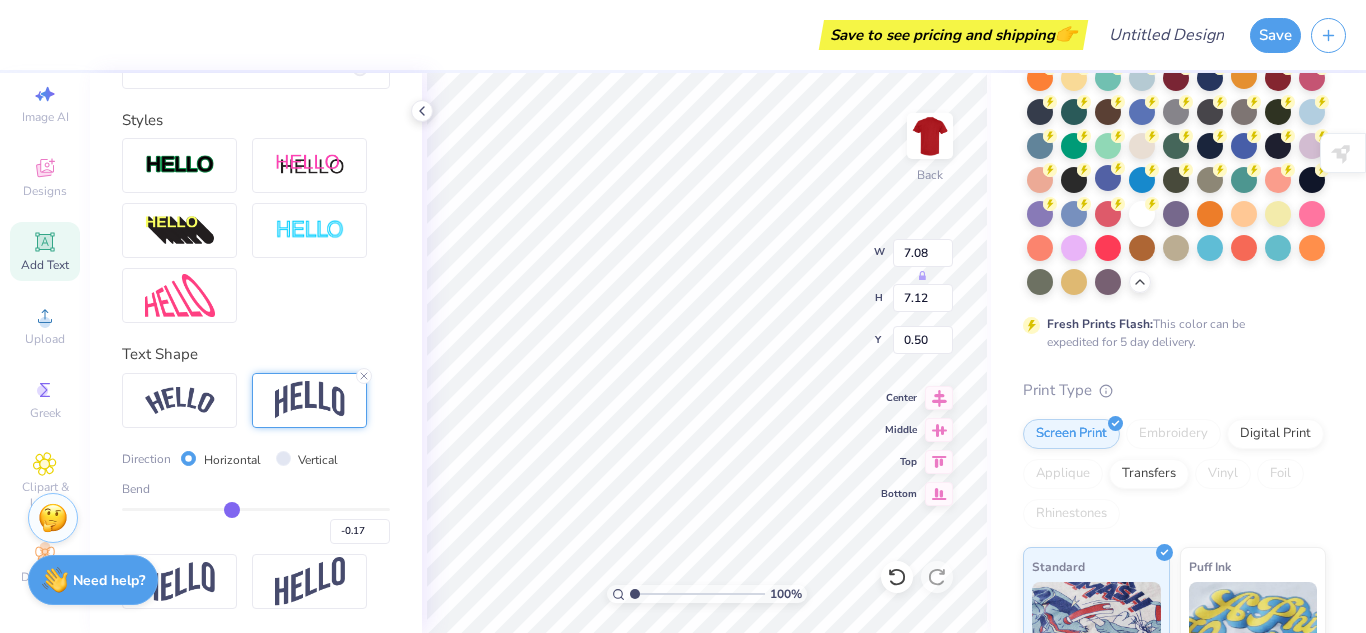 type 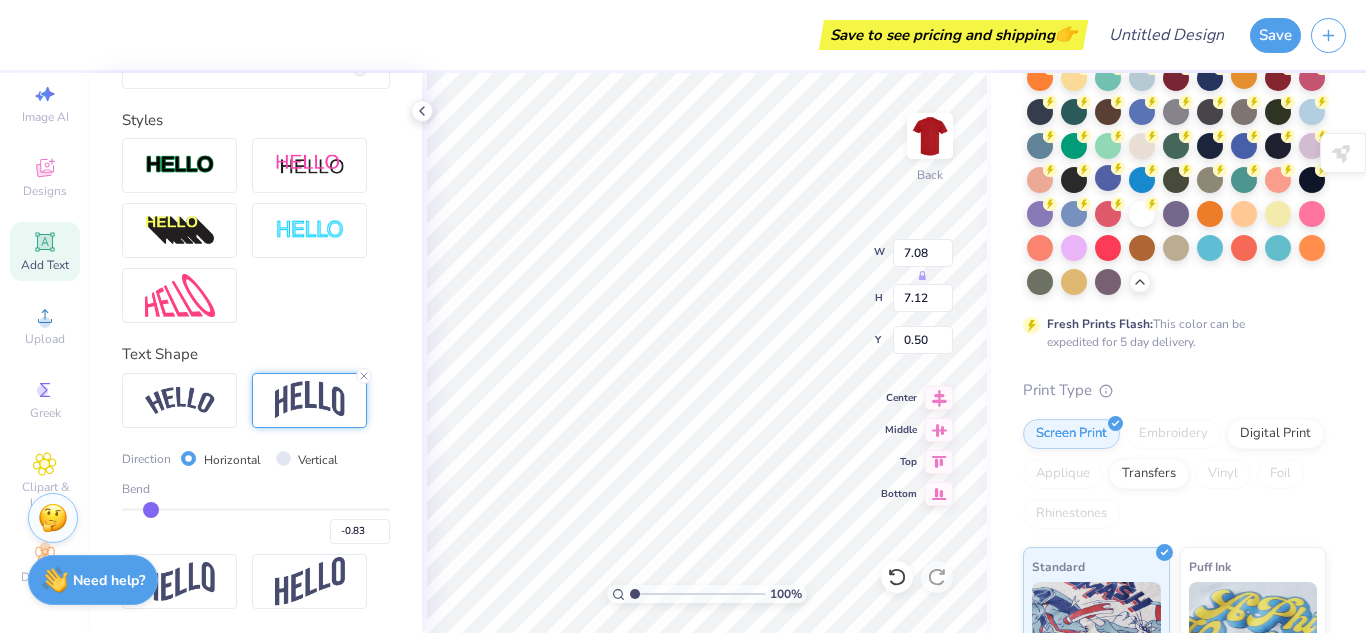 drag, startPoint x: 261, startPoint y: 507, endPoint x: 151, endPoint y: 482, distance: 112.805145 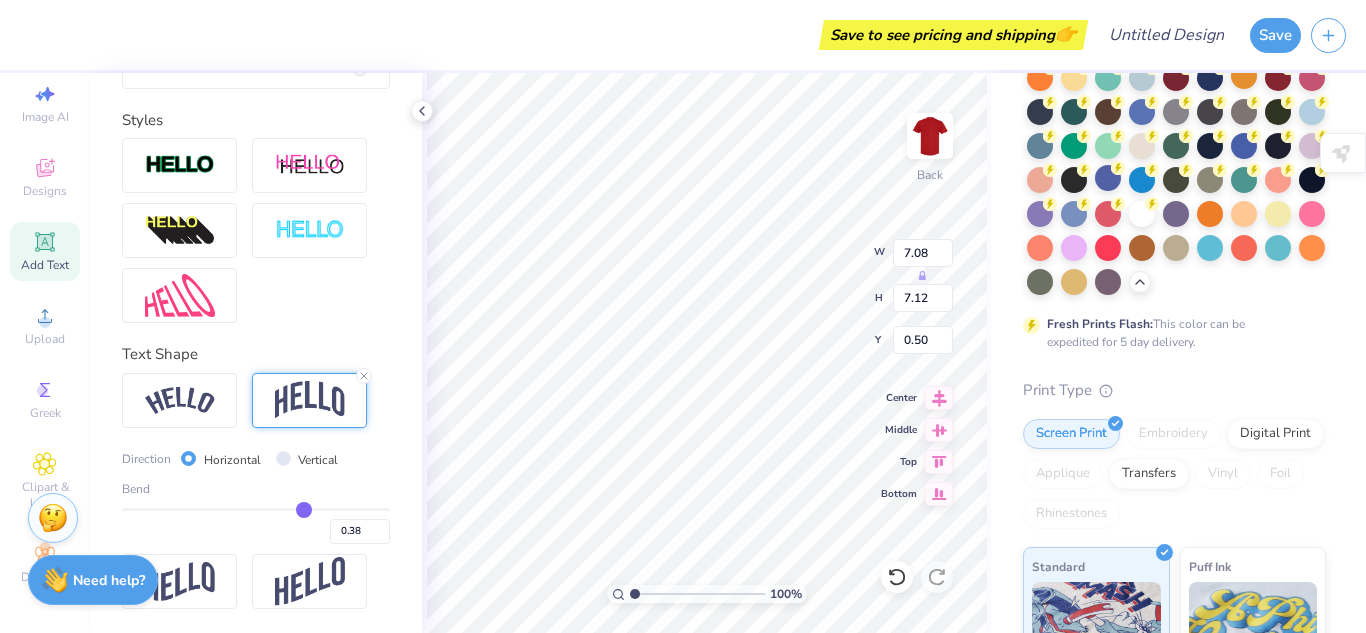 drag, startPoint x: 148, startPoint y: 509, endPoint x: 303, endPoint y: 512, distance: 155.02902 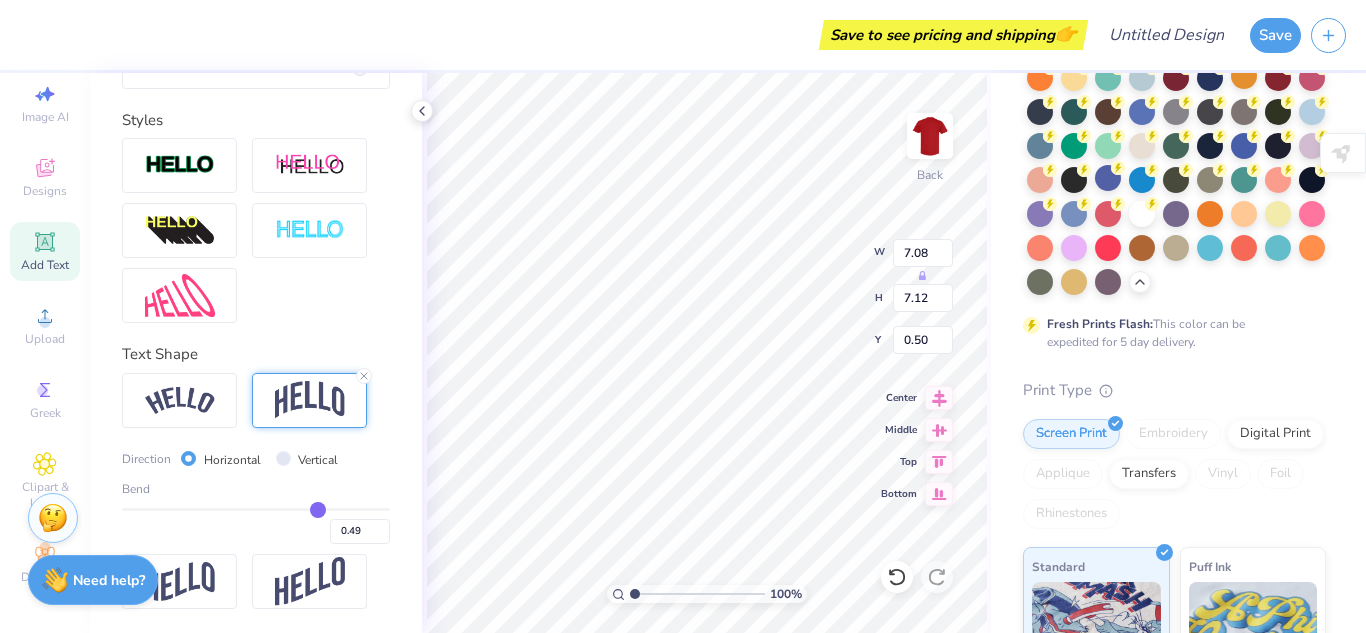 drag, startPoint x: 303, startPoint y: 512, endPoint x: 317, endPoint y: 514, distance: 14.142136 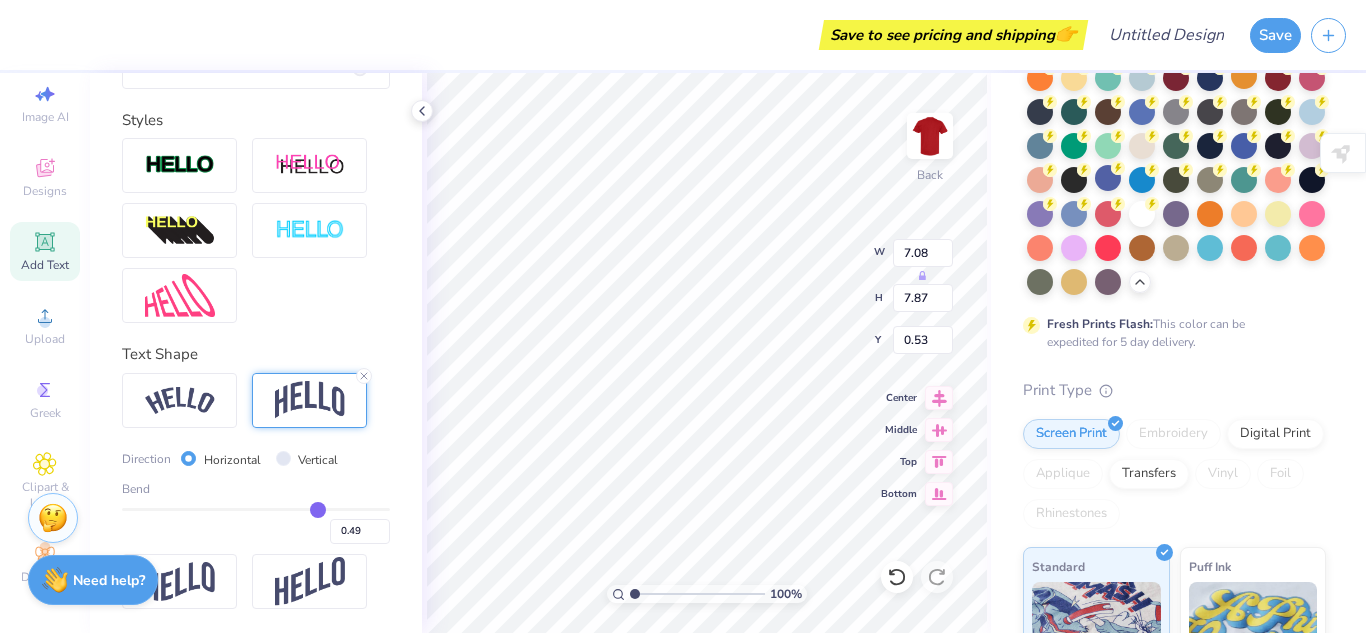 scroll, scrollTop: 5, scrollLeft: 0, axis: vertical 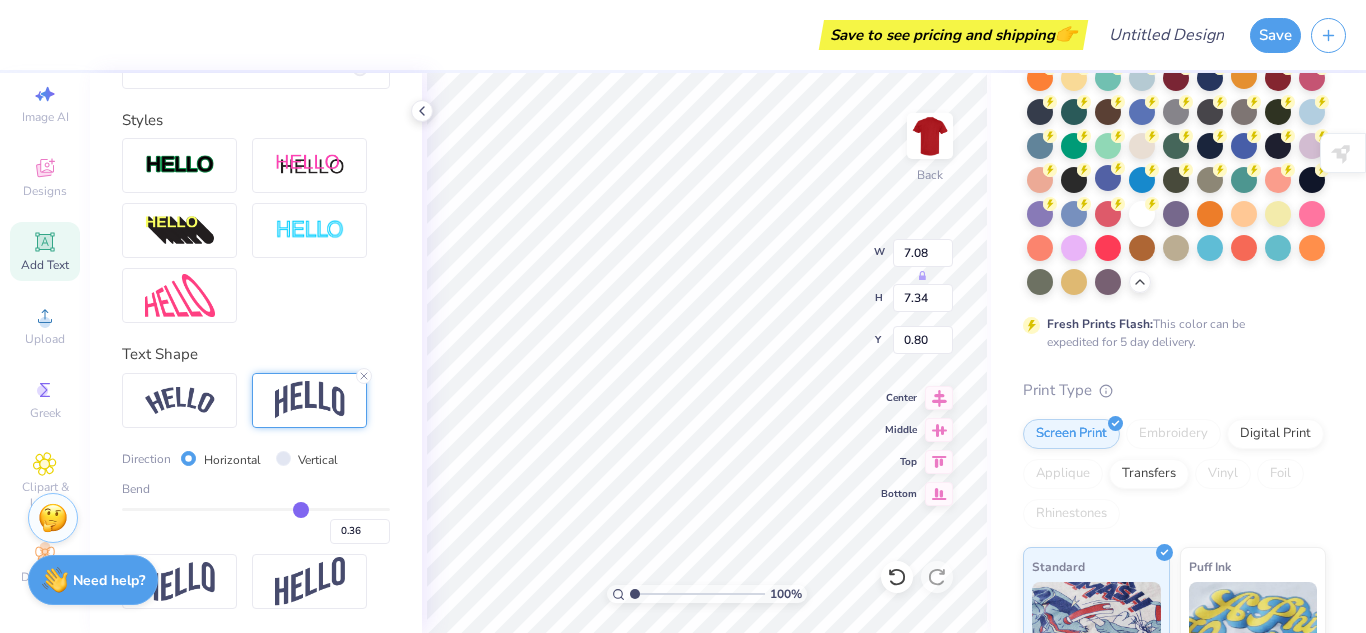 click at bounding box center (256, 509) 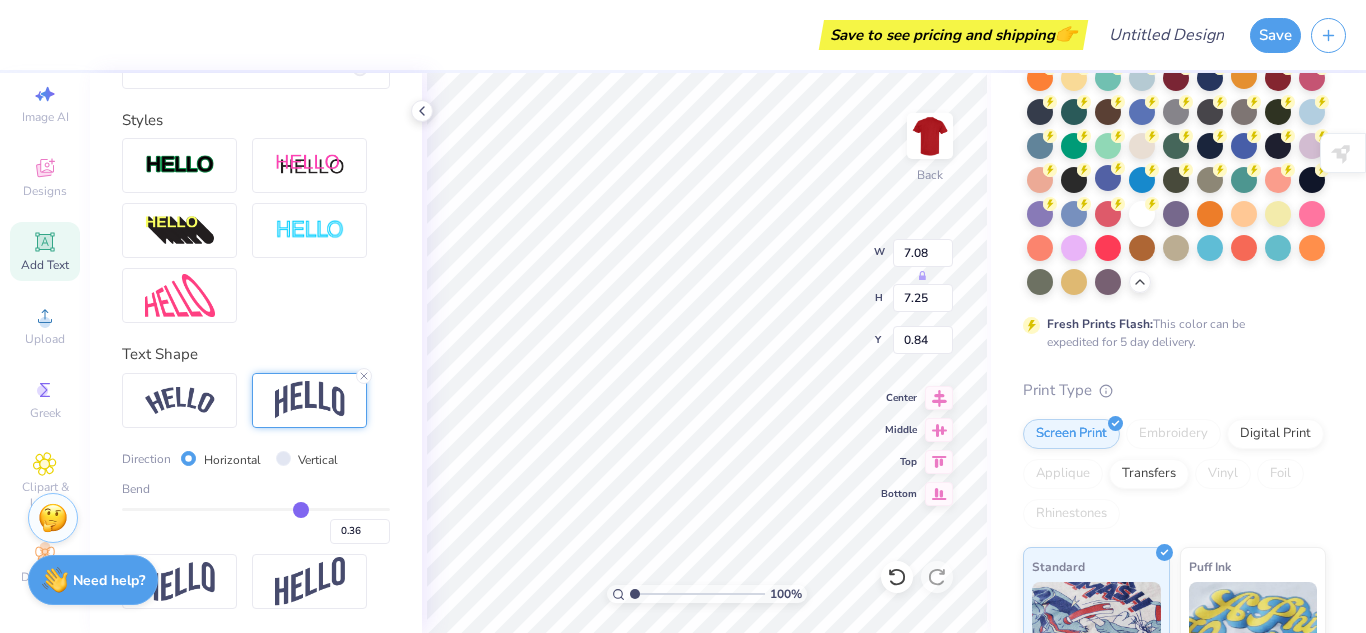 scroll, scrollTop: 5, scrollLeft: 2, axis: both 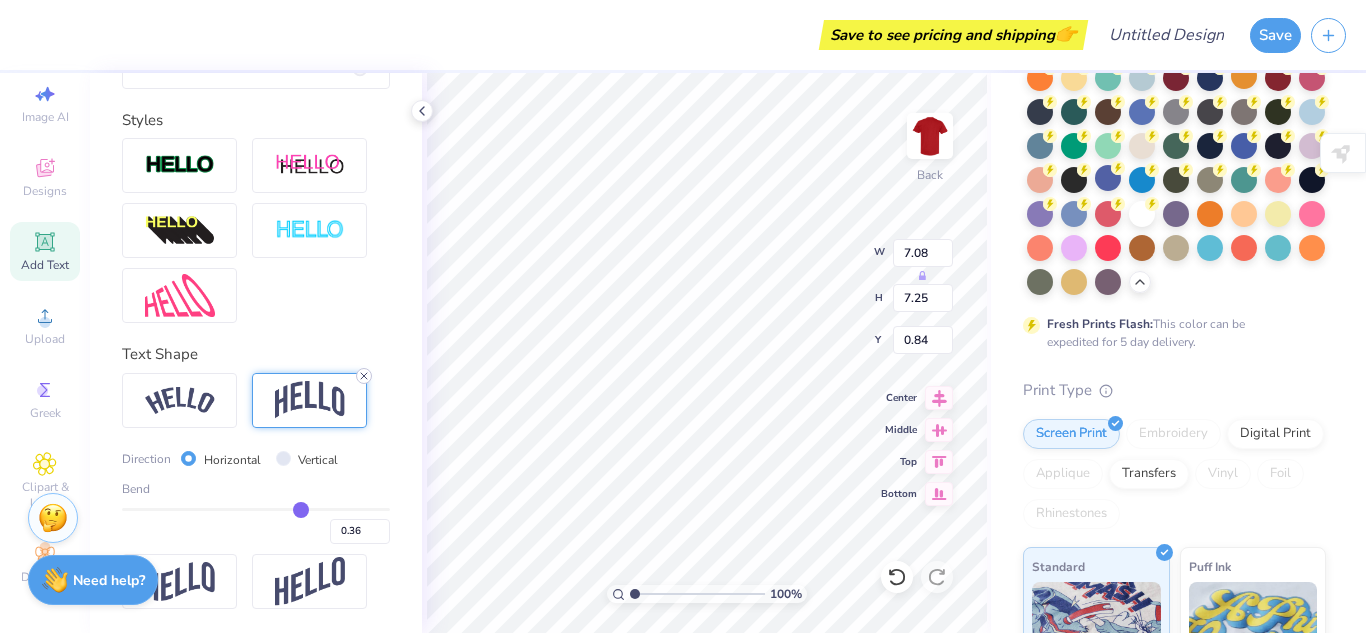 click 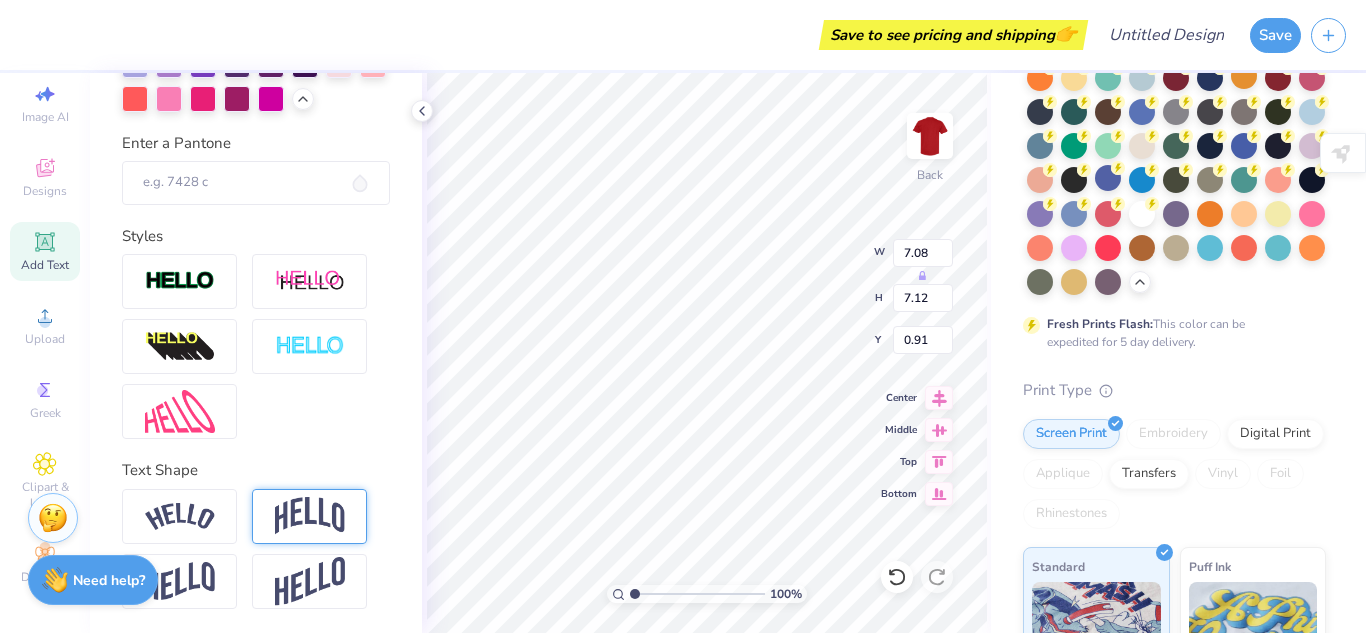 scroll, scrollTop: 769, scrollLeft: 0, axis: vertical 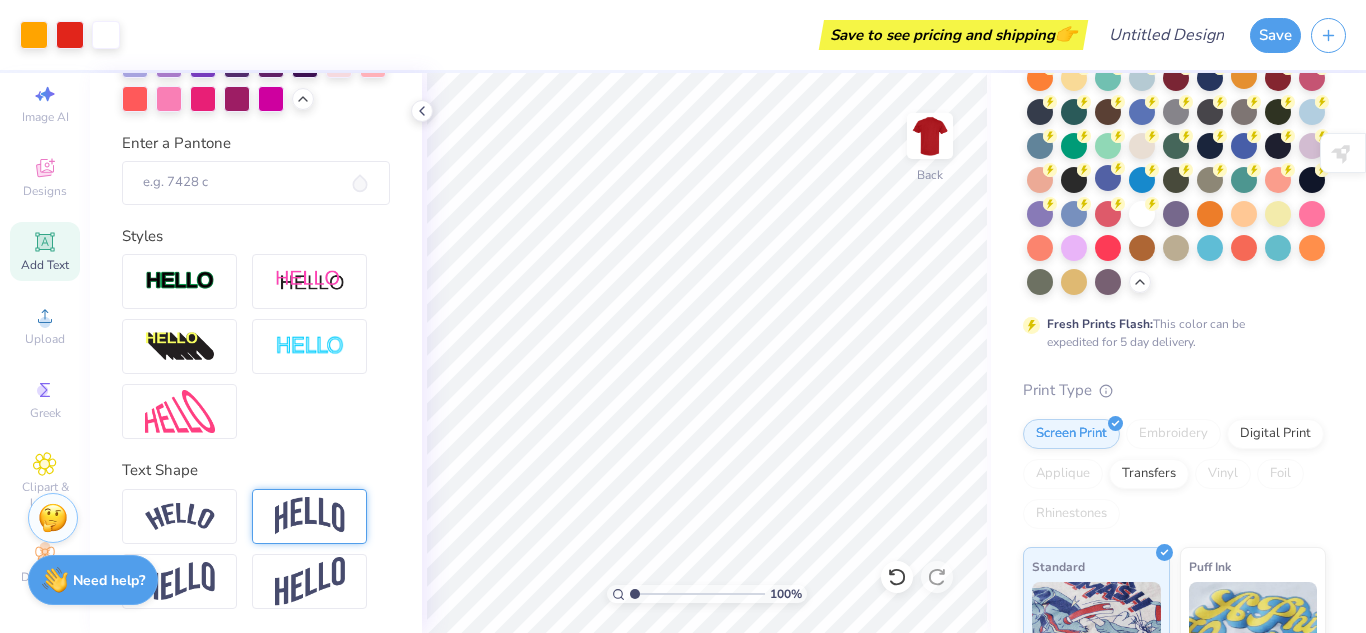 click on "Add Text" at bounding box center [45, 265] 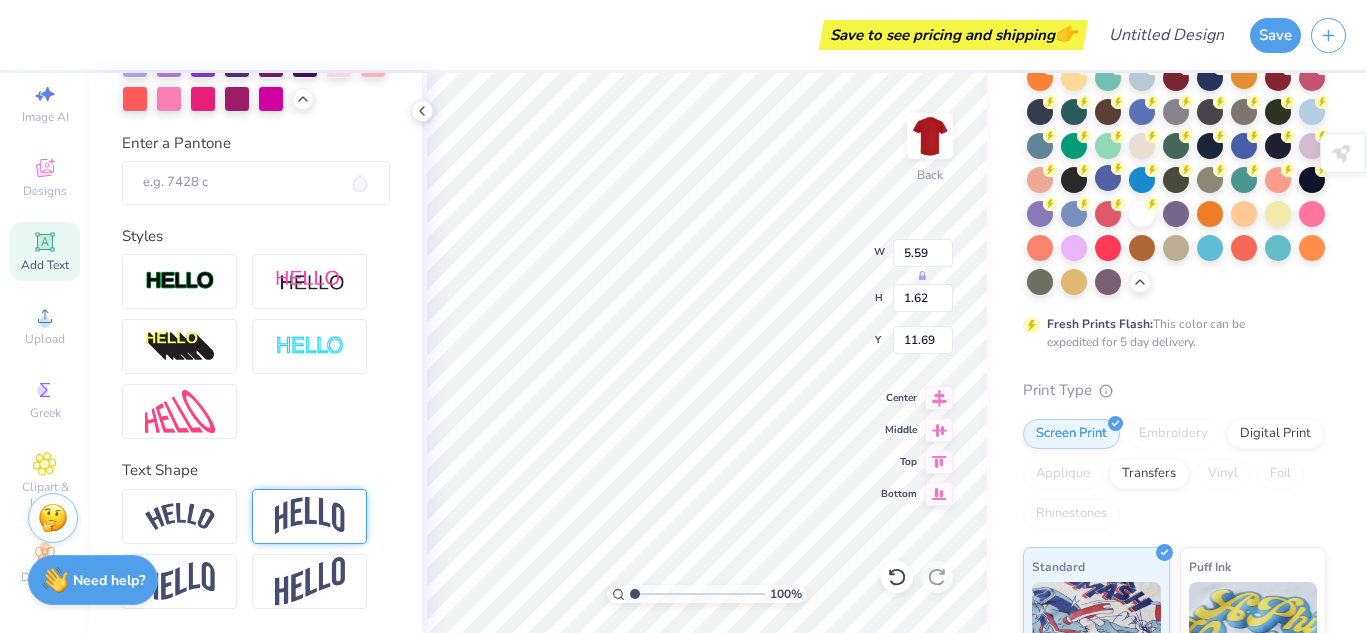 scroll, scrollTop: 0, scrollLeft: 3, axis: horizontal 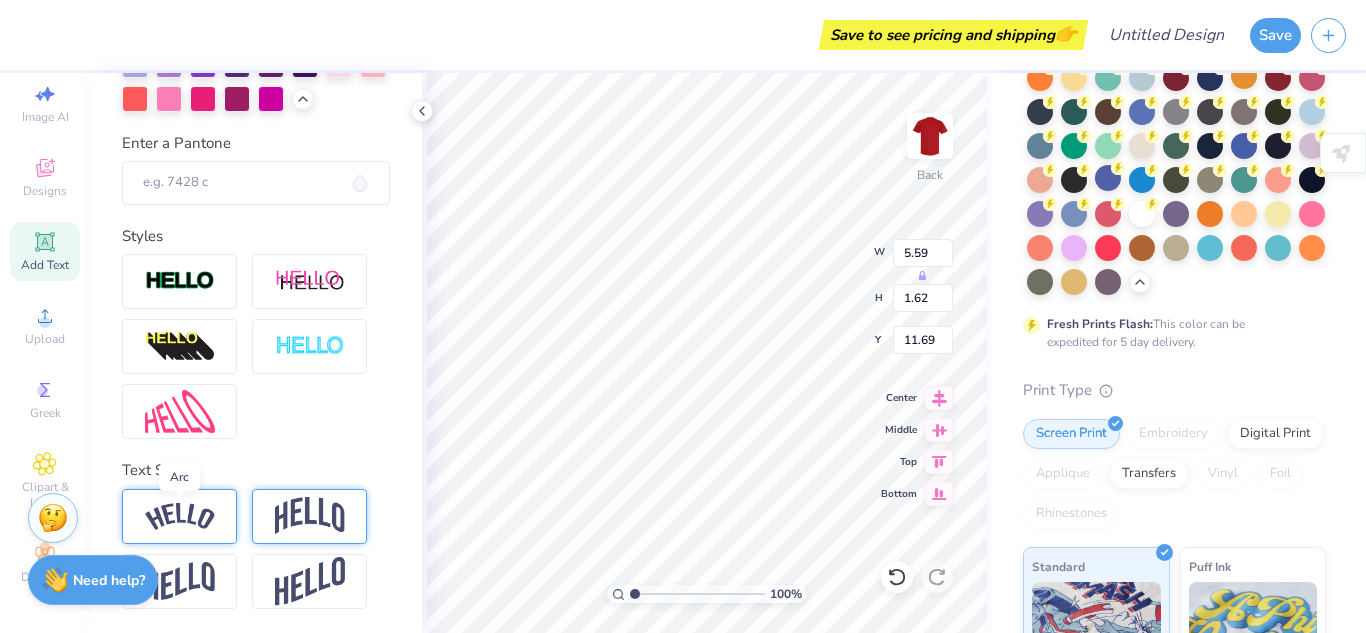 click at bounding box center (180, 516) 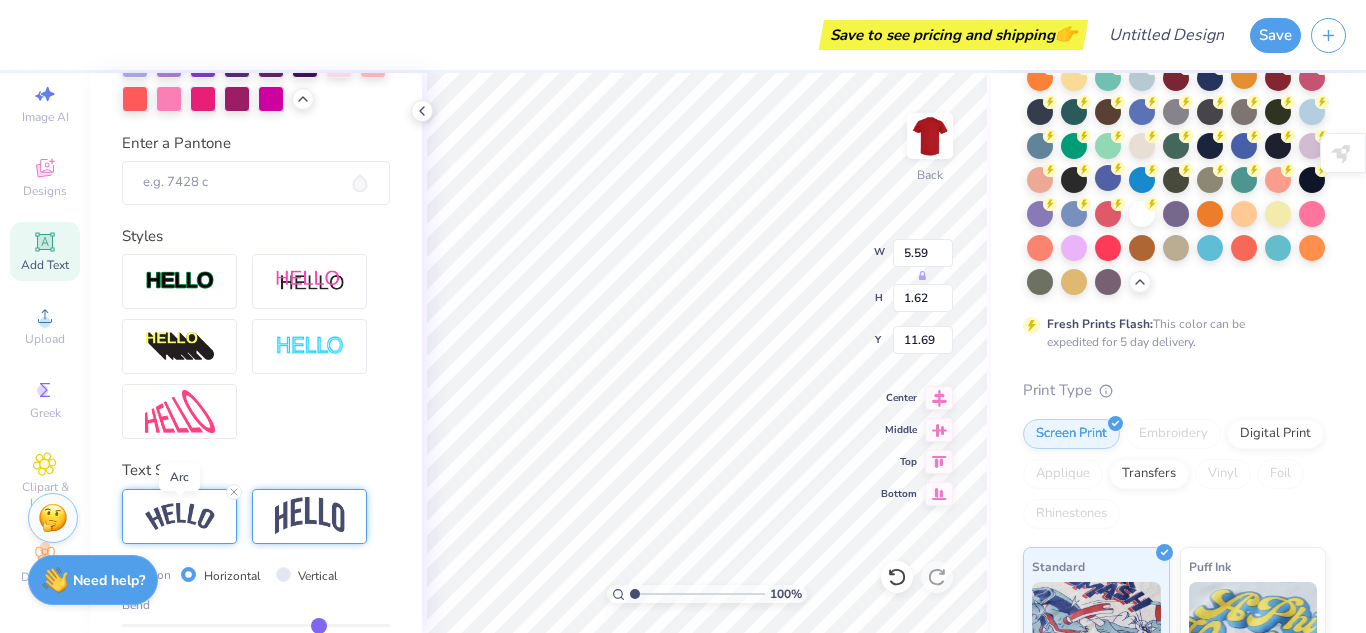 scroll, scrollTop: 0, scrollLeft: 3, axis: horizontal 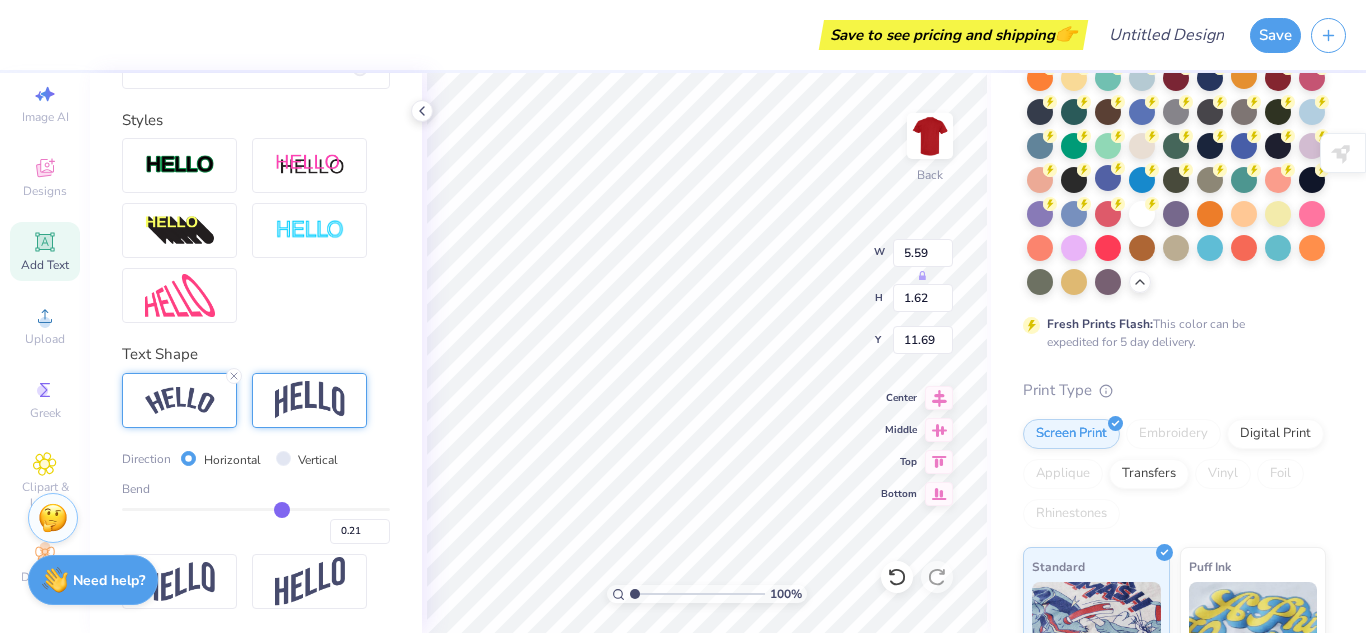 click at bounding box center [256, 509] 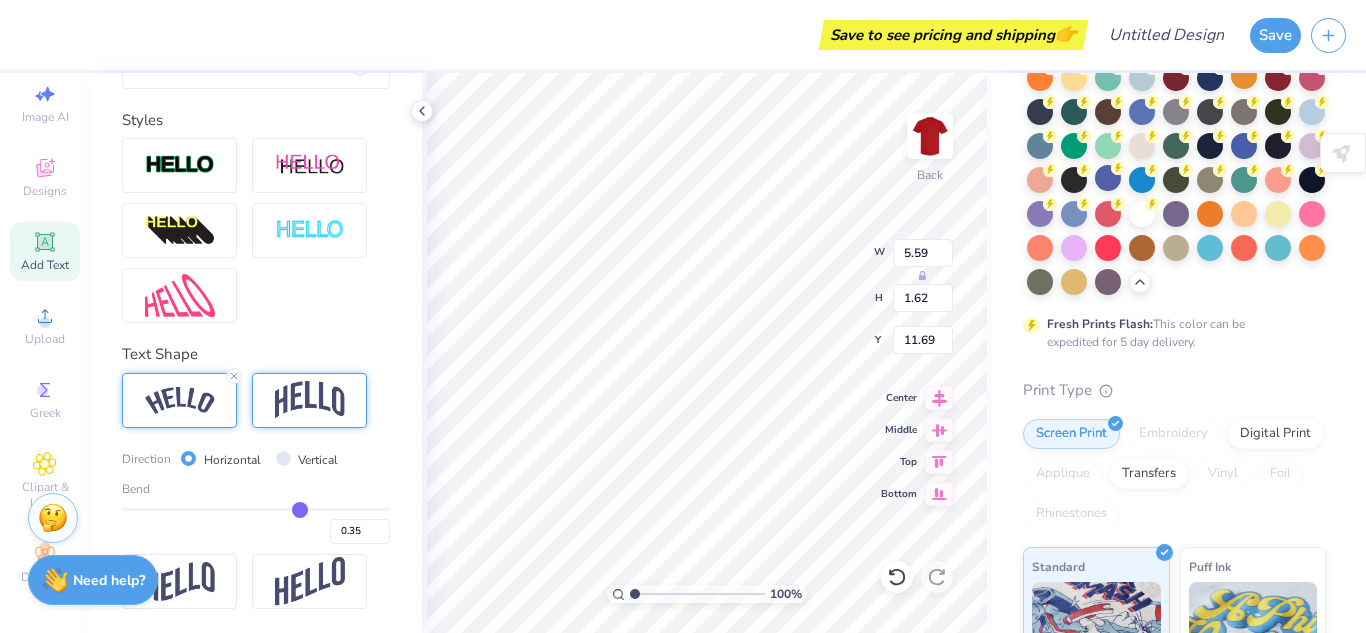 click at bounding box center [256, 509] 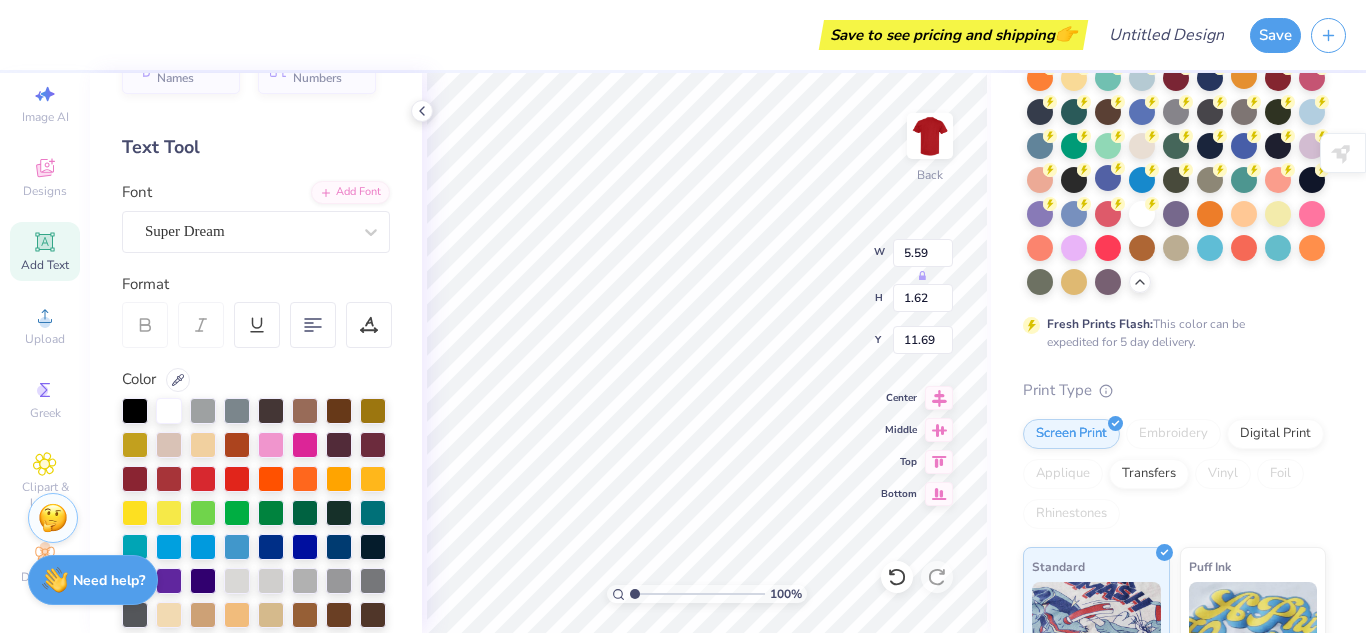 scroll, scrollTop: 23, scrollLeft: 0, axis: vertical 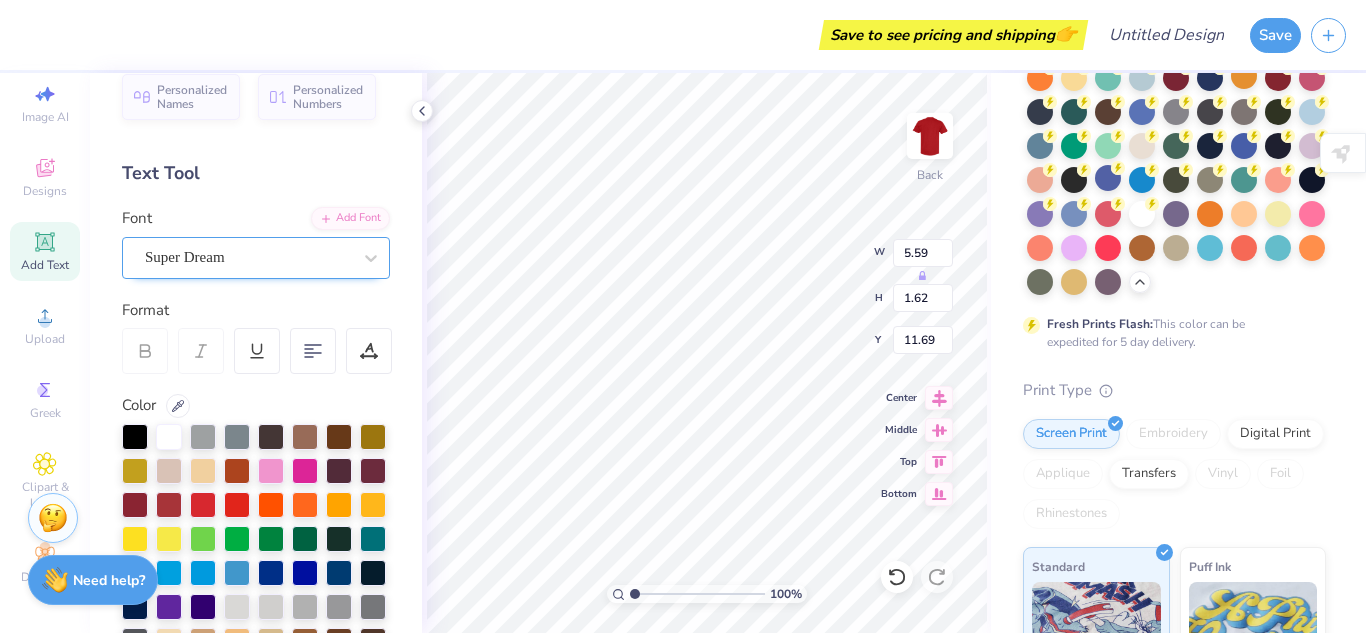 click on "Super Dream" at bounding box center (248, 257) 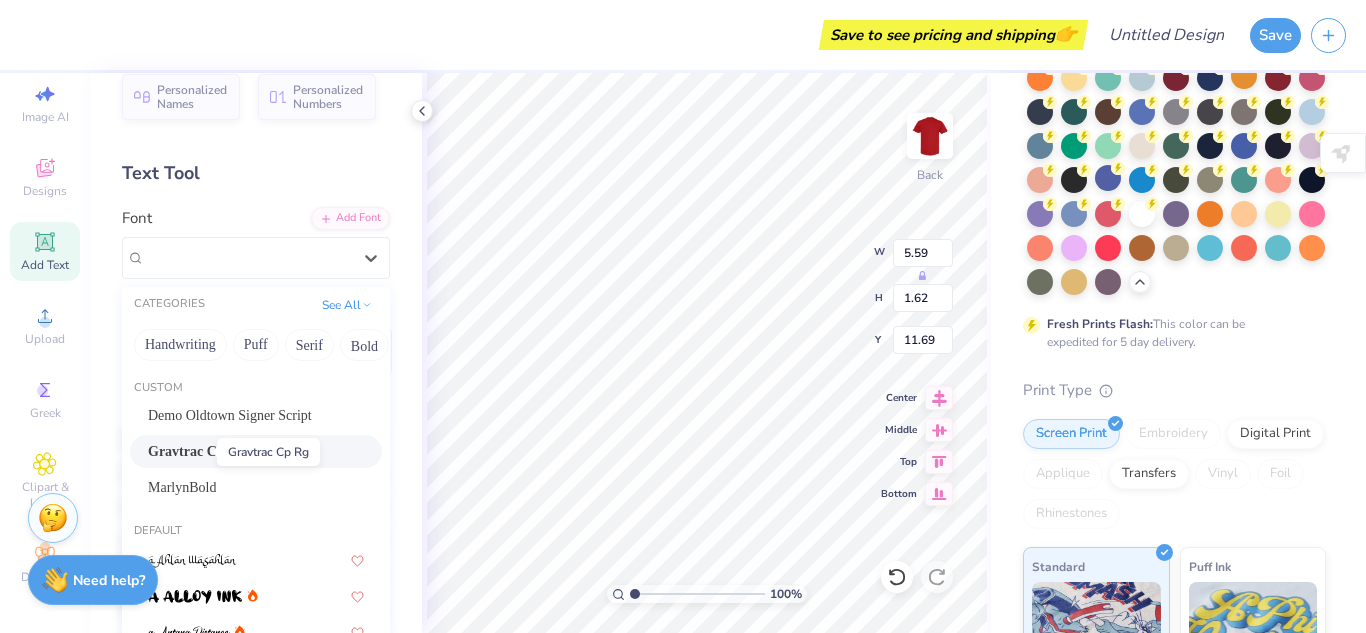 click on "Gravtrac Cp Rg" at bounding box center [196, 451] 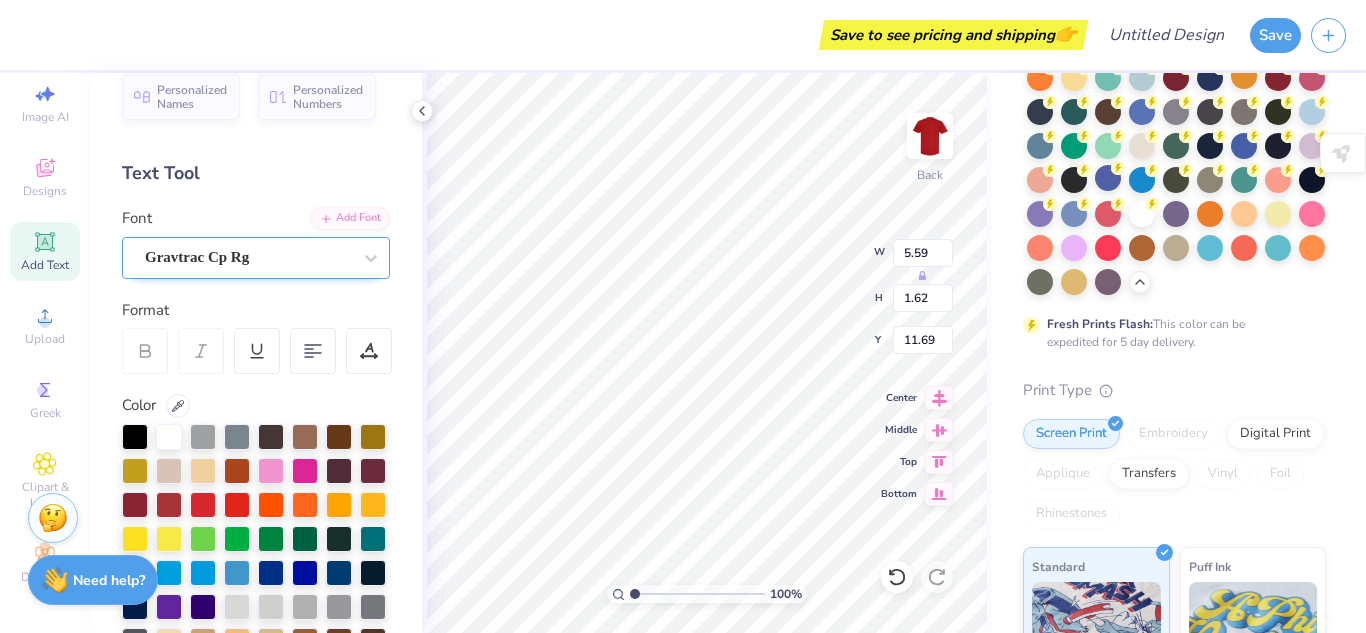 click on "Gravtrac Cp Rg" at bounding box center (248, 257) 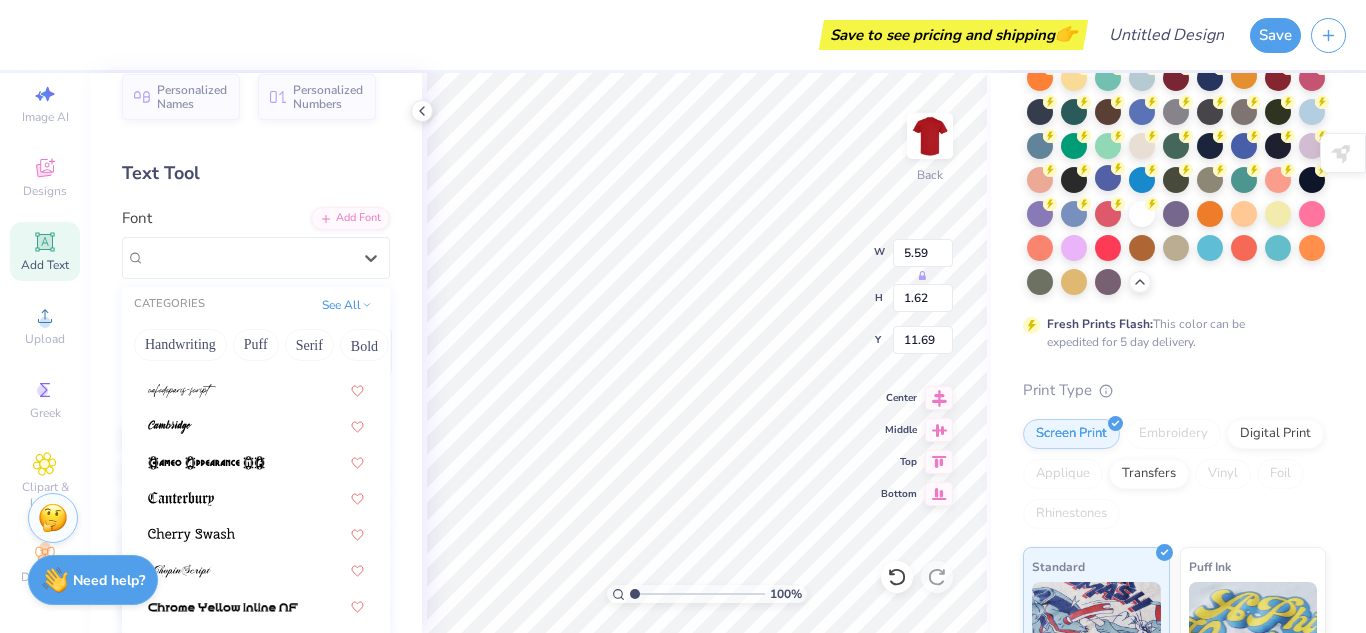 scroll, scrollTop: 1827, scrollLeft: 0, axis: vertical 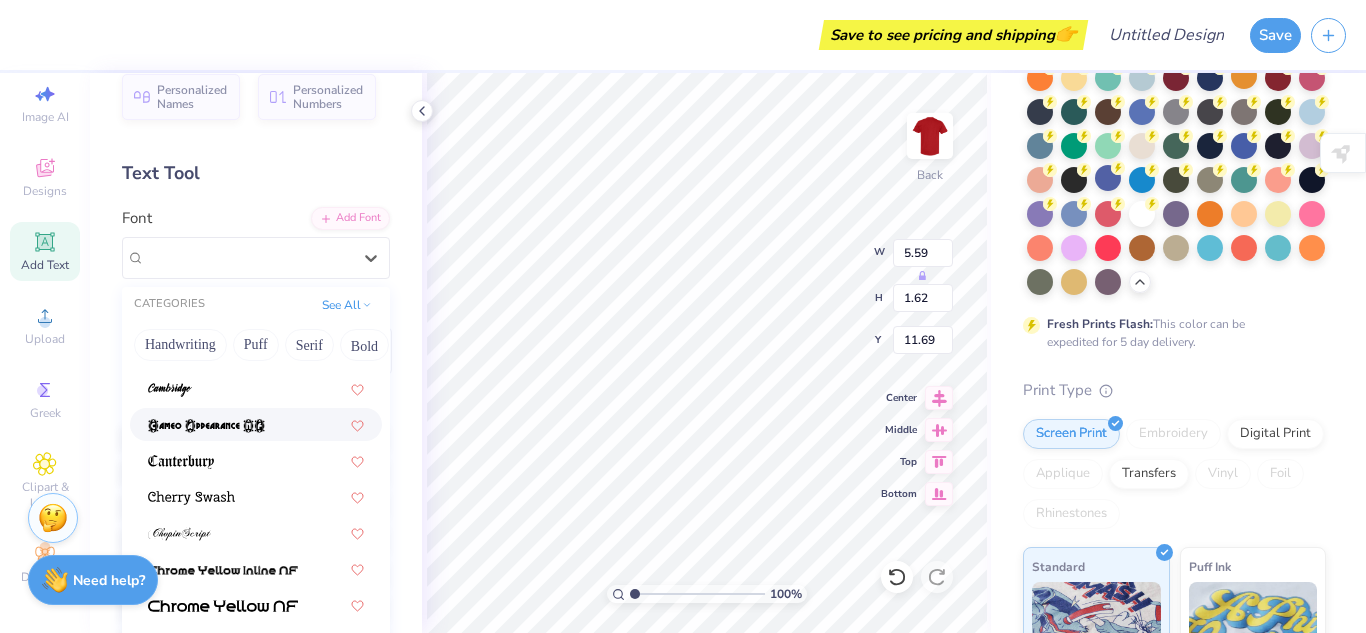 click on "Middle" at bounding box center [901, 430] 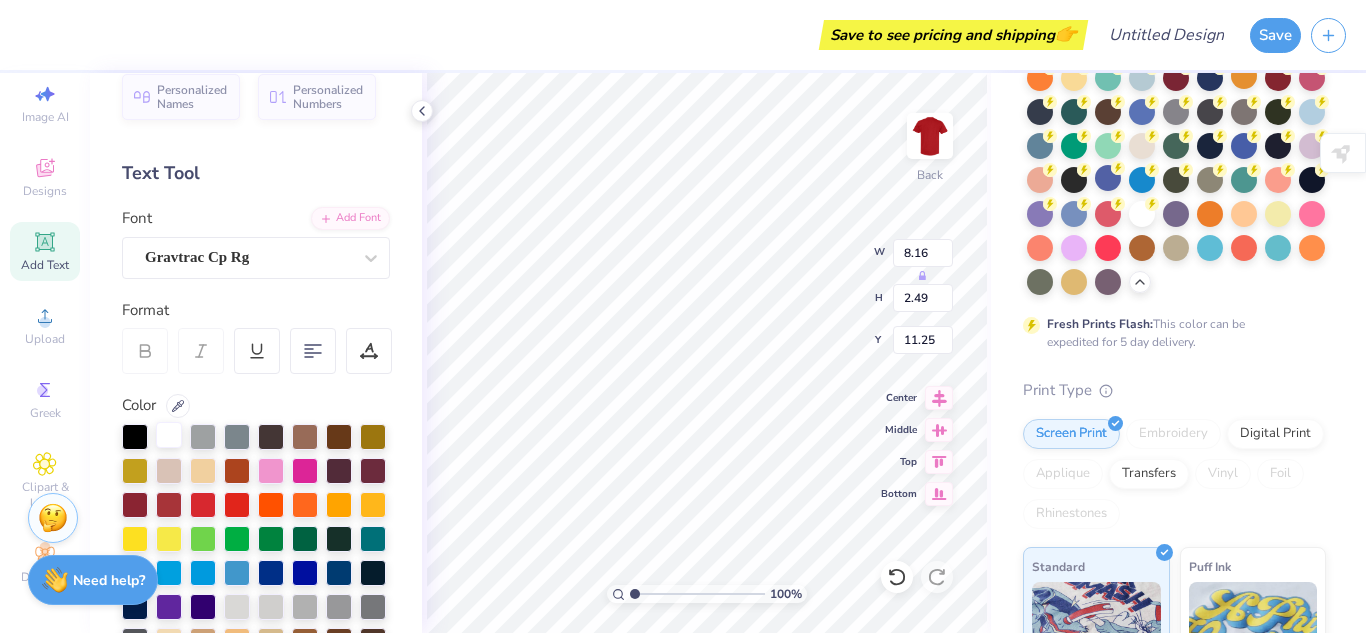 click 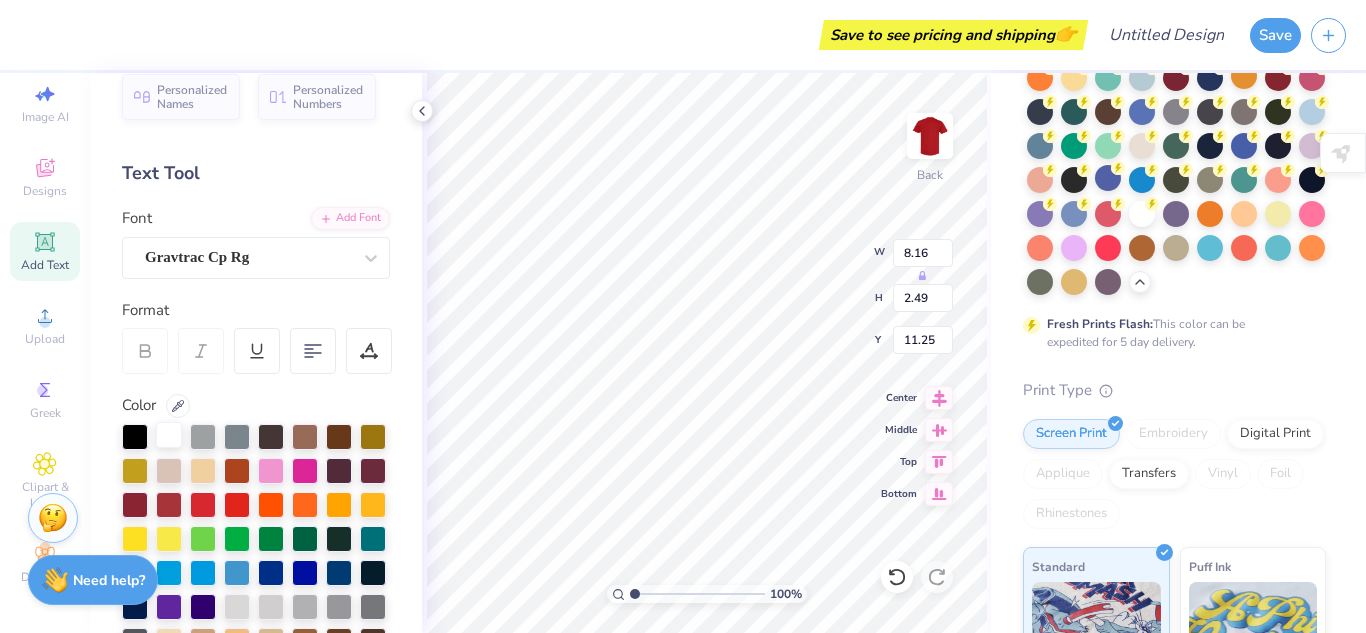 click at bounding box center (169, 435) 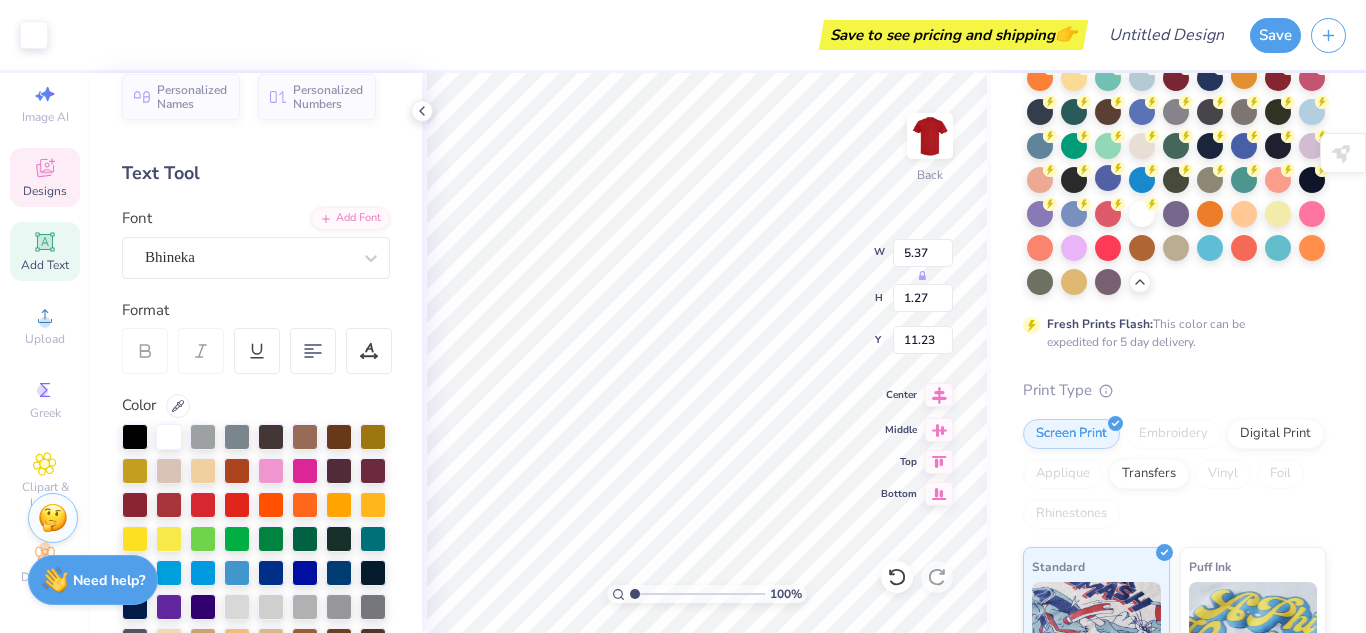 click on "Center" at bounding box center (901, 395) 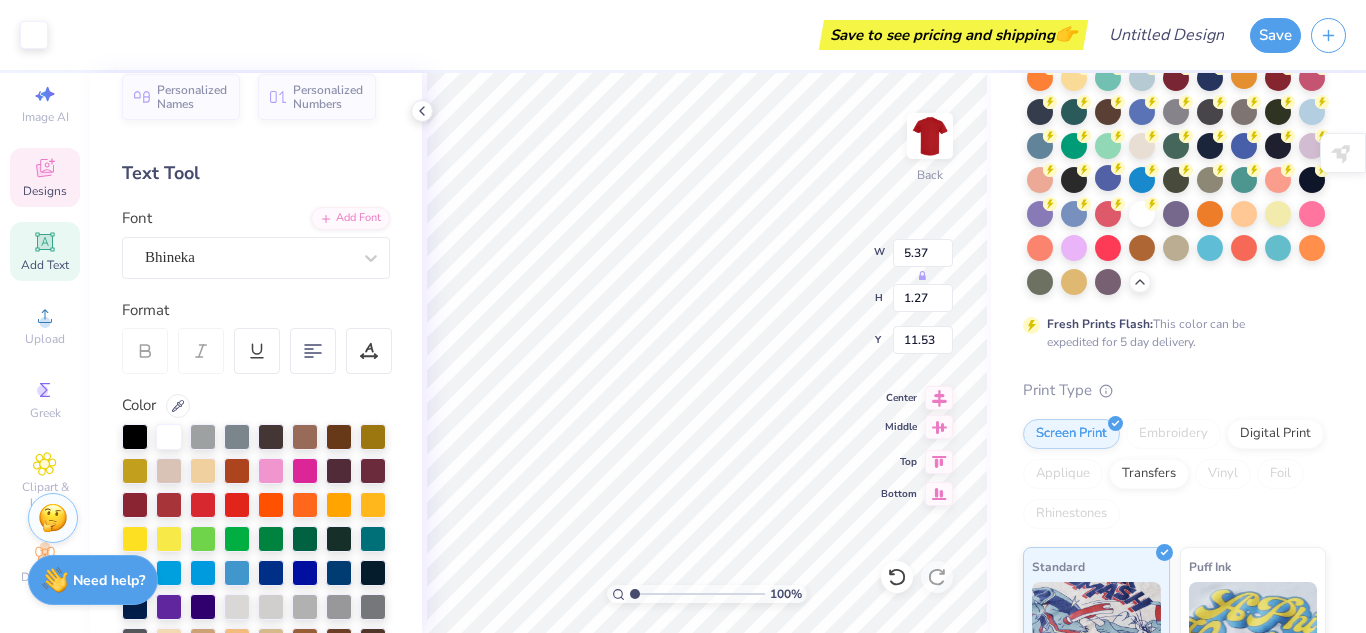 click on "Middle" at bounding box center (901, 427) 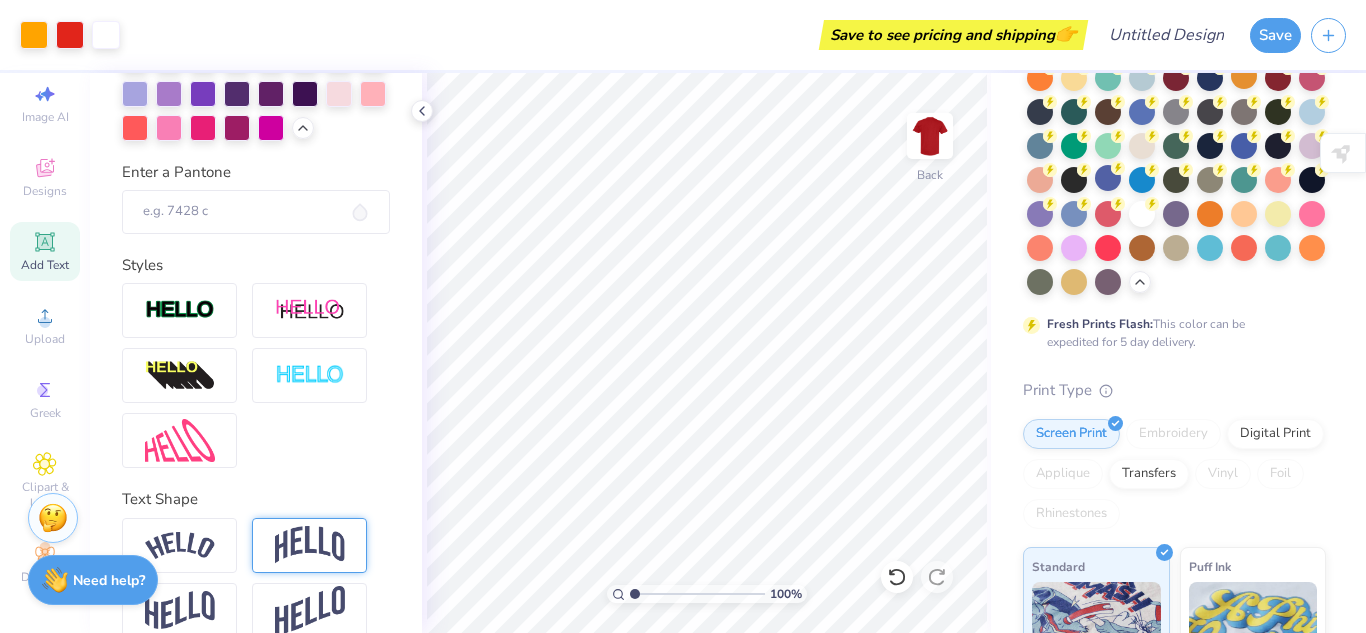 scroll, scrollTop: 769, scrollLeft: 0, axis: vertical 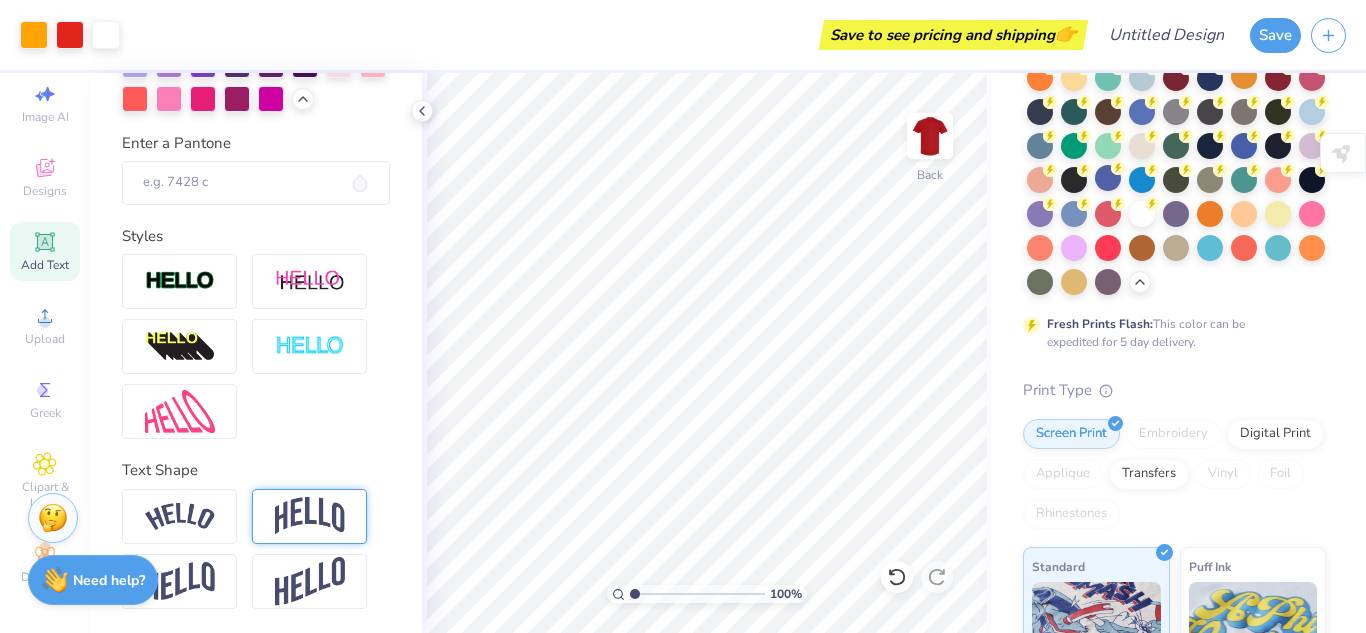 click on "Add Text" at bounding box center [45, 265] 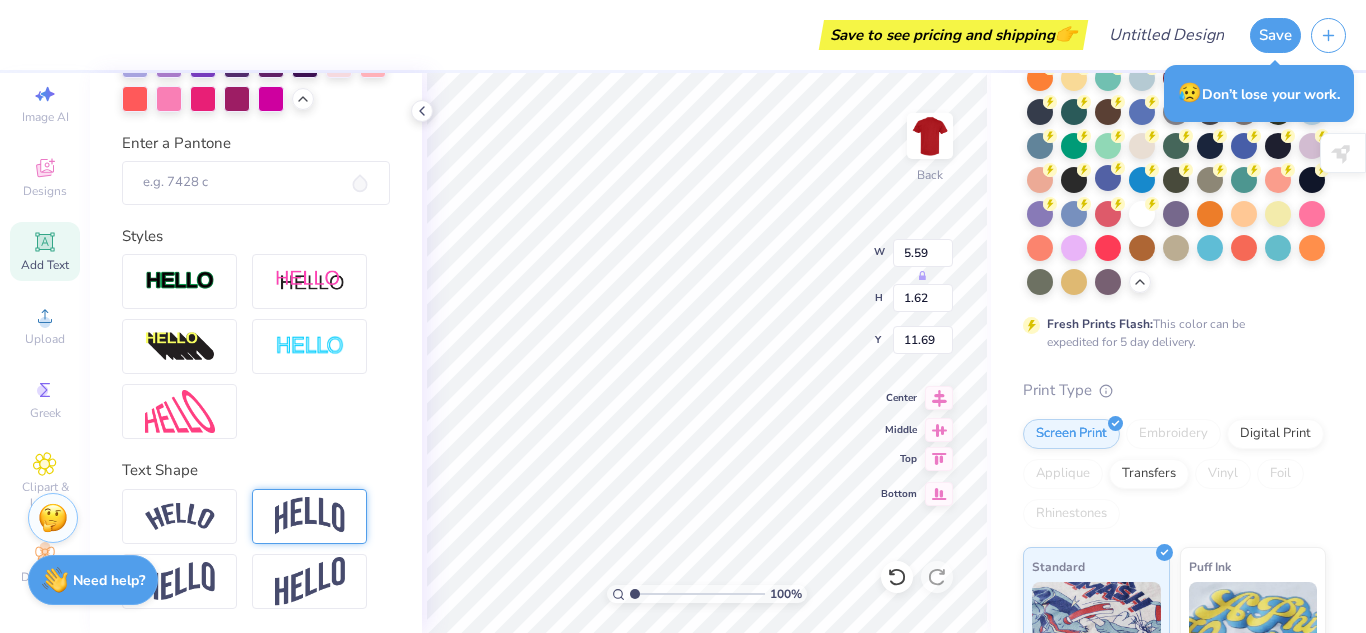 click 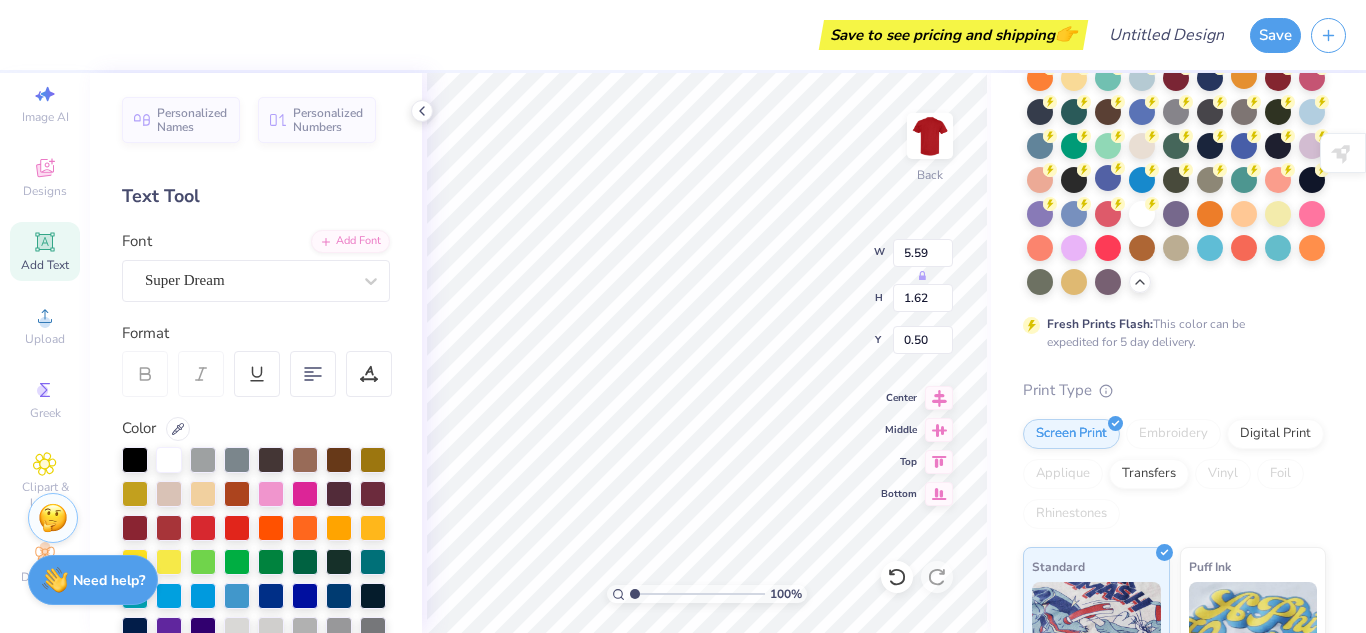 scroll, scrollTop: 0, scrollLeft: 0, axis: both 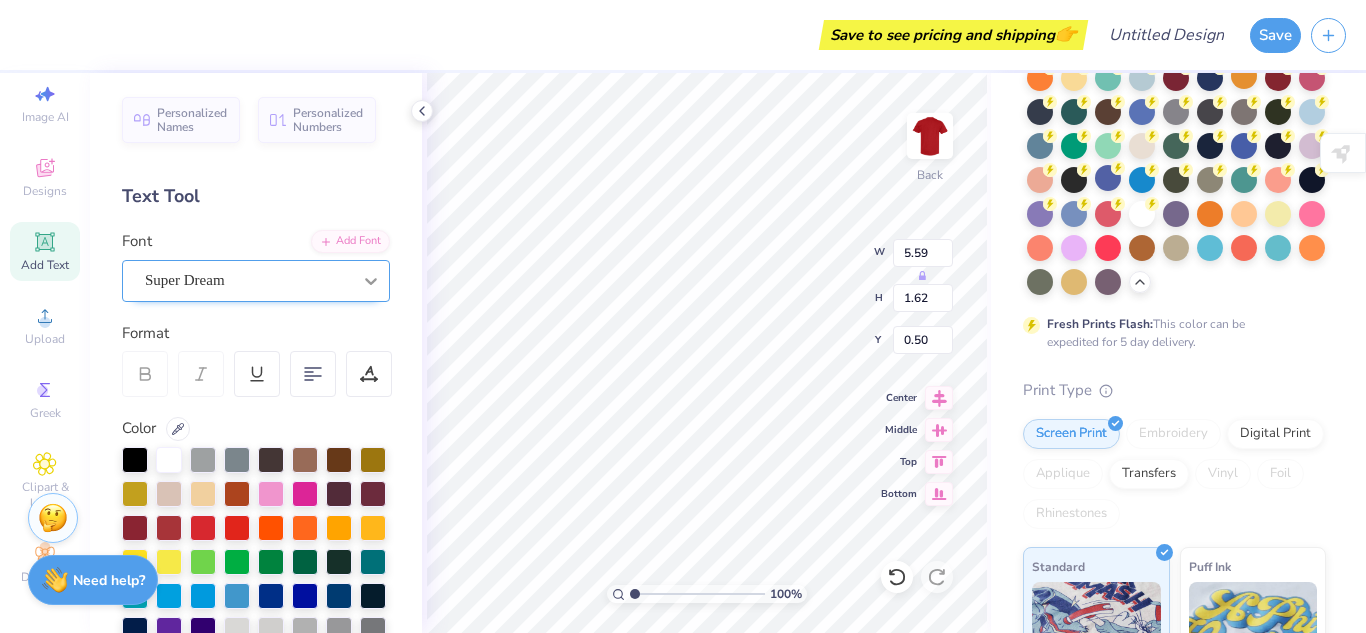 click 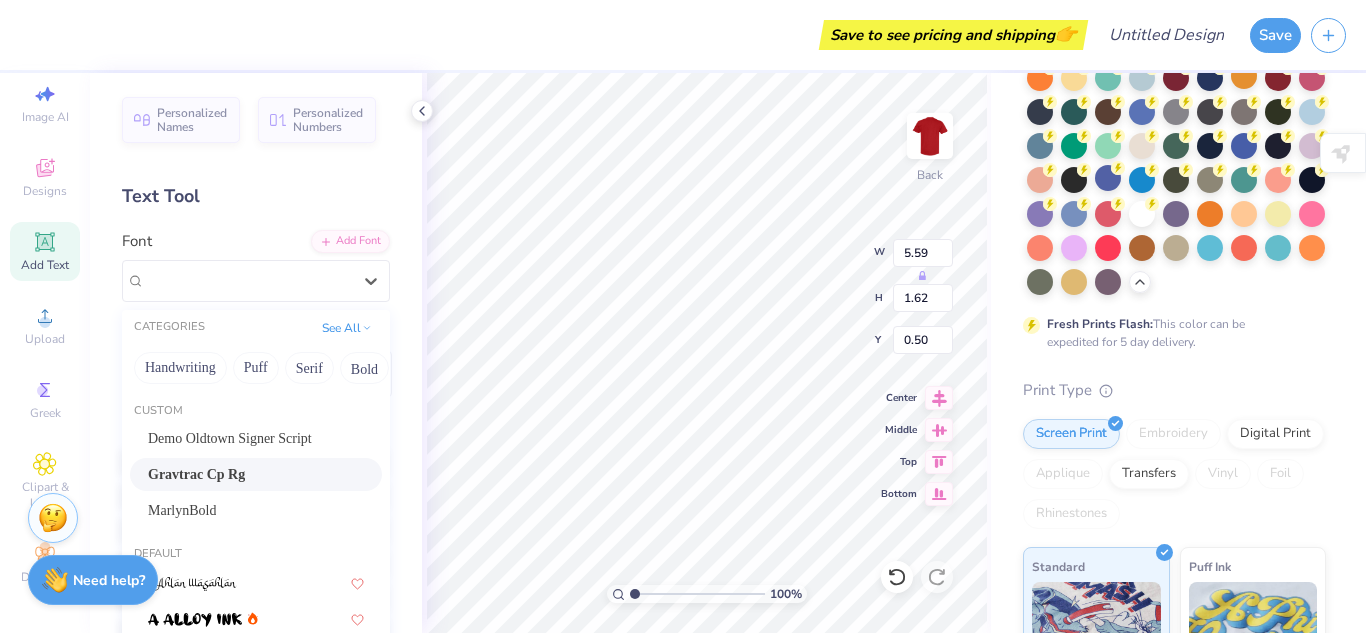 click on "Gravtrac Cp Rg" at bounding box center [256, 474] 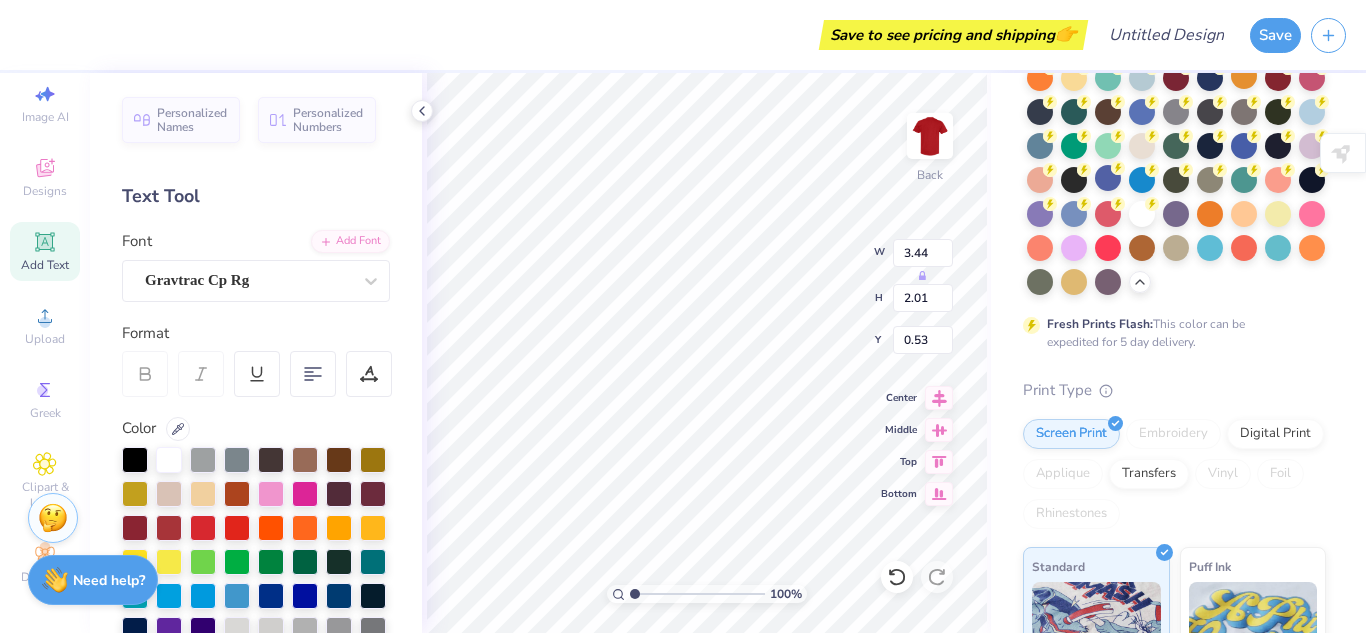 scroll, scrollTop: 2, scrollLeft: 0, axis: vertical 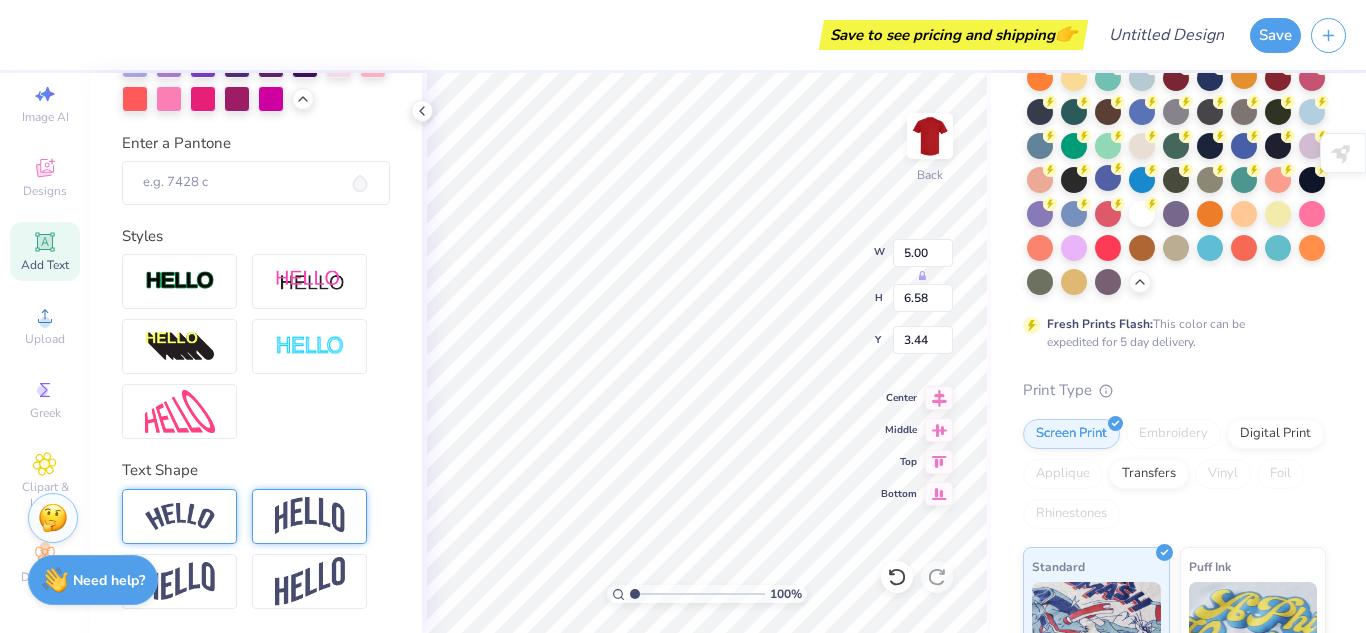 click at bounding box center [179, 516] 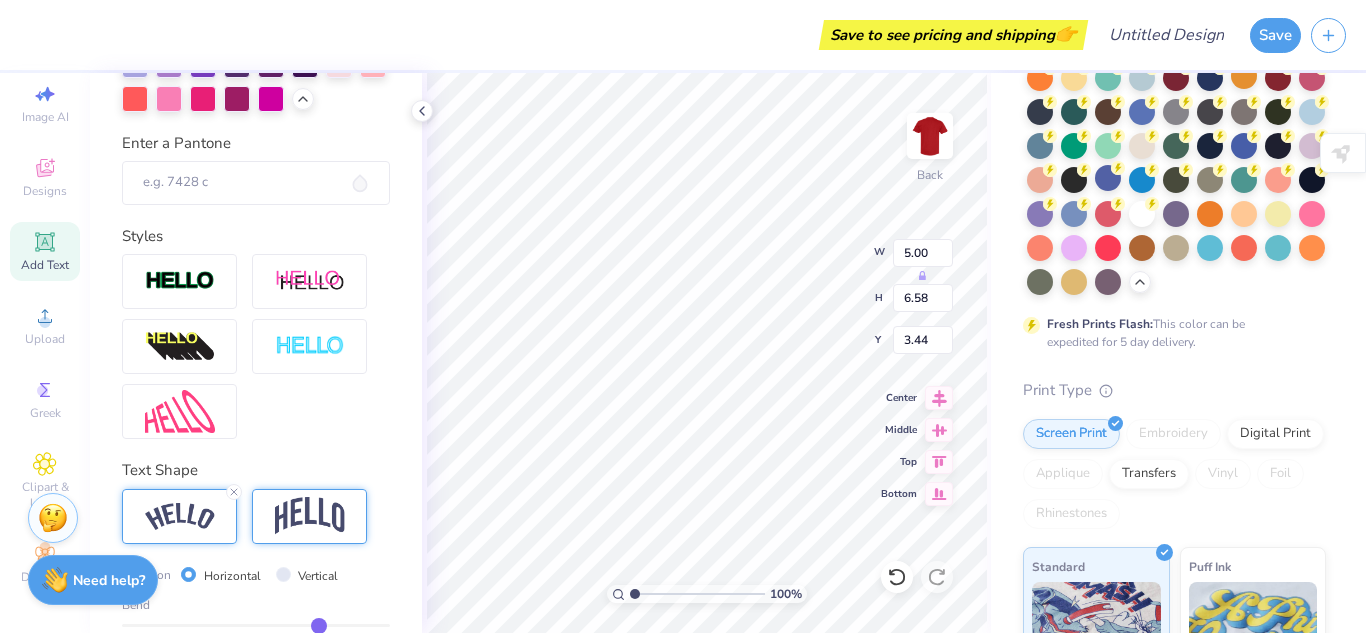 click on "Text Shape Direction Horizontal Vertical Bend 0.50" at bounding box center (256, 592) 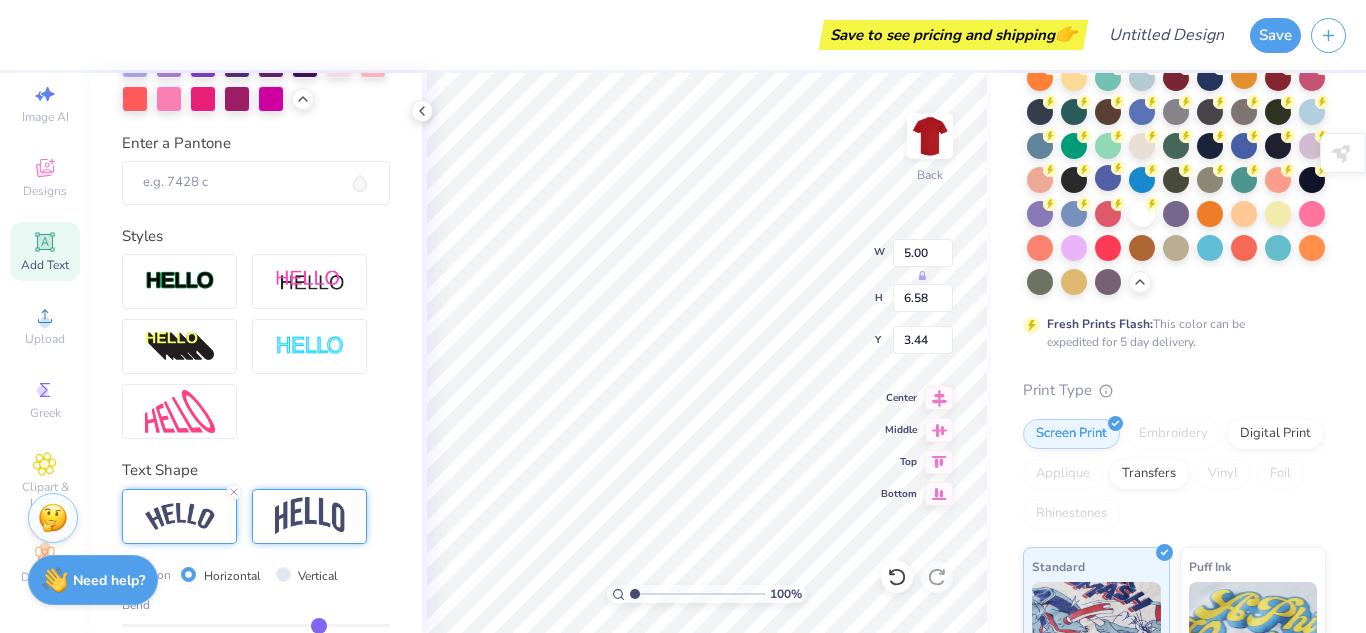click at bounding box center [310, 516] 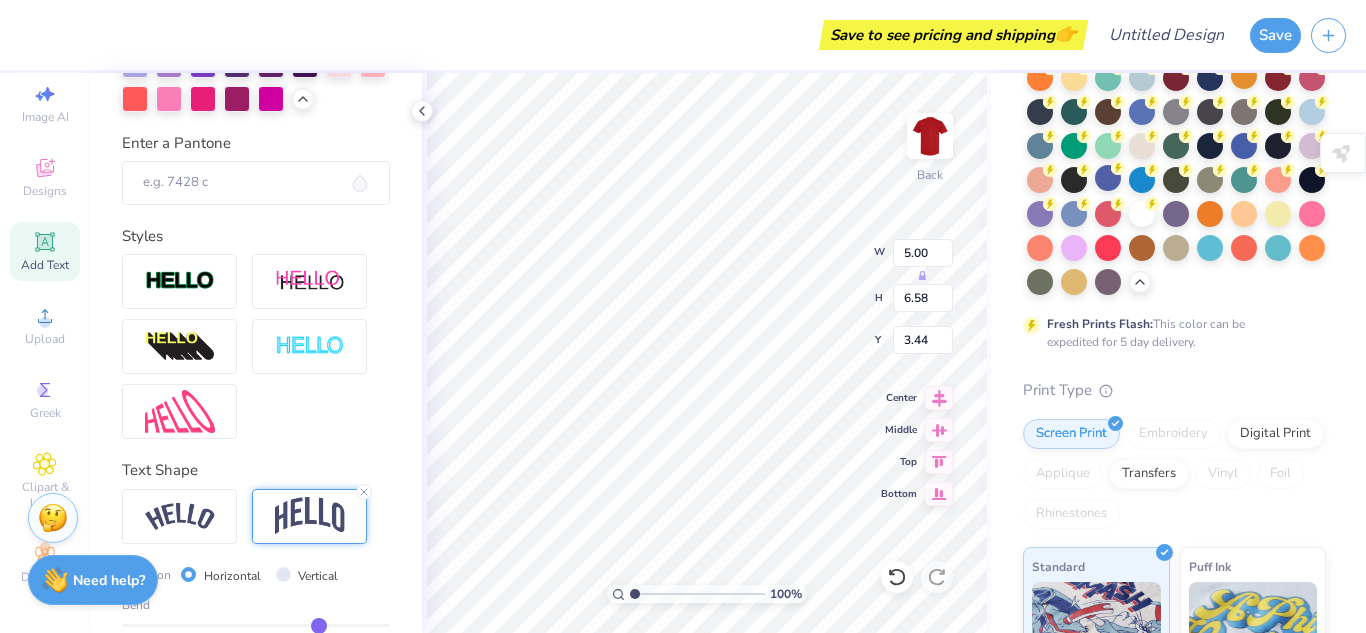 click on "Personalized Names Personalized Numbers Text Tool  Add Font Font Gravtrac Cp Rg Format Color Enter a Pantone Styles Text Shape Direction Horizontal Vertical Bend 0.50" at bounding box center [256, 353] 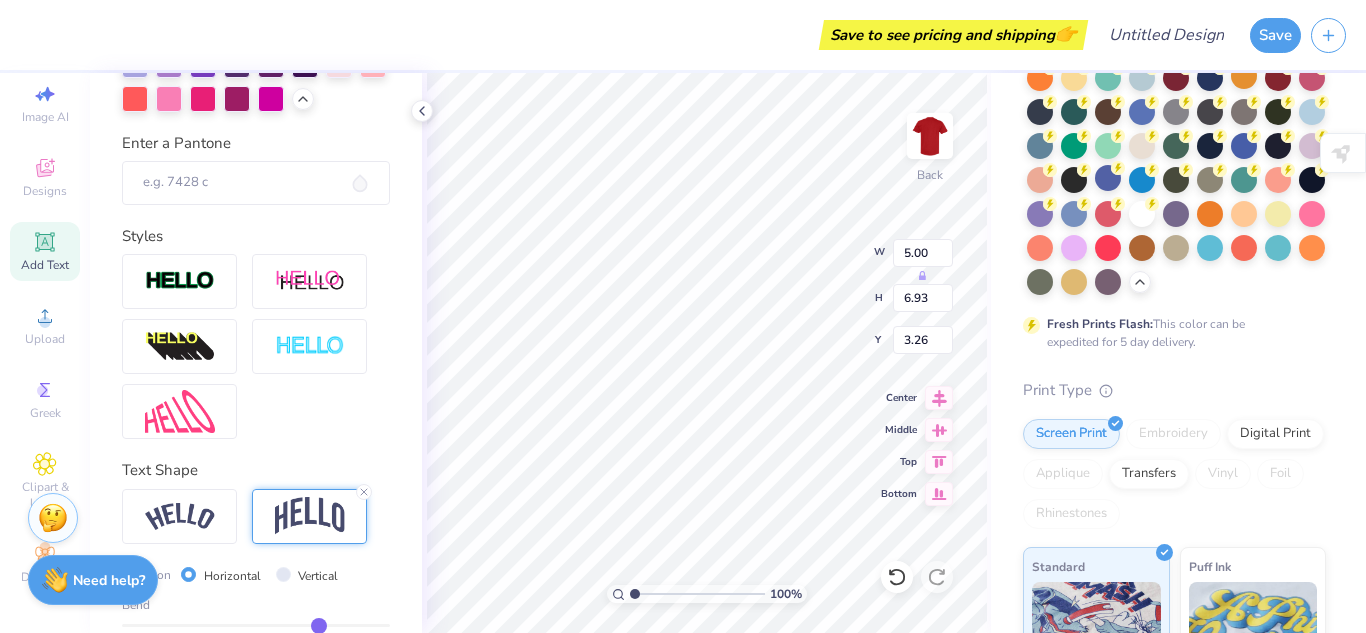 scroll, scrollTop: 1, scrollLeft: 3, axis: both 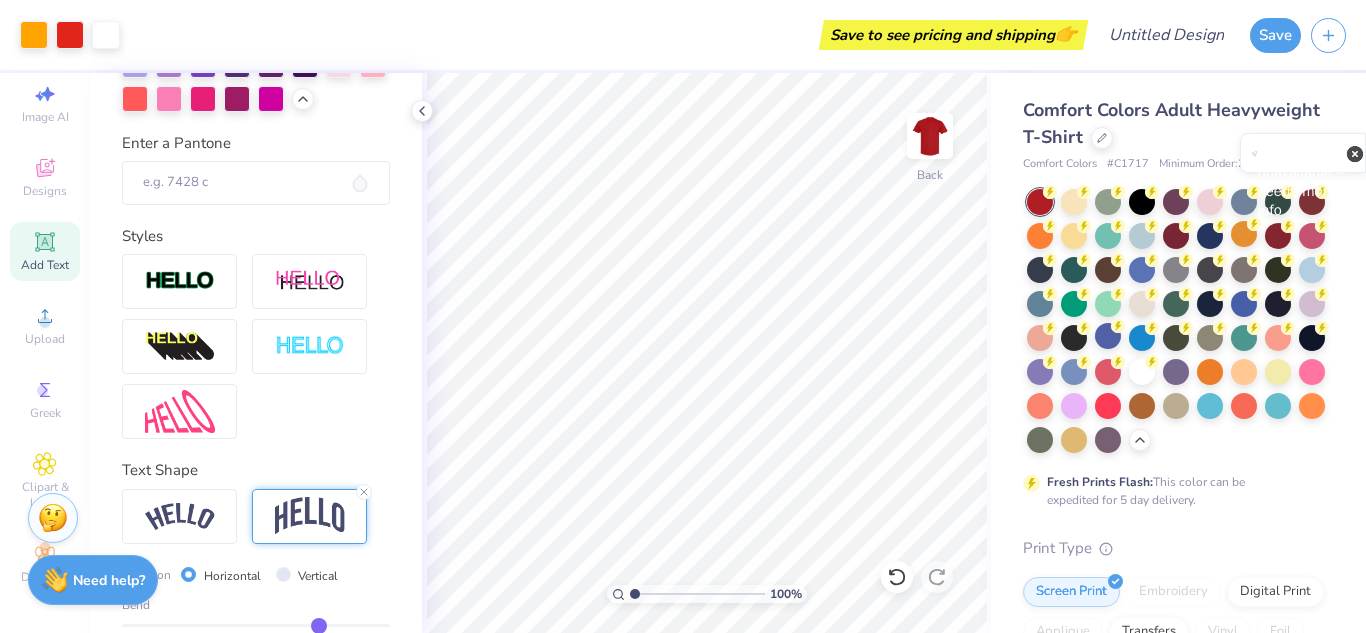 click 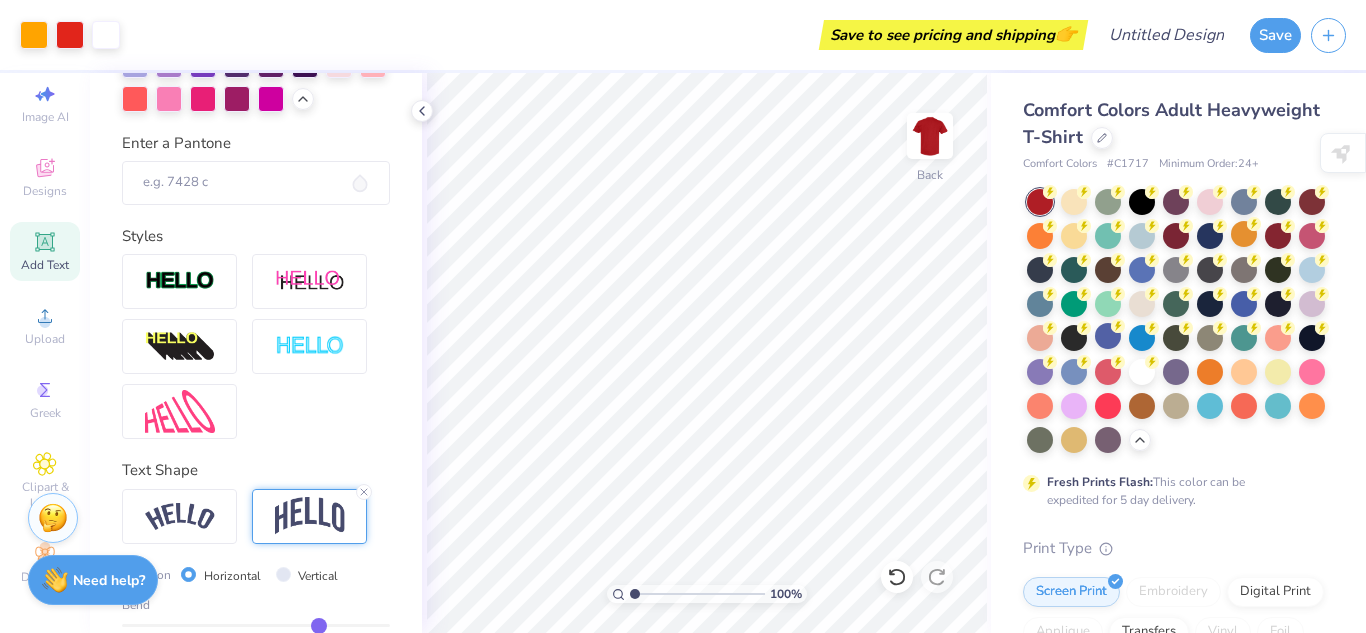 click on "Turn off on this site" at bounding box center (683, 60) 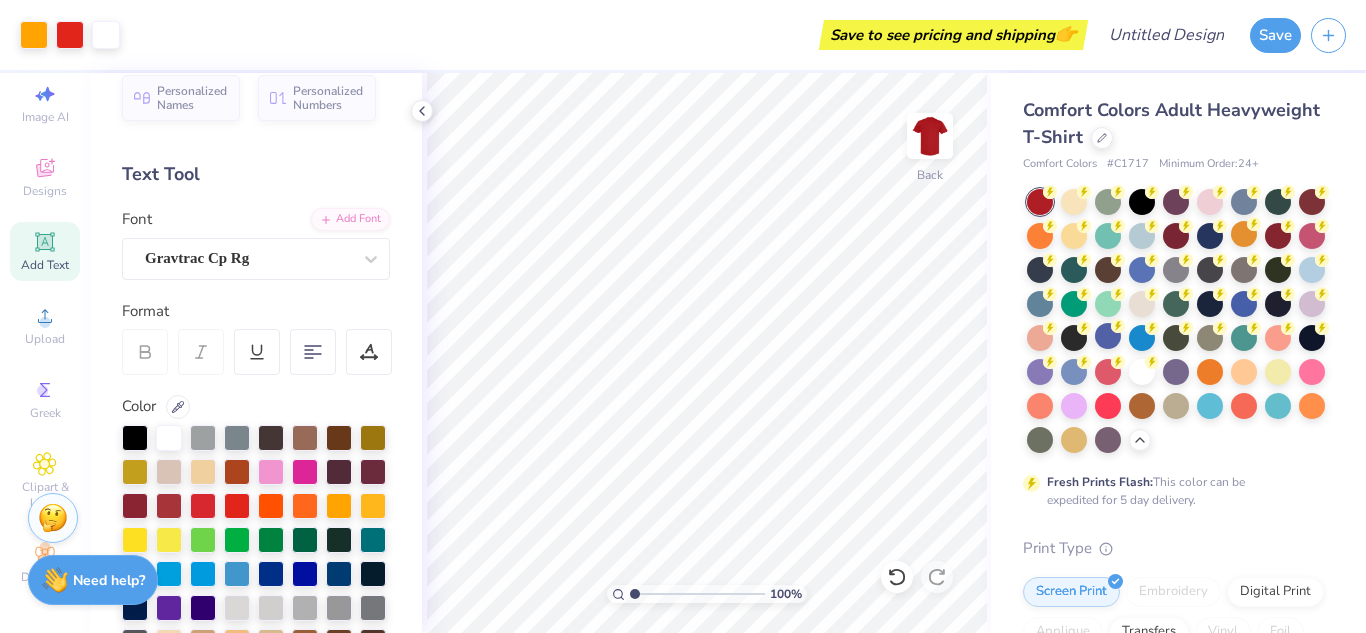 scroll, scrollTop: 0, scrollLeft: 0, axis: both 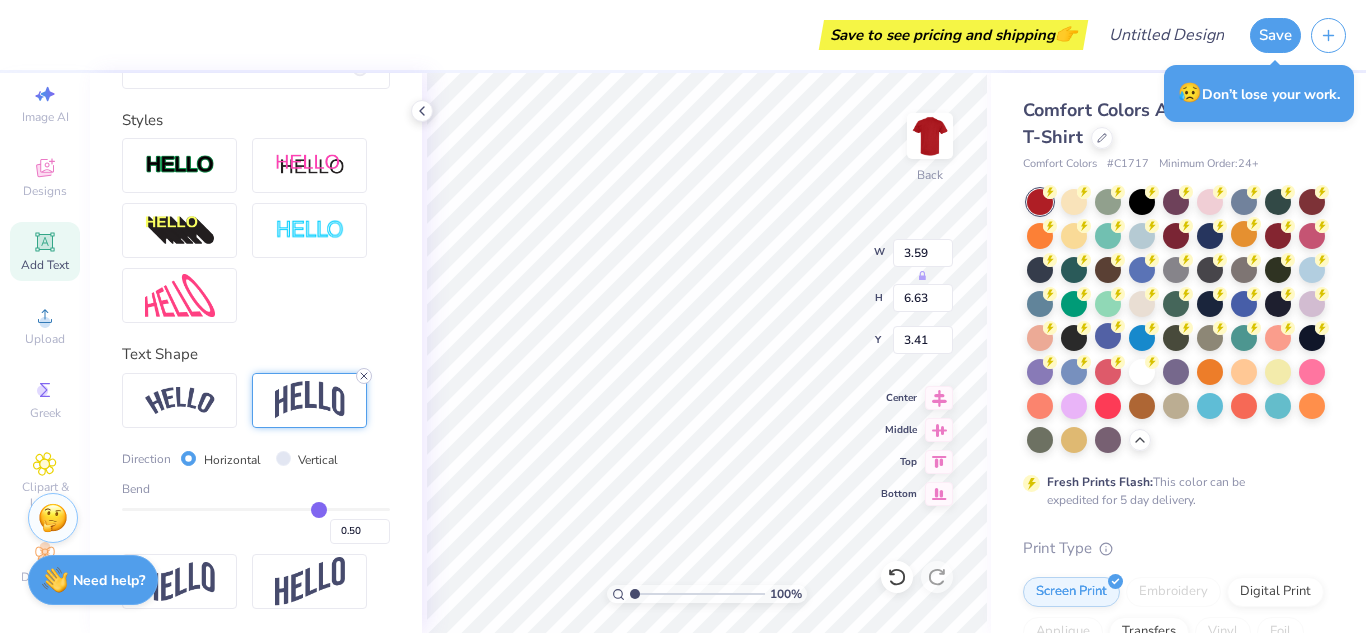 click 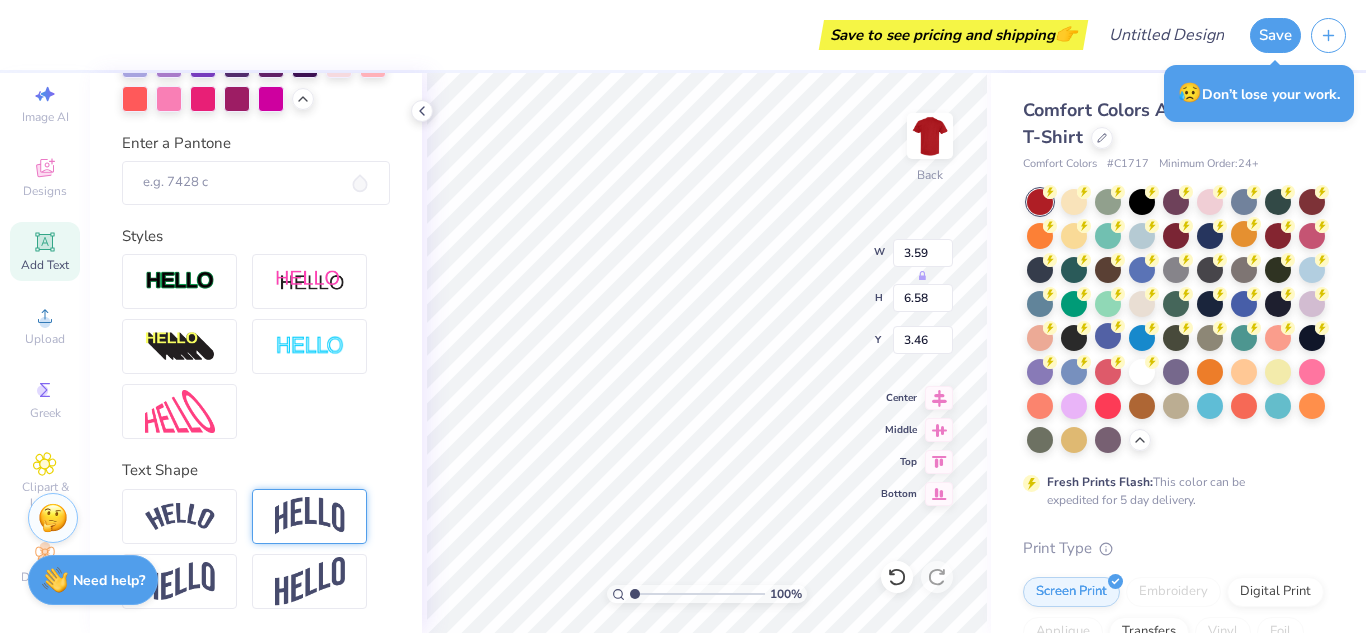 scroll, scrollTop: 769, scrollLeft: 0, axis: vertical 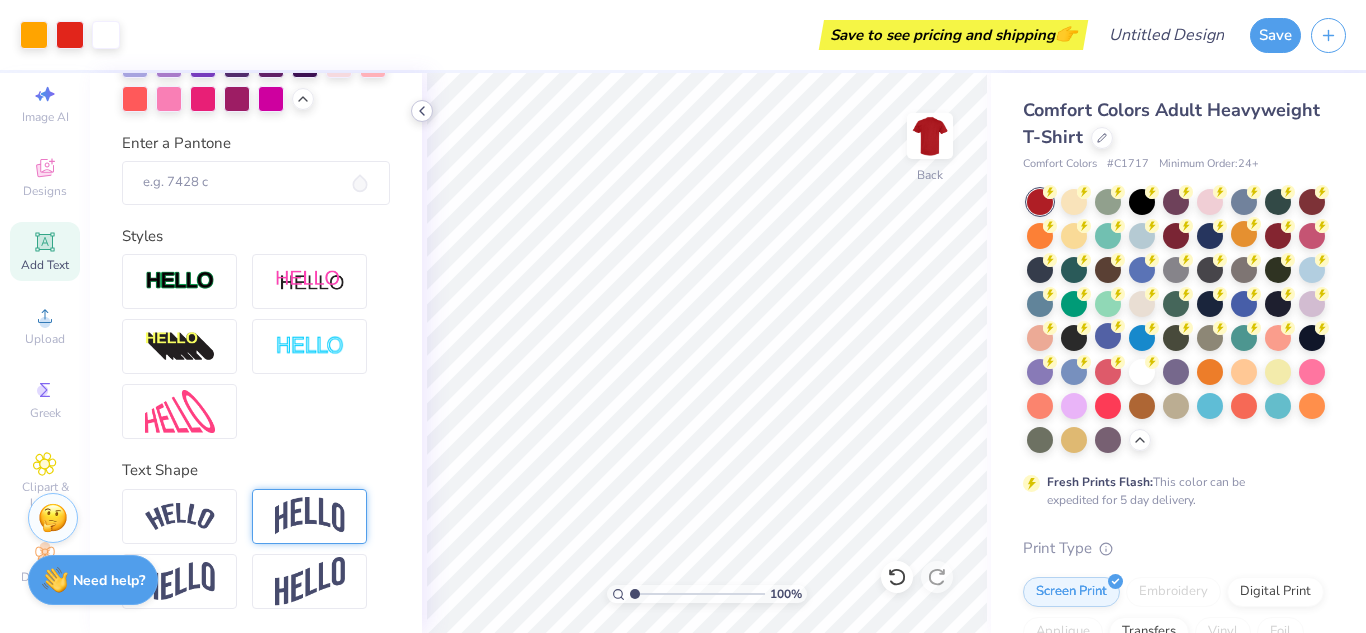 click 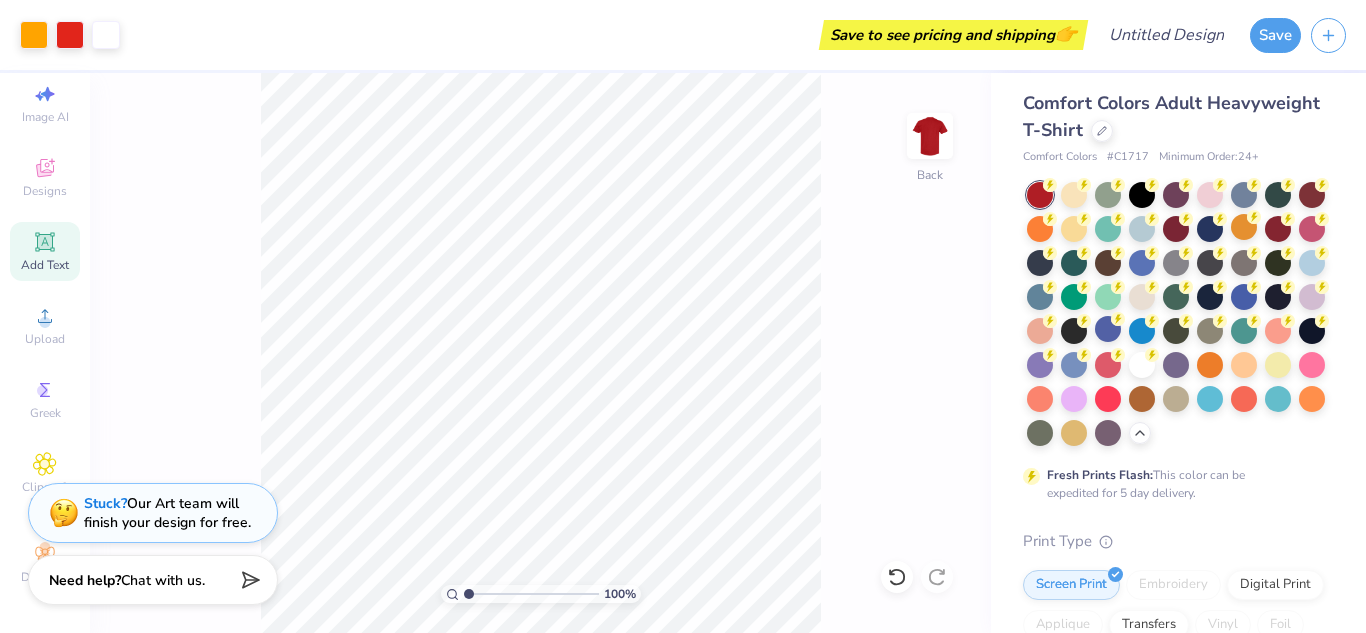 scroll, scrollTop: 0, scrollLeft: 0, axis: both 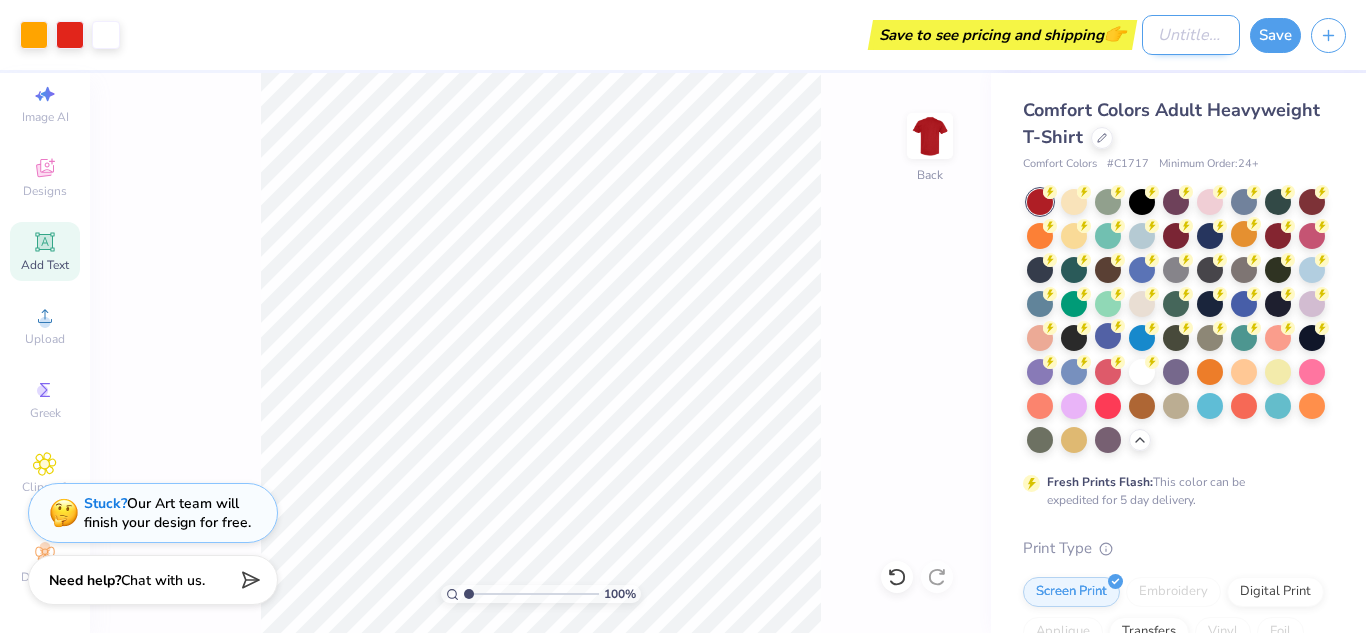 click on "Design Title" at bounding box center (1191, 35) 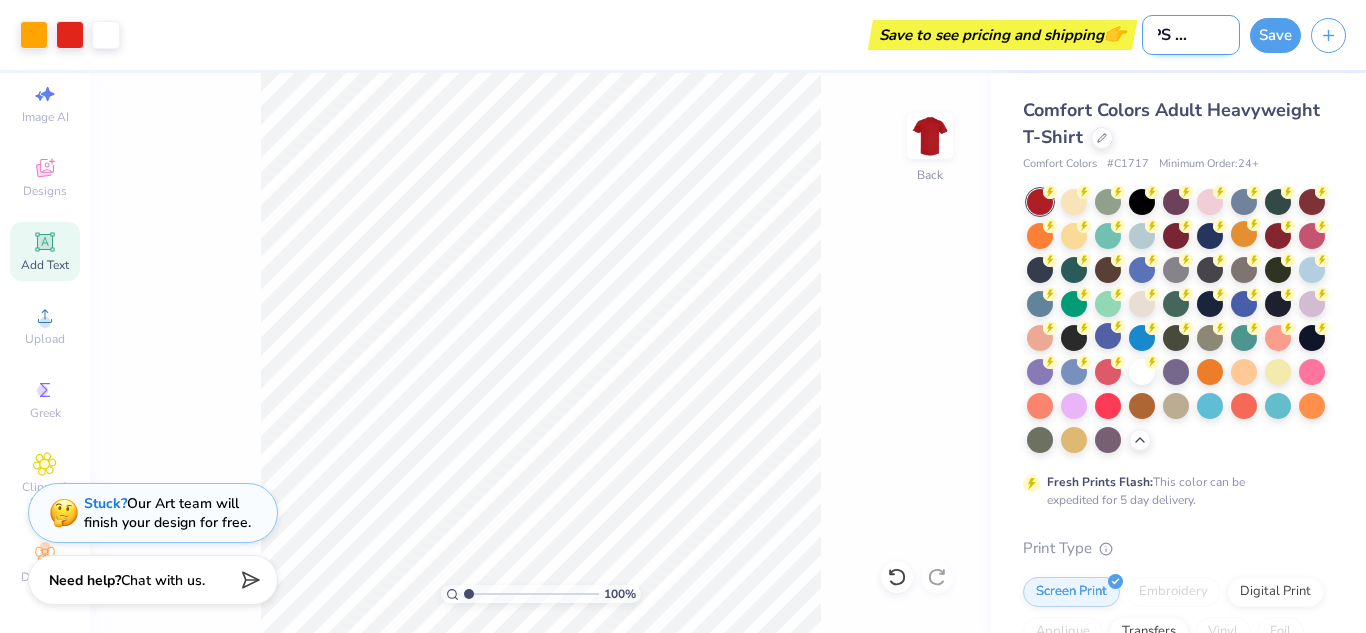 scroll, scrollTop: 0, scrollLeft: 39, axis: horizontal 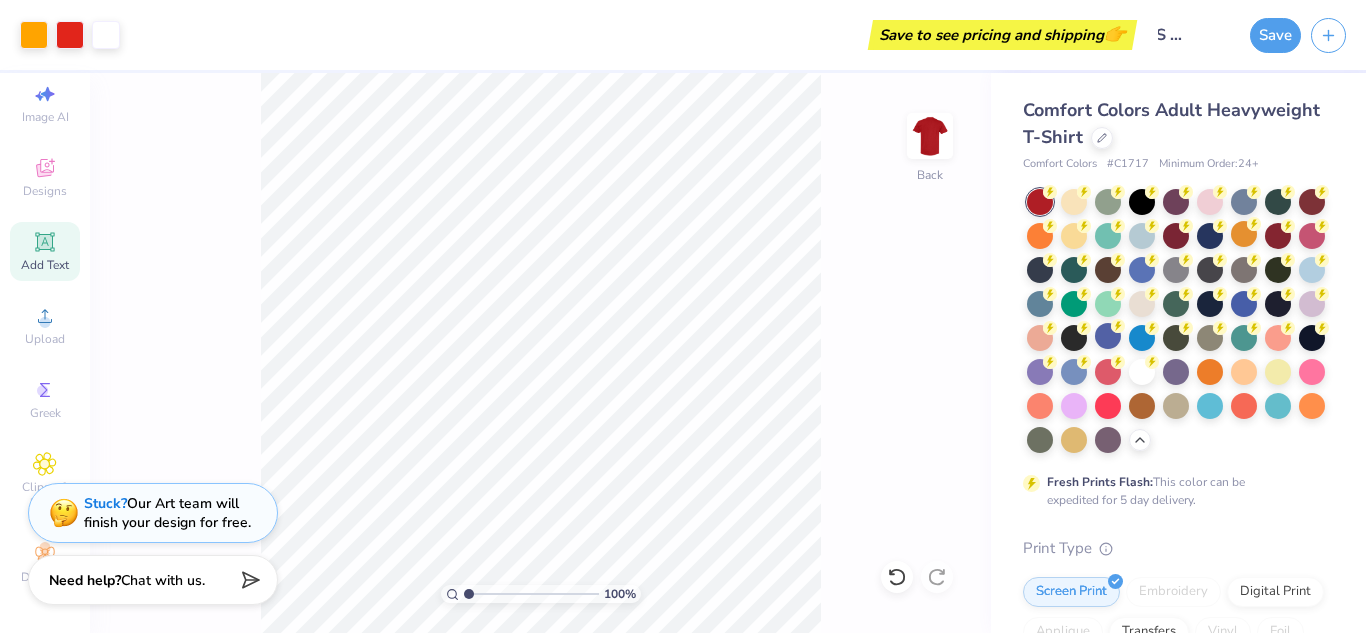 click on "Comfort Colors Adult Heavyweight T-Shirt Comfort Colors # C1717 Minimum Order:  24 +   Fresh Prints Flash:  This color can be expedited for 5 day delivery. Print Type Screen Print Embroidery Digital Print Applique Transfers Vinyl Foil Rhinestones Standard Puff Ink Neon Ink Metallic & Glitter Ink Glow in the Dark Ink Water based Ink" at bounding box center [1178, 615] 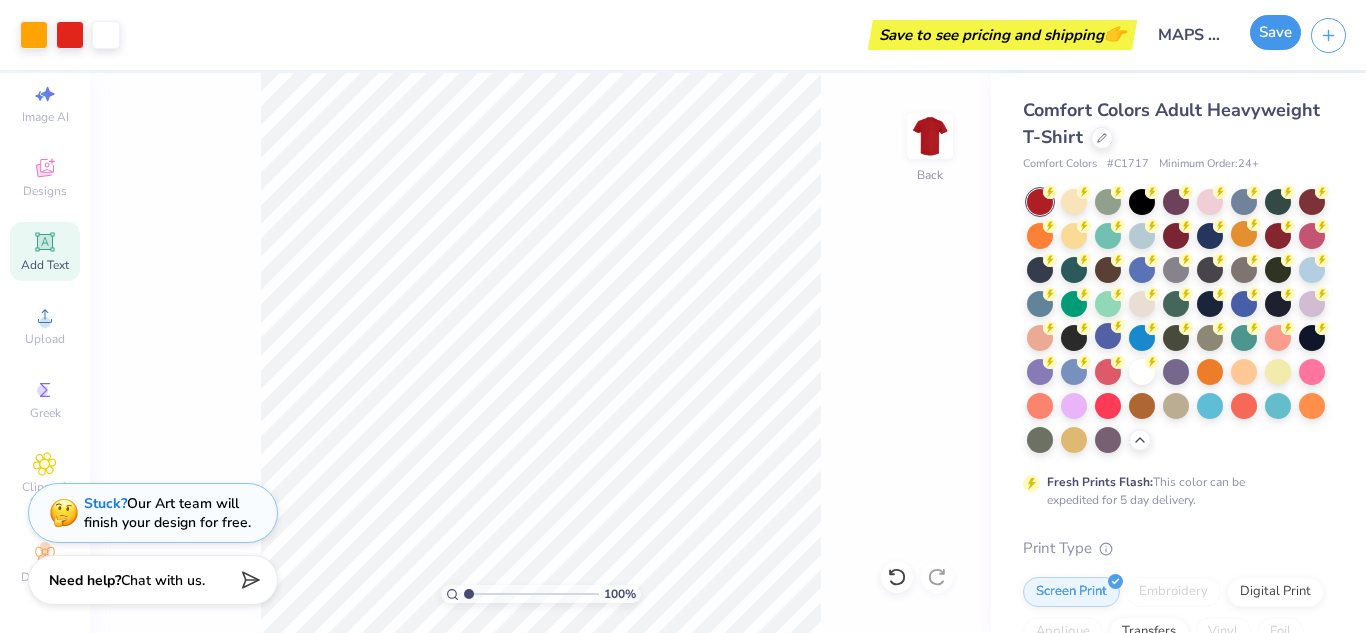 click on "Save" at bounding box center [1275, 32] 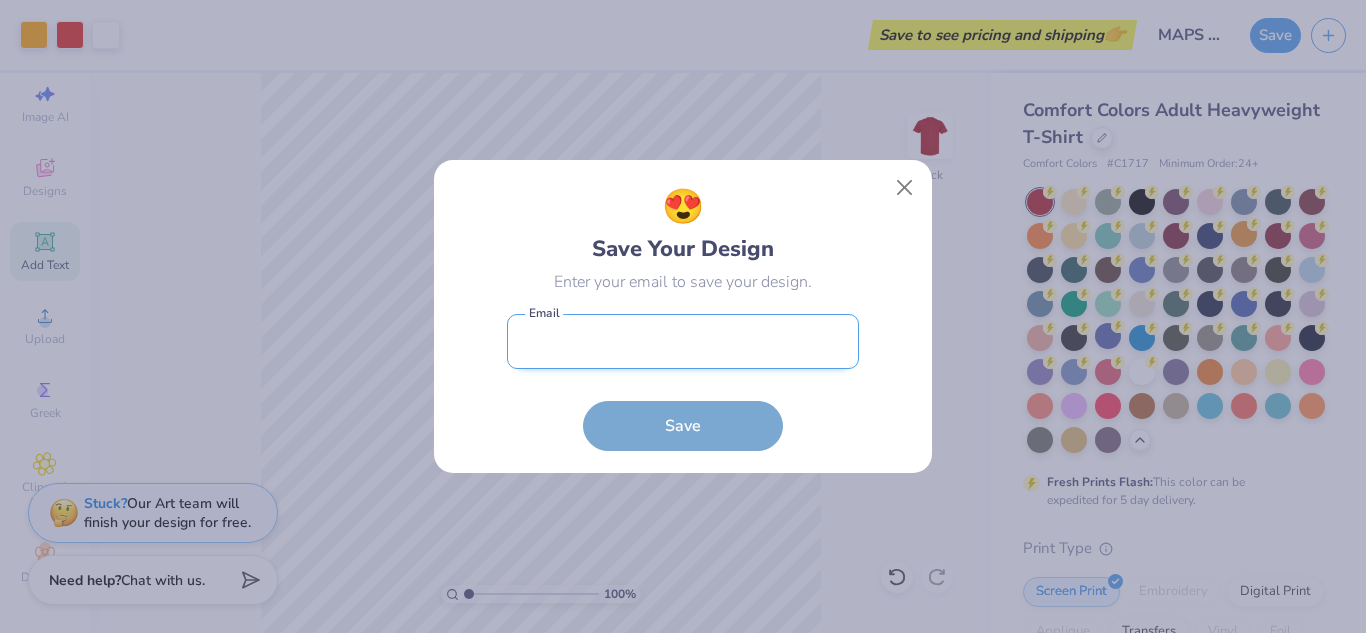 click at bounding box center (683, 341) 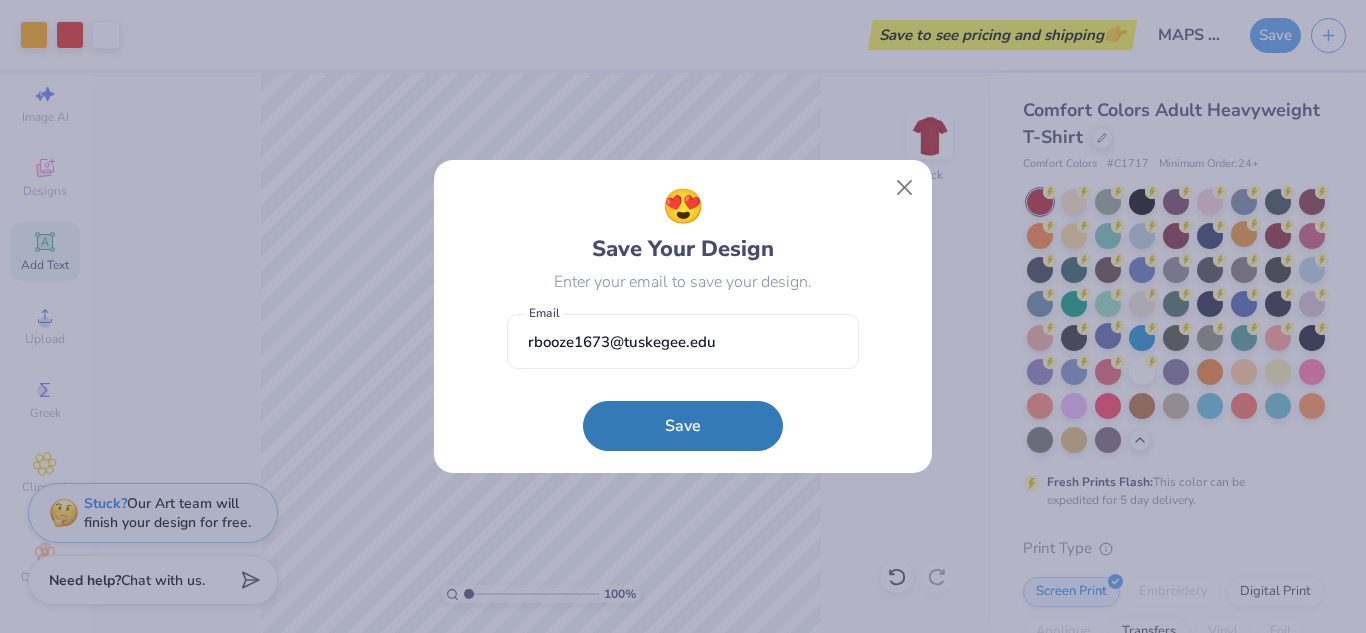 click on "rbooze1673@tuskegee.edu Email Save" at bounding box center [683, 382] 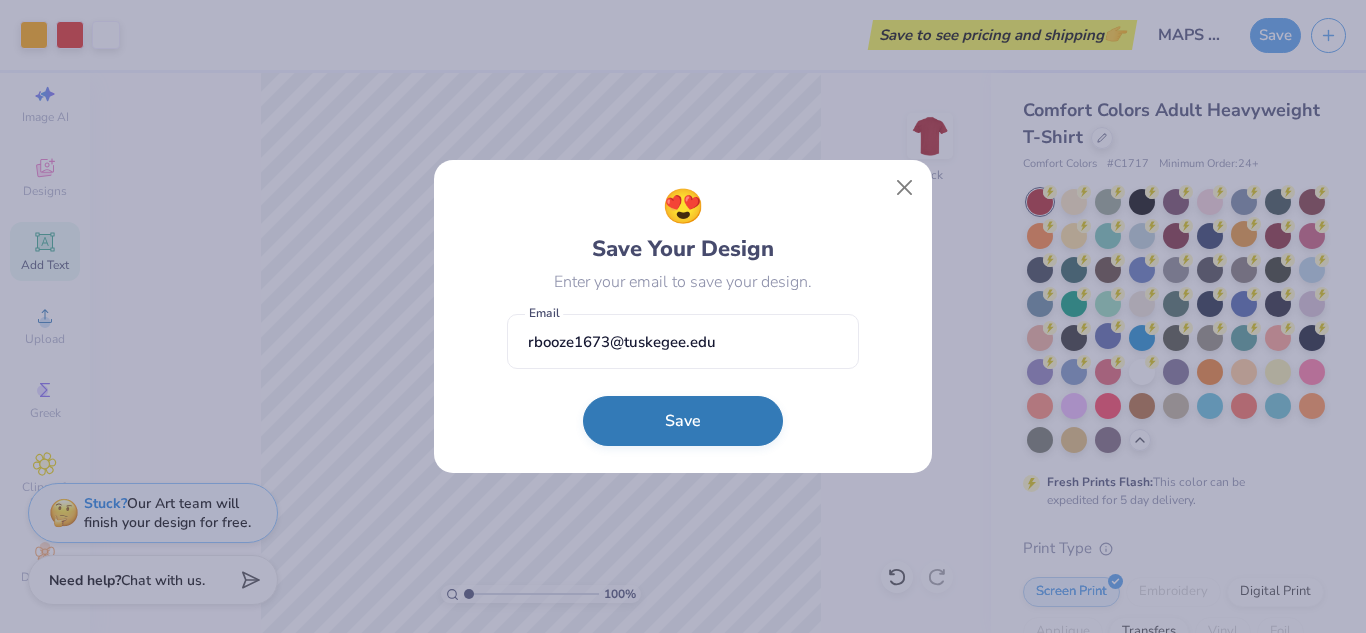 click on "Save" at bounding box center (683, 421) 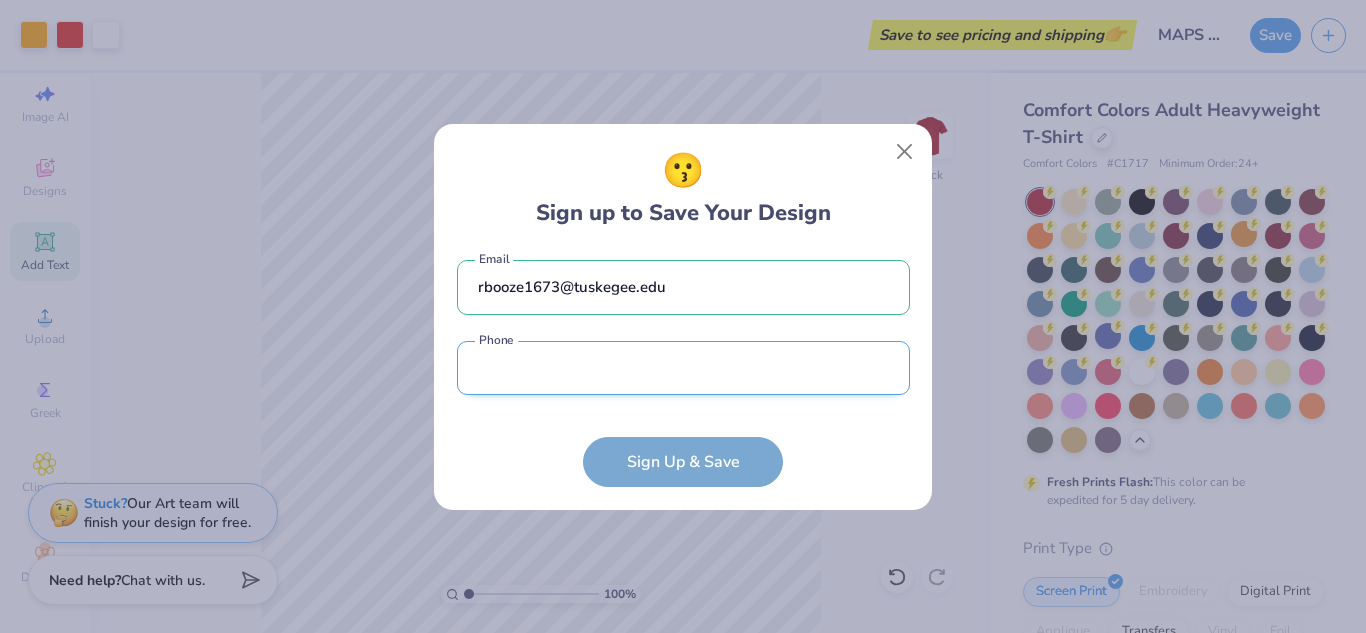 click at bounding box center [683, 368] 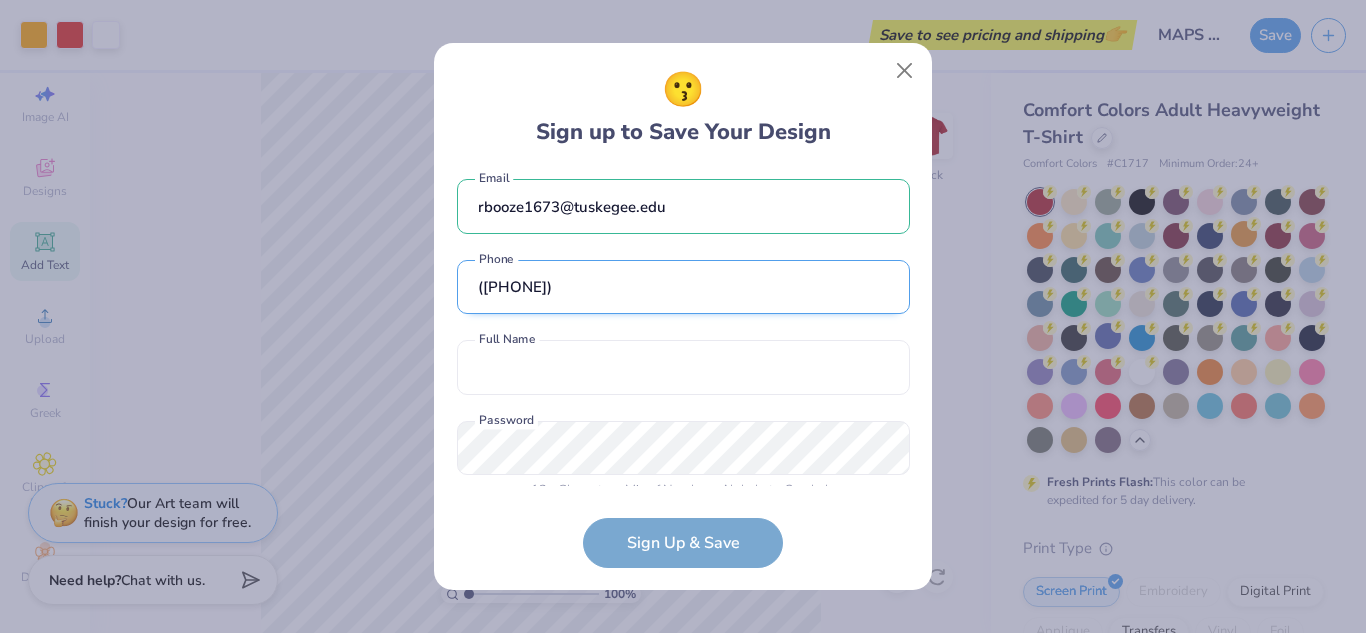 scroll, scrollTop: 25, scrollLeft: 0, axis: vertical 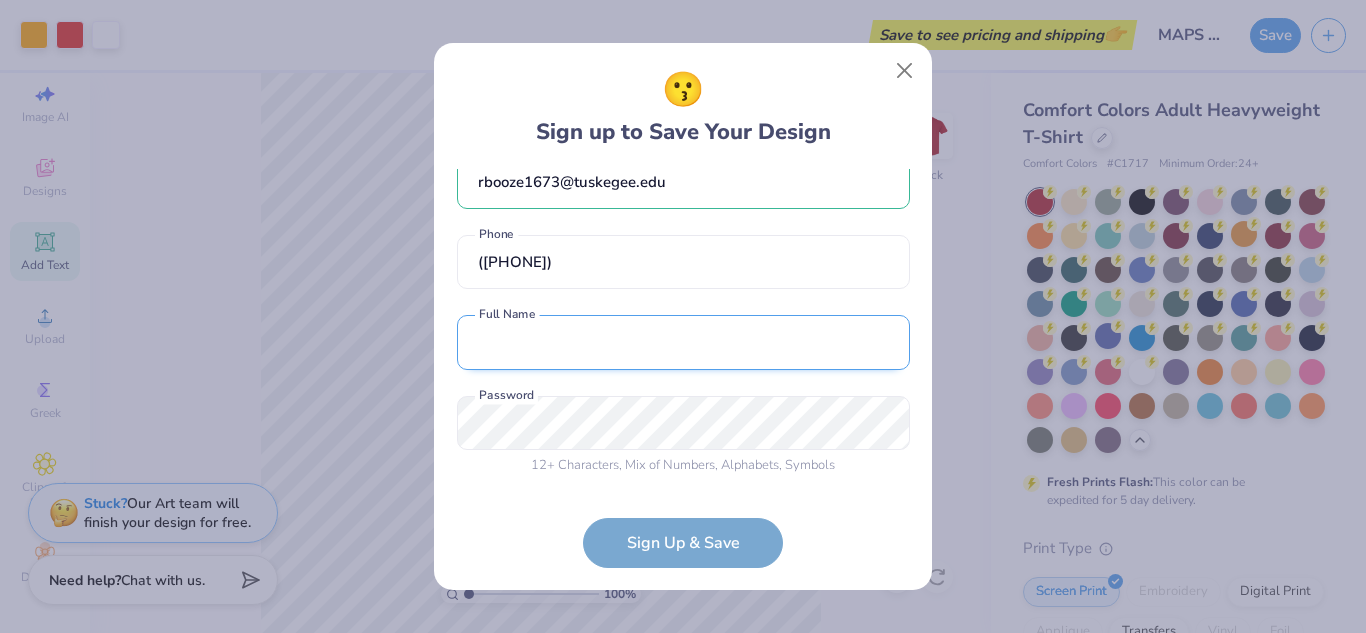 click at bounding box center (683, 342) 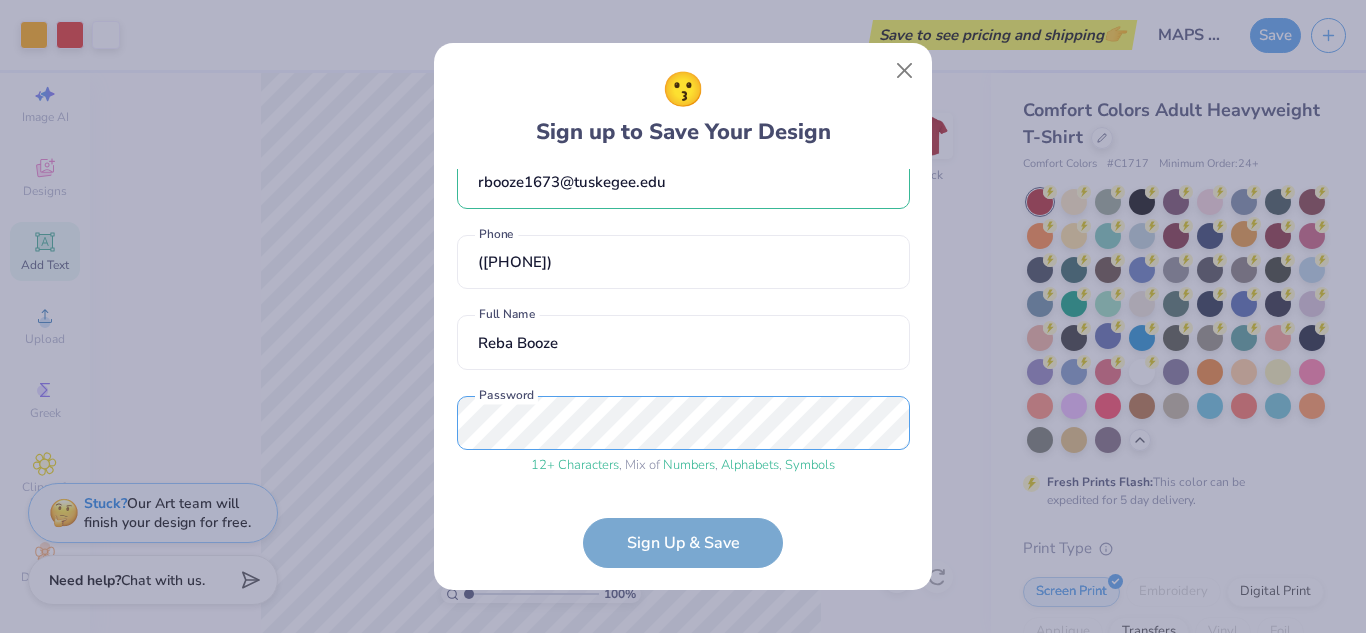 scroll, scrollTop: 101, scrollLeft: 0, axis: vertical 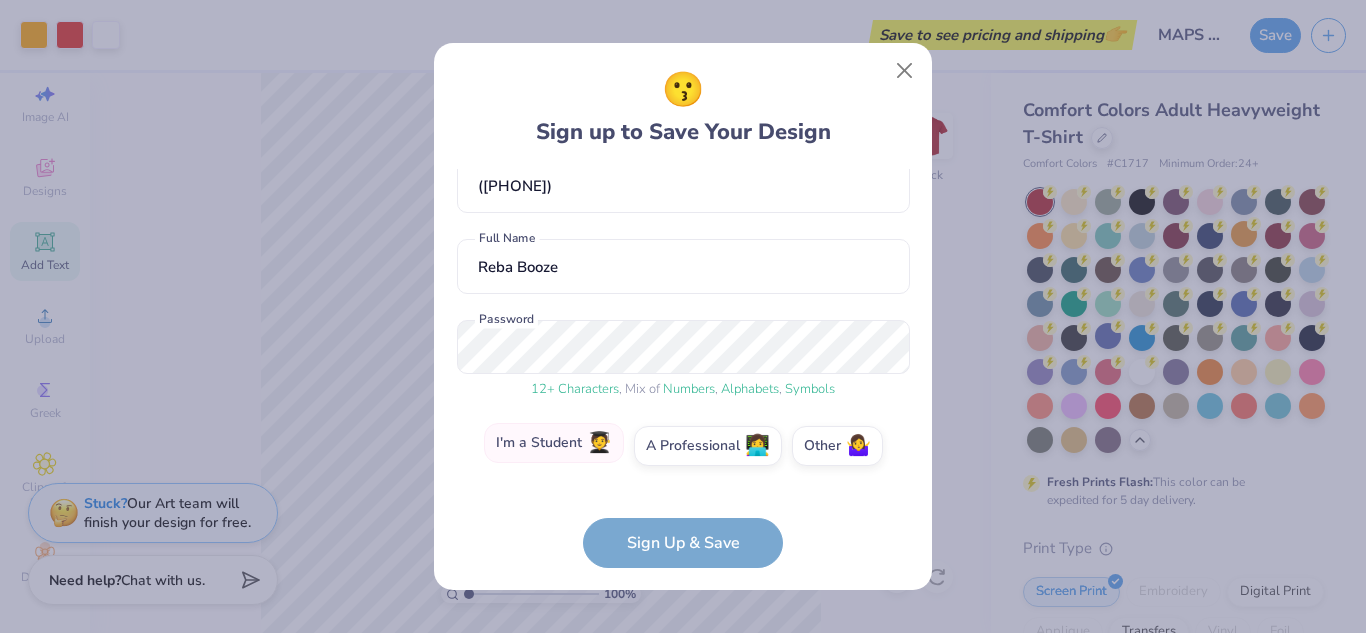 click on "I'm a Student 🧑‍🎓" at bounding box center (554, 443) 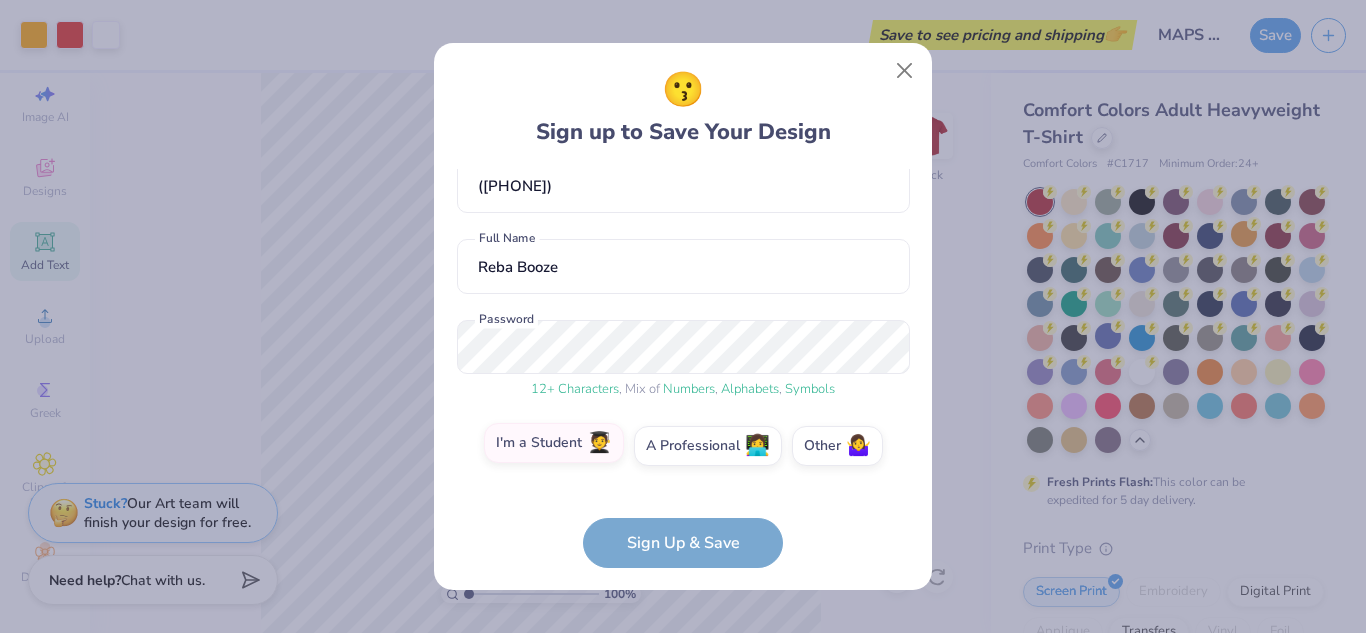 click on "I'm a Student 🧑‍🎓" at bounding box center (683, 551) 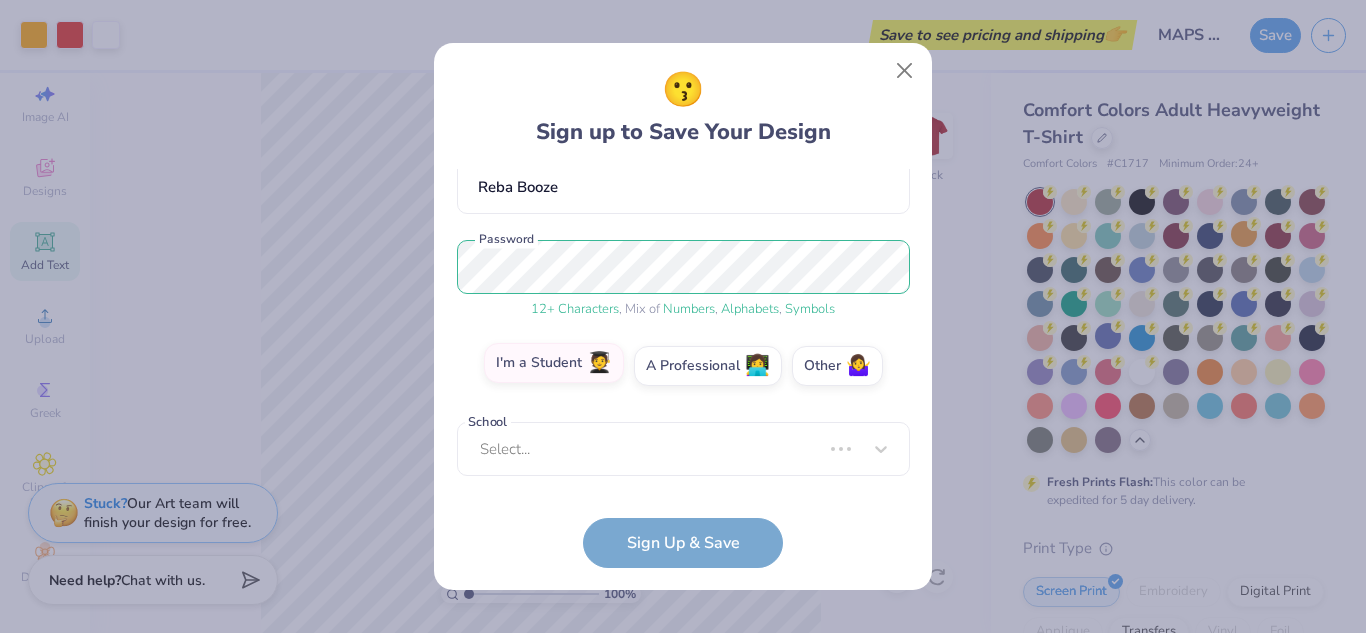 click on "Select..." at bounding box center (683, 449) 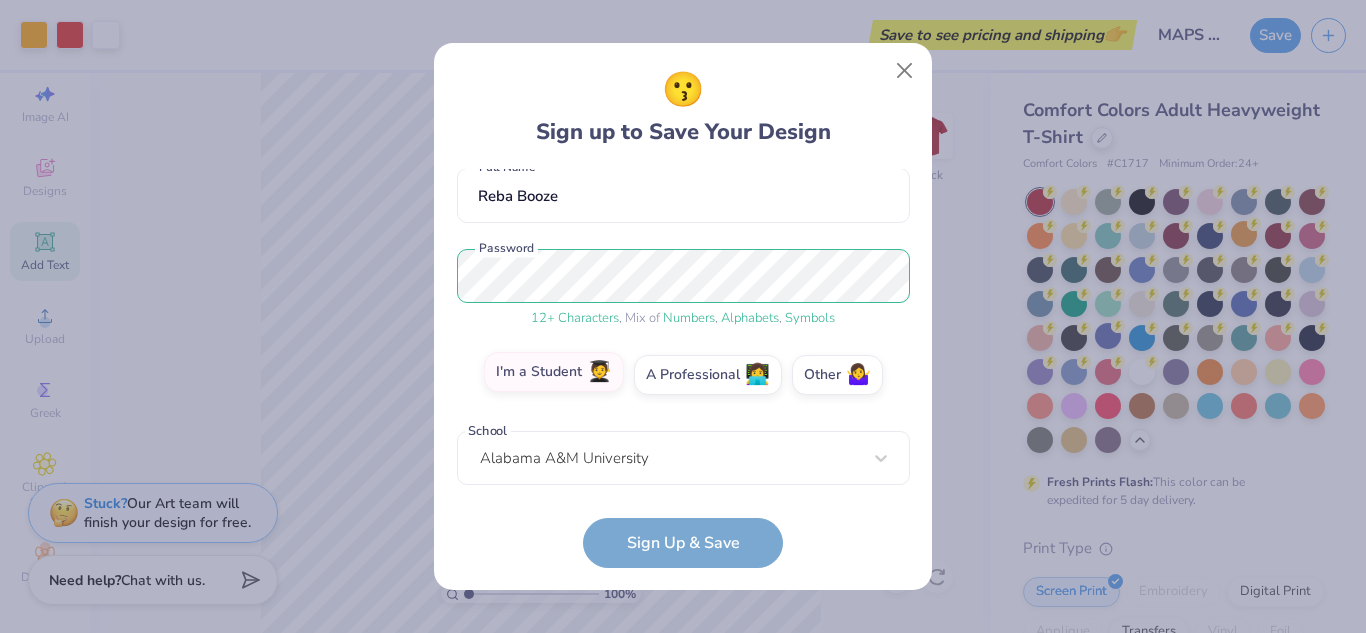 scroll, scrollTop: 262, scrollLeft: 0, axis: vertical 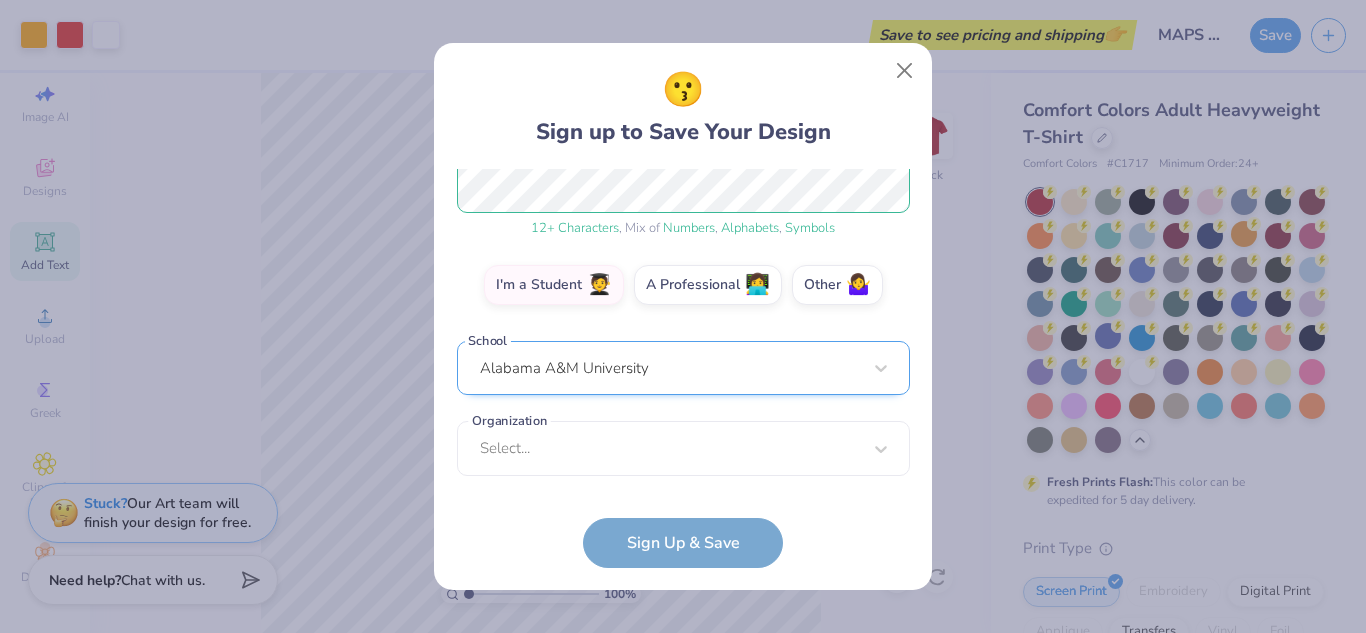 click on "Alabama A&M University" at bounding box center [683, 368] 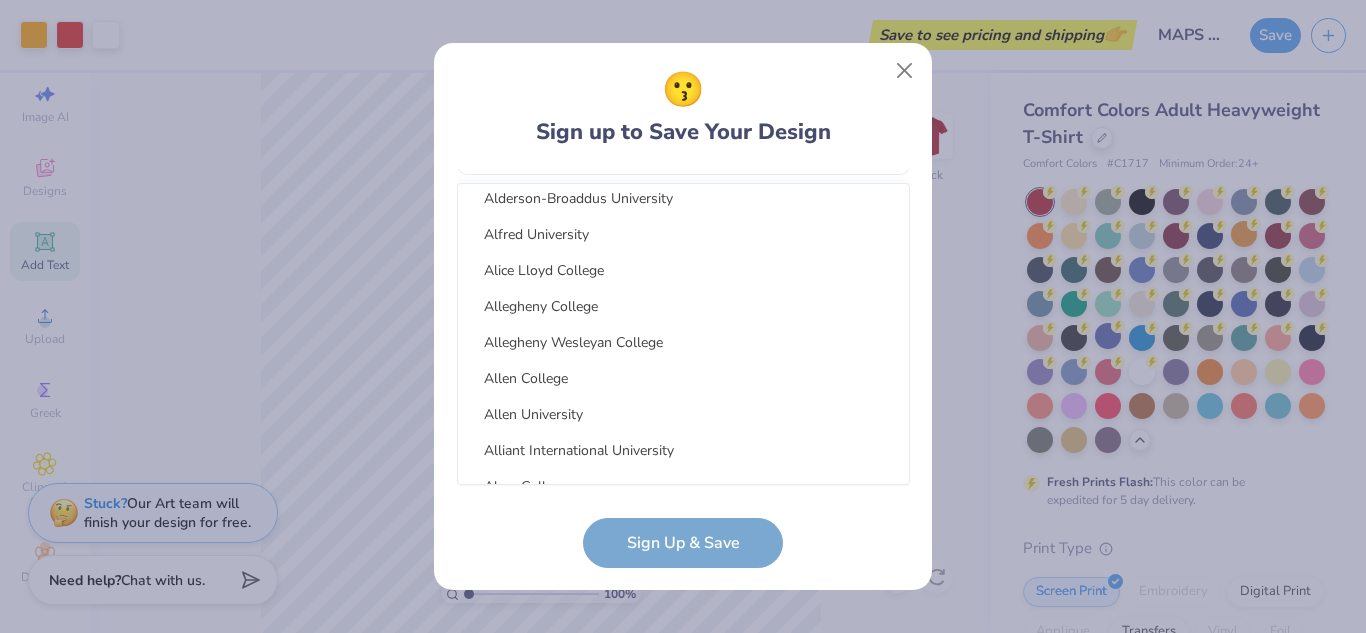 scroll, scrollTop: 793, scrollLeft: 0, axis: vertical 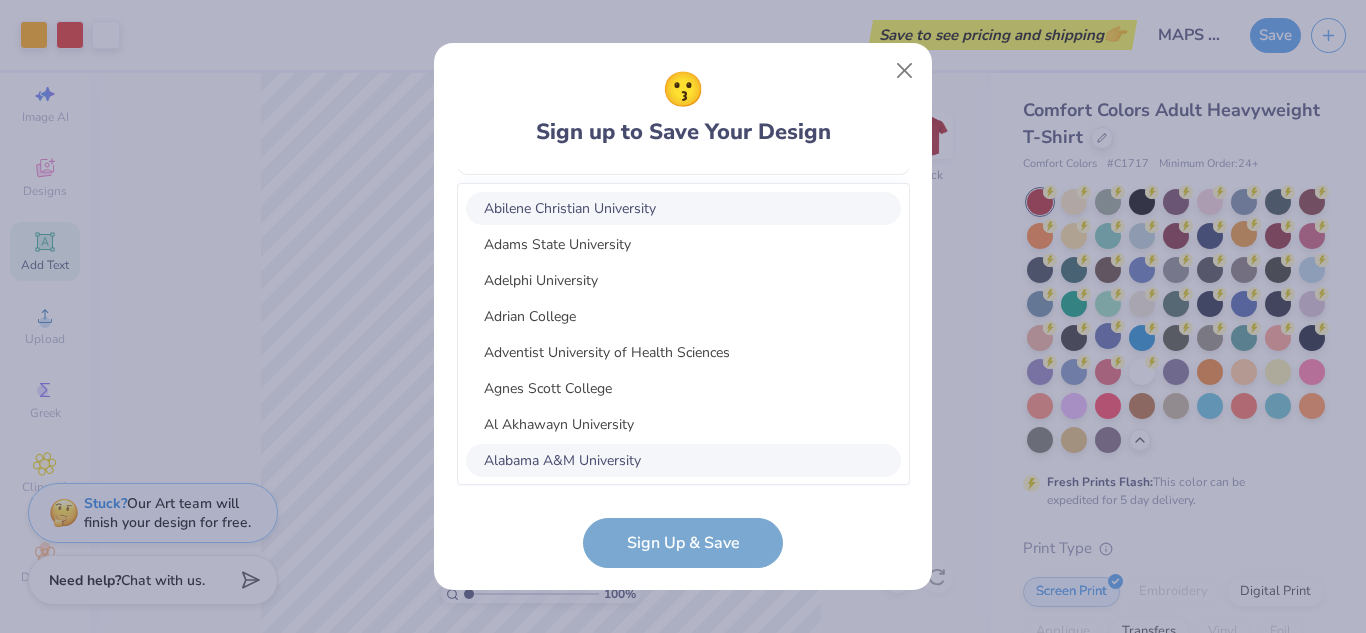 click on "😗 Sign up to Save Your Design" at bounding box center [683, 107] 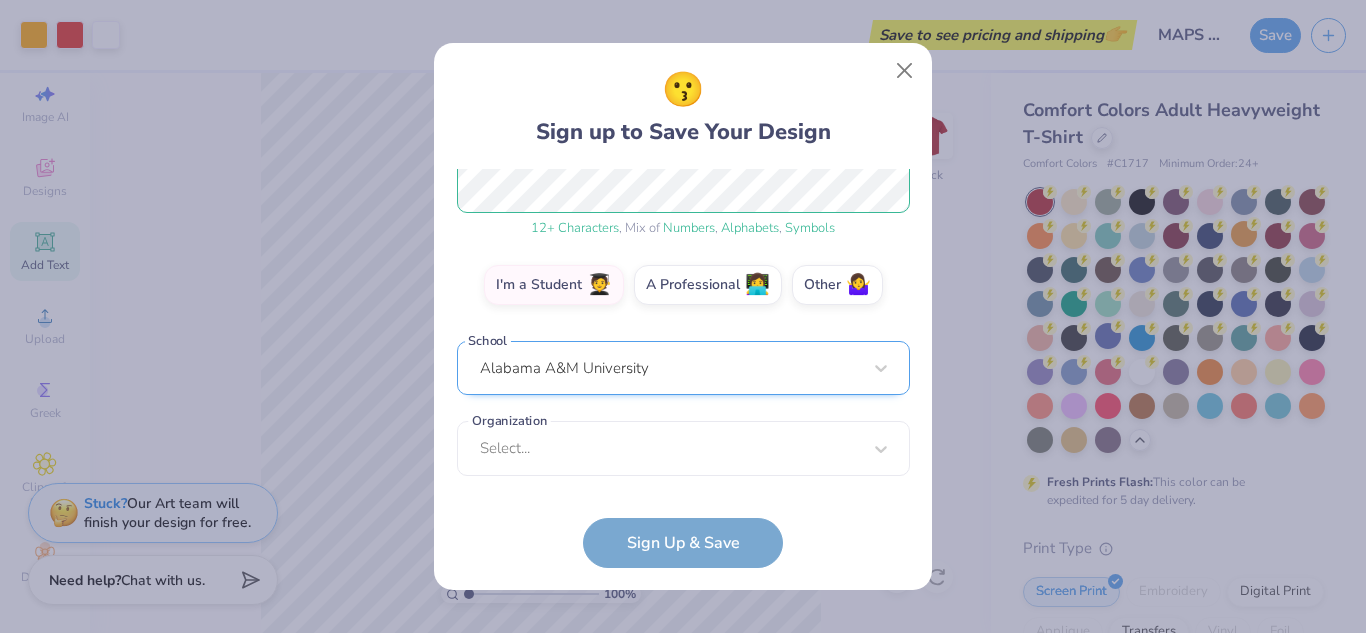 click on "Alabama A&M University" at bounding box center [683, 368] 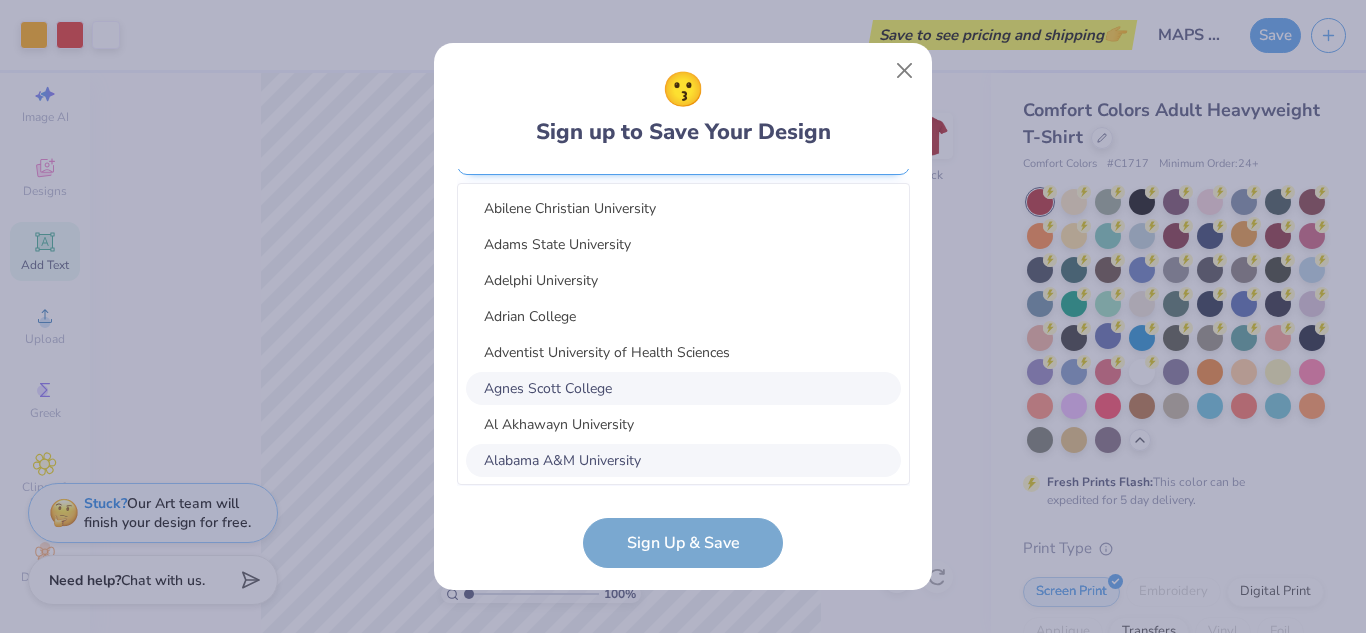 scroll, scrollTop: 4, scrollLeft: 0, axis: vertical 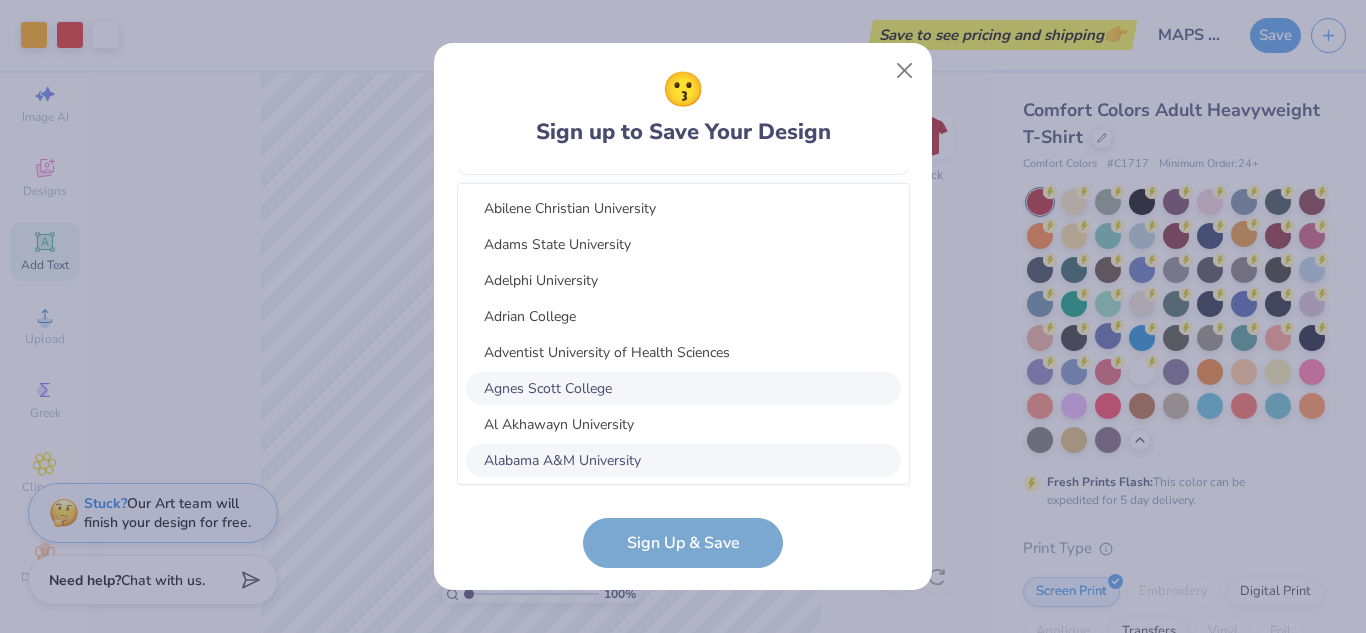 click on "😗 Sign up to Save Your Design rbooze1673@tuskegee.edu Email (971) 336-7327 Phone Reba Booze Full Name 12 + Characters , Mix of   Numbers ,   Alphabets ,   Symbols Password I'm a Student 🧑‍🎓 A Professional 👩‍💻 Other 🤷‍♀️ School option  focused, 6 of 75. 75 results available. Use Up and Down to choose options, press Enter to select the currently focused option, press Escape to exit the menu, press Tab to select the option and exit the menu. Alabama A&M University Abilene Christian University Adams State University Adelphi University Adrian College Adventist University of Health Sciences Agnes Scott College Al Akhawayn University Alabama A&M University Alabama State University Alaska Bible College Alaska Pacific University Albany College of Pharmacy and Health Sciences Albany State University Albertus Magnus College Albion College Albright College Alcorn State University Alderson-Broaddus University Alfred University Alice Lloyd College Allegheny College Allegheny Wesleyan College" at bounding box center (683, 316) 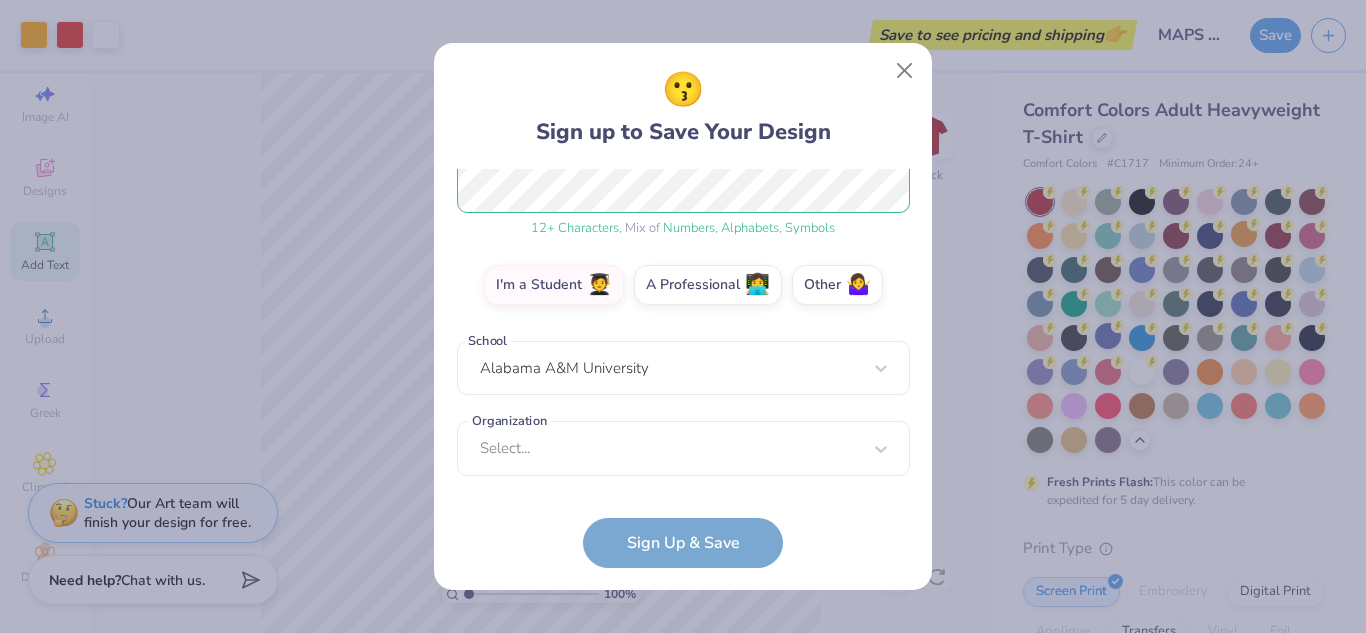 scroll, scrollTop: 262, scrollLeft: 0, axis: vertical 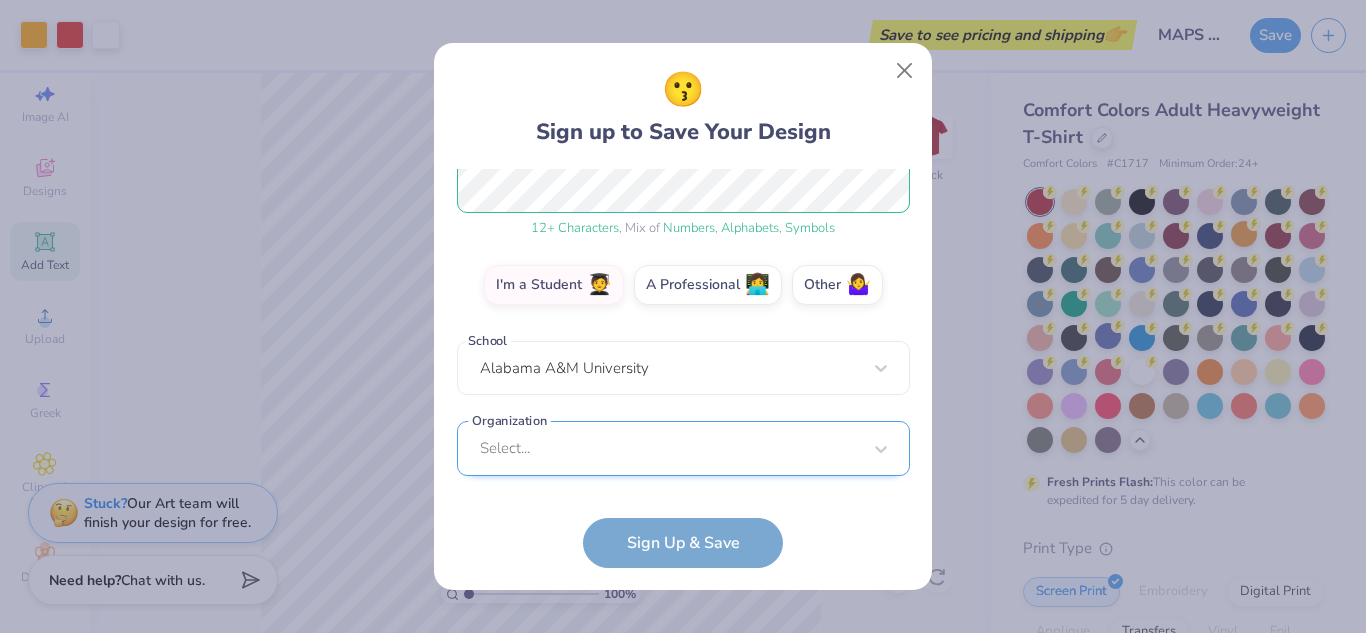 click on "Select..." at bounding box center (683, 448) 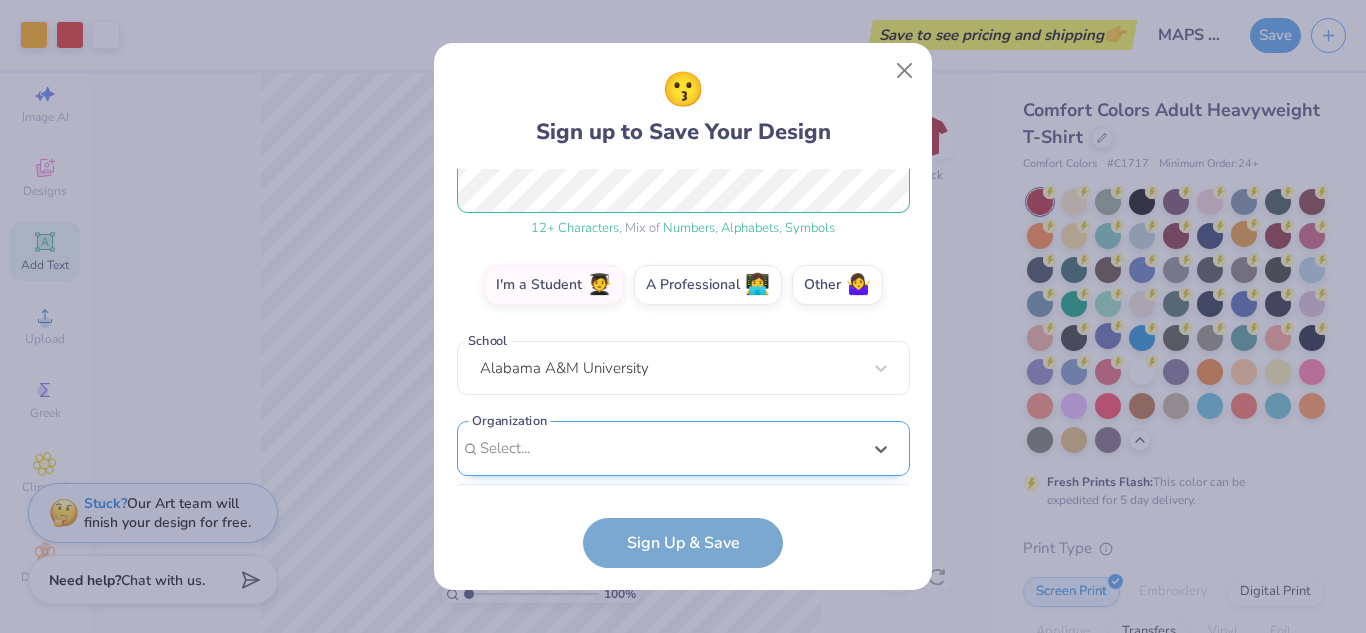 scroll, scrollTop: 562, scrollLeft: 0, axis: vertical 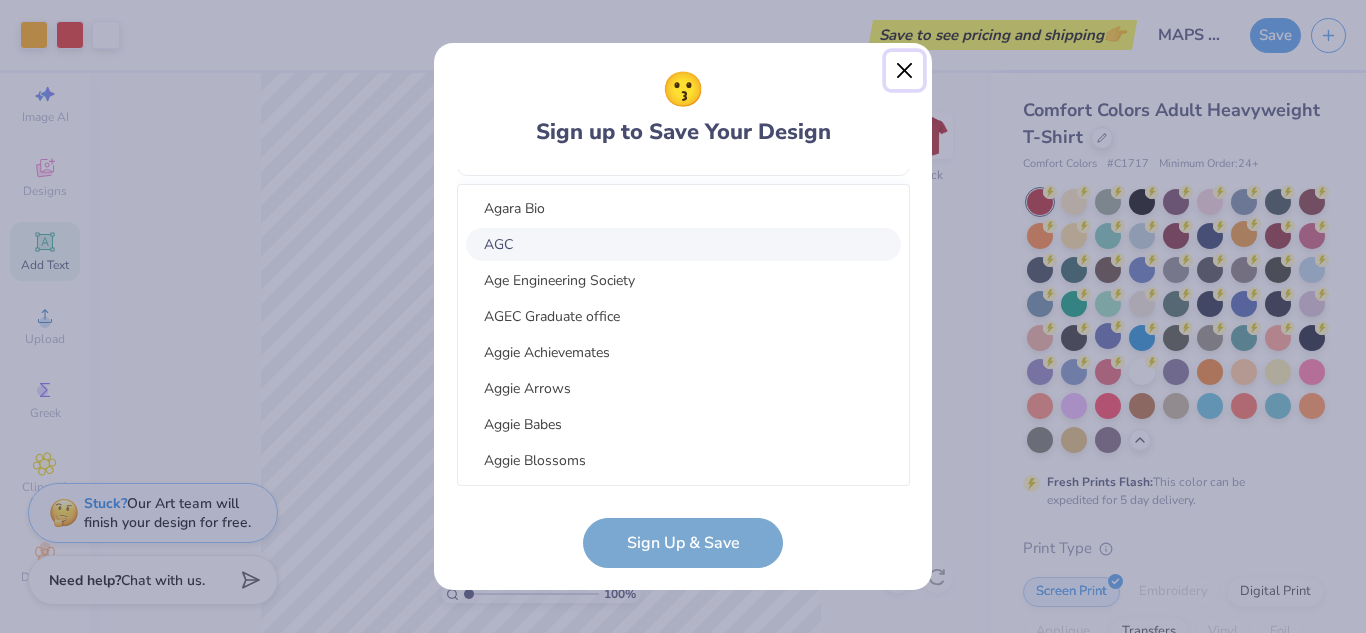 click at bounding box center [905, 71] 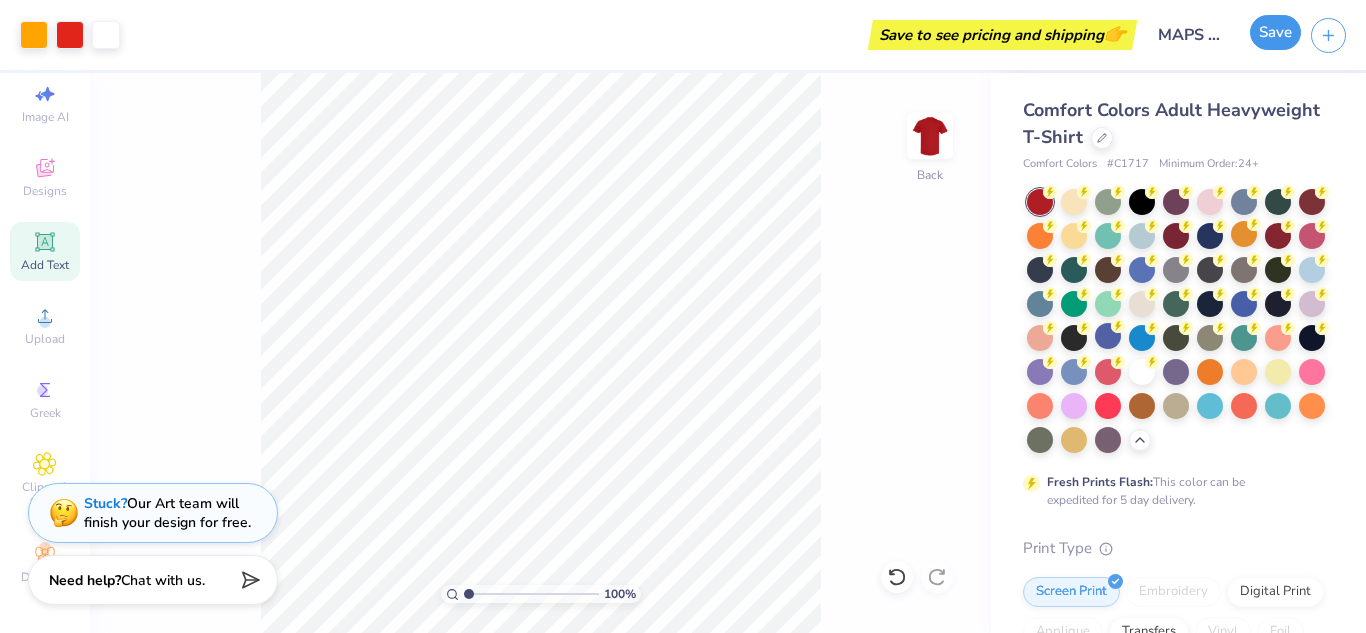 click on "Save" at bounding box center (1275, 32) 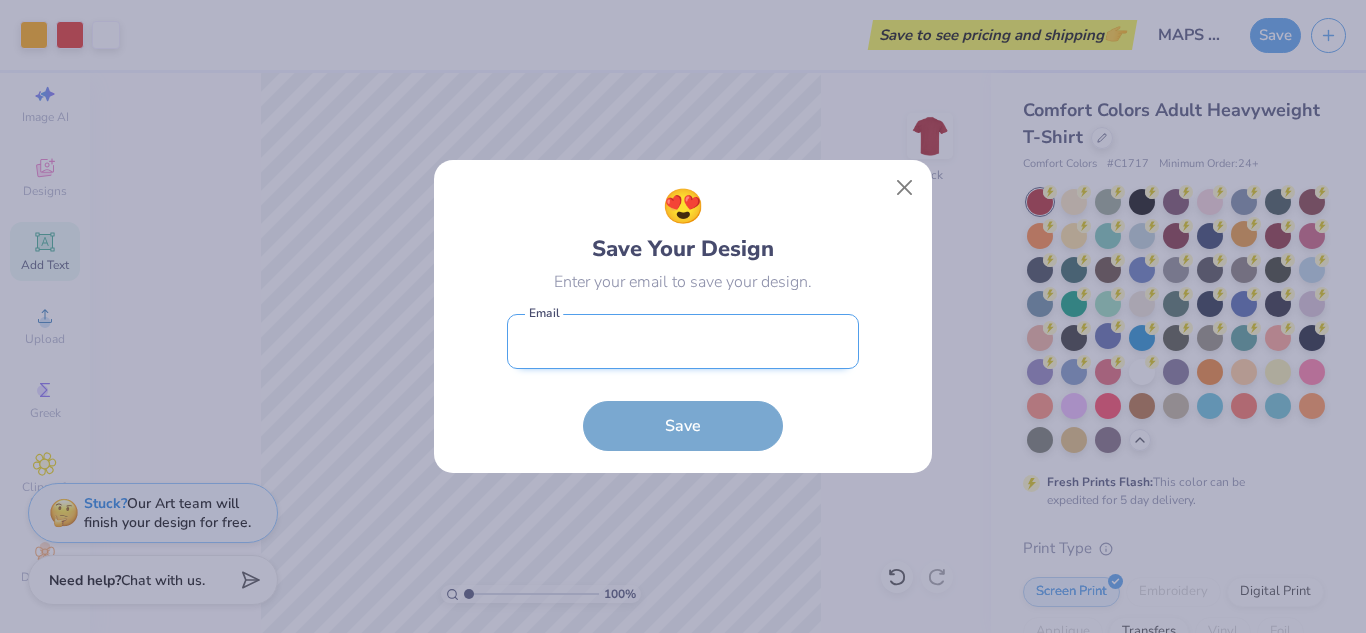 click at bounding box center (683, 341) 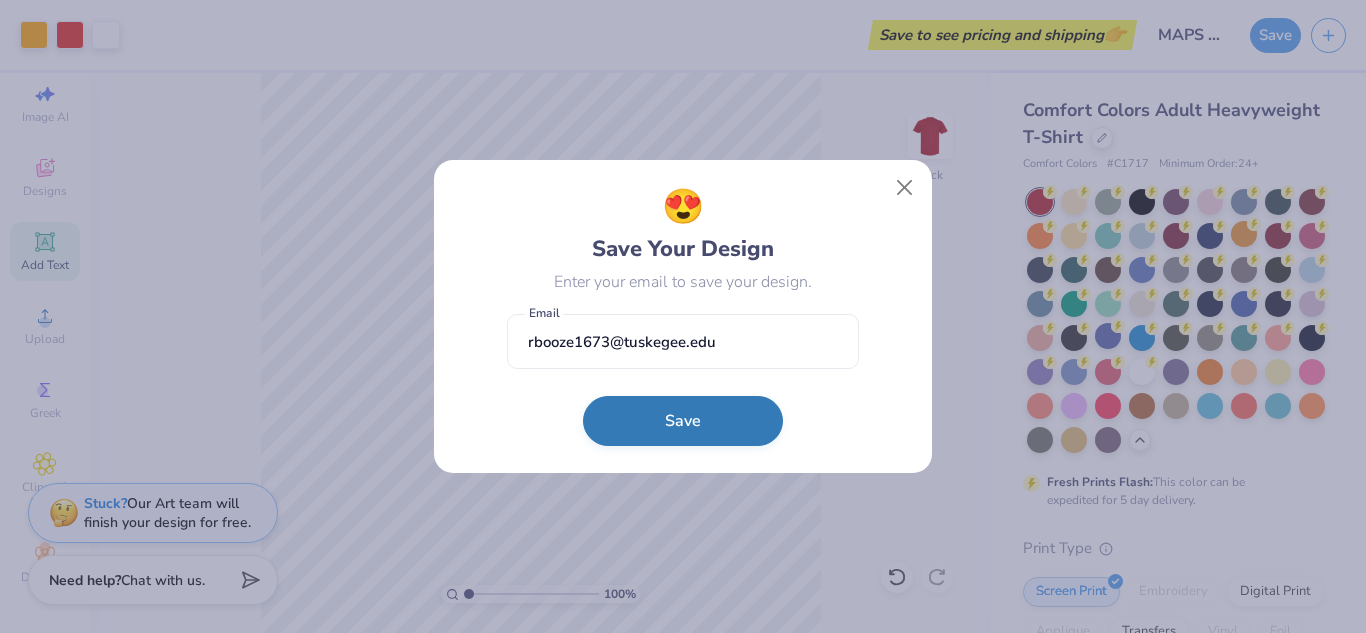 click on "Save" at bounding box center (683, 421) 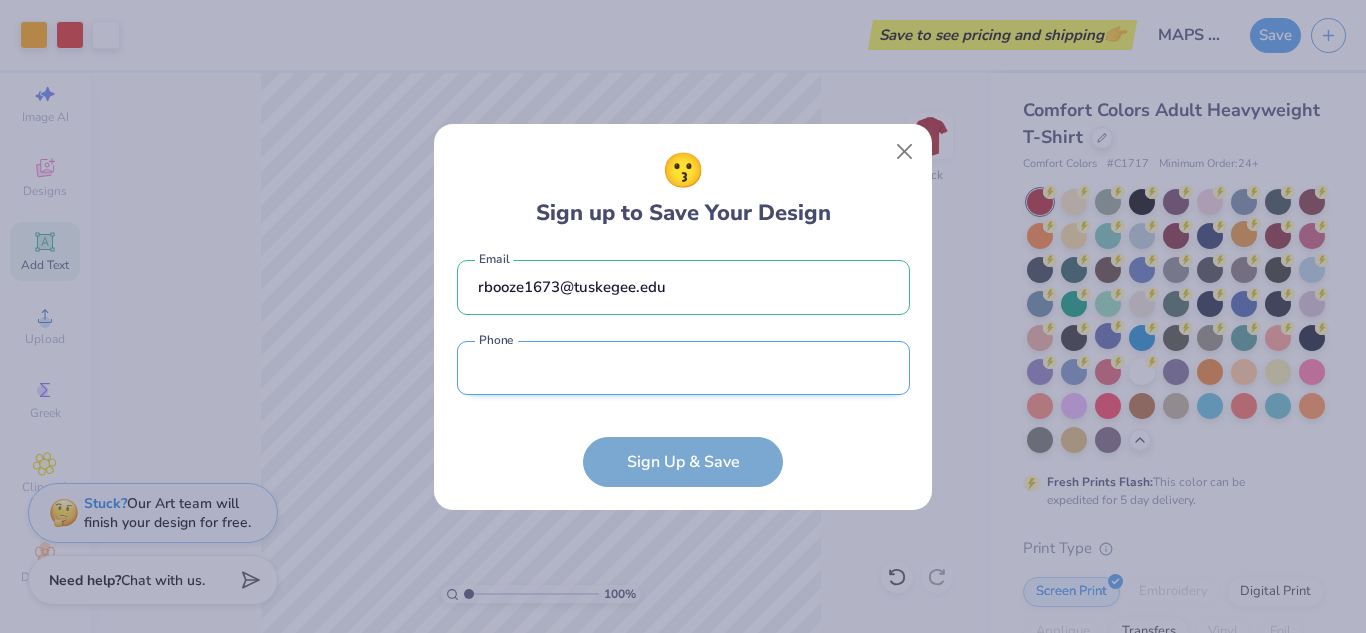 click at bounding box center [683, 368] 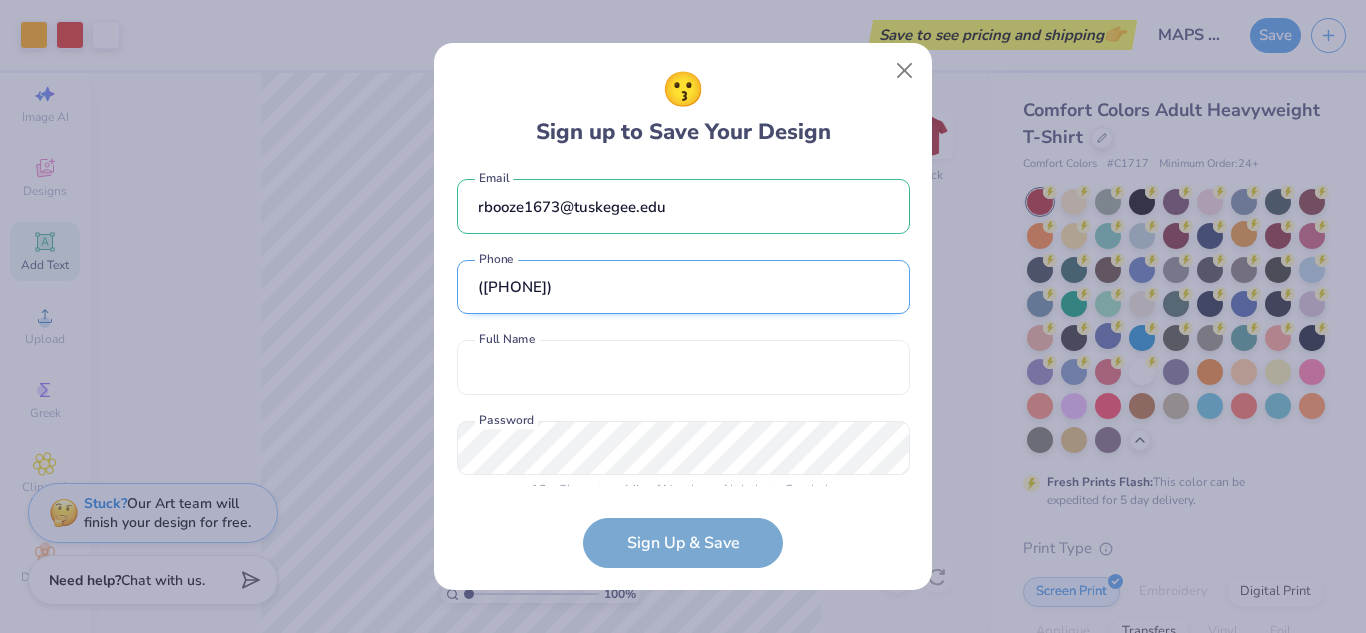 scroll, scrollTop: 25, scrollLeft: 0, axis: vertical 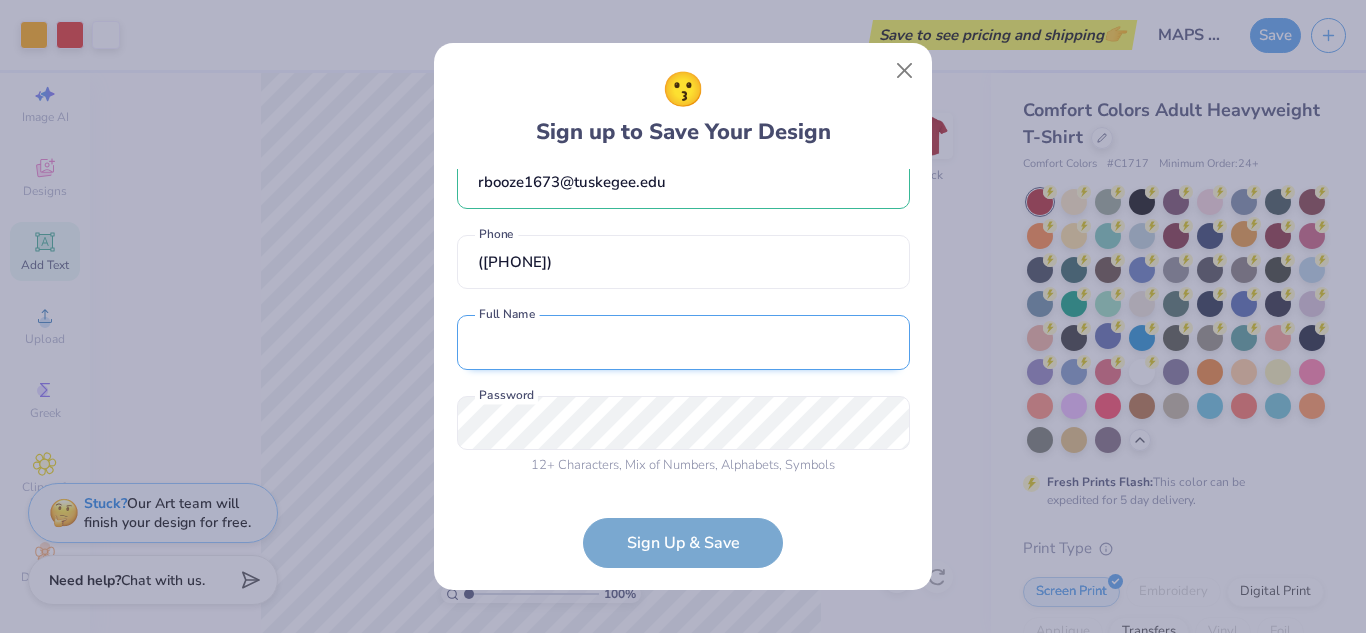 click at bounding box center (683, 342) 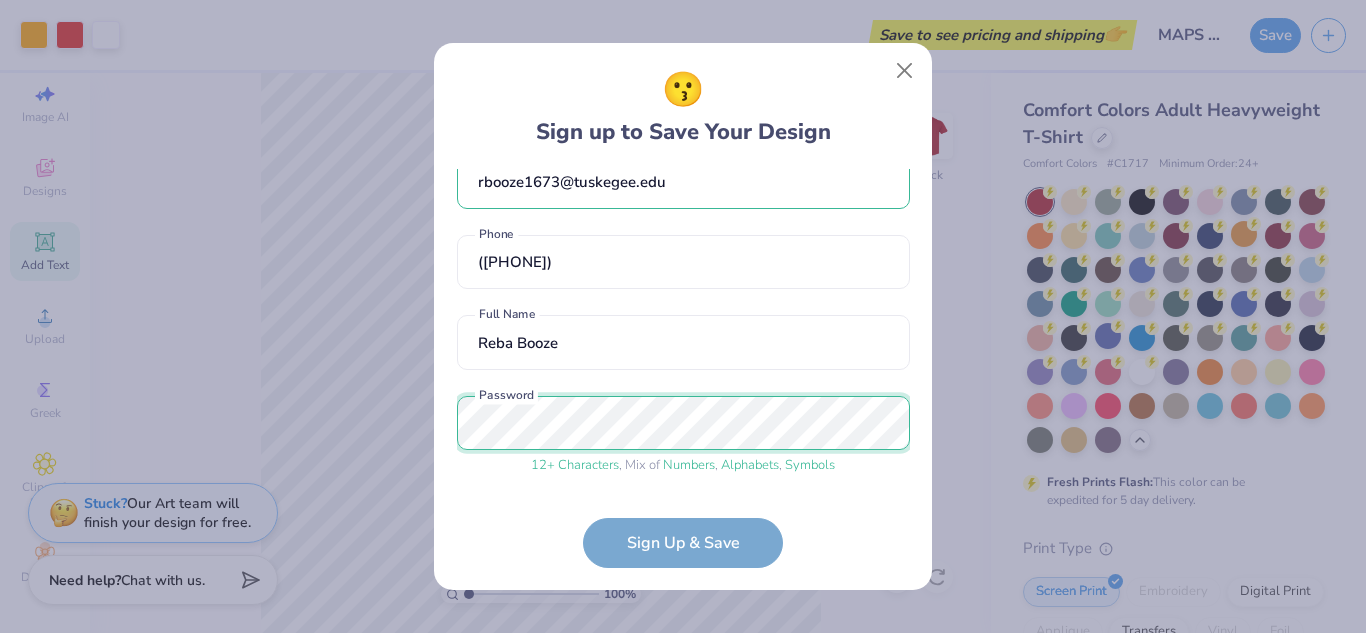 scroll, scrollTop: 101, scrollLeft: 0, axis: vertical 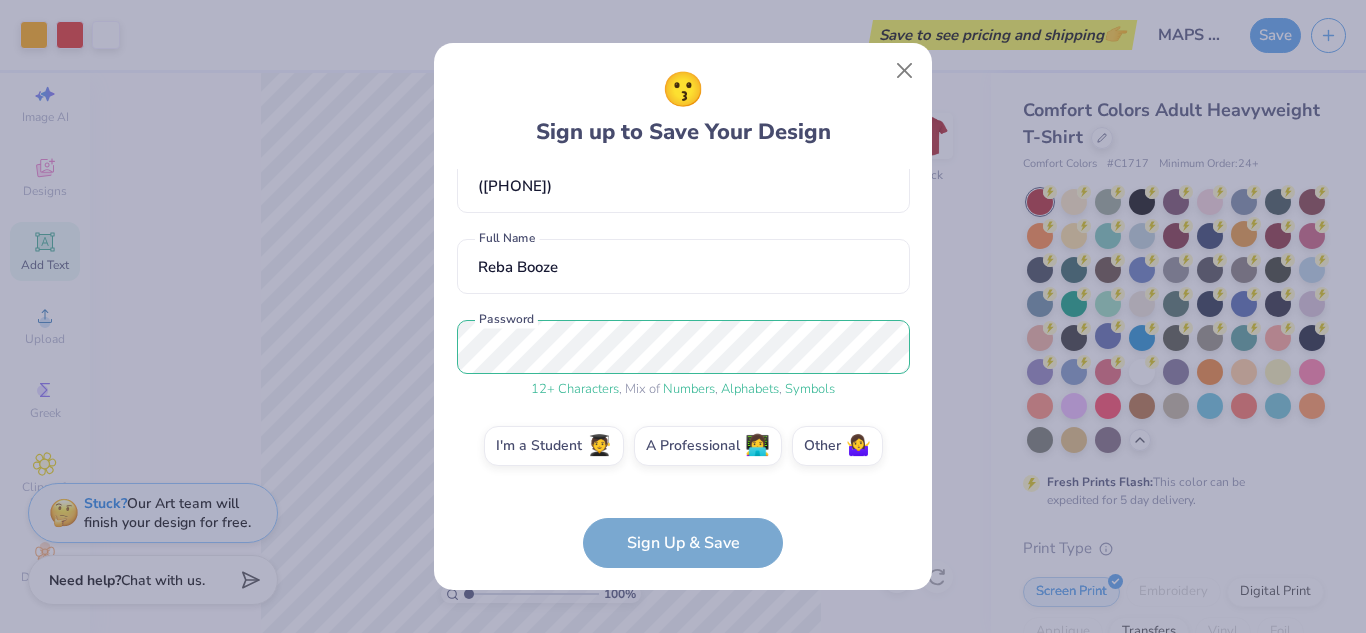 click on "12 + Characters , Mix of   Numbers ,   Alphabets ,   Symbols" at bounding box center [683, 390] 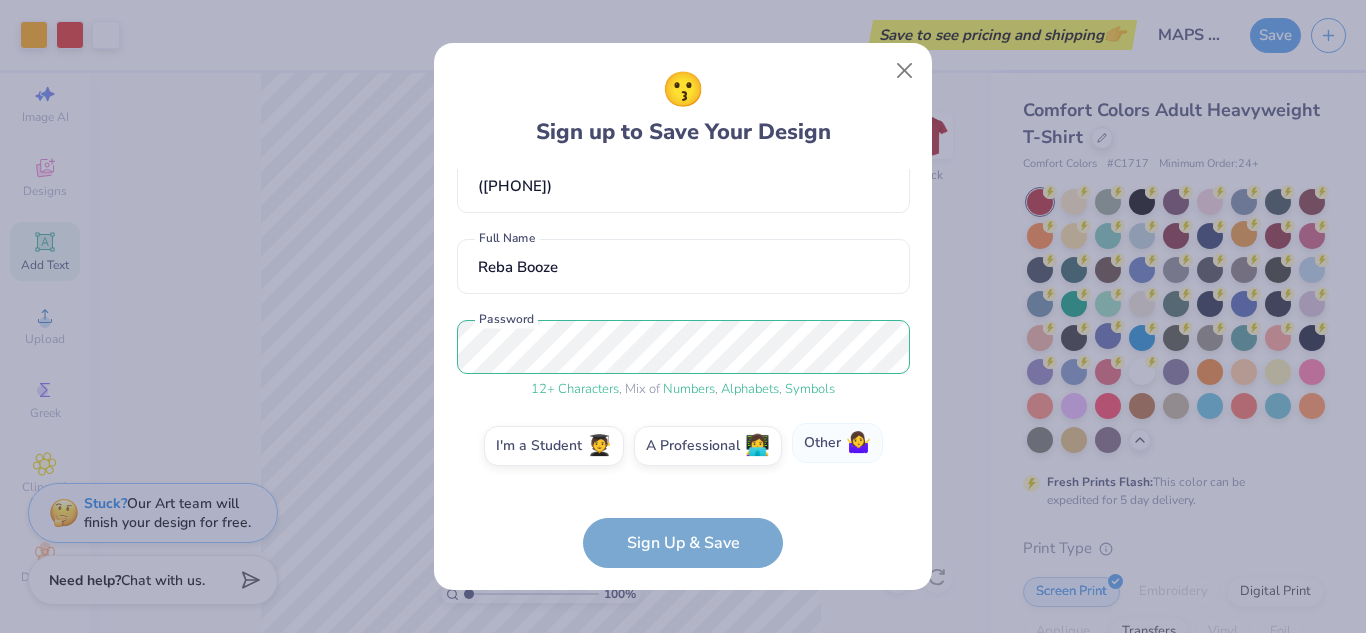 click on "Other 🤷‍♀️" at bounding box center (837, 443) 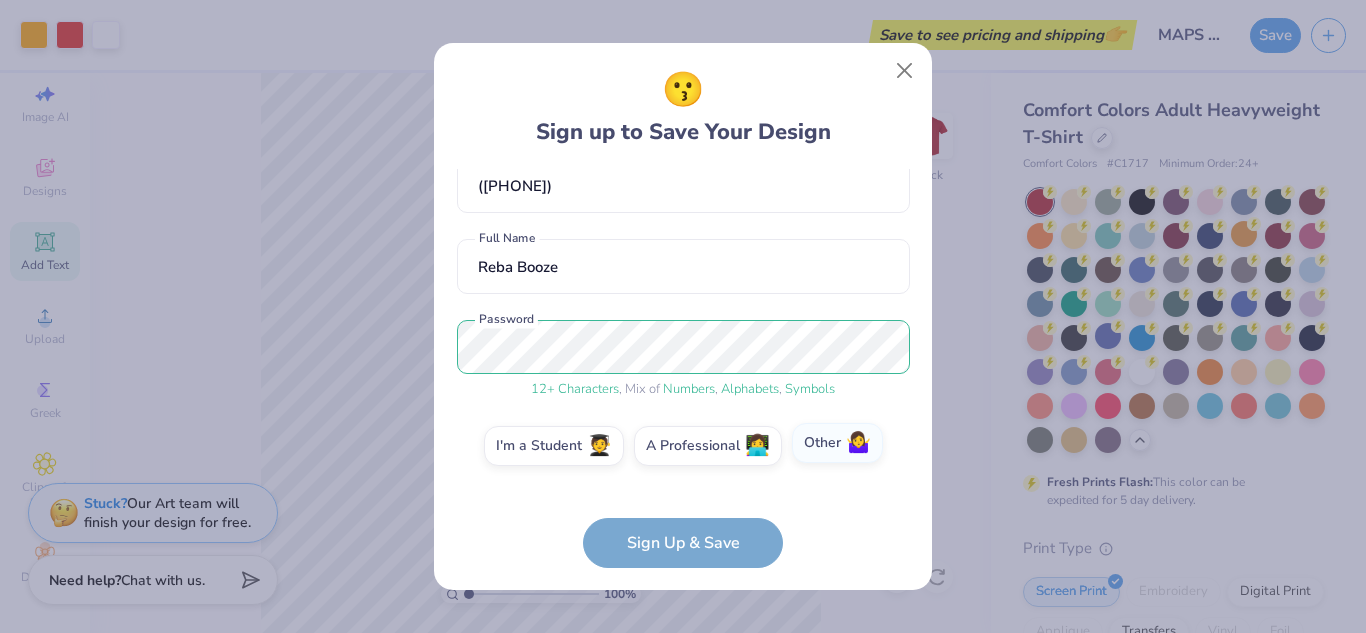 click on "Other 🤷‍♀️" at bounding box center [683, 551] 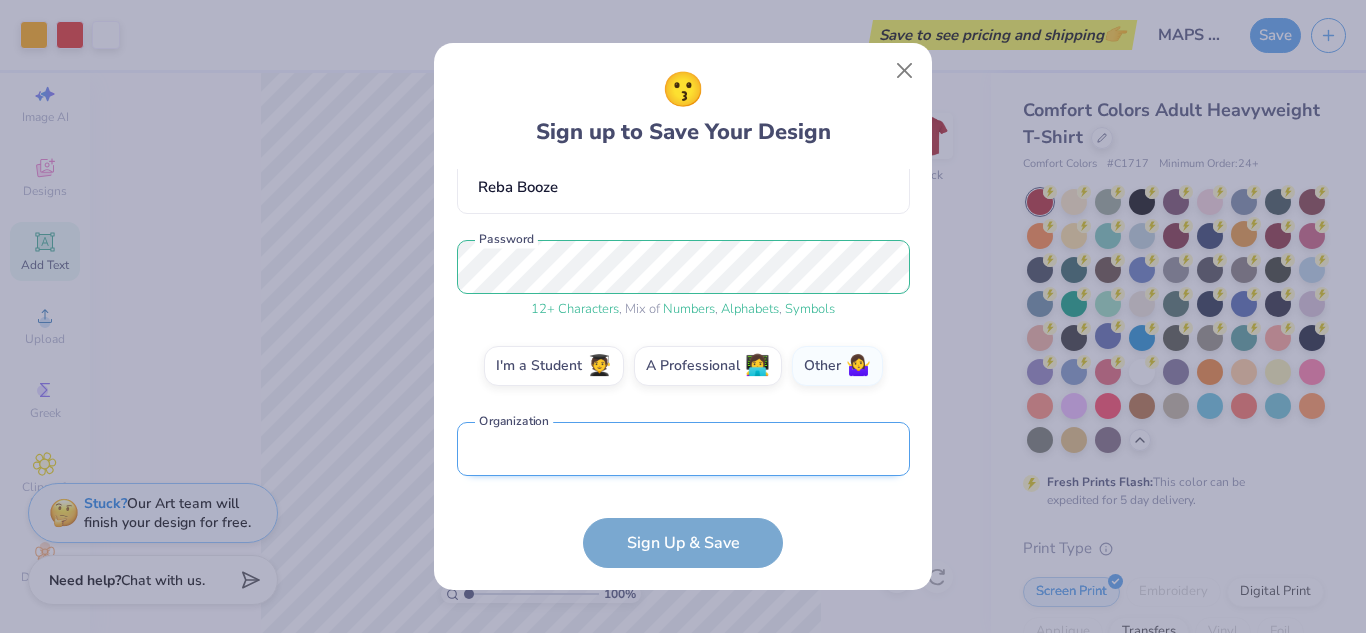 click at bounding box center (683, 449) 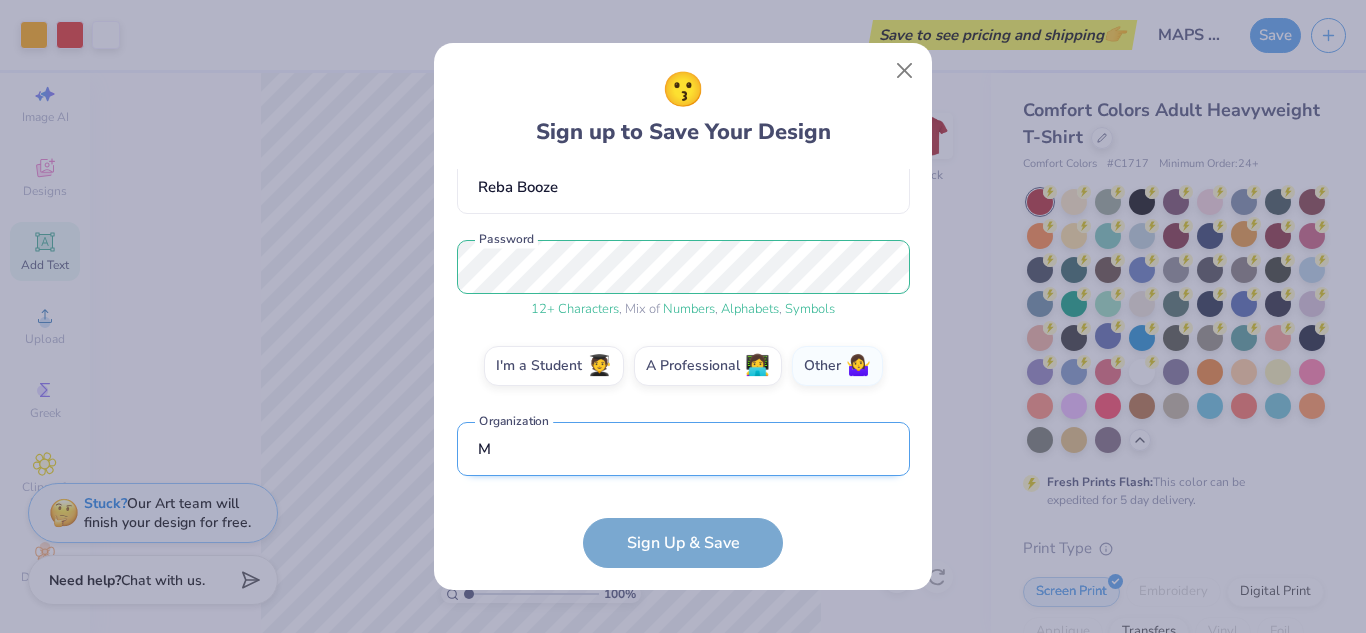 scroll, scrollTop: 302, scrollLeft: 0, axis: vertical 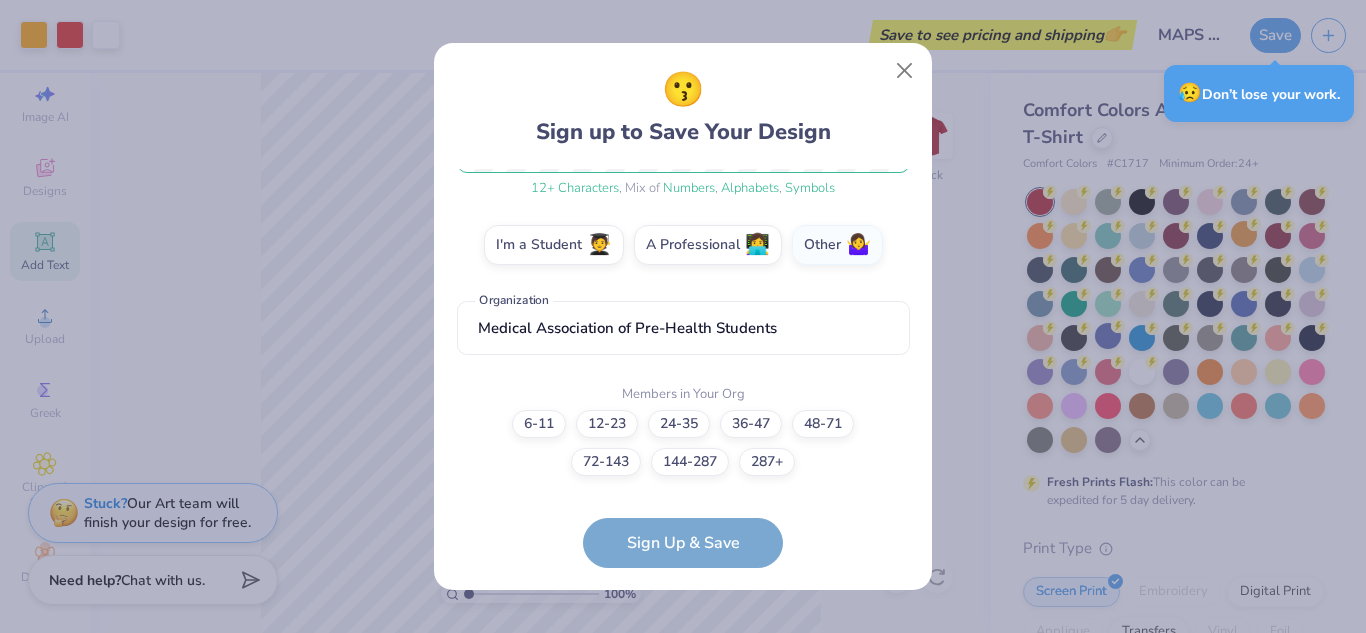 click on "rbooze1673@[EXAMPLE.COM] Email ([PHONE]) Phone [LAST] [FIRST] Full Name 12 + Characters , Mix of   Numbers ,   Alphabets ,   Symbols Password I'm a Student 🧑‍🎓 A Professional 👩‍💻 Other 🤷‍♀️ Medical Association of Pre-Health Students Organization Members in Your Org 6-11 12-23 24-35 36-47 48-71 72-143 144-287 287+" at bounding box center (683, 327) 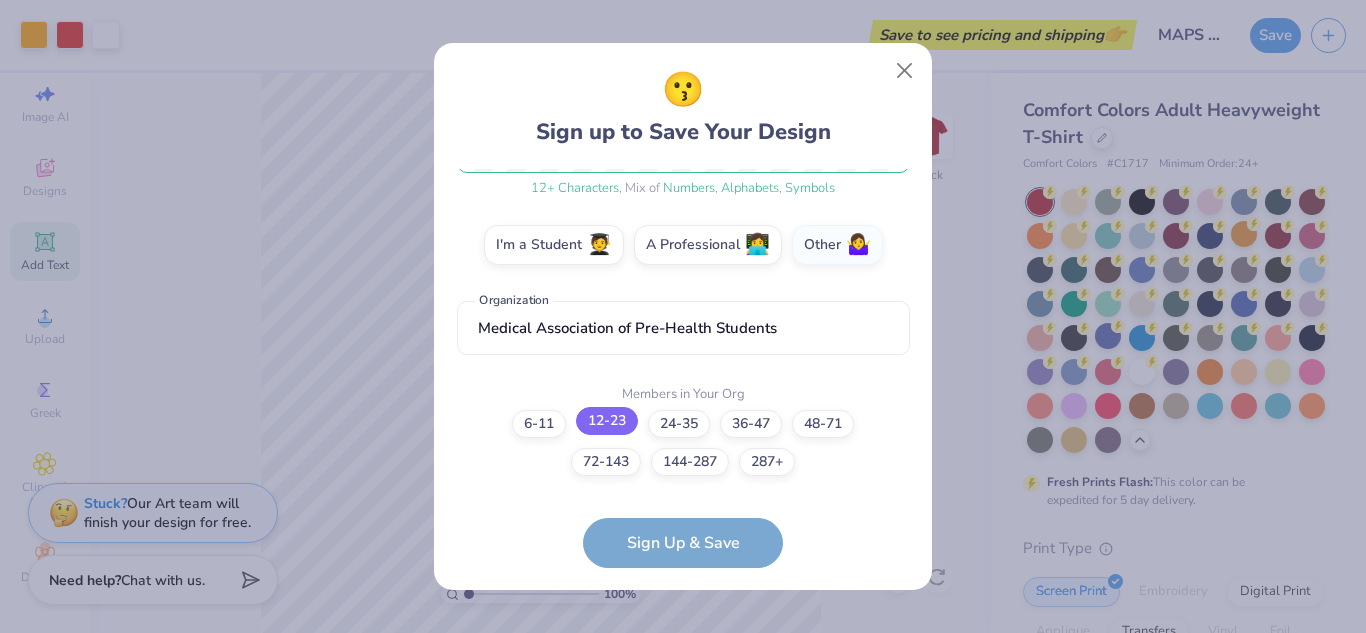 click on "12-23" at bounding box center (607, 421) 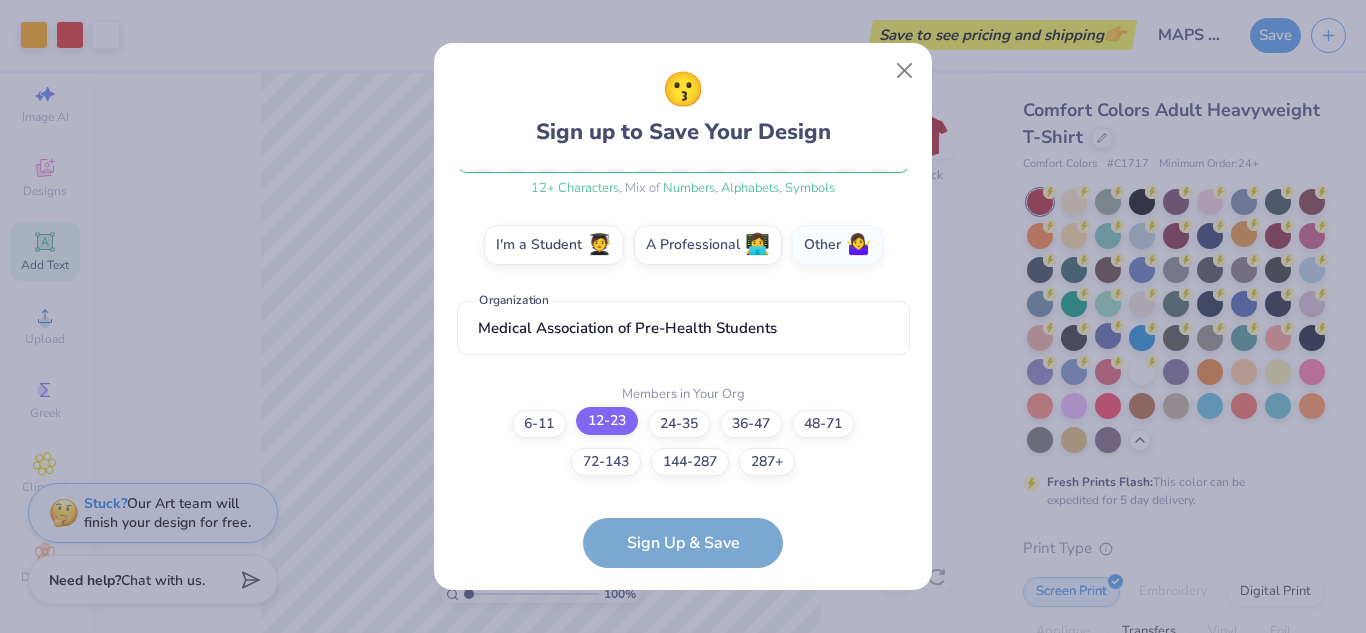 click on "12-23" at bounding box center (683, 744) 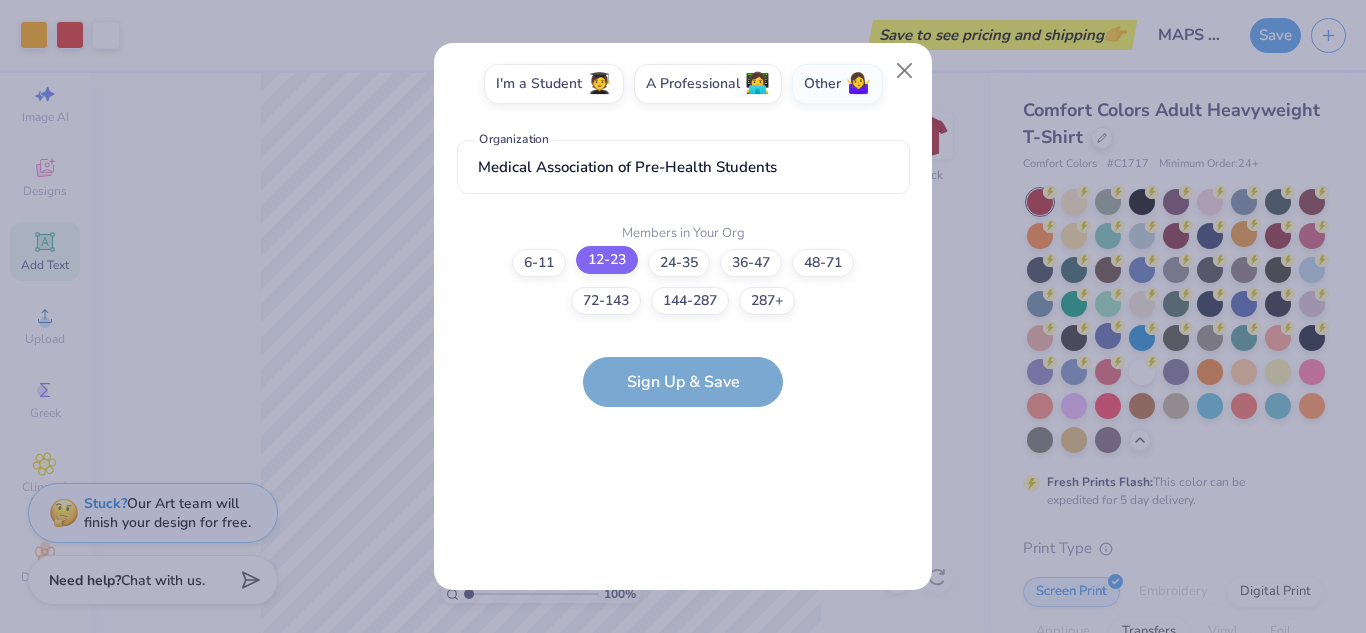 scroll, scrollTop: 382, scrollLeft: 0, axis: vertical 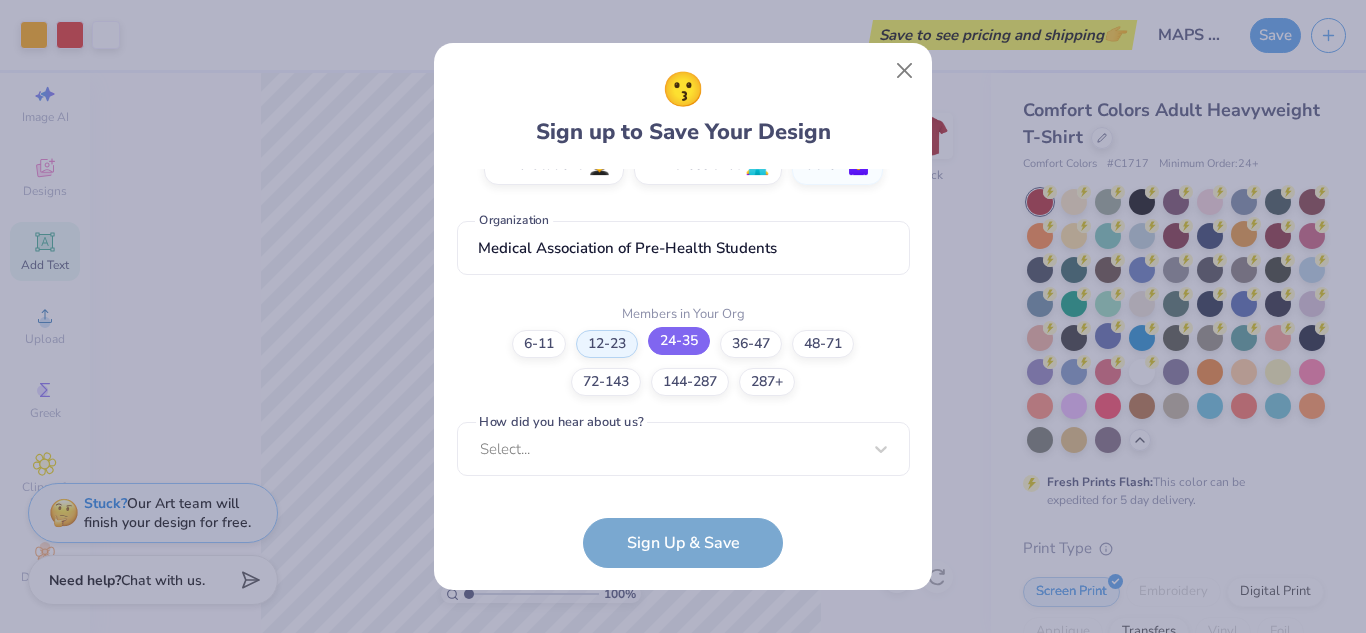 click on "24-35" at bounding box center [679, 341] 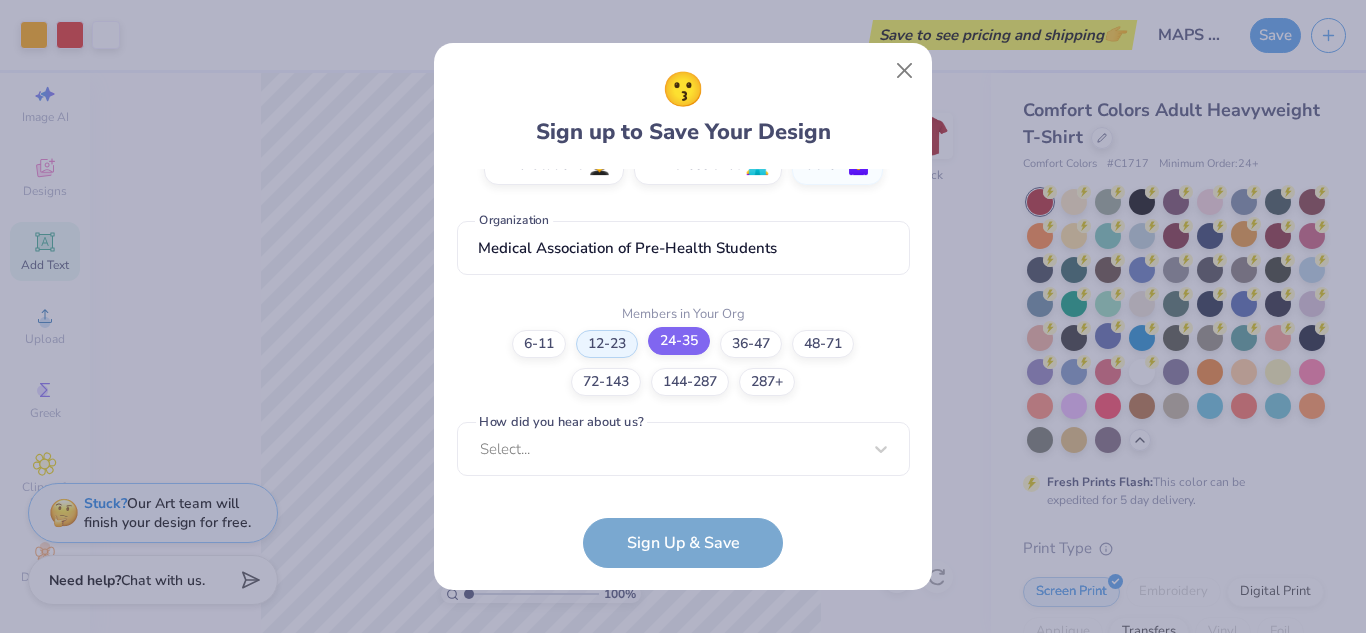 click on "24-35" at bounding box center (683, 744) 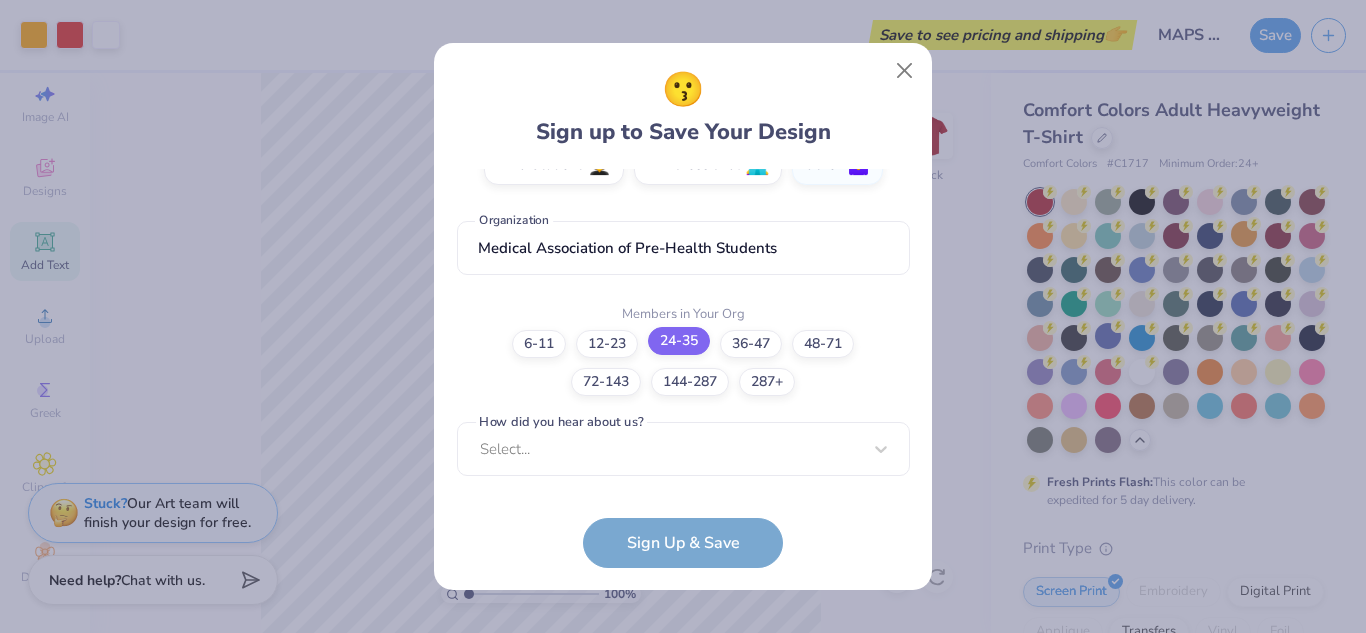 scroll, scrollTop: 161, scrollLeft: 0, axis: vertical 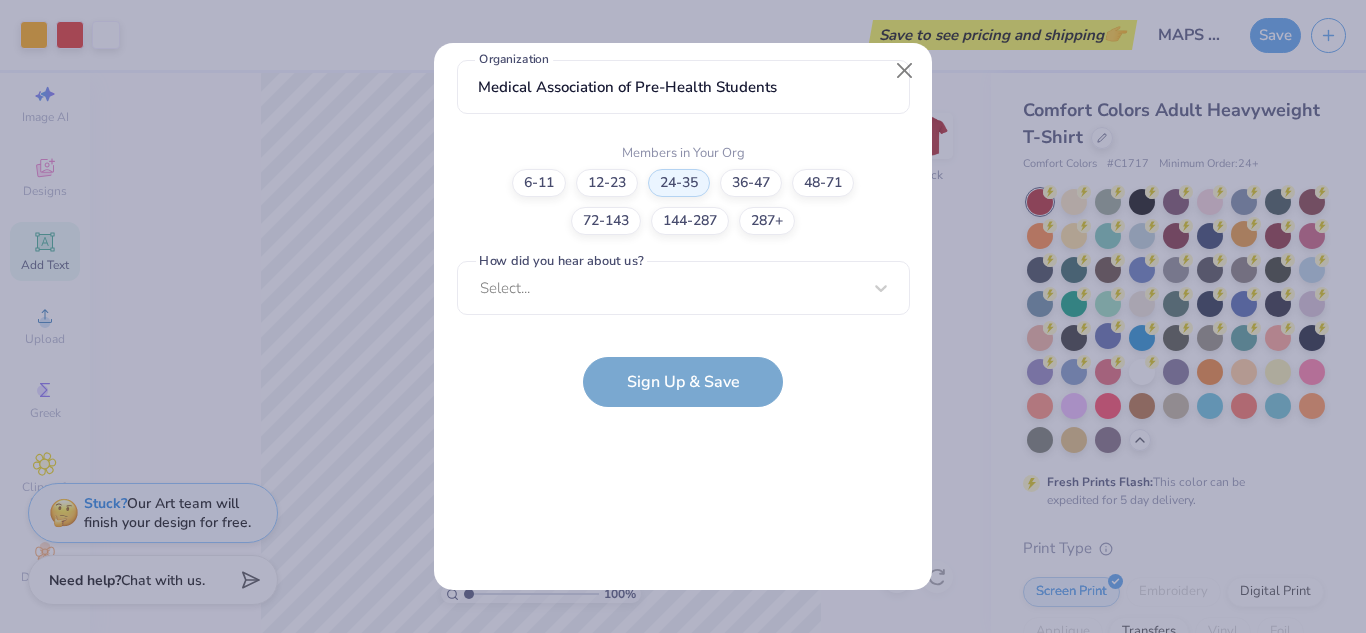 click on "Aggie Sisters in Healthcare Medical Association of Pre-Health Students Organization Members in Your Org 6-11 12-23 24-35 36-47 48-71 72-143 144-287 287+ How did you hear about us? Select... How did you hear about us? cannot be null" at bounding box center (683, 166) 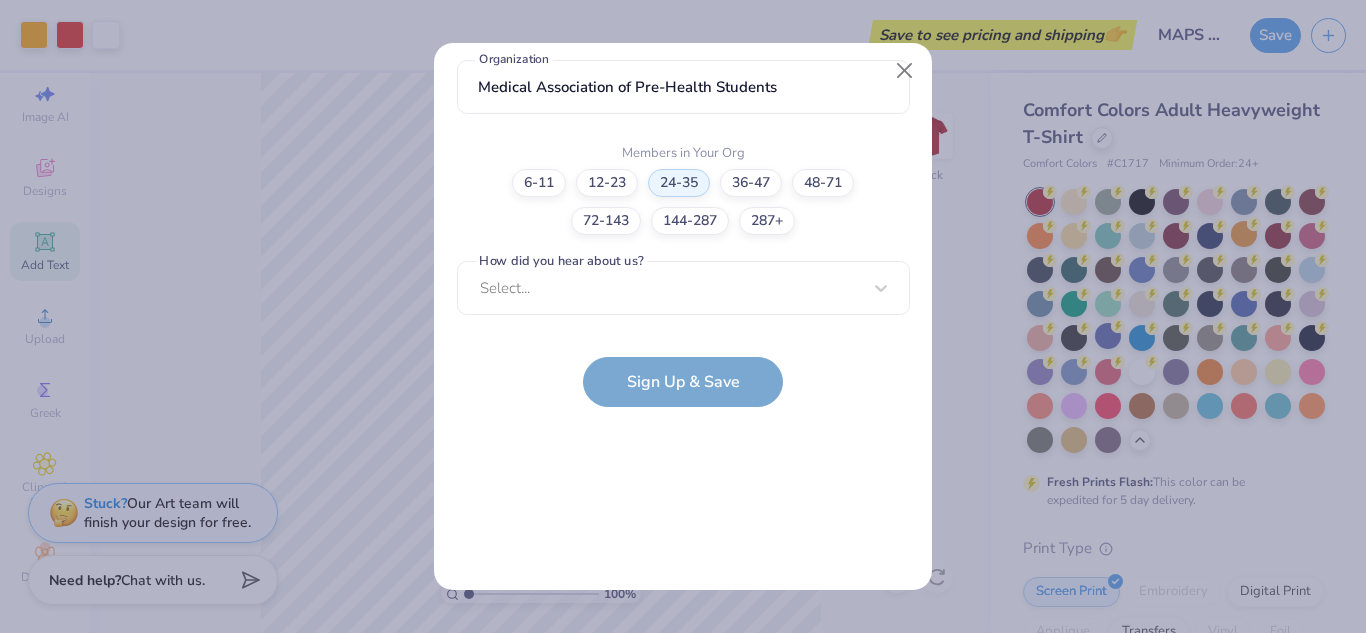 scroll, scrollTop: 382, scrollLeft: 0, axis: vertical 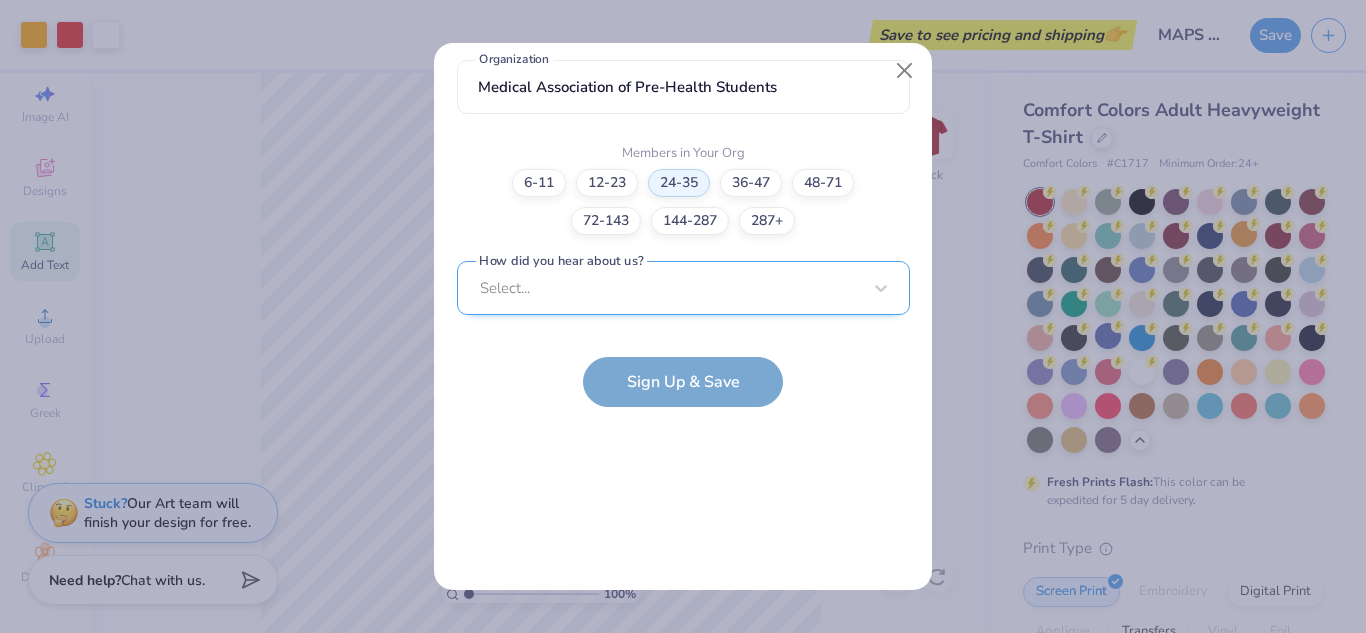 click on "Select..." at bounding box center [683, 288] 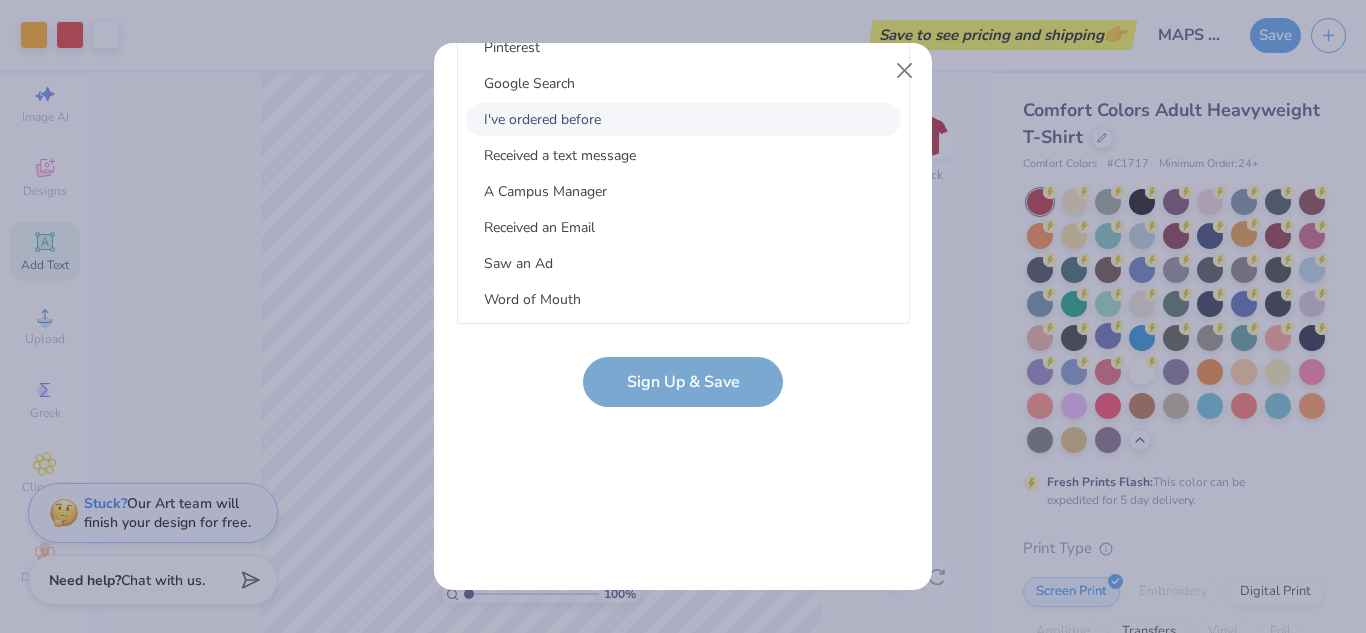 scroll, scrollTop: 0, scrollLeft: 0, axis: both 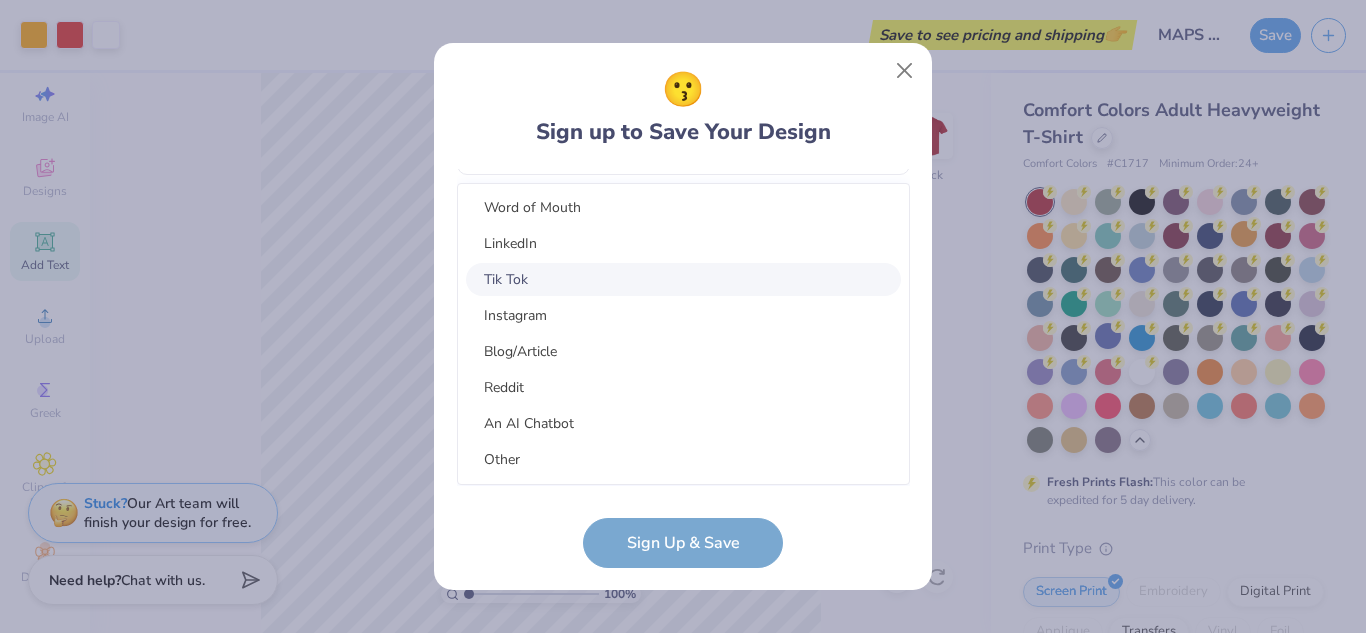 click on "Tik Tok" at bounding box center [683, 279] 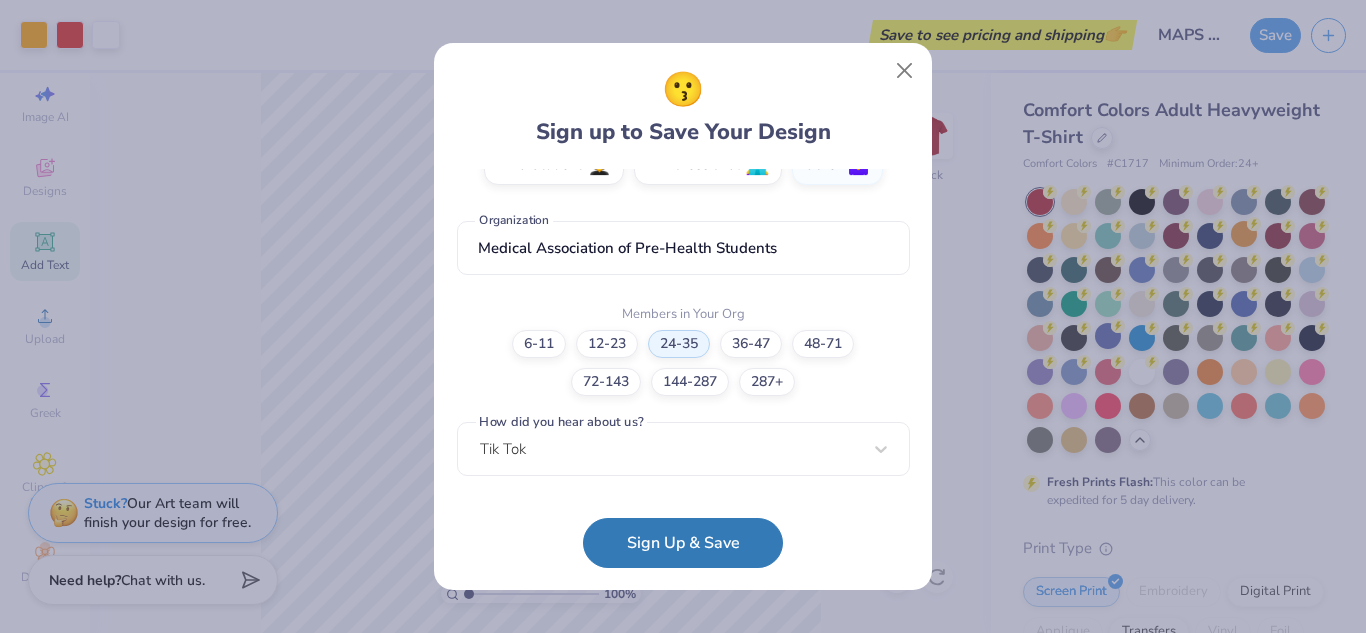 scroll, scrollTop: 382, scrollLeft: 0, axis: vertical 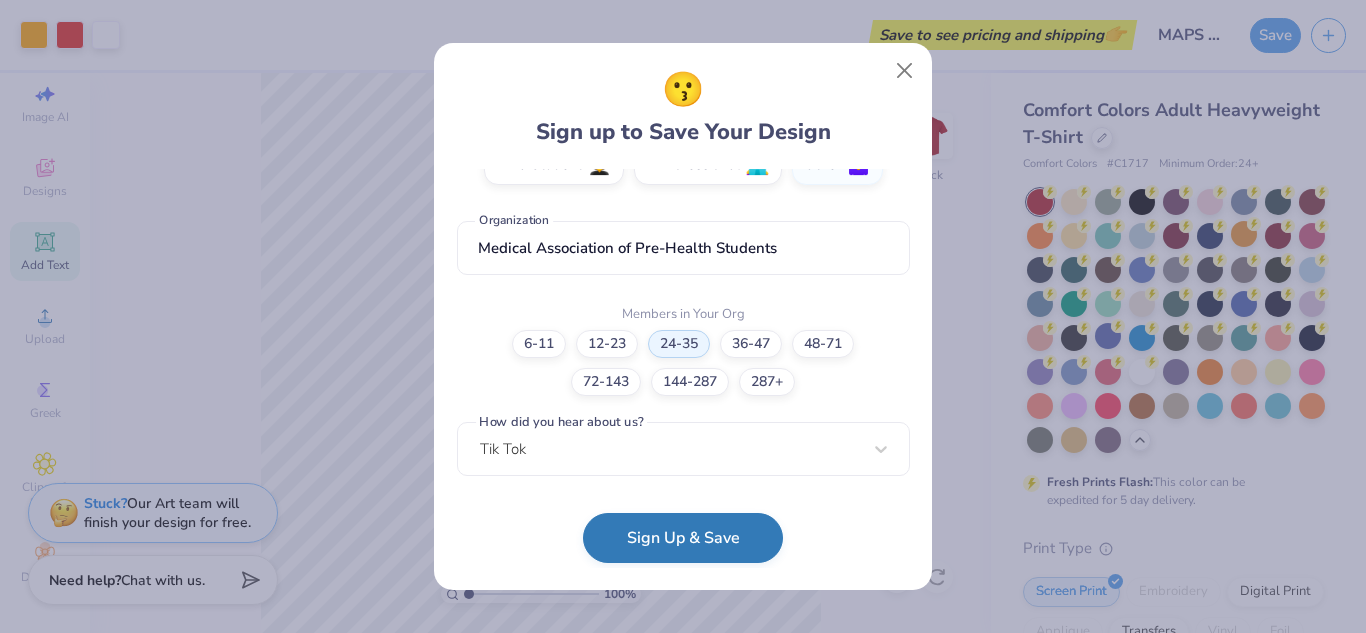 click on "Sign Up & Save" at bounding box center [683, 538] 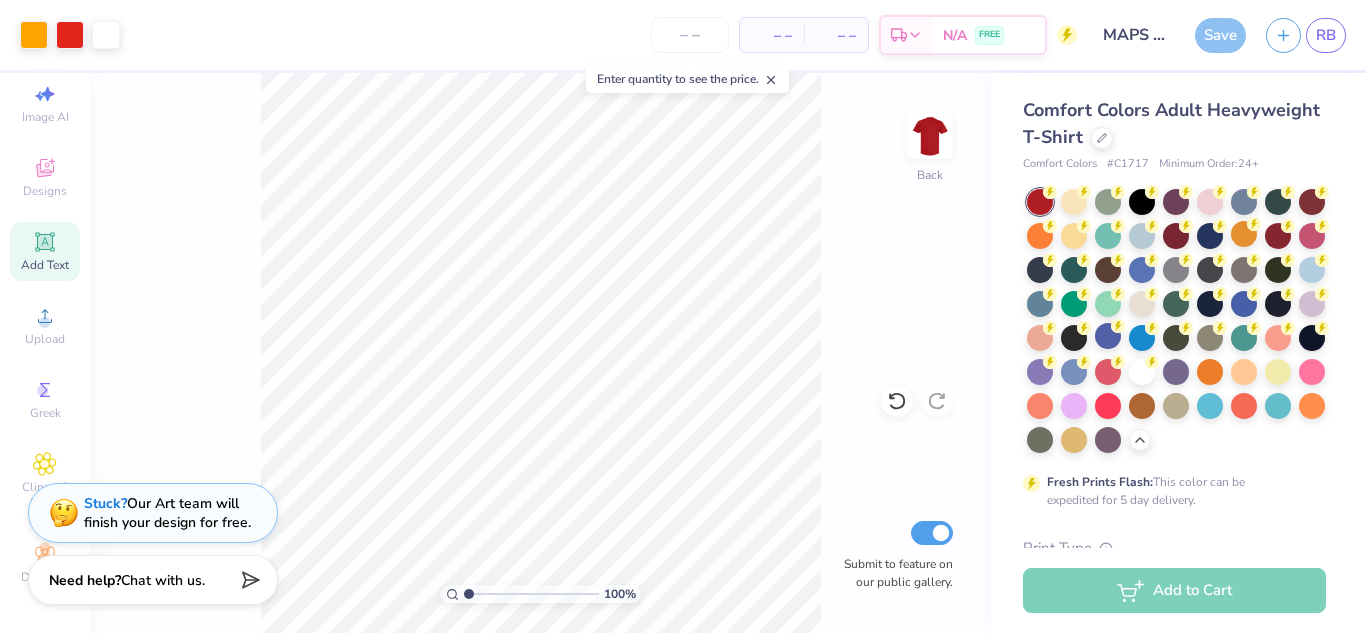 click 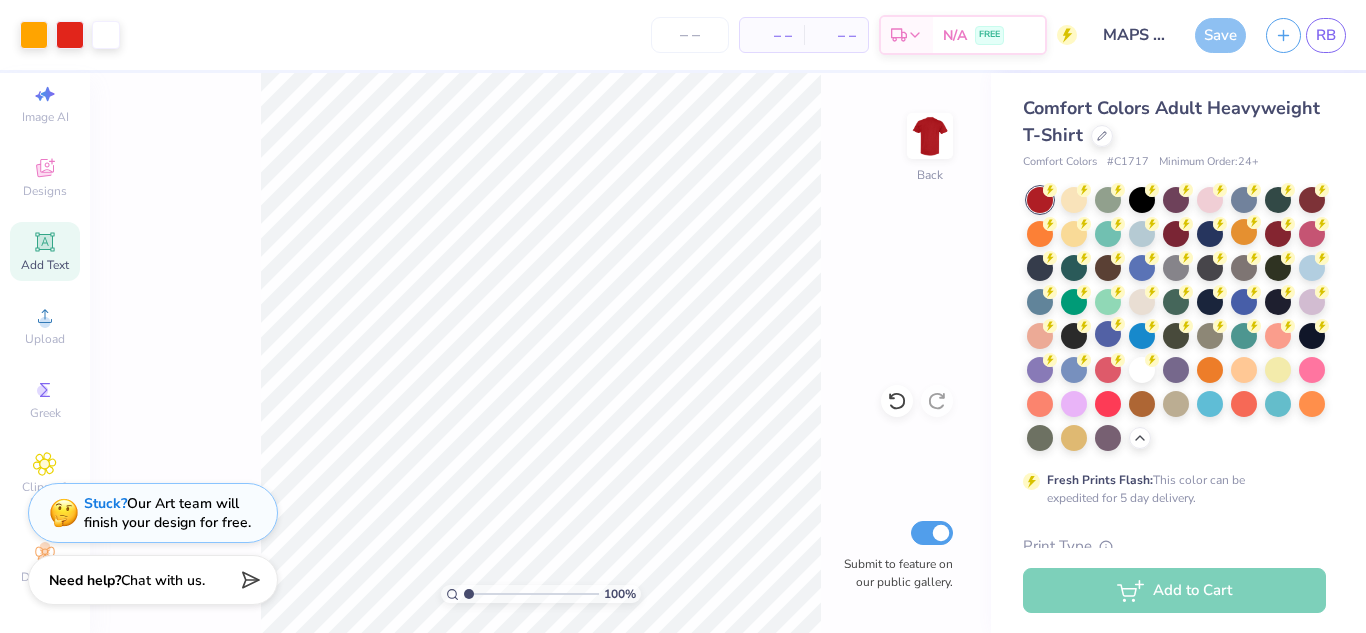 scroll, scrollTop: 0, scrollLeft: 0, axis: both 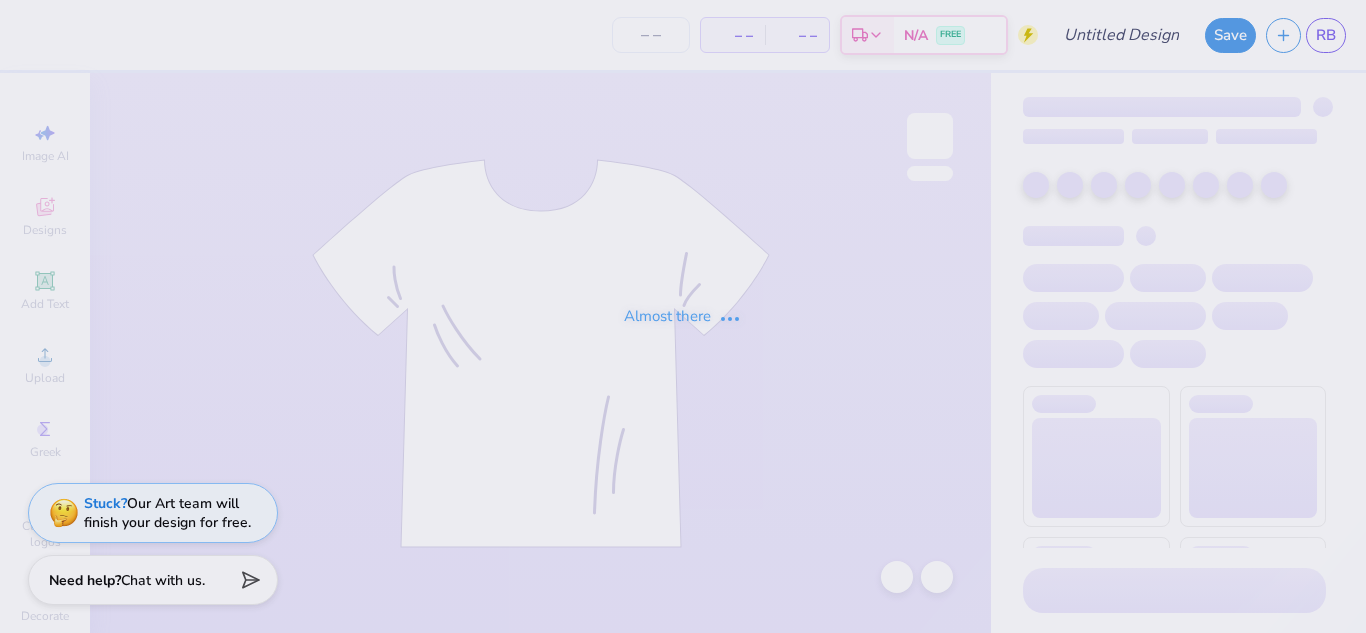 type on "MAPS T-SHirt" 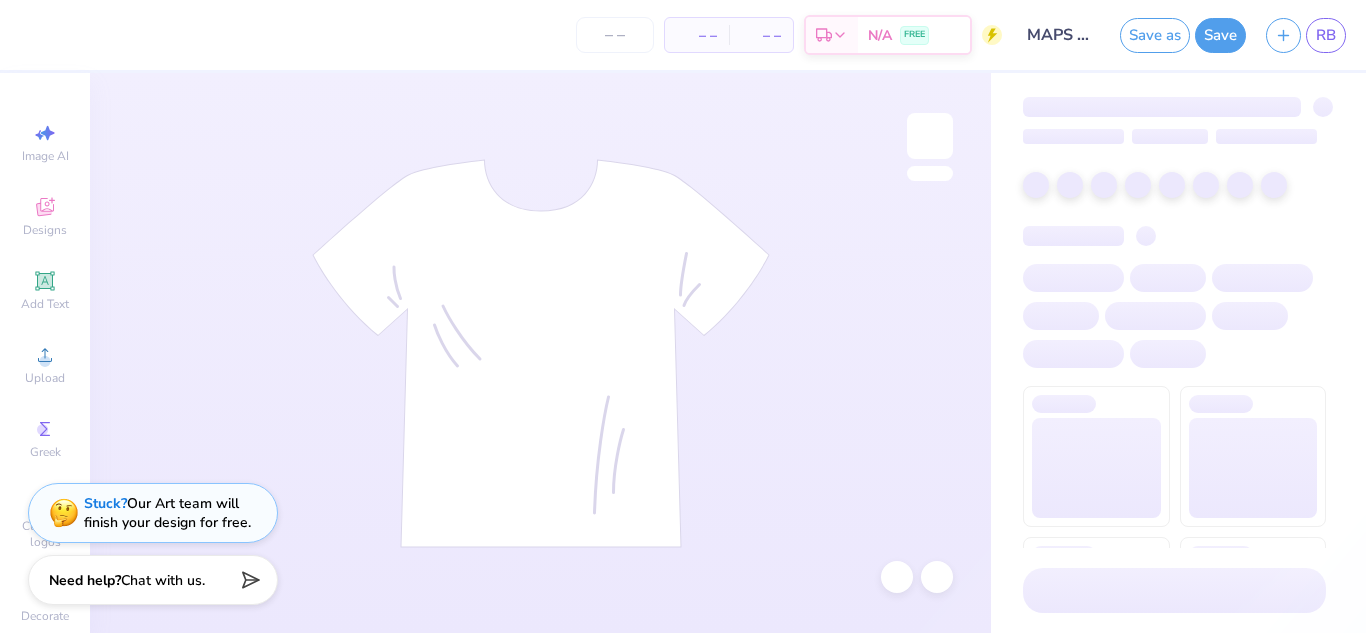 click at bounding box center [540, 353] 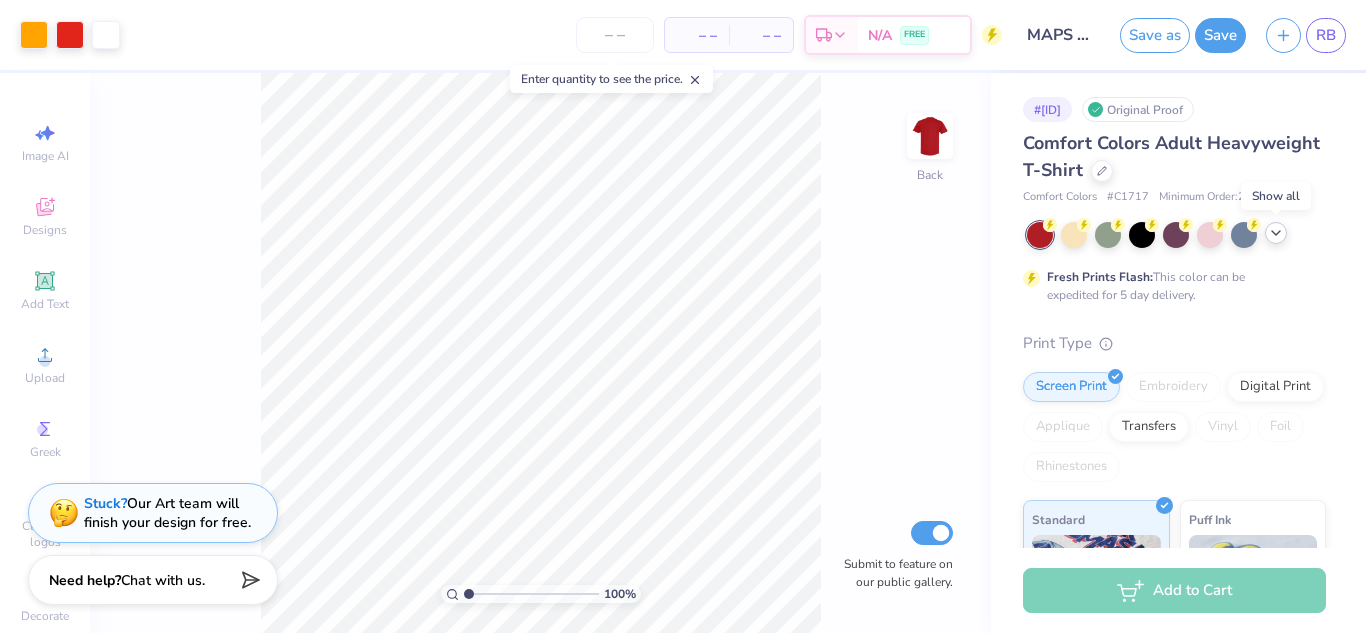 click at bounding box center [1276, 233] 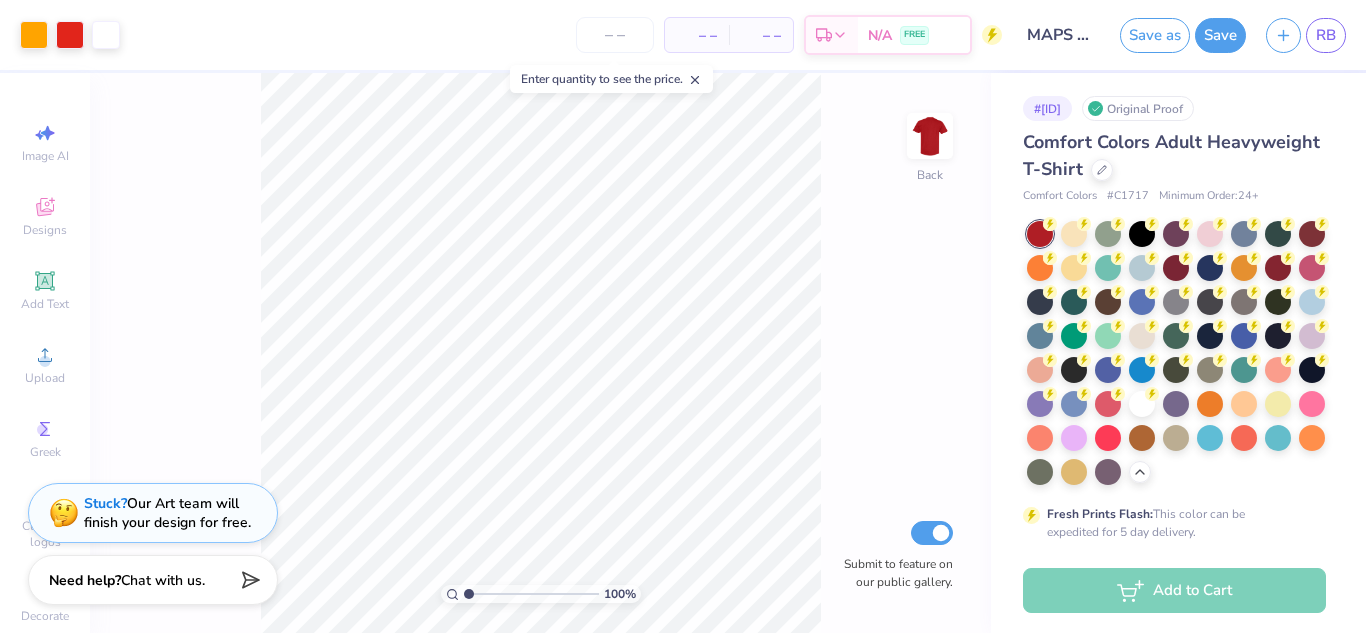 scroll, scrollTop: 0, scrollLeft: 0, axis: both 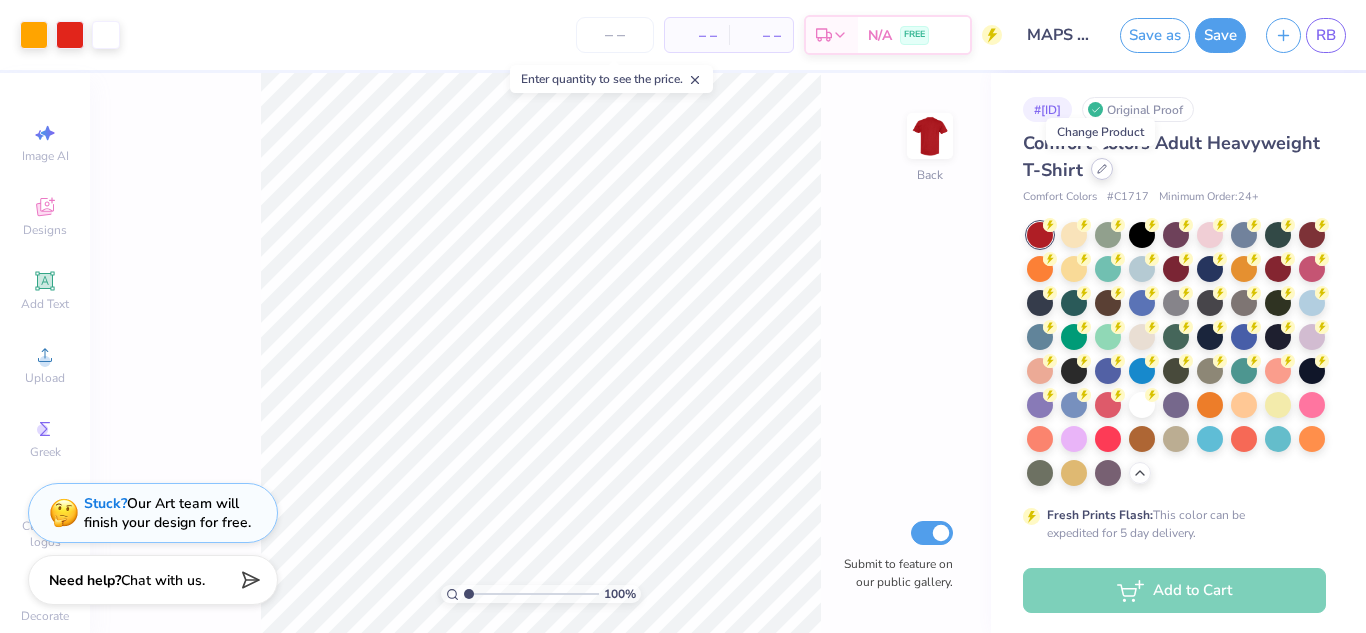 click 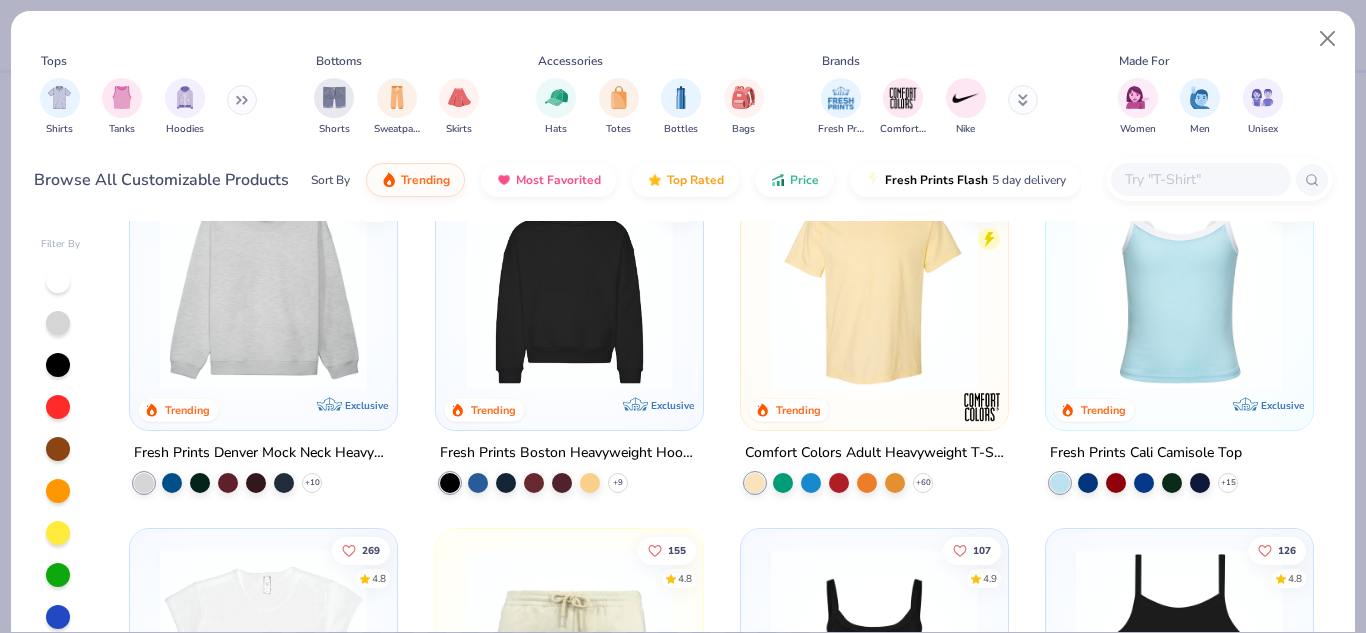 scroll, scrollTop: 66, scrollLeft: 0, axis: vertical 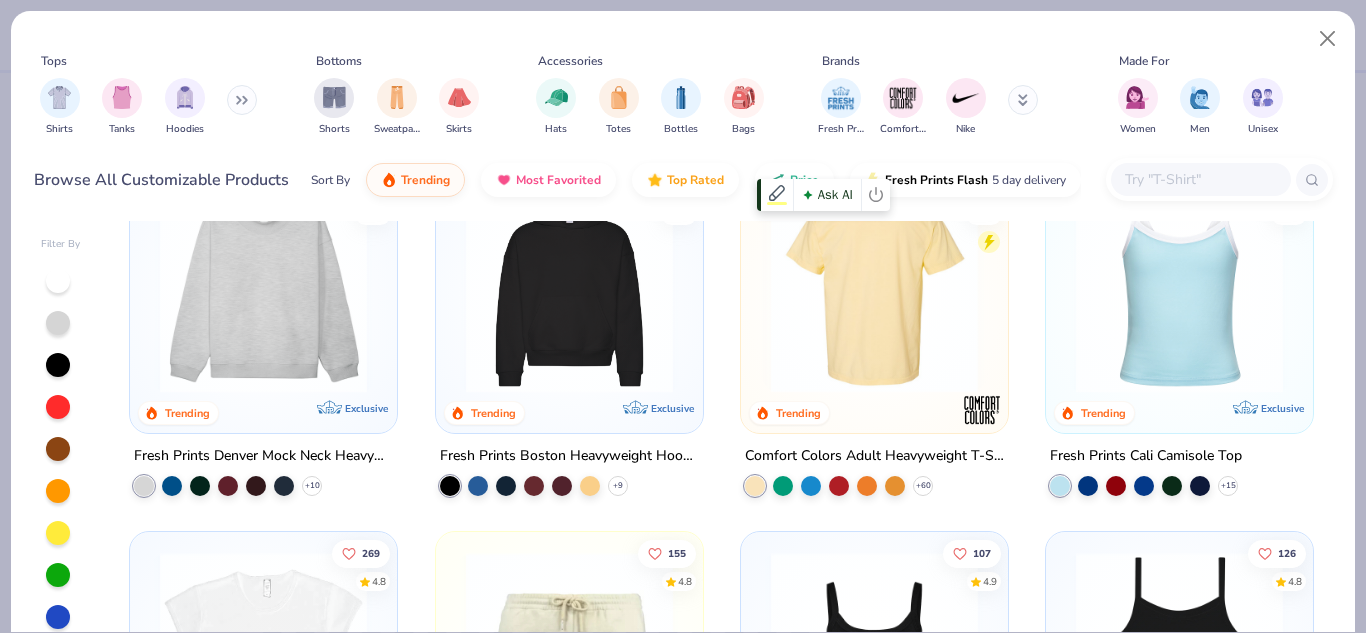 click at bounding box center [874, 289] 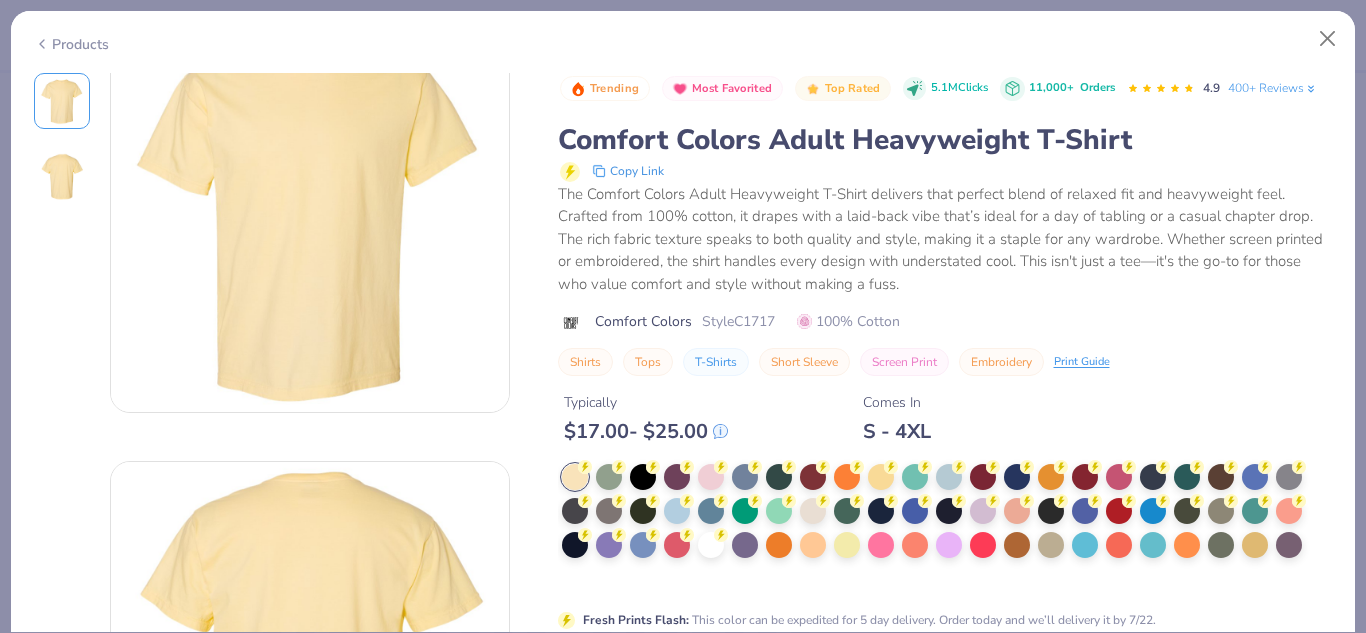 scroll, scrollTop: 159, scrollLeft: 0, axis: vertical 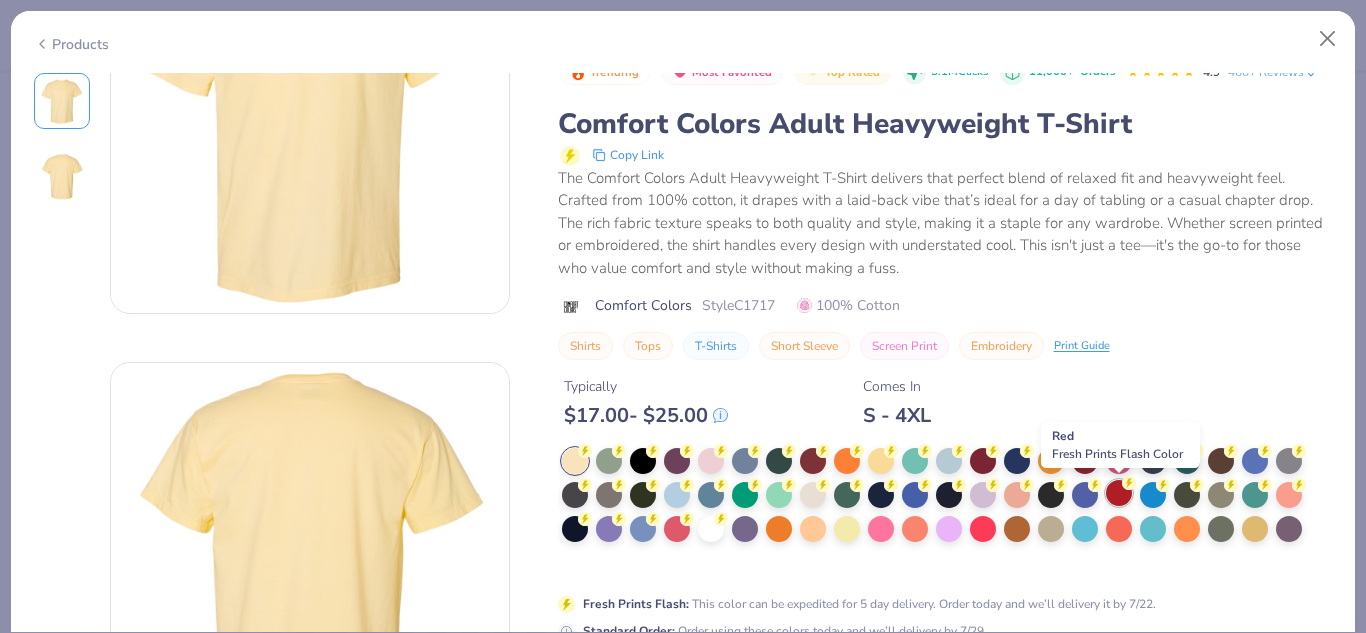 click at bounding box center (1119, 493) 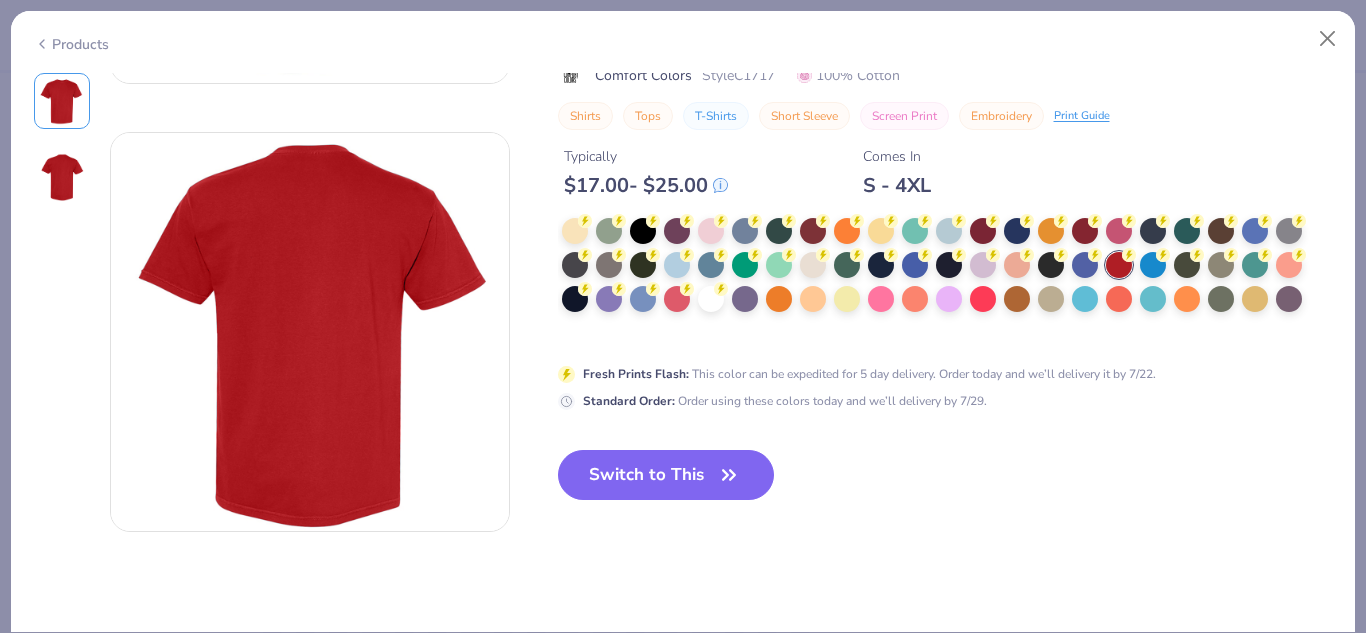 scroll, scrollTop: 400, scrollLeft: 0, axis: vertical 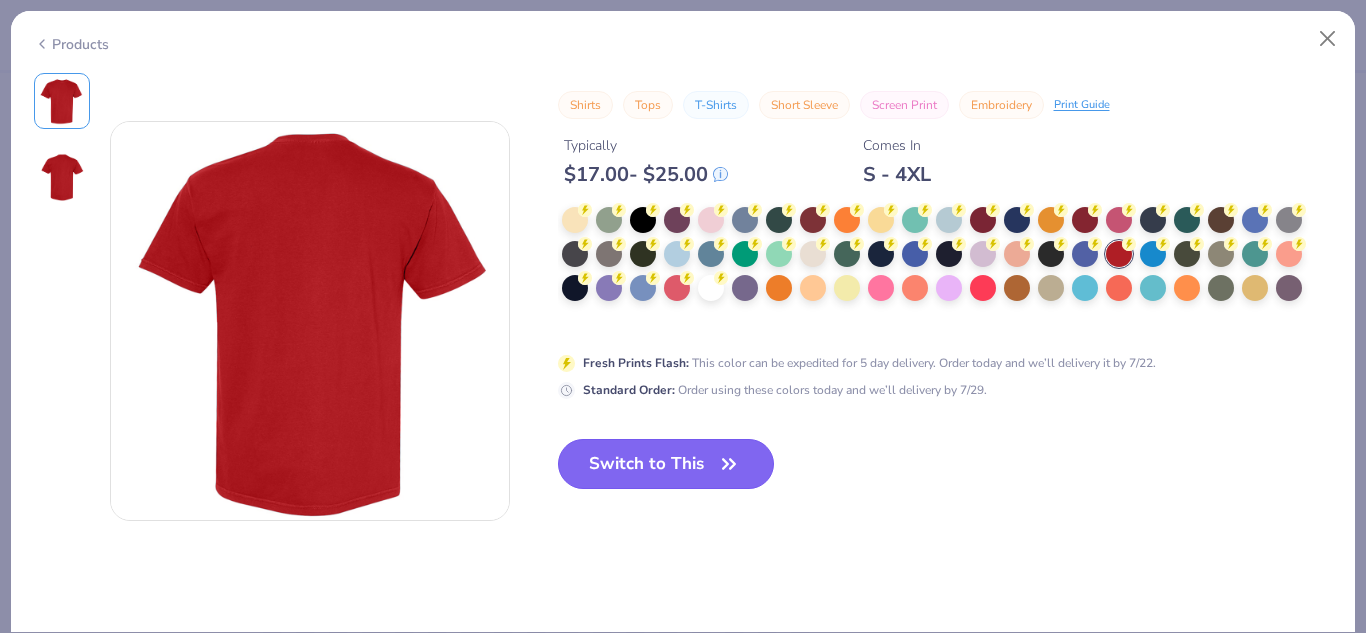 click on "Switch to This" at bounding box center (666, 464) 